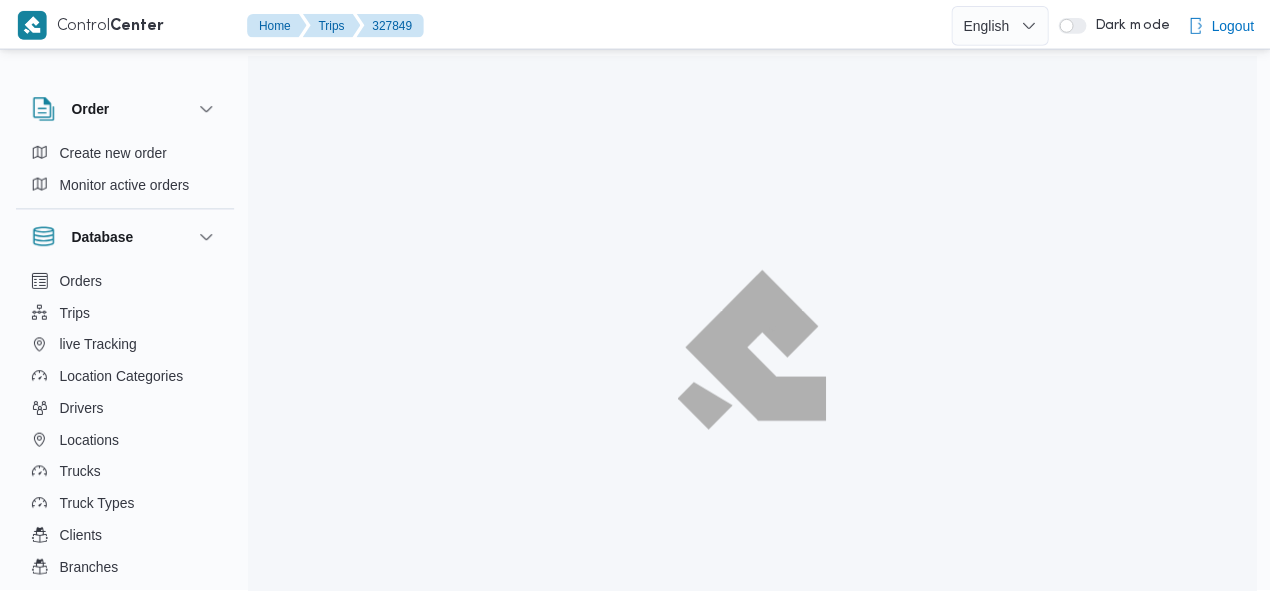 scroll, scrollTop: 0, scrollLeft: 0, axis: both 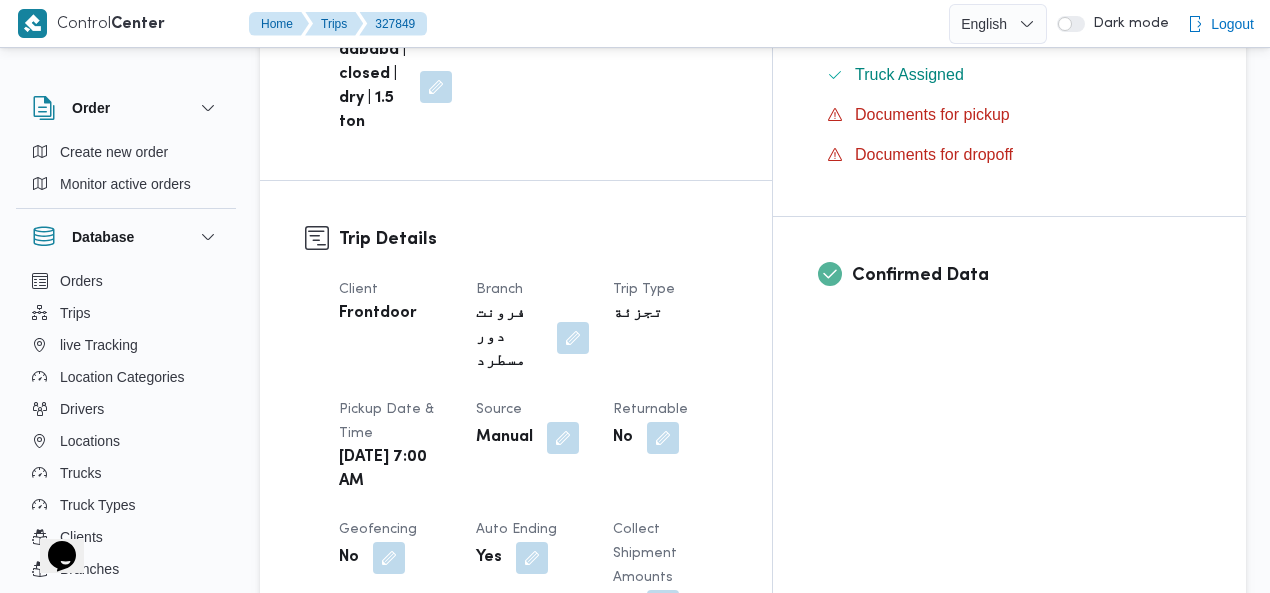 click on "Trip Details" at bounding box center (533, 239) 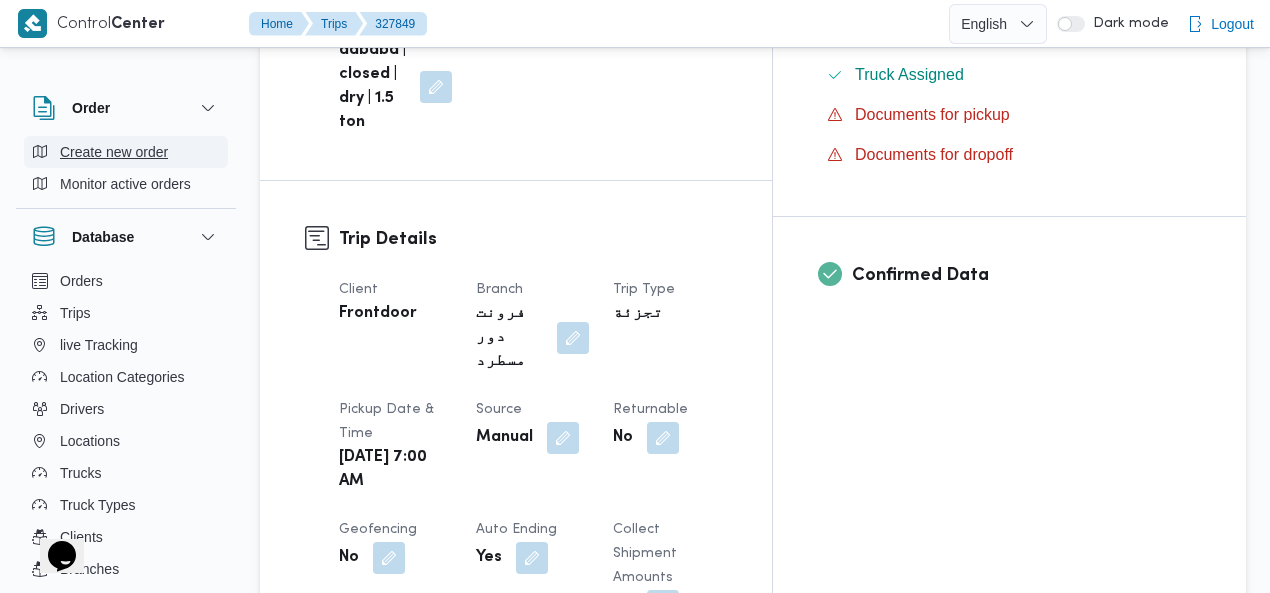 click on "Create new order" at bounding box center (114, 152) 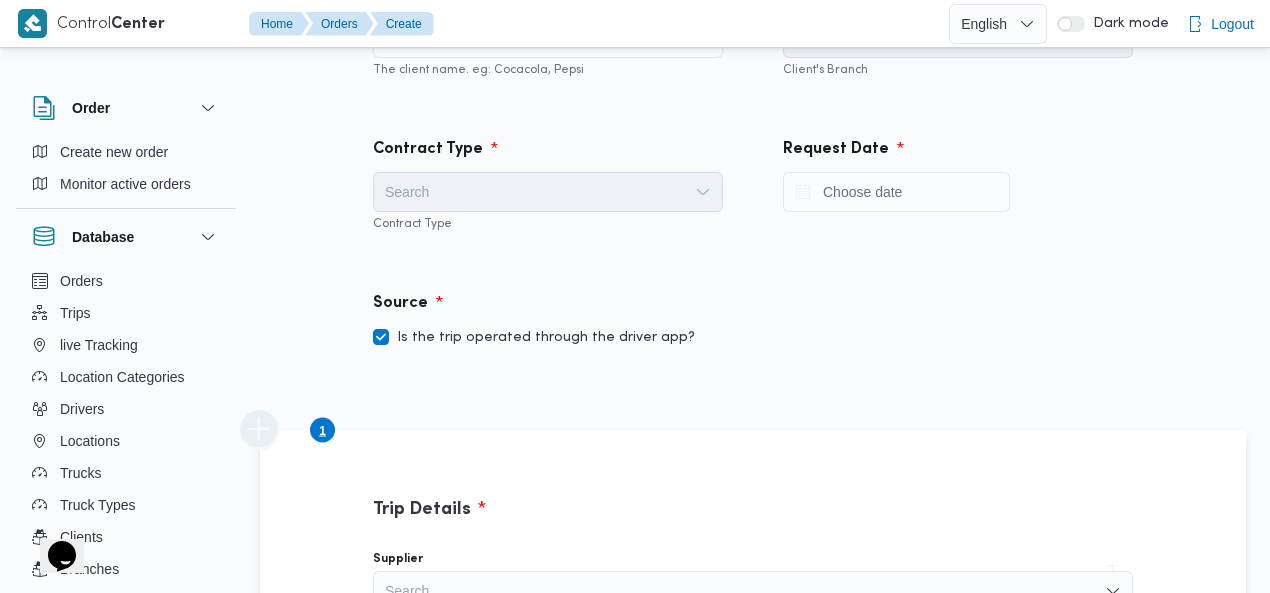 scroll, scrollTop: 0, scrollLeft: 0, axis: both 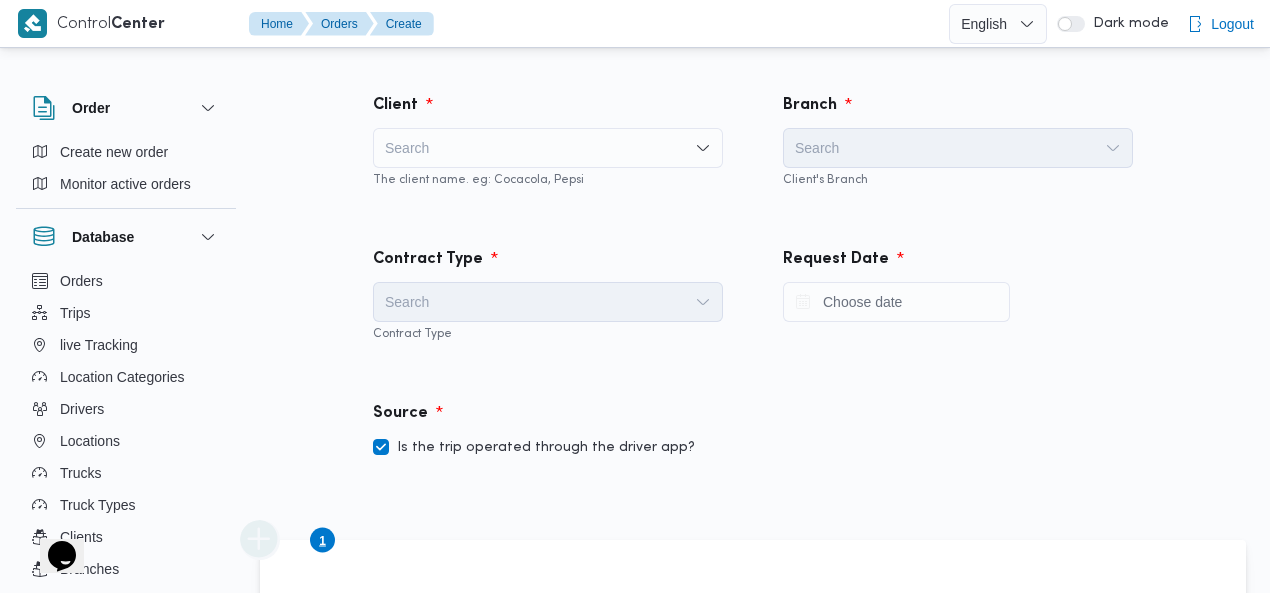 click on "Search" at bounding box center (548, 148) 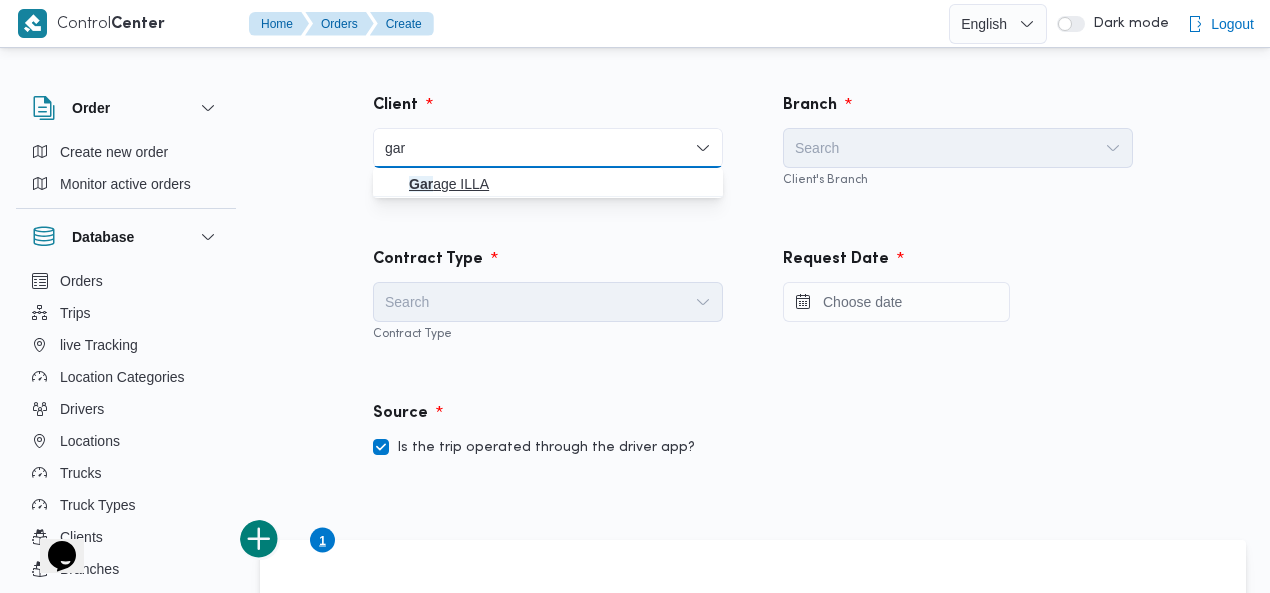 type on "gar" 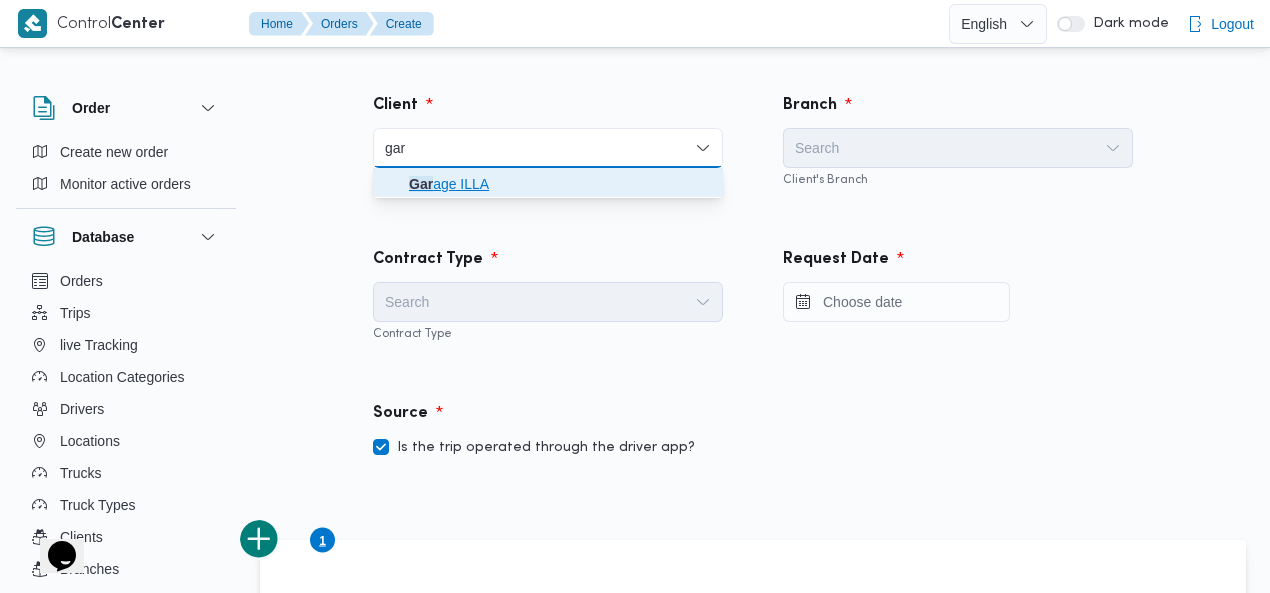 click on "Gar age ILLA" at bounding box center [560, 184] 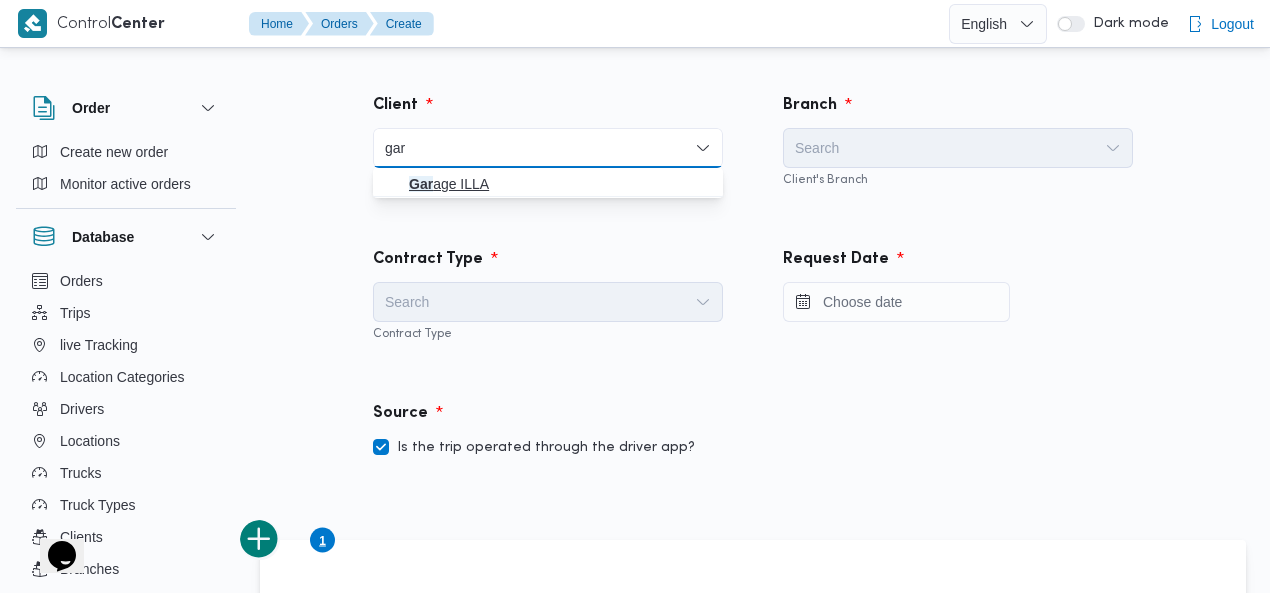 type 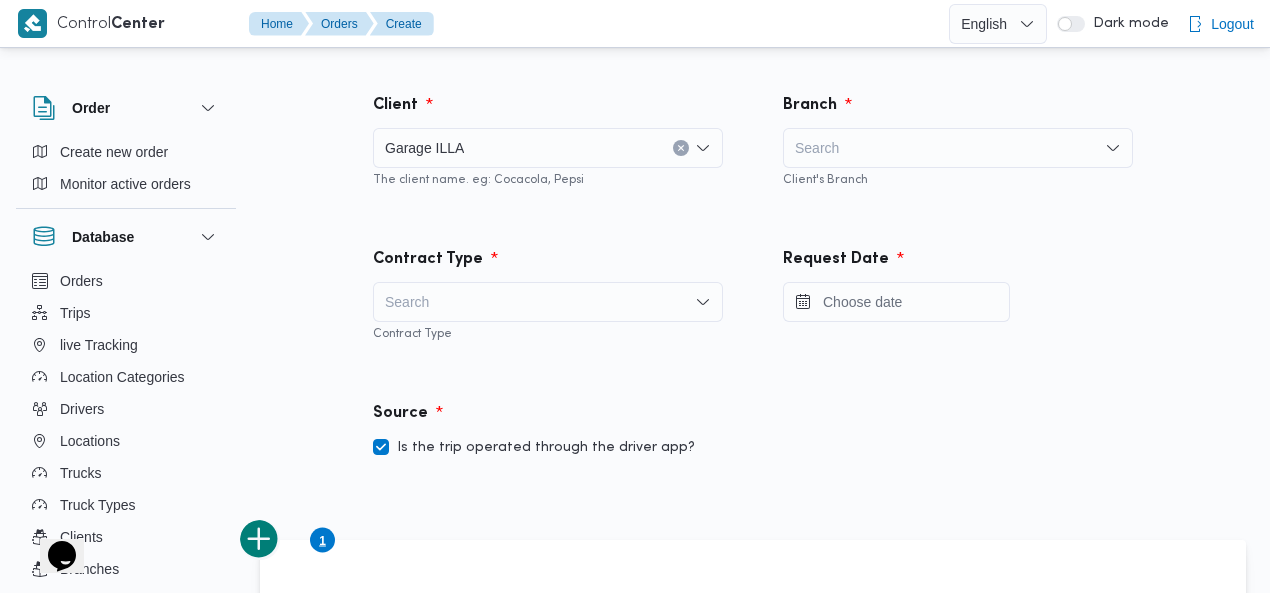 click on "Search" at bounding box center [958, 148] 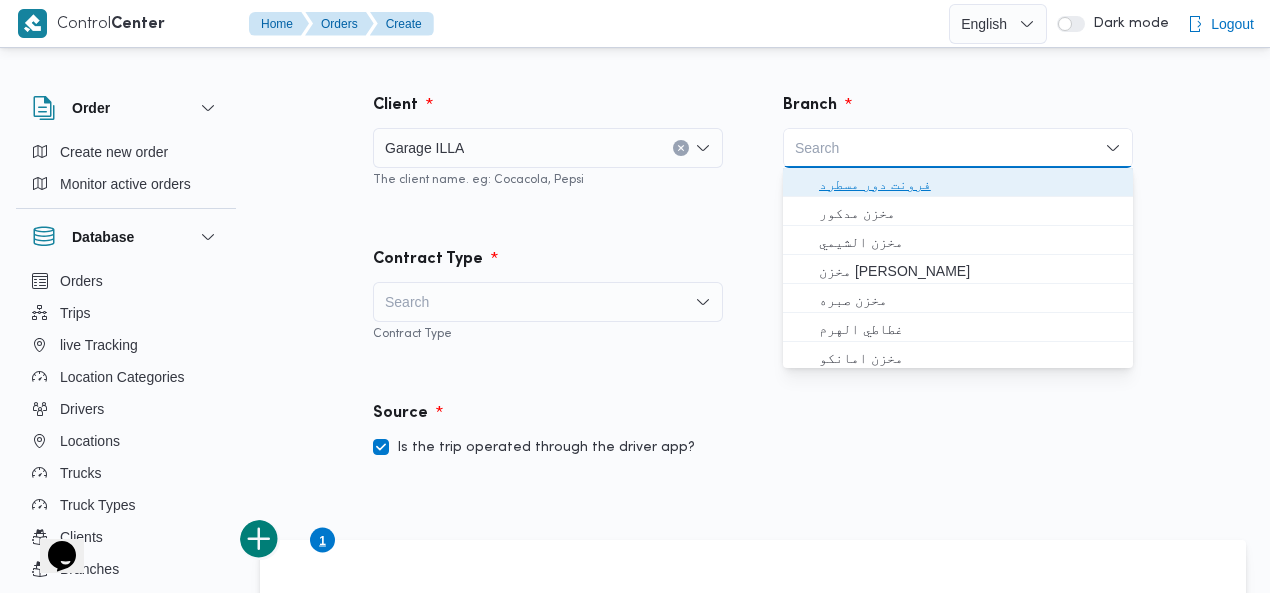 click on "فرونت دور مسطرد" at bounding box center (970, 184) 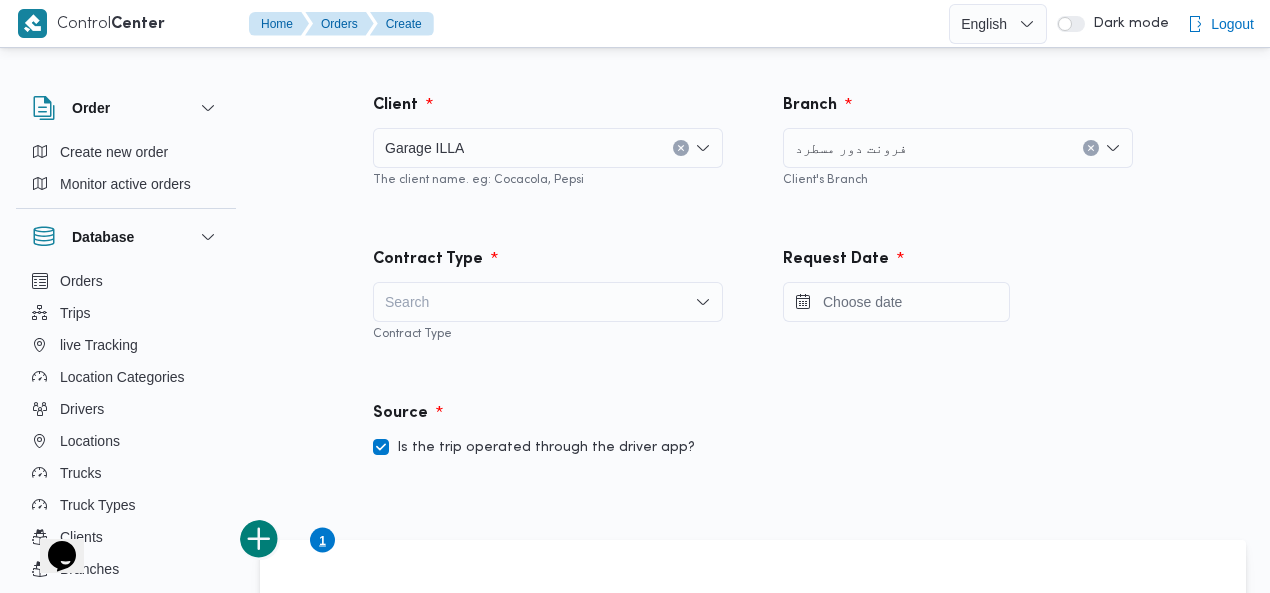 click on "Search" at bounding box center [548, 302] 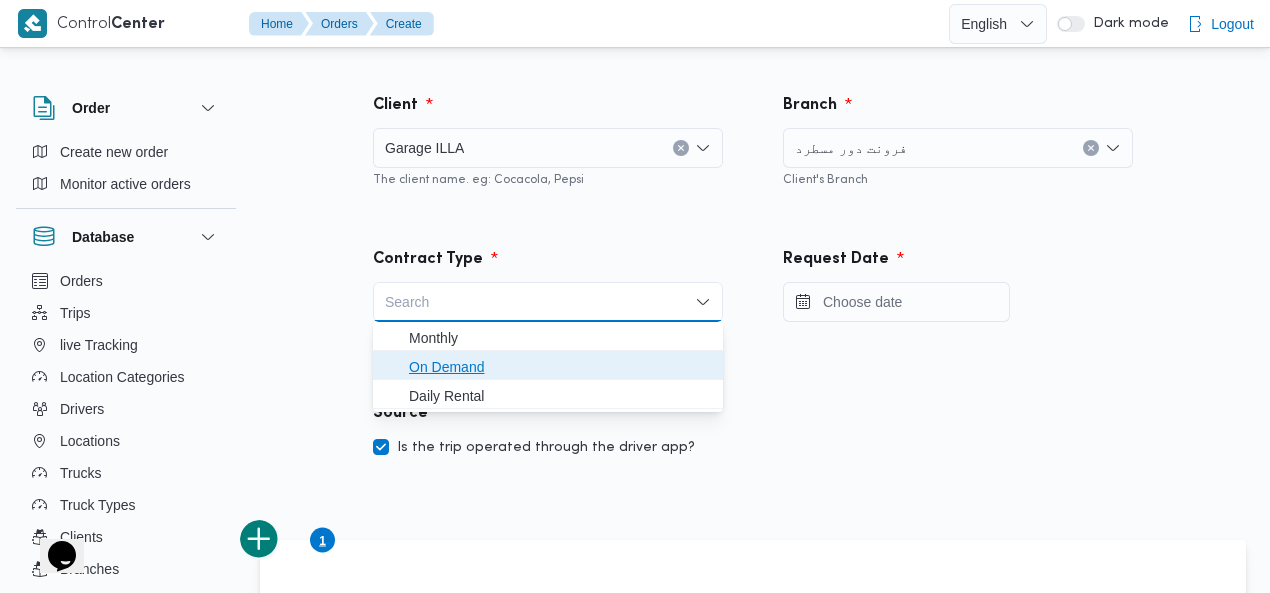 click on "On Demand" at bounding box center [560, 367] 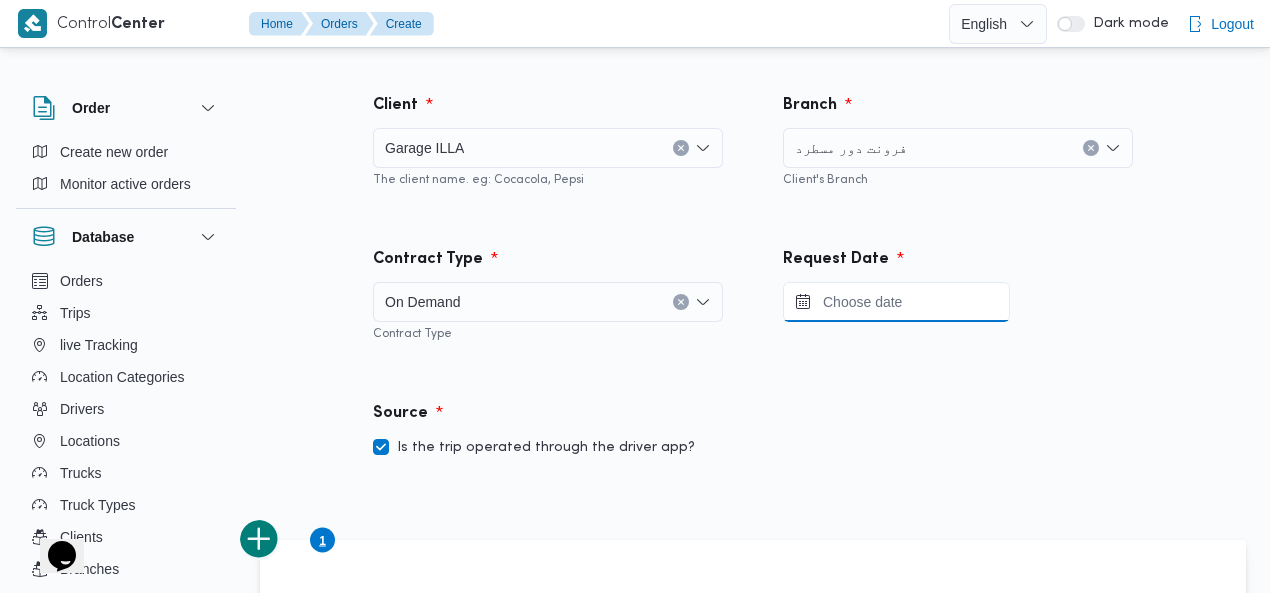 click at bounding box center [896, 302] 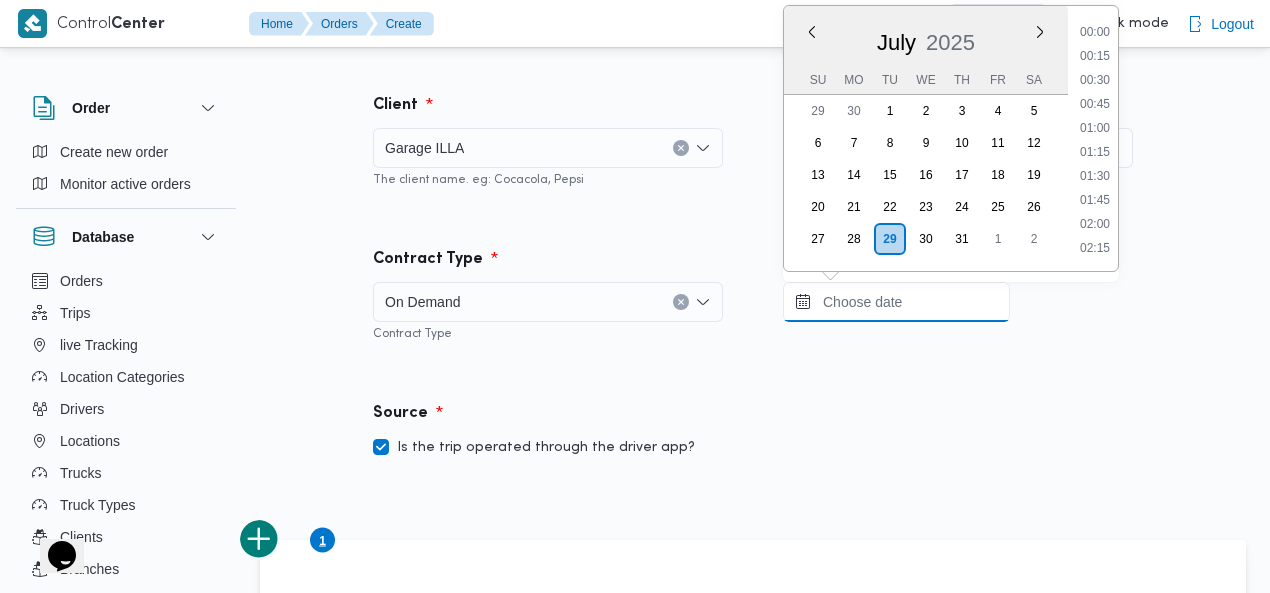 scroll, scrollTop: 1101, scrollLeft: 0, axis: vertical 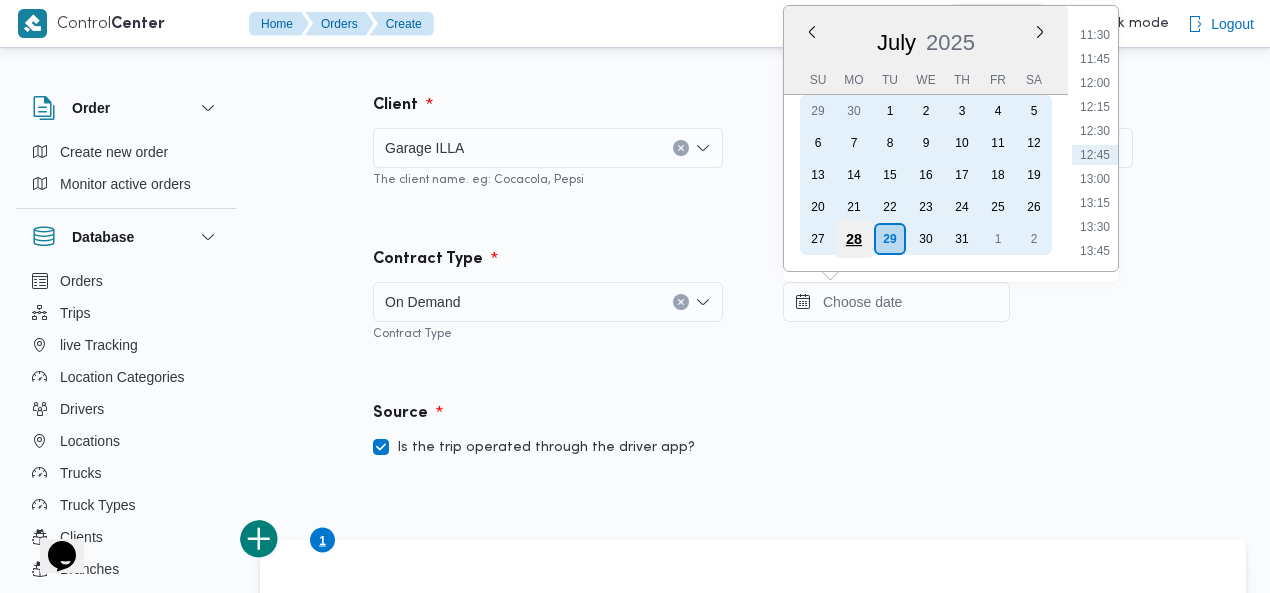 click on "28" at bounding box center [854, 239] 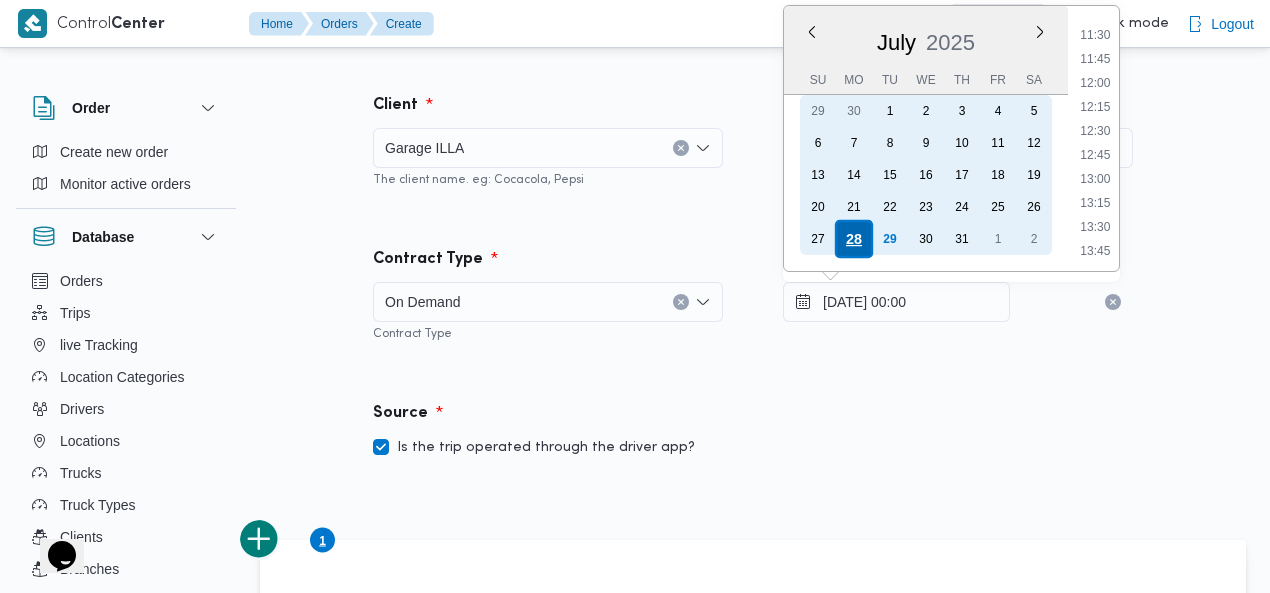 scroll, scrollTop: 0, scrollLeft: 0, axis: both 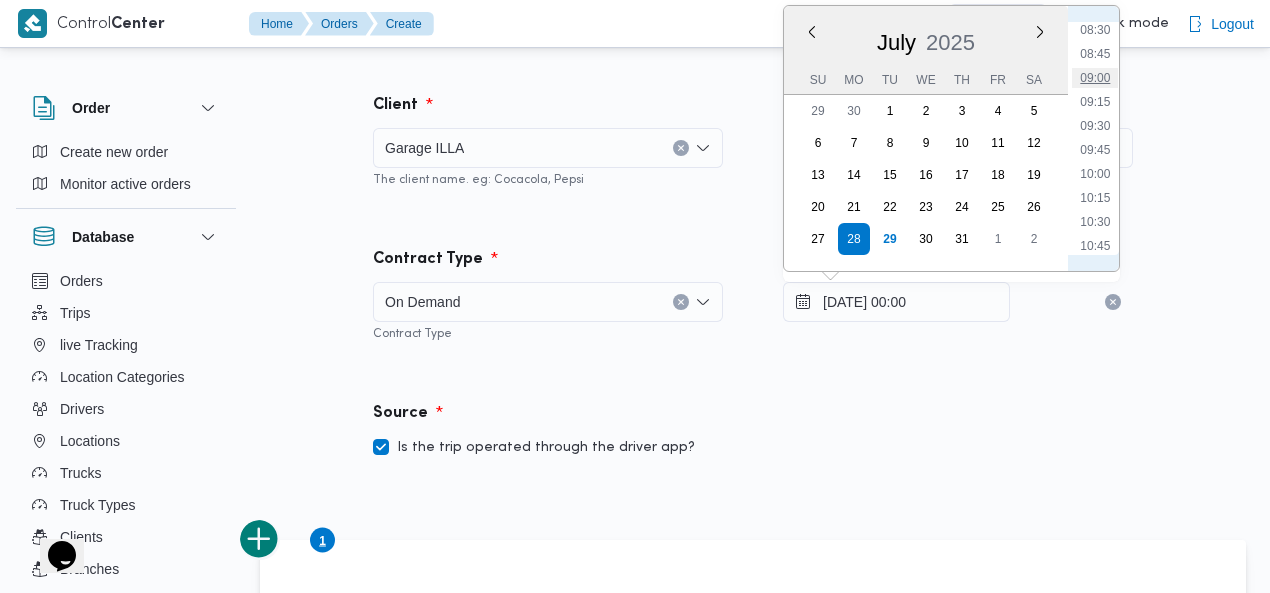 click on "09:00" at bounding box center [1095, 78] 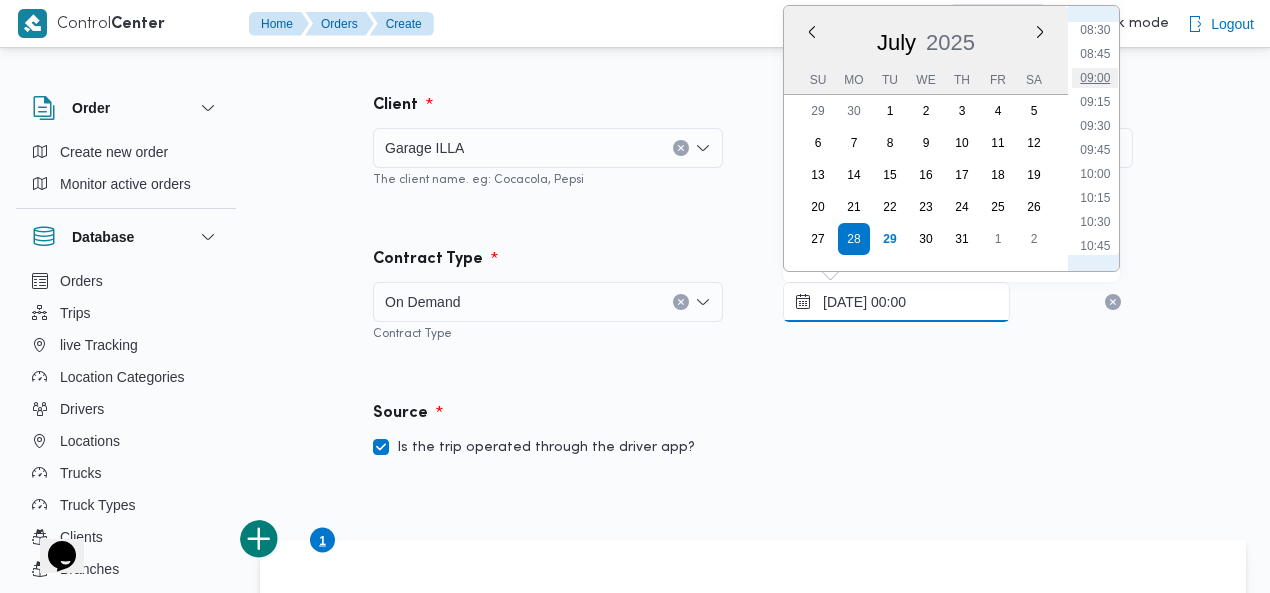 type on "28/07/2025 09:00" 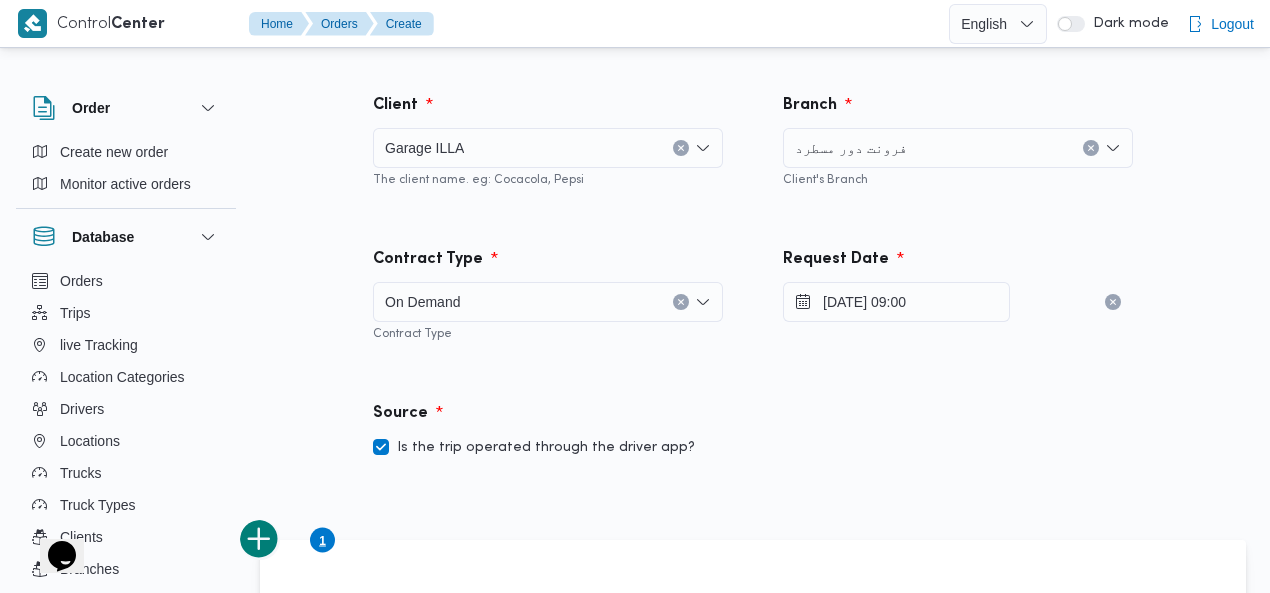 click on "Branch فرونت دور مسطرد  Client's Branch" at bounding box center (958, 141) 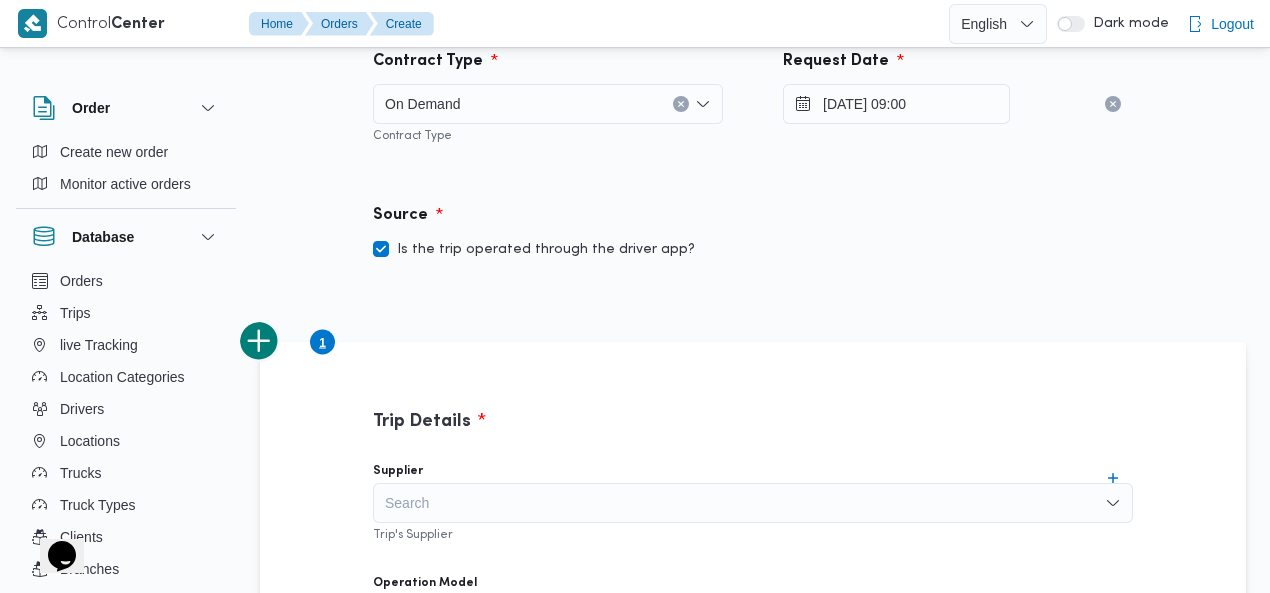 scroll, scrollTop: 220, scrollLeft: 0, axis: vertical 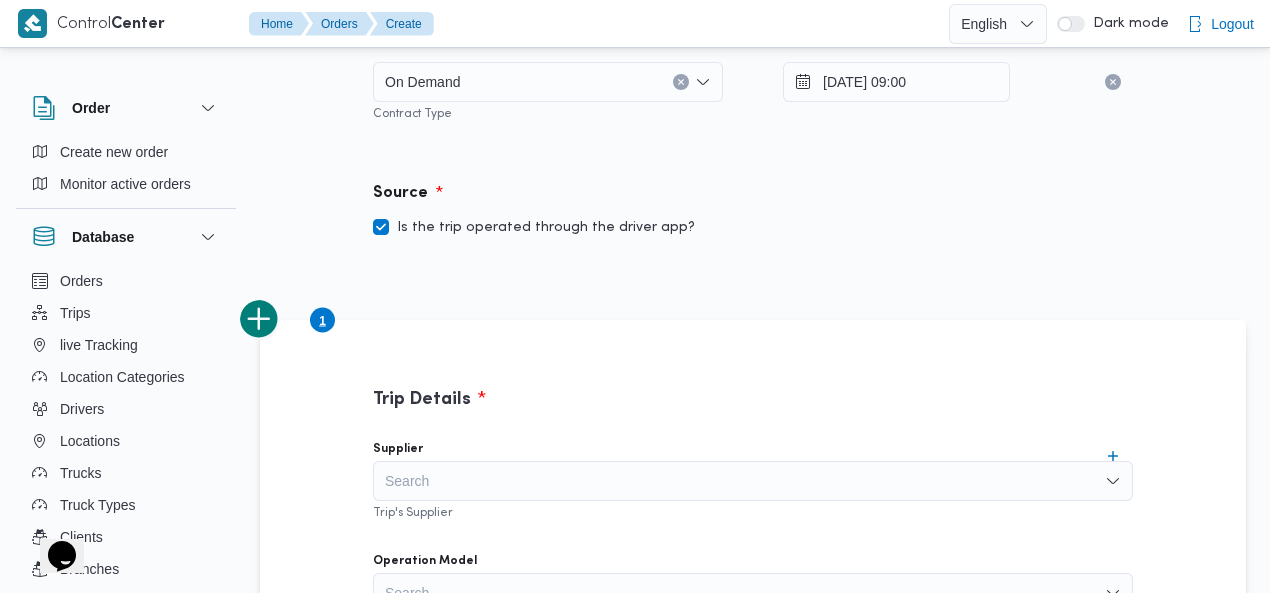 click on "Is the trip operated through the driver app?" at bounding box center [534, 228] 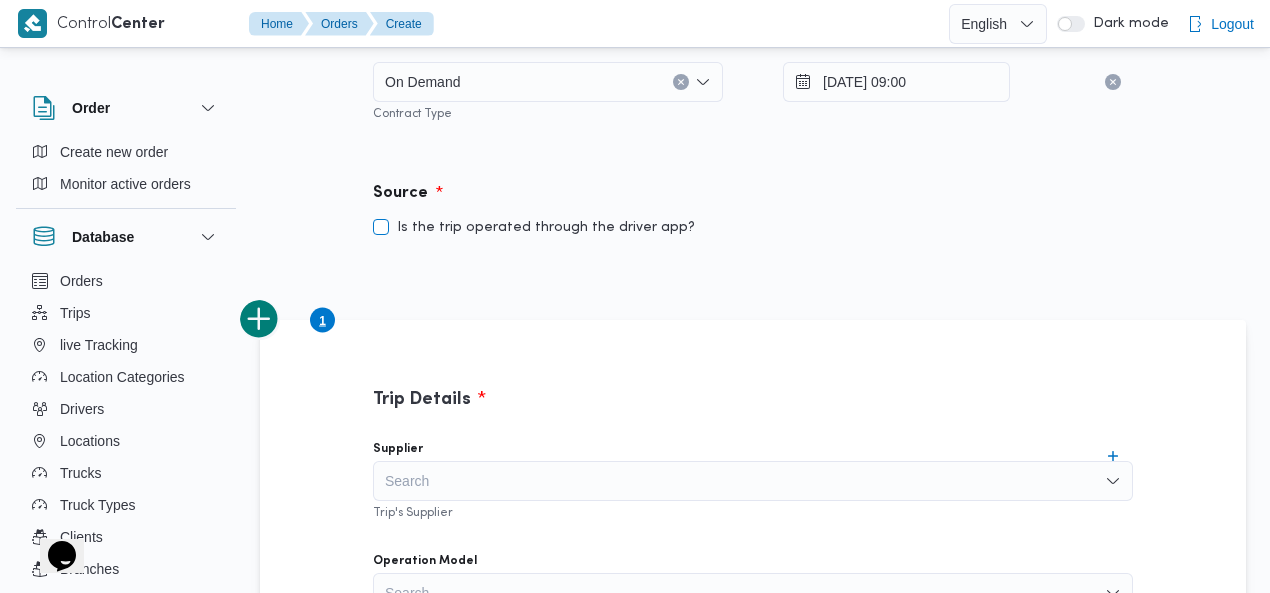 checkbox on "false" 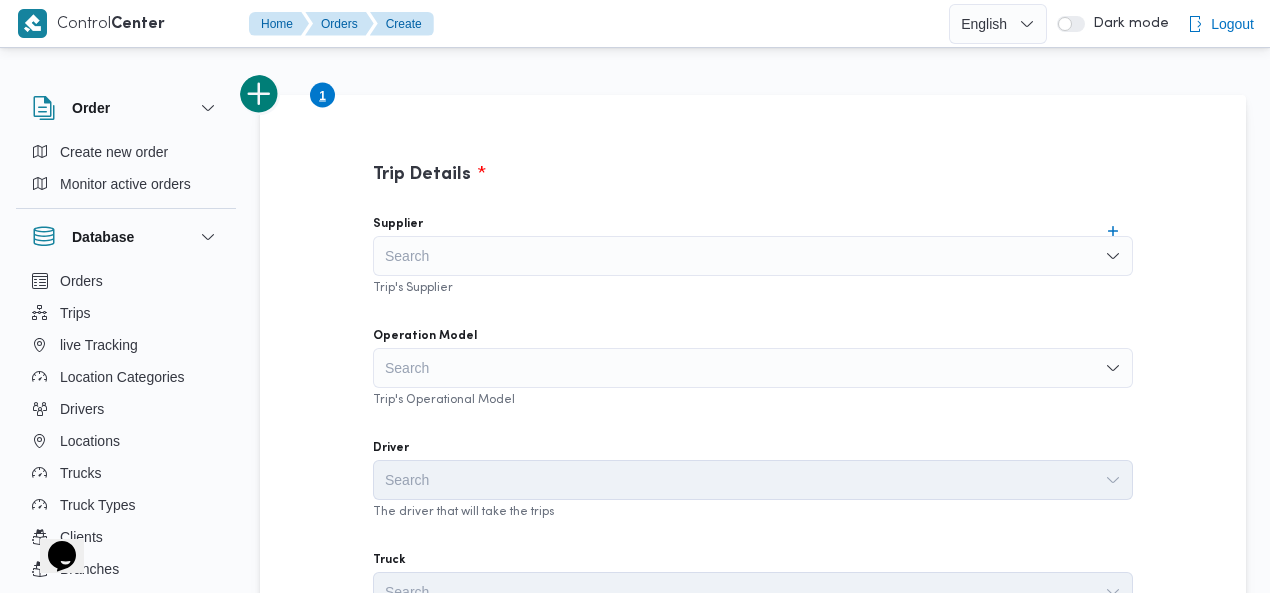 scroll, scrollTop: 512, scrollLeft: 0, axis: vertical 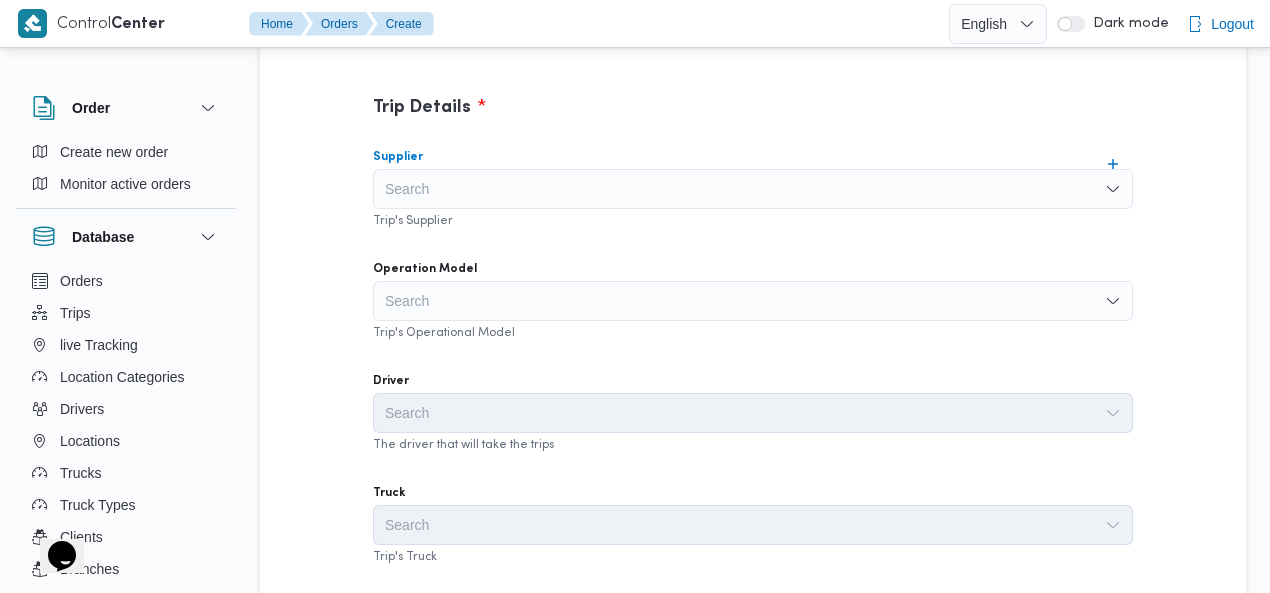 click on "Search" at bounding box center [753, 189] 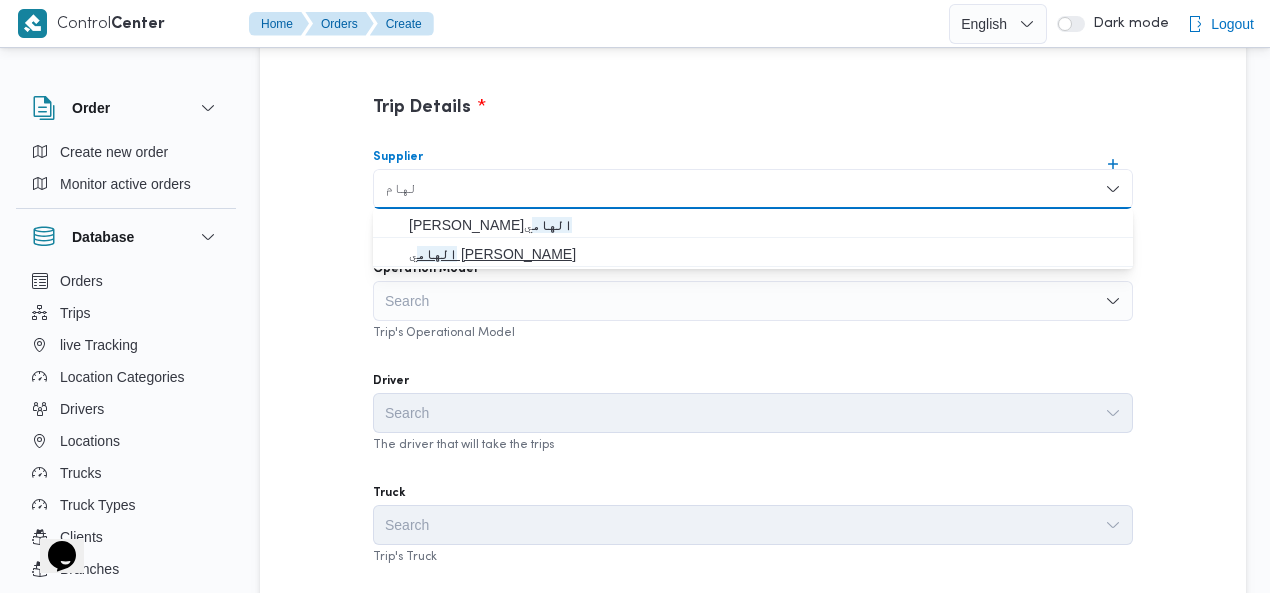 type on "الهام" 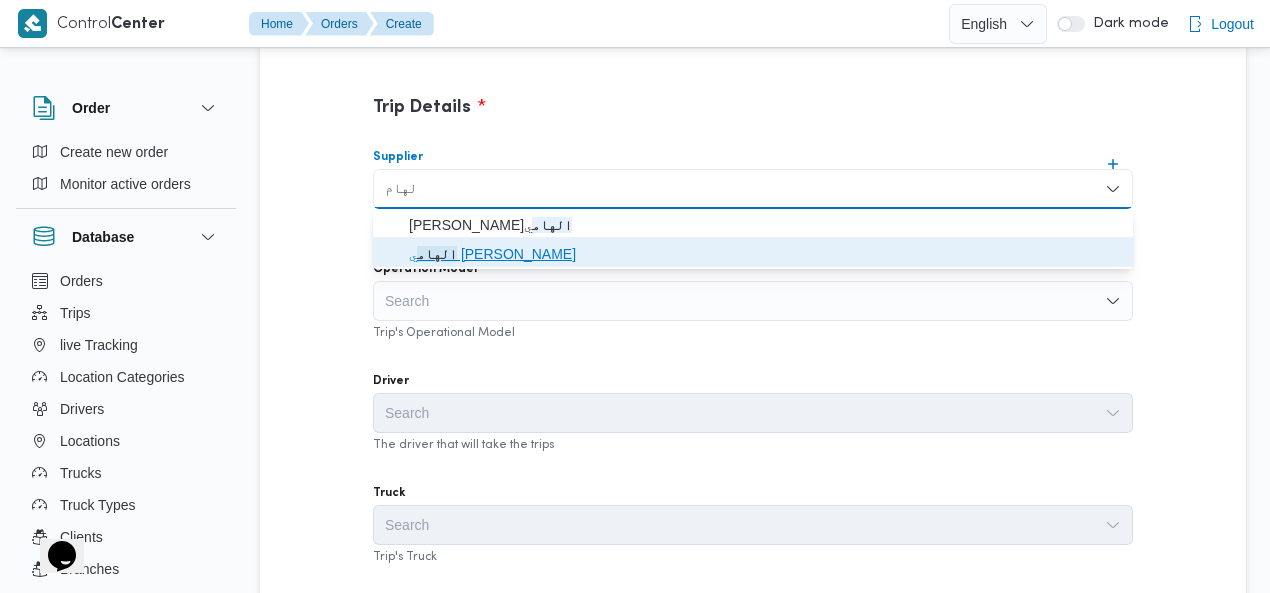 click on "الهام ي محمد خالد علي" at bounding box center (765, 254) 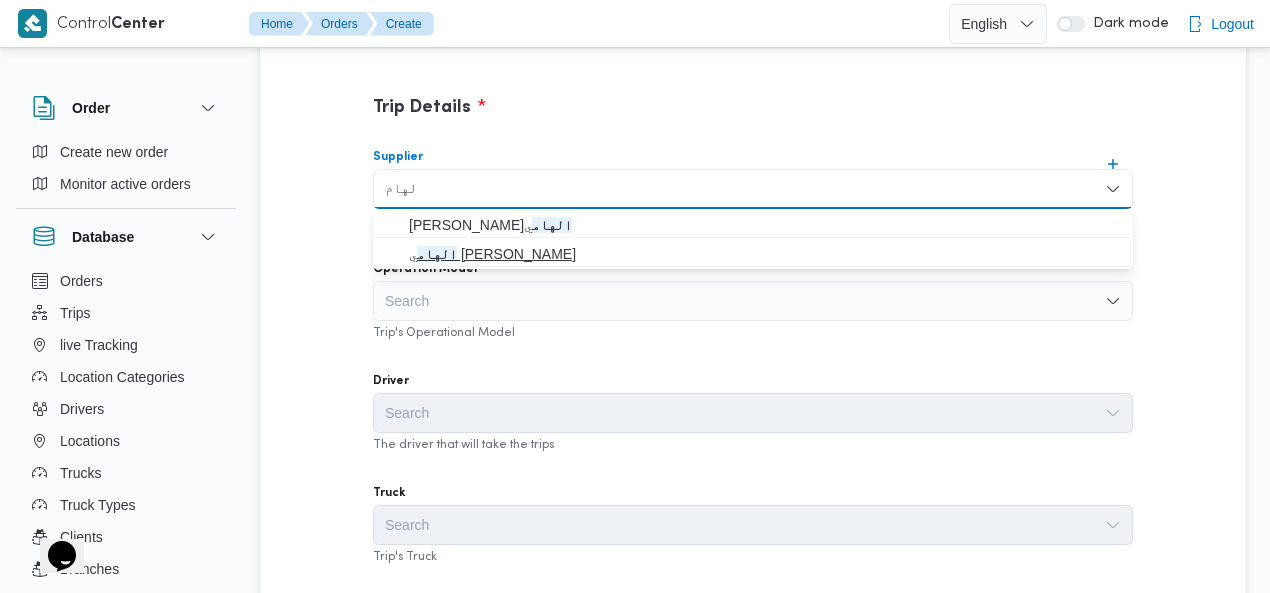 type 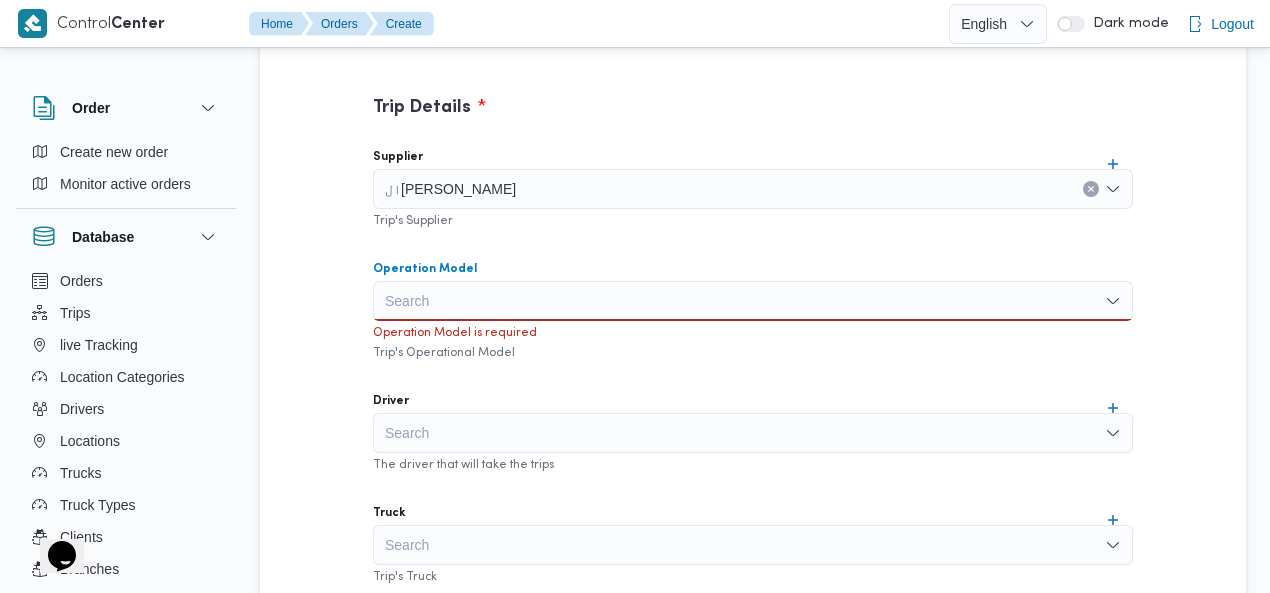 click on "Search" at bounding box center [753, 301] 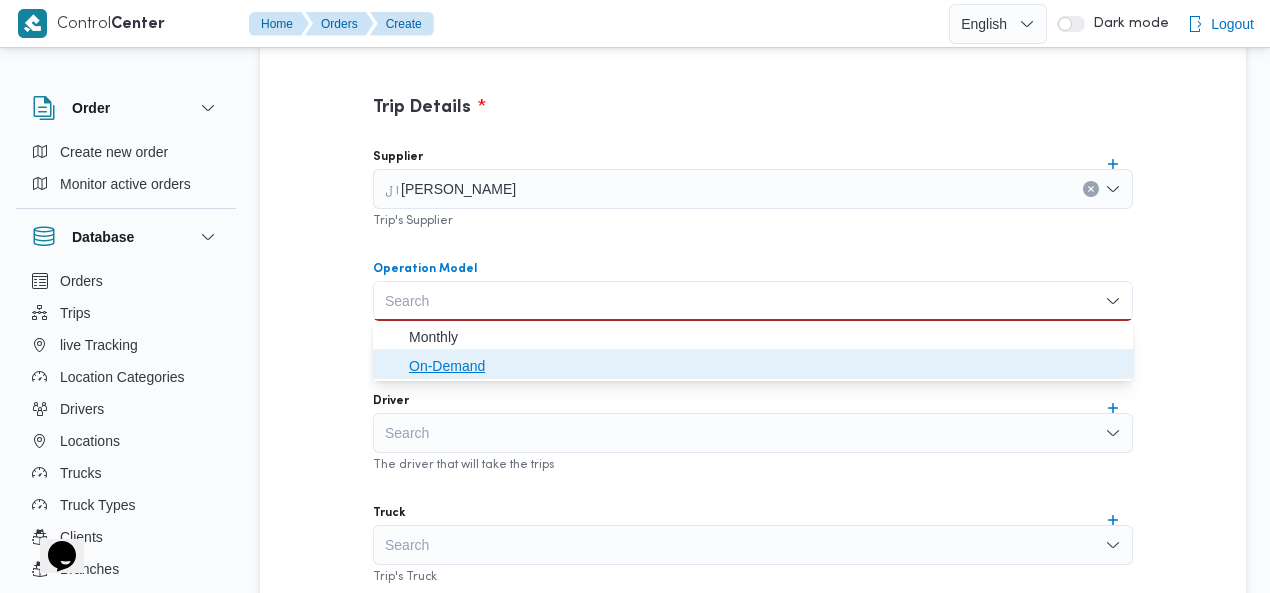 click on "On-Demand" at bounding box center [753, 366] 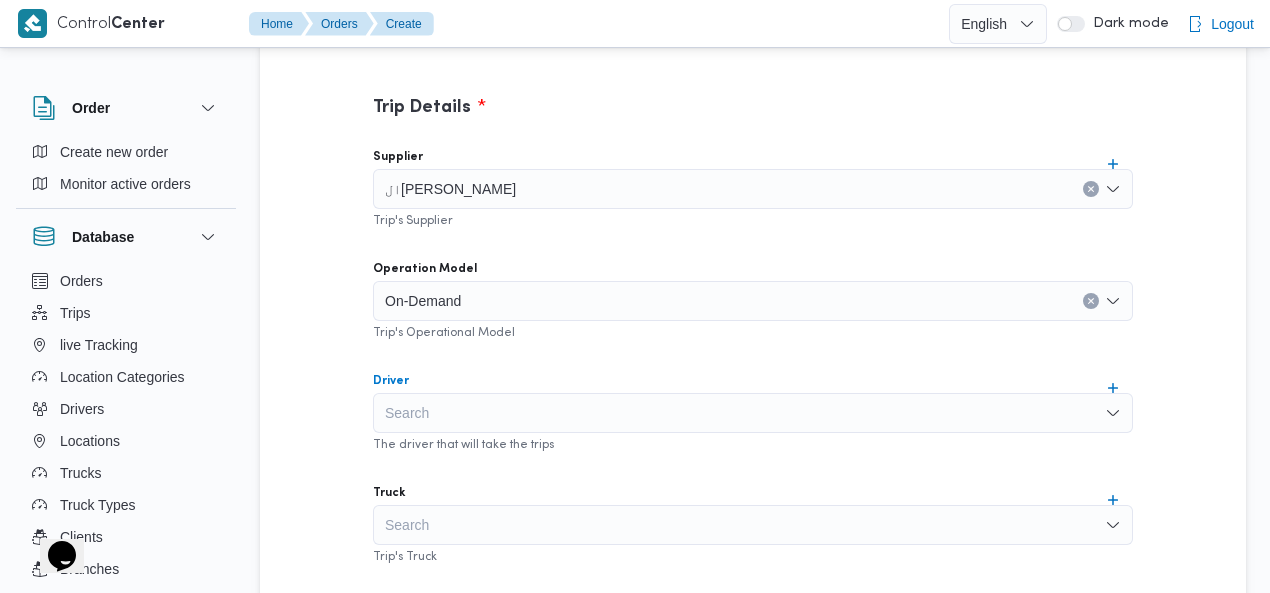 click on "Search" at bounding box center (753, 413) 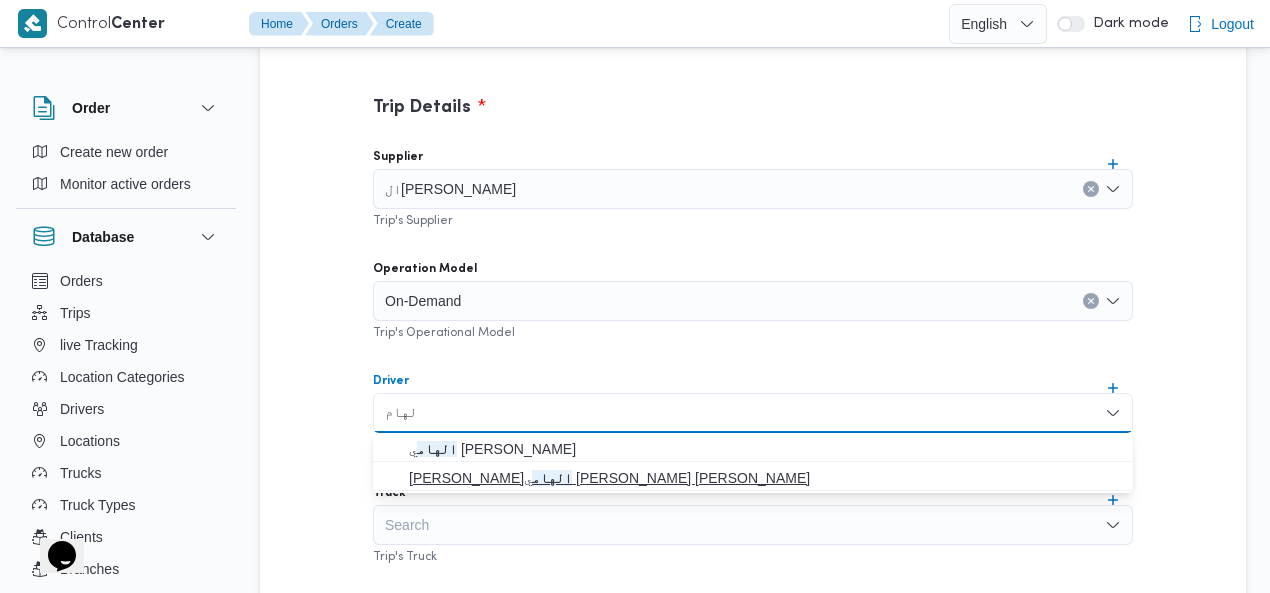 type on "الهام" 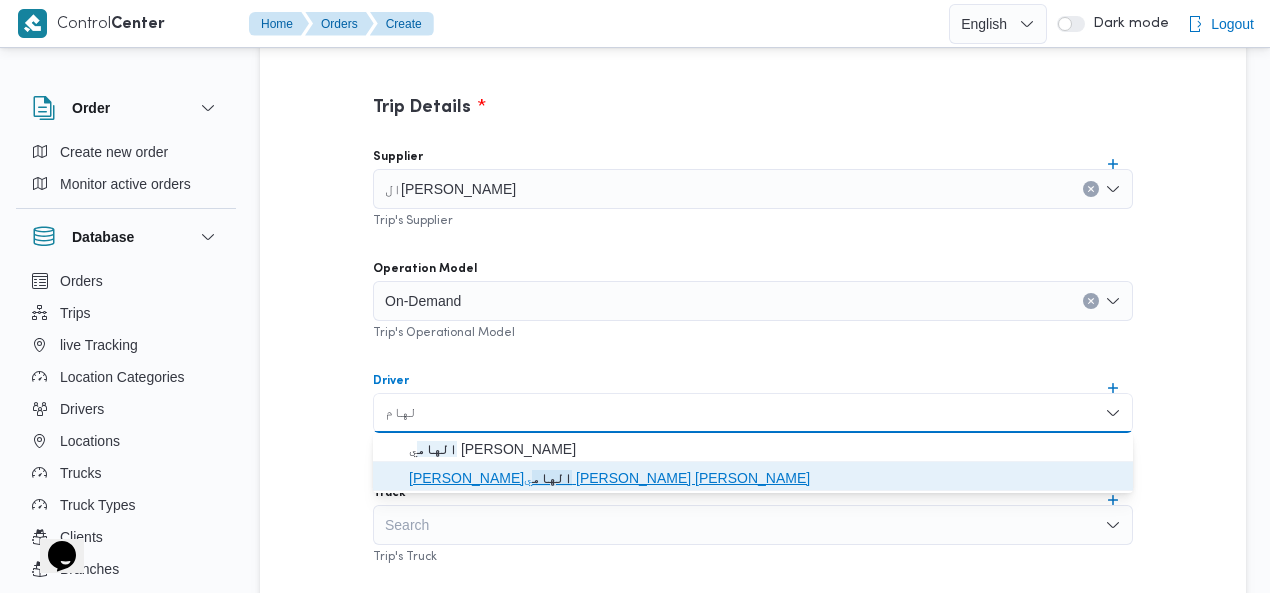 click on "احمد  الهام ي محمد خالد علي المنطاوي" at bounding box center [765, 478] 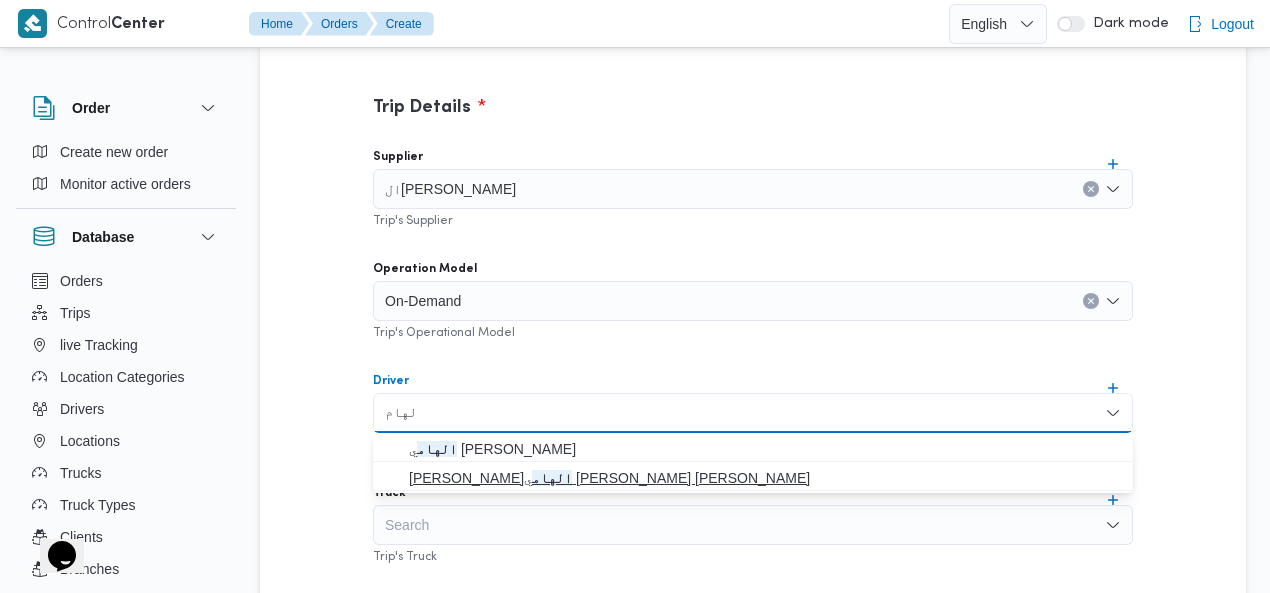 type 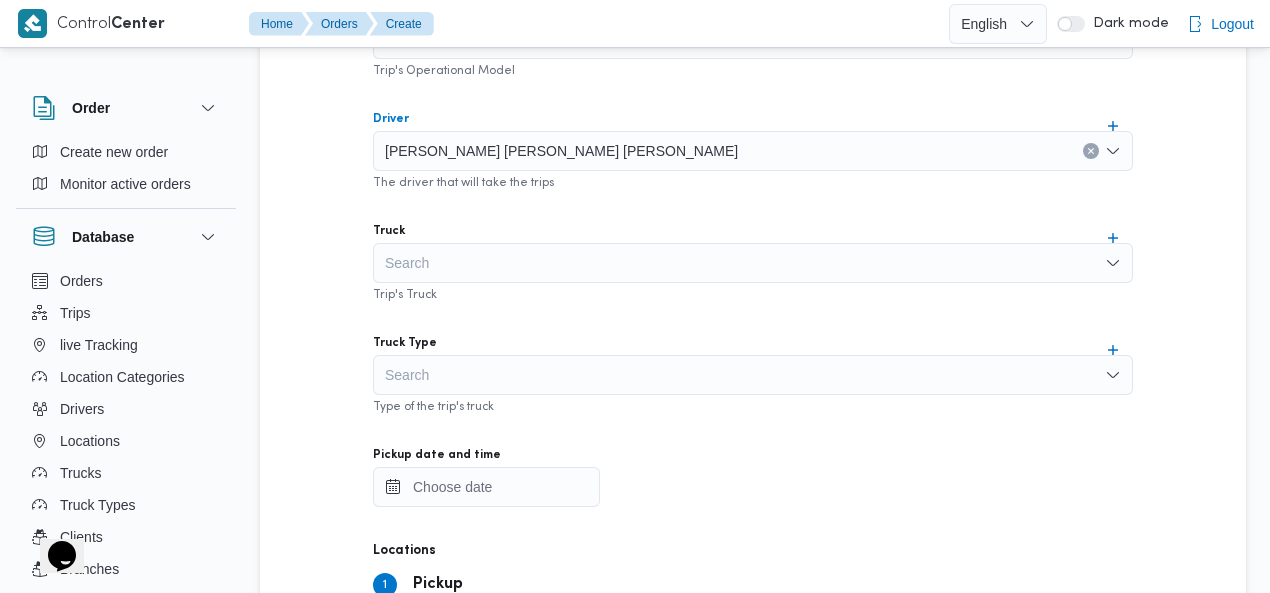 scroll, scrollTop: 805, scrollLeft: 0, axis: vertical 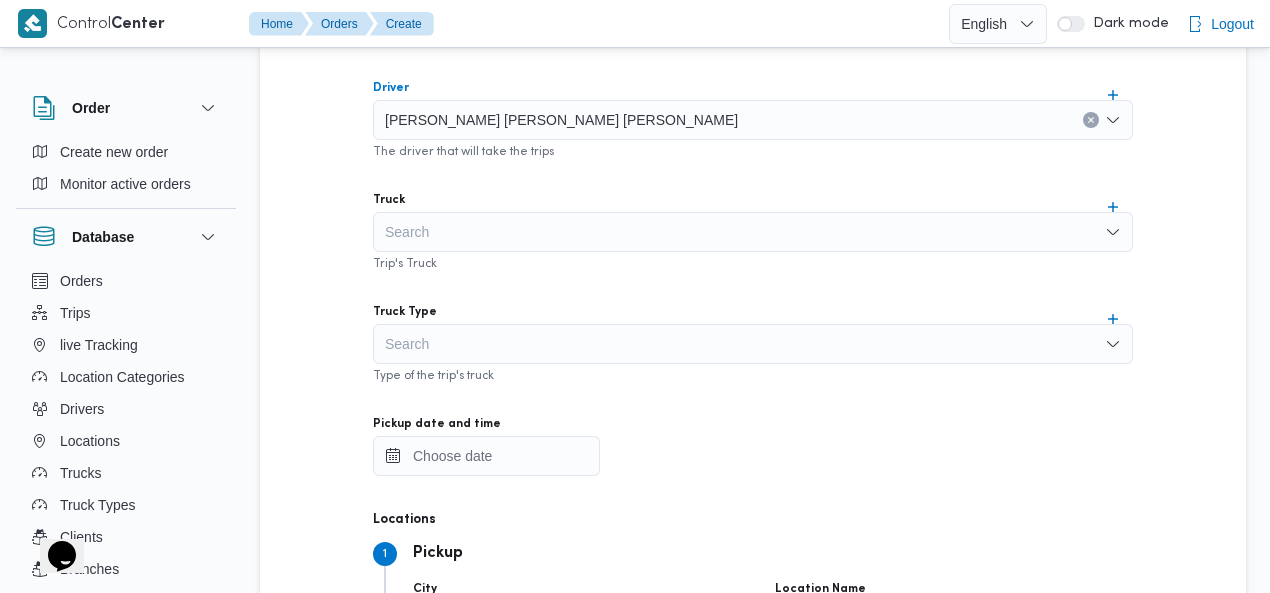 click on "Search" at bounding box center [753, 232] 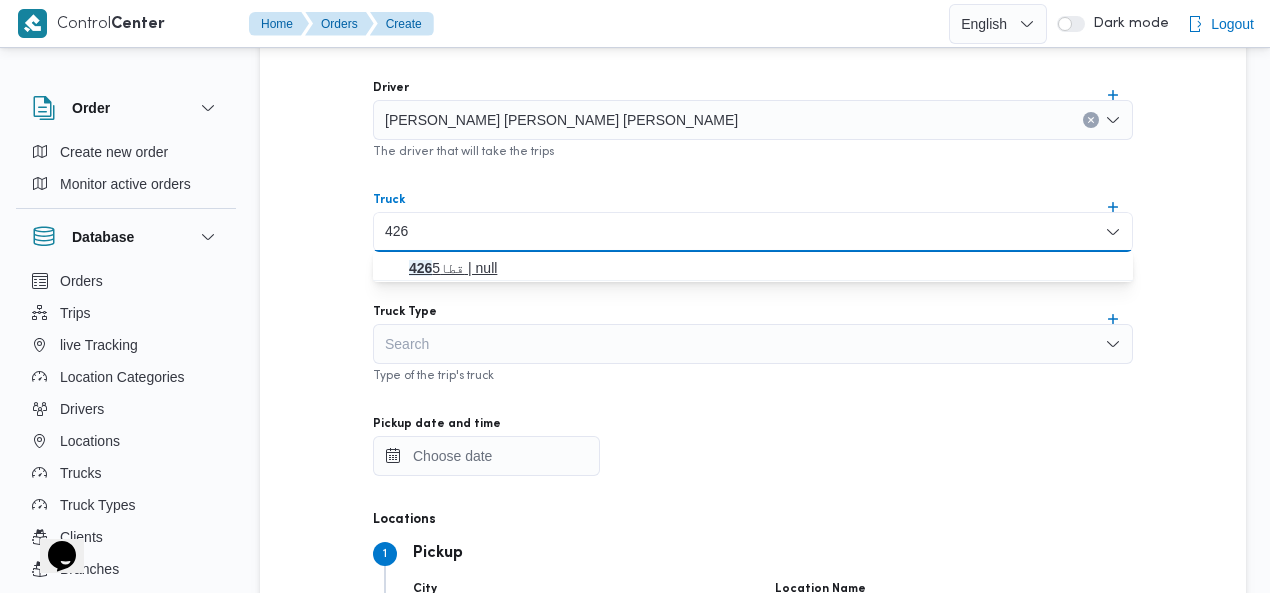 type on "426" 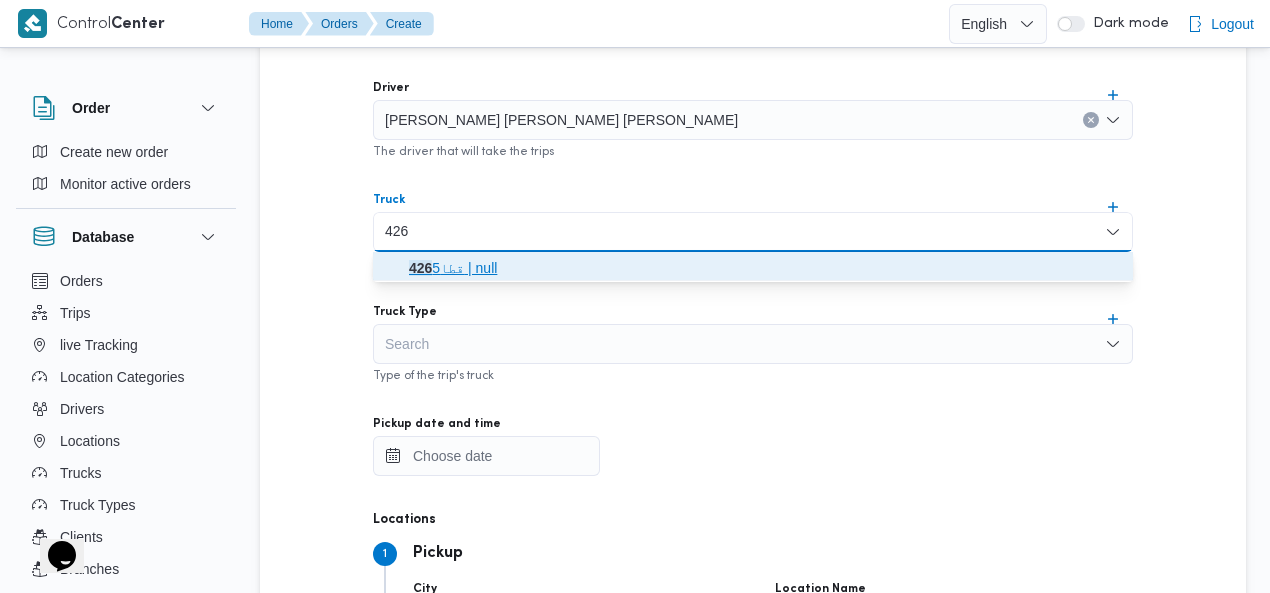 click on "قطا 426 5 | null" at bounding box center [765, 268] 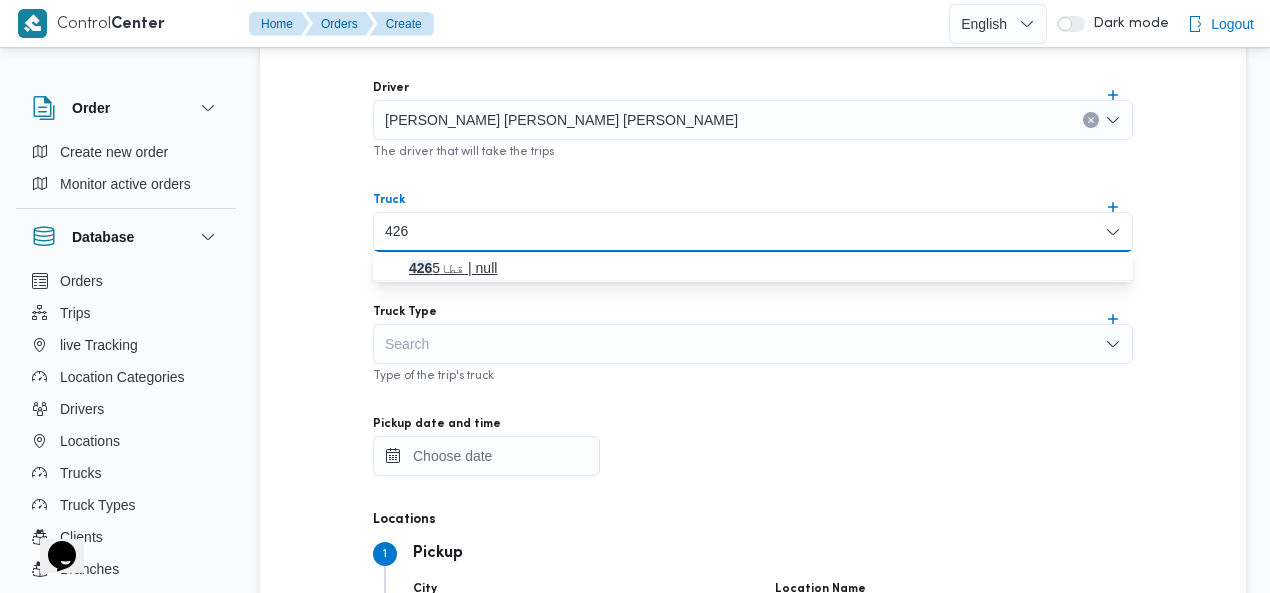 type 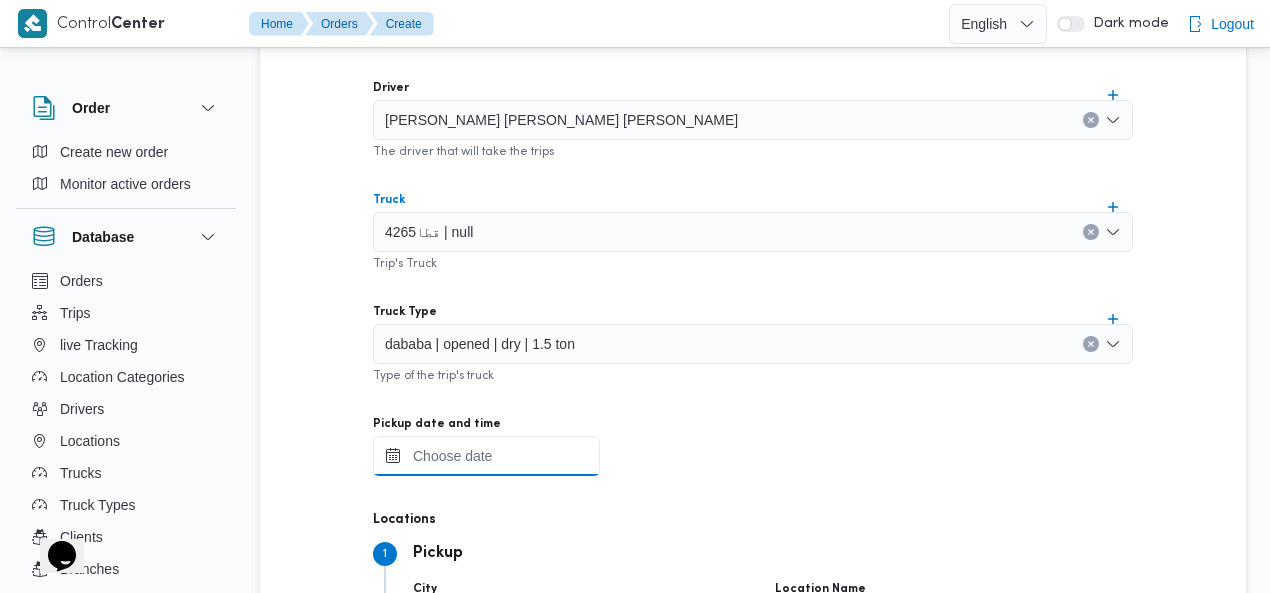 click on "Pickup date and time" at bounding box center (486, 456) 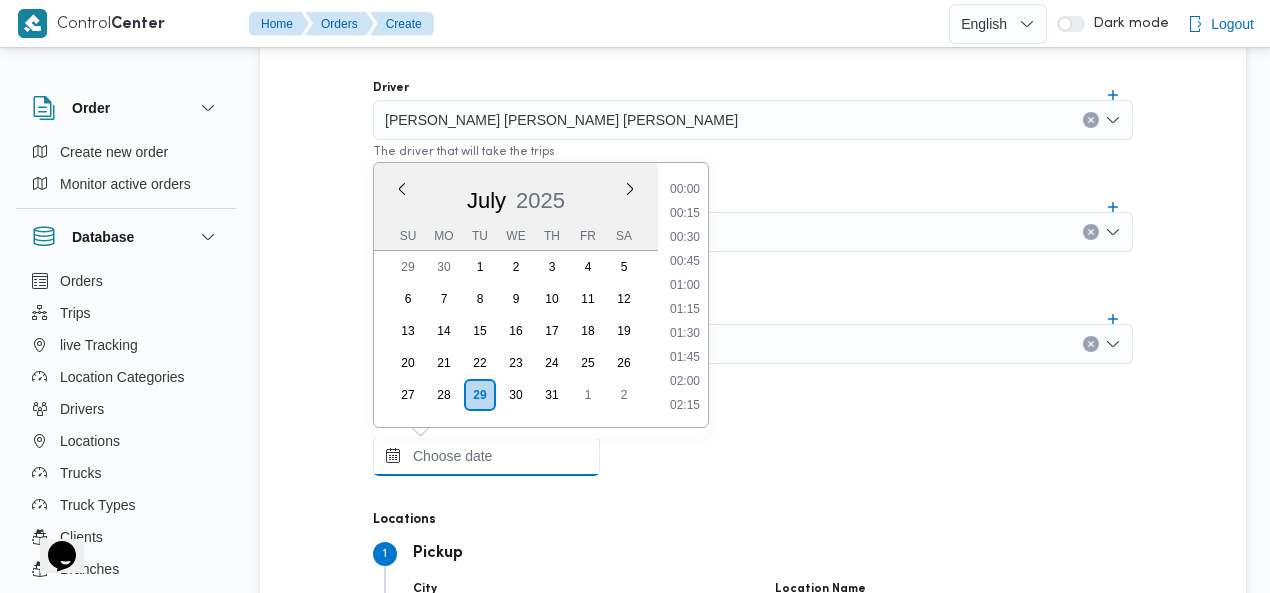 scroll, scrollTop: 1102, scrollLeft: 0, axis: vertical 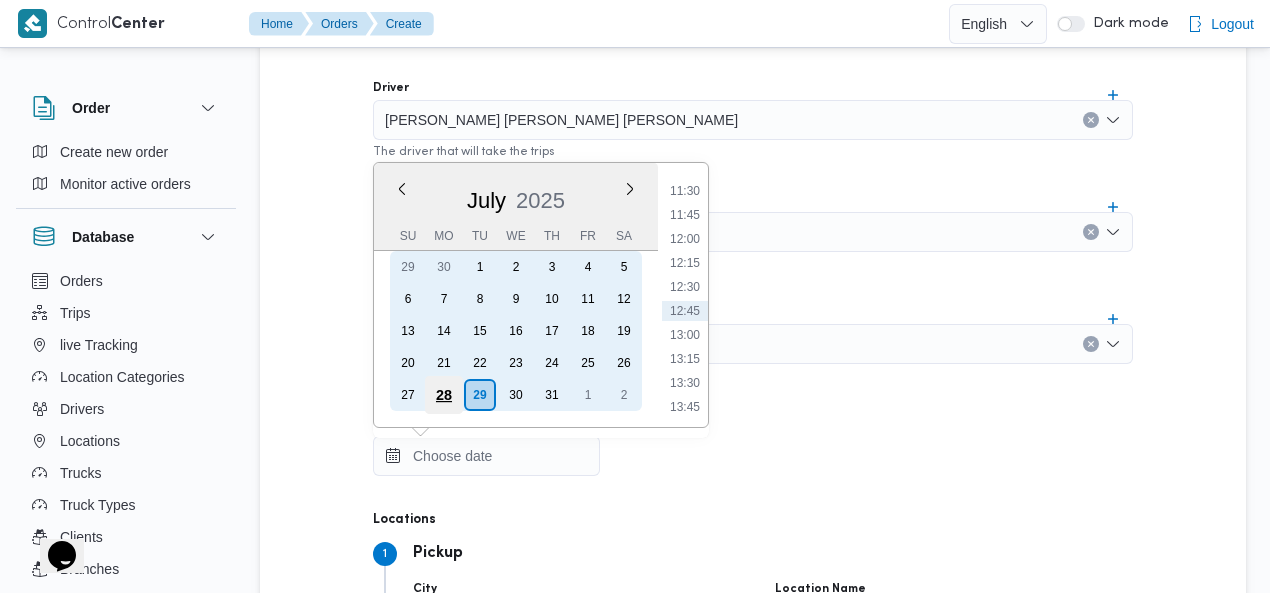 click on "28" at bounding box center (444, 395) 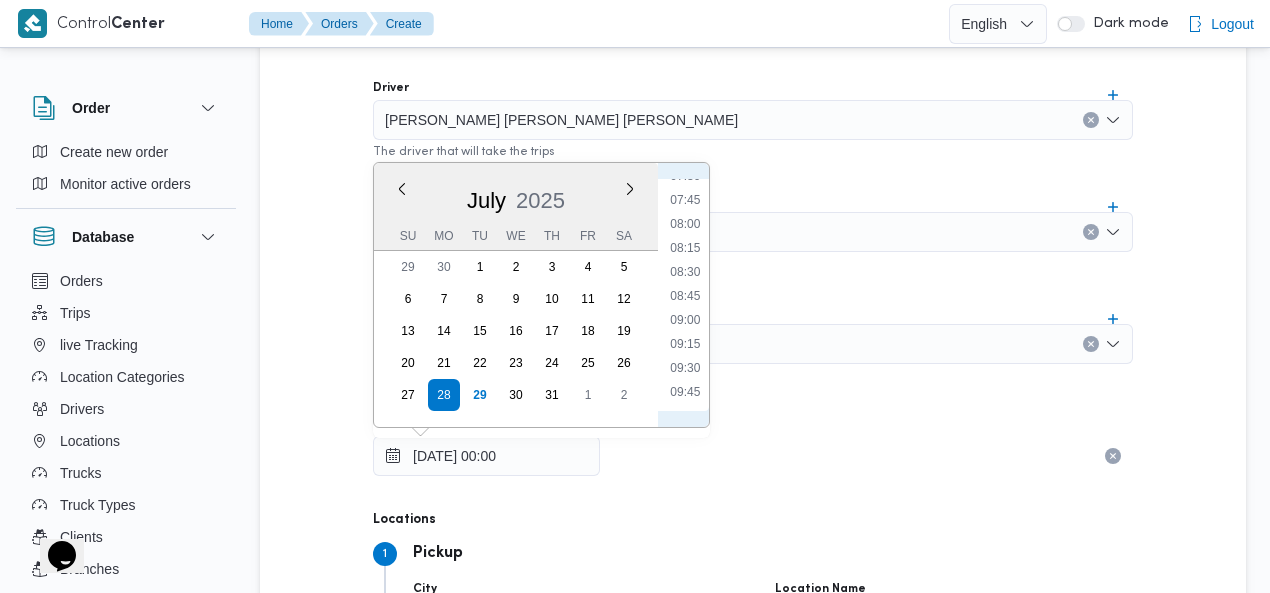 scroll, scrollTop: 808, scrollLeft: 0, axis: vertical 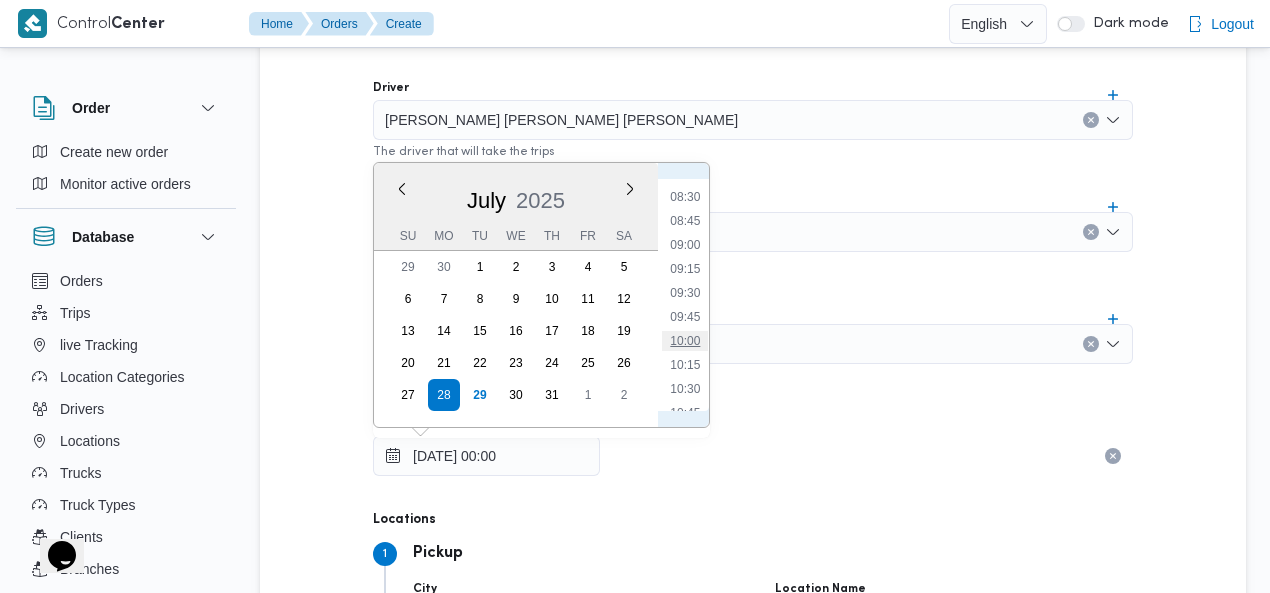 click on "10:00" at bounding box center [685, 341] 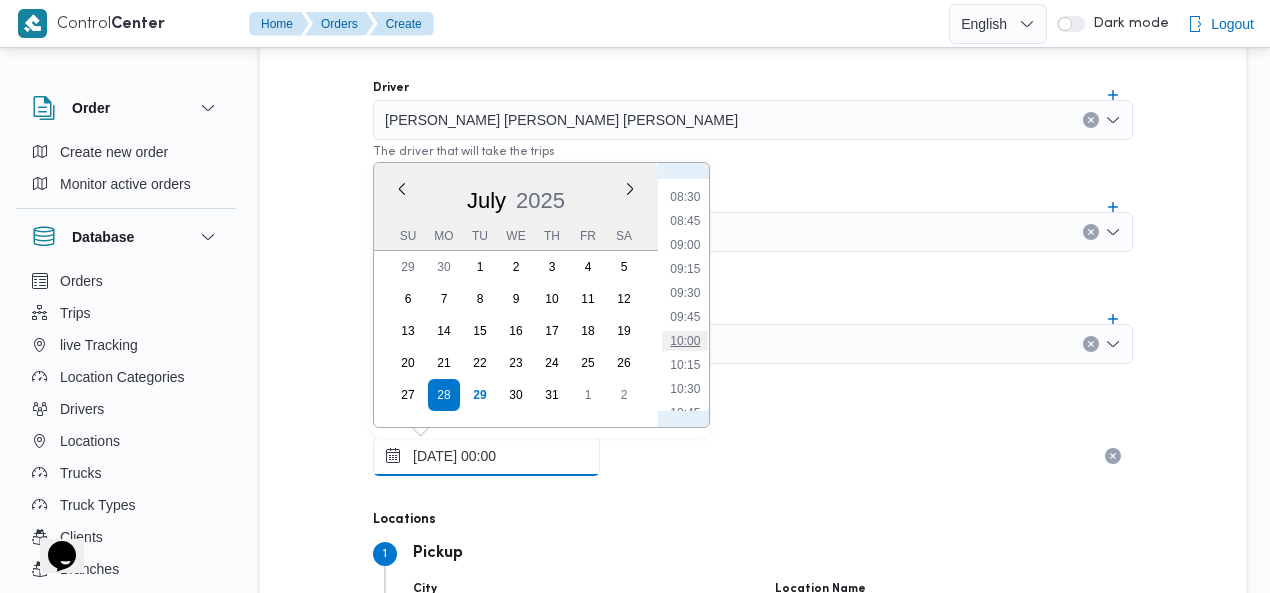 type on "28/07/2025 10:00" 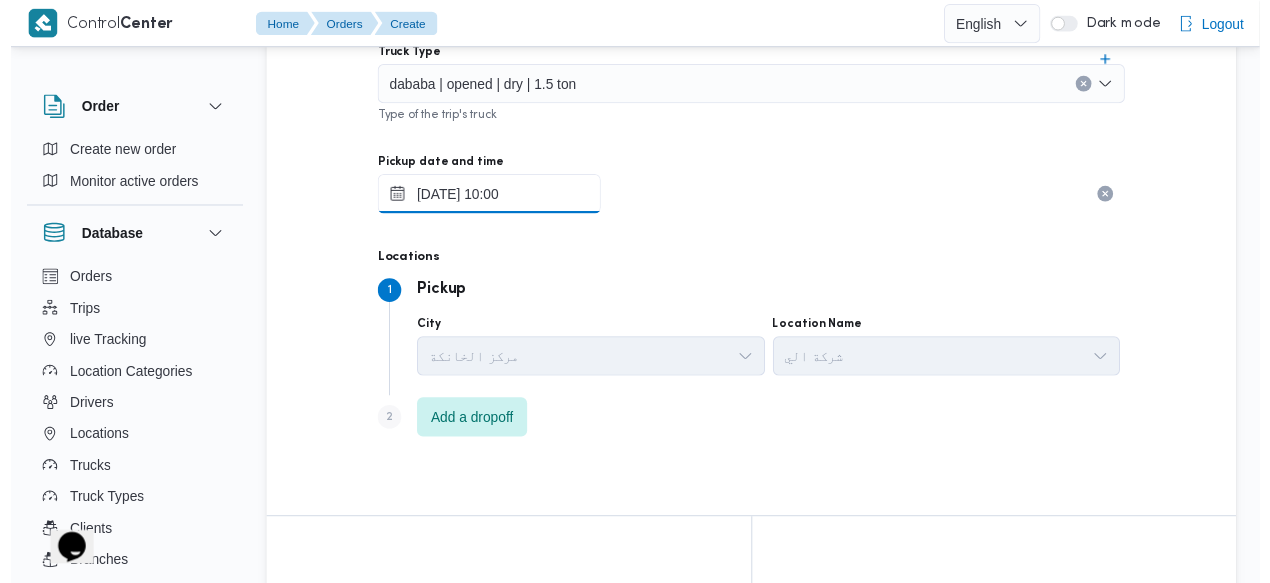 scroll, scrollTop: 1114, scrollLeft: 0, axis: vertical 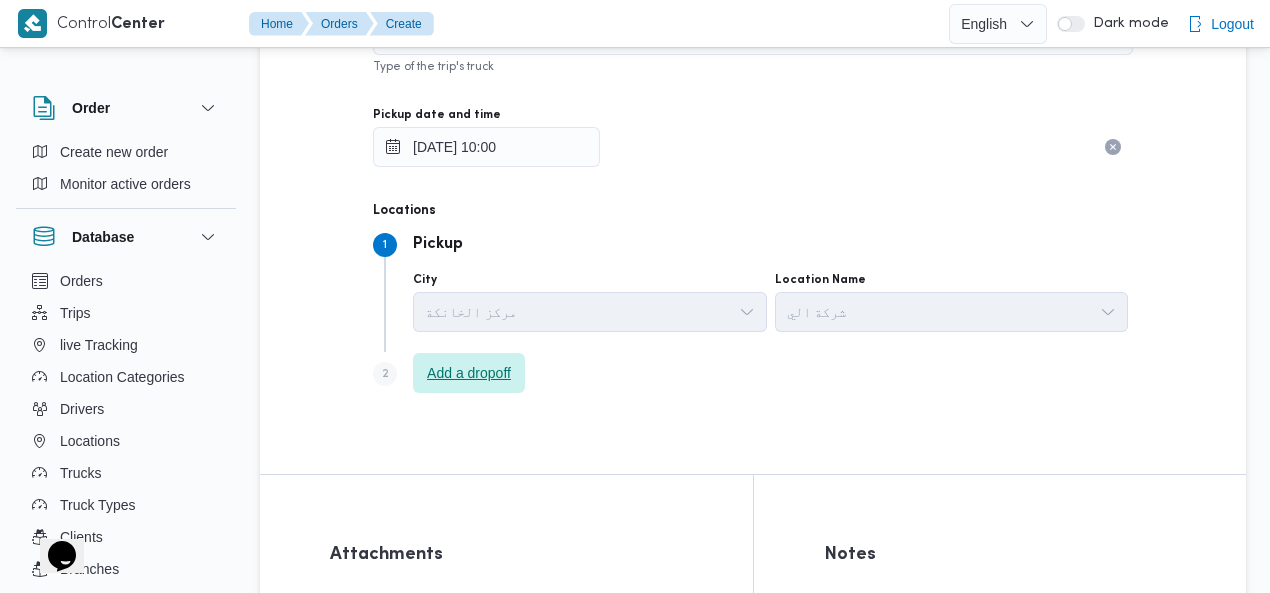 click on "Add a dropoff" at bounding box center [469, 373] 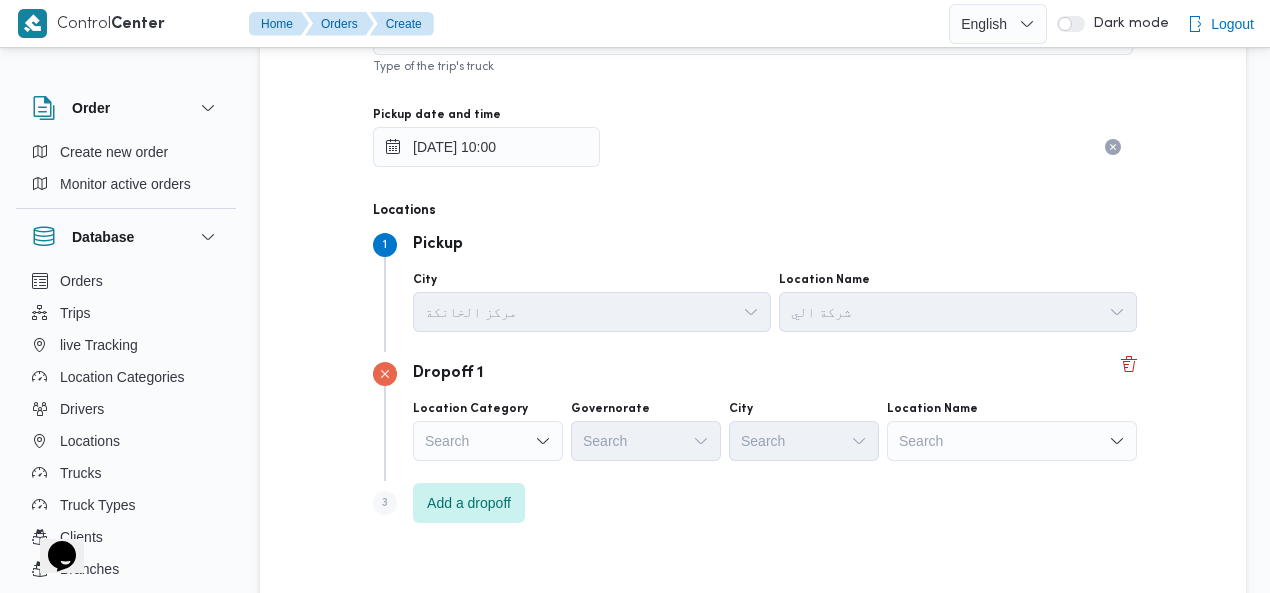 click on "Search" at bounding box center (1012, 441) 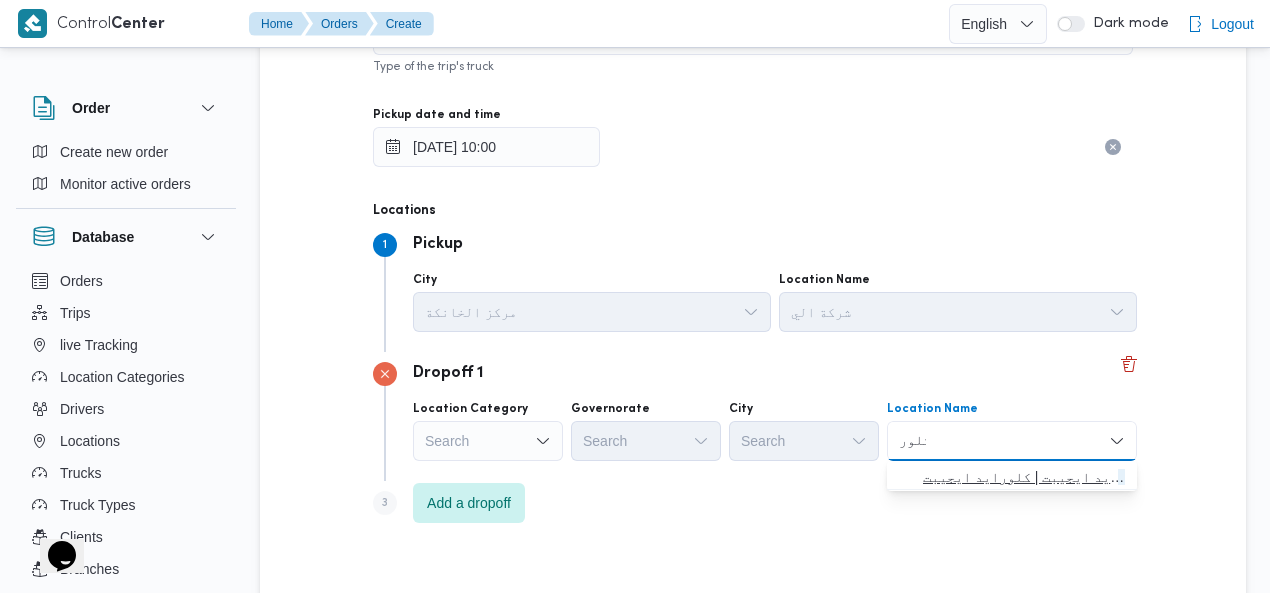 type on "كلور" 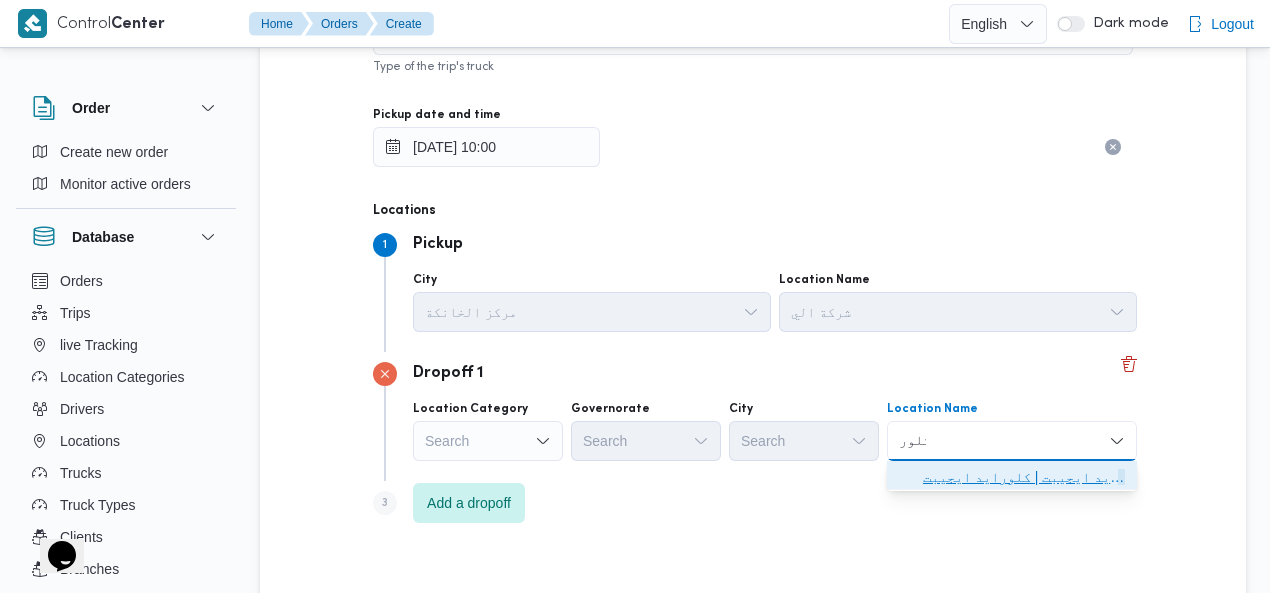click on "كلور ايد ايجيبت  | كلورايد ايجيبت | null" at bounding box center [1024, 477] 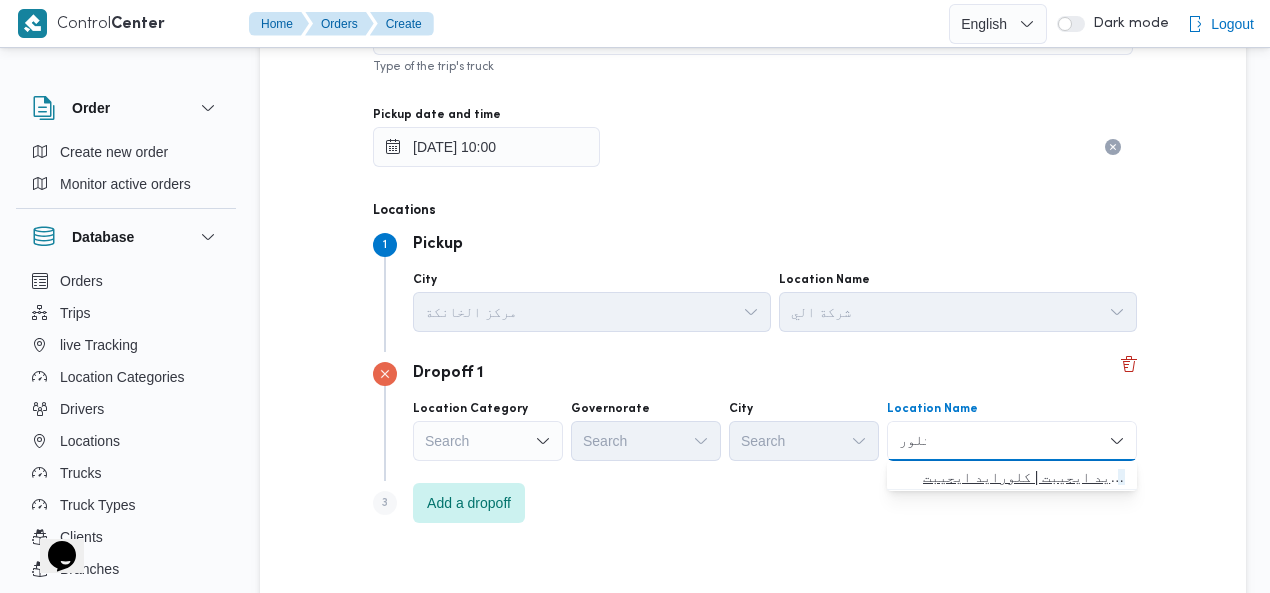 type 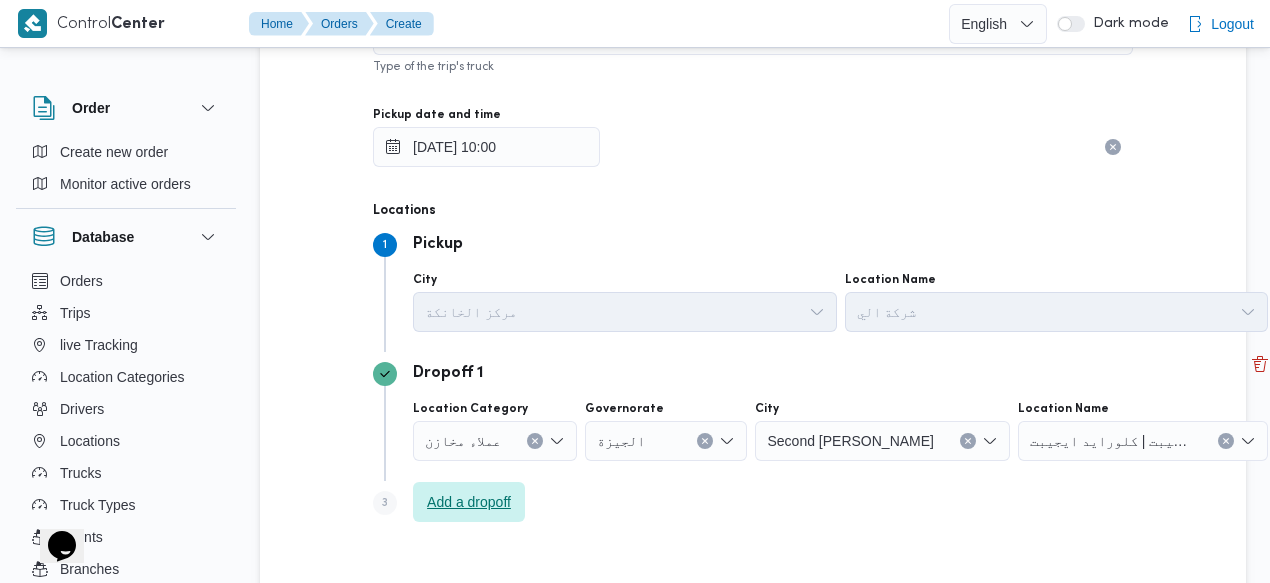 click on "Add a dropoff" at bounding box center (469, 502) 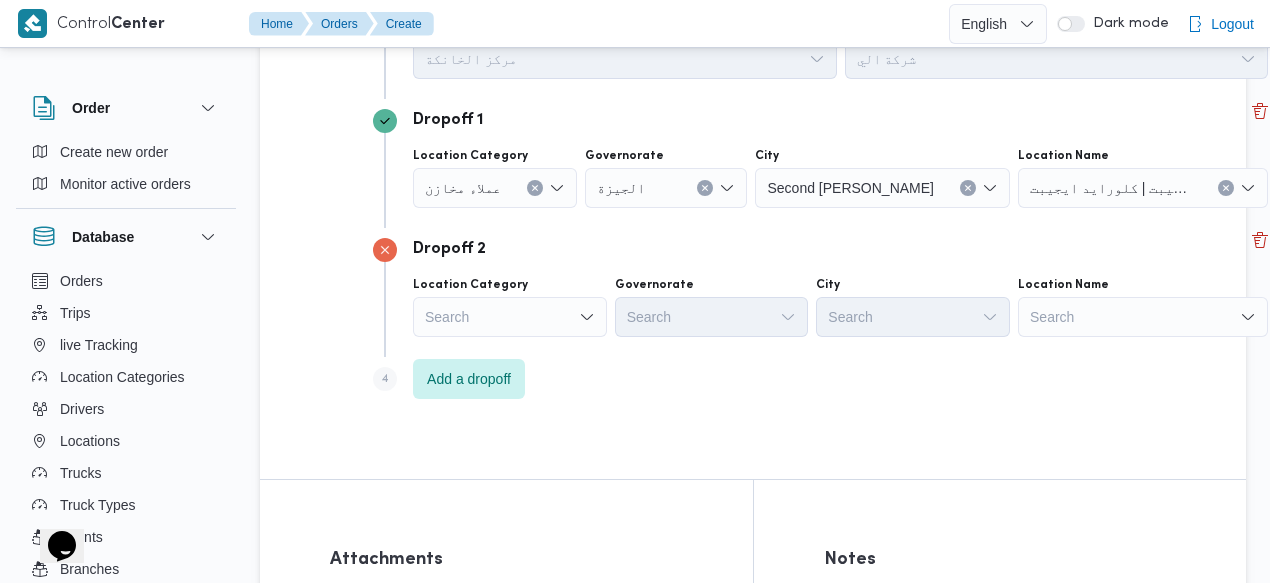 scroll, scrollTop: 1375, scrollLeft: 0, axis: vertical 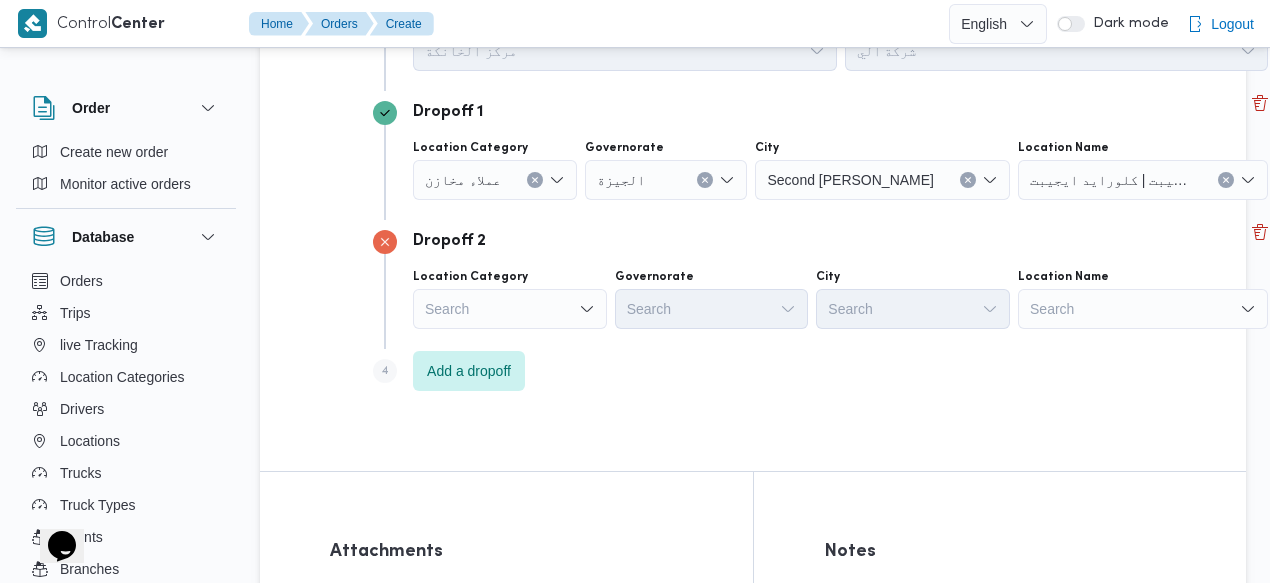 click on "Search" at bounding box center [1143, 180] 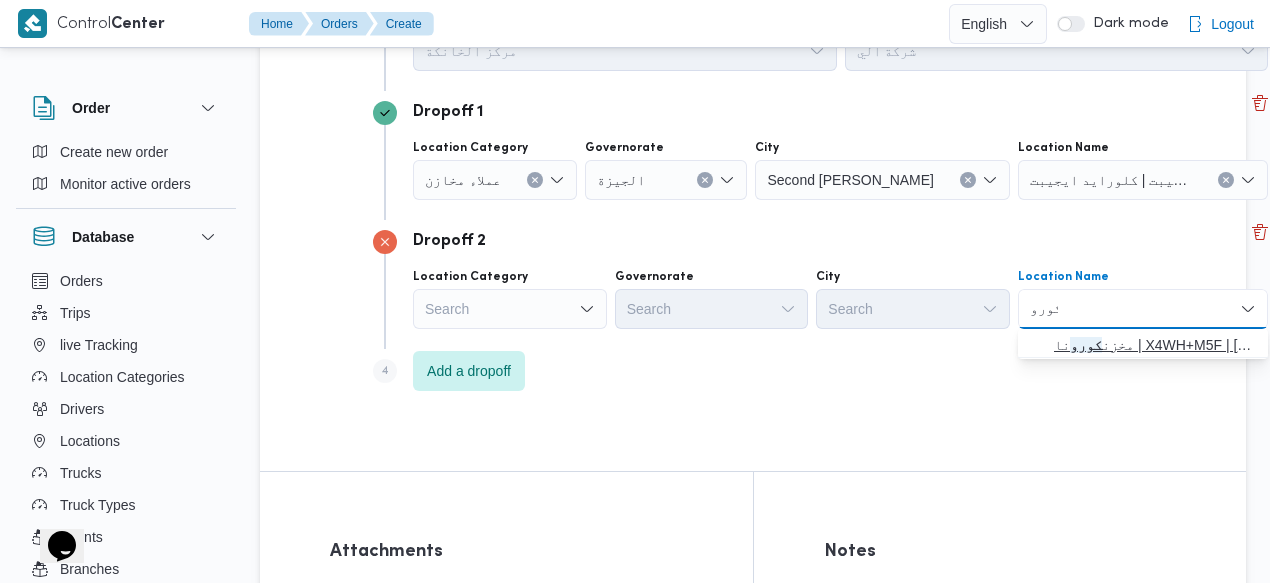 type on "كورو" 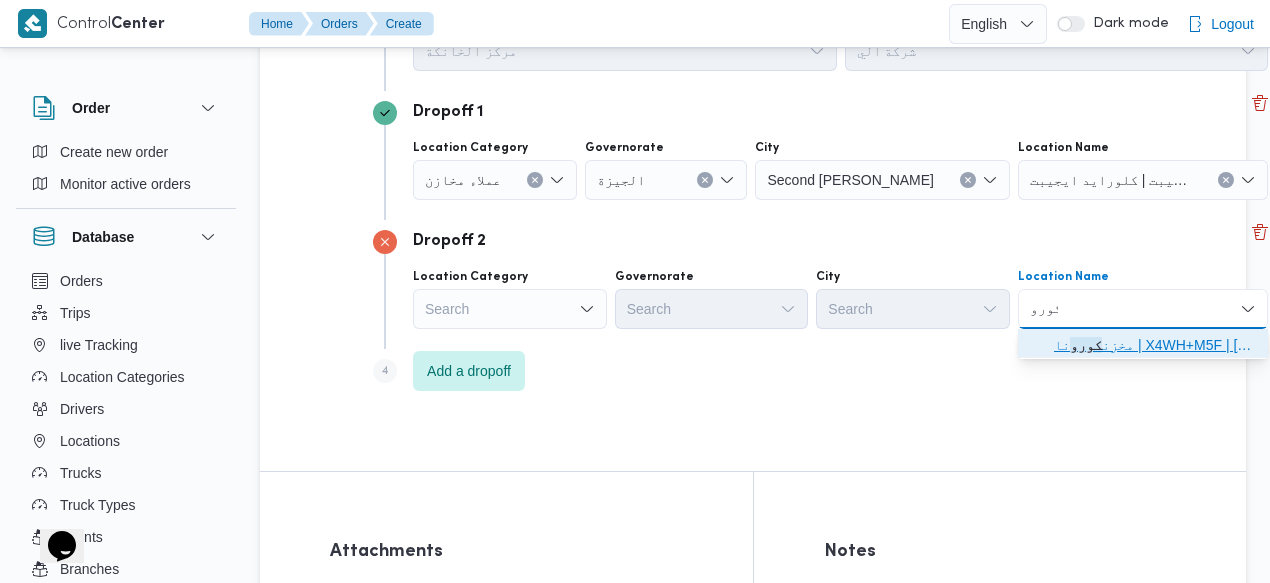 click on "مخزن  كورو نا  | X4WH+M5F | كفر نصار" at bounding box center (1155, 345) 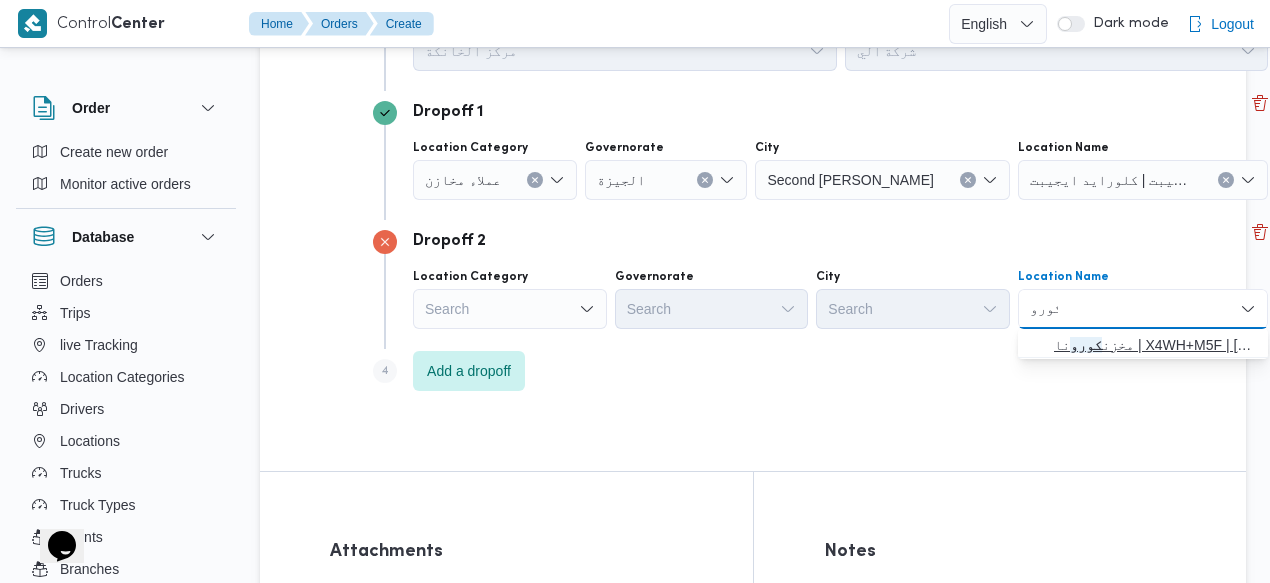 type 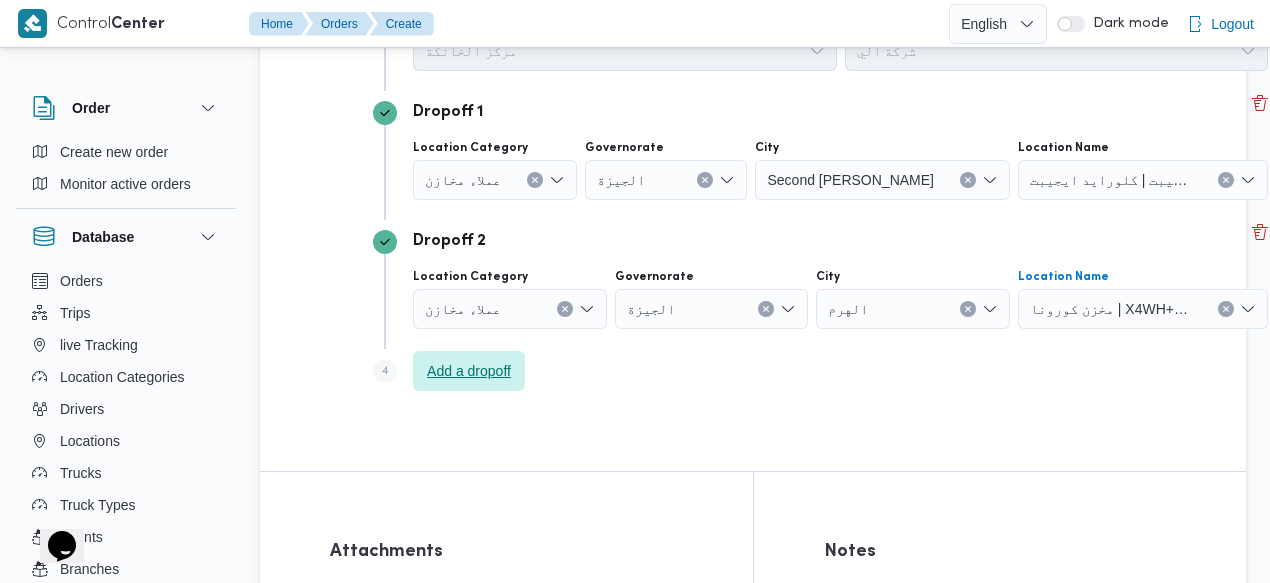 drag, startPoint x: 480, startPoint y: 374, endPoint x: 1079, endPoint y: 378, distance: 599.01337 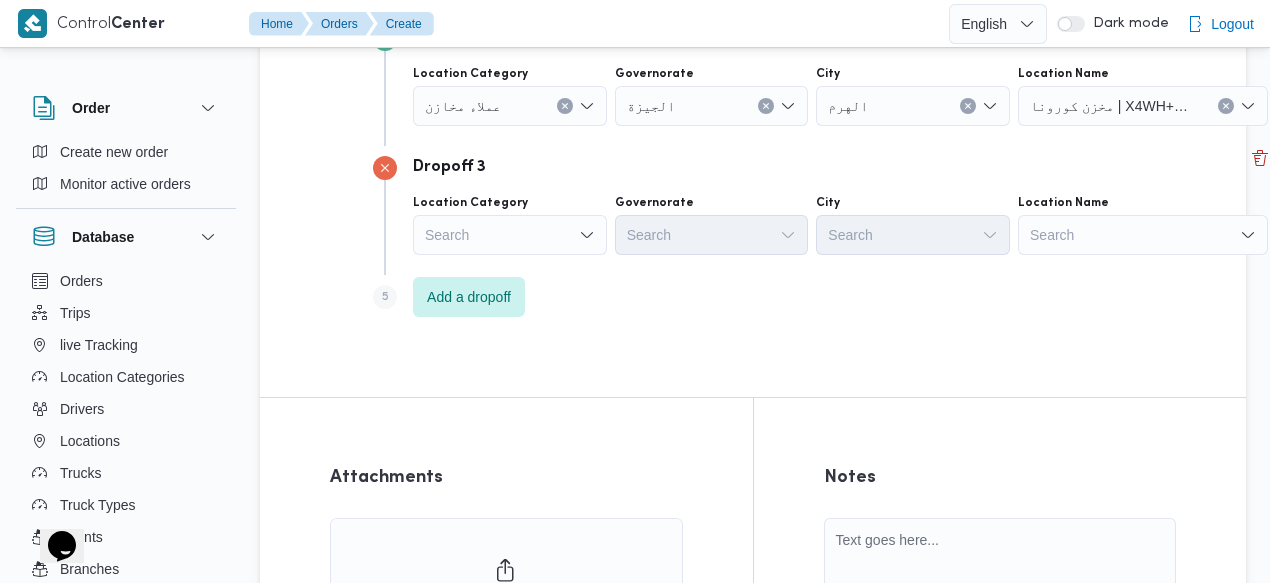 scroll, scrollTop: 1580, scrollLeft: 0, axis: vertical 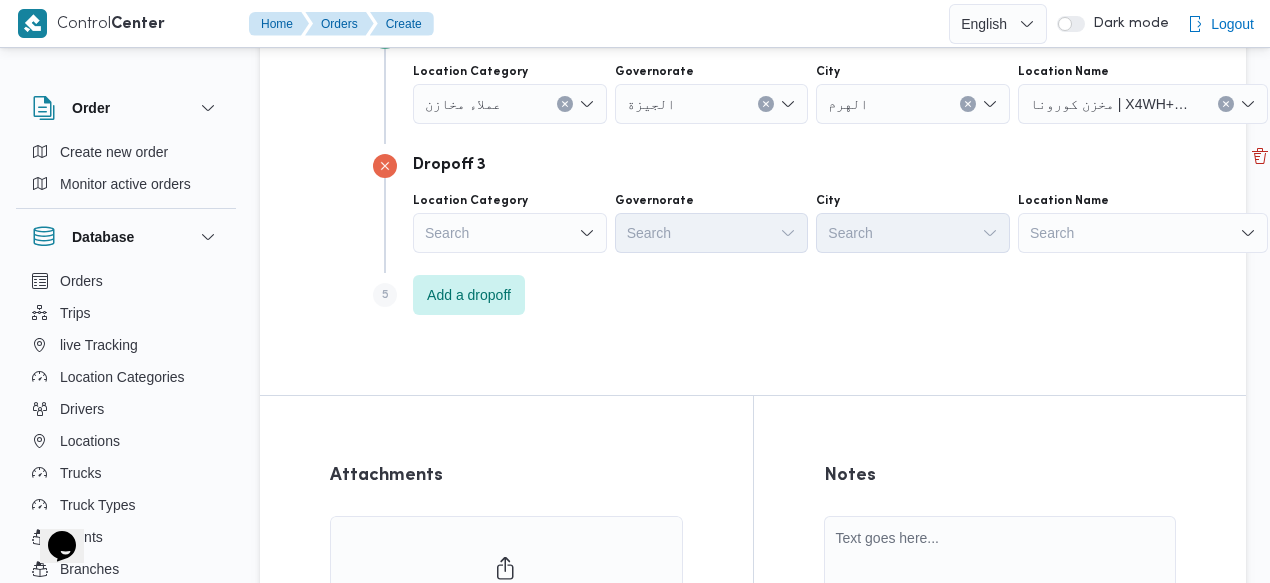 click on "Search" at bounding box center [1143, -25] 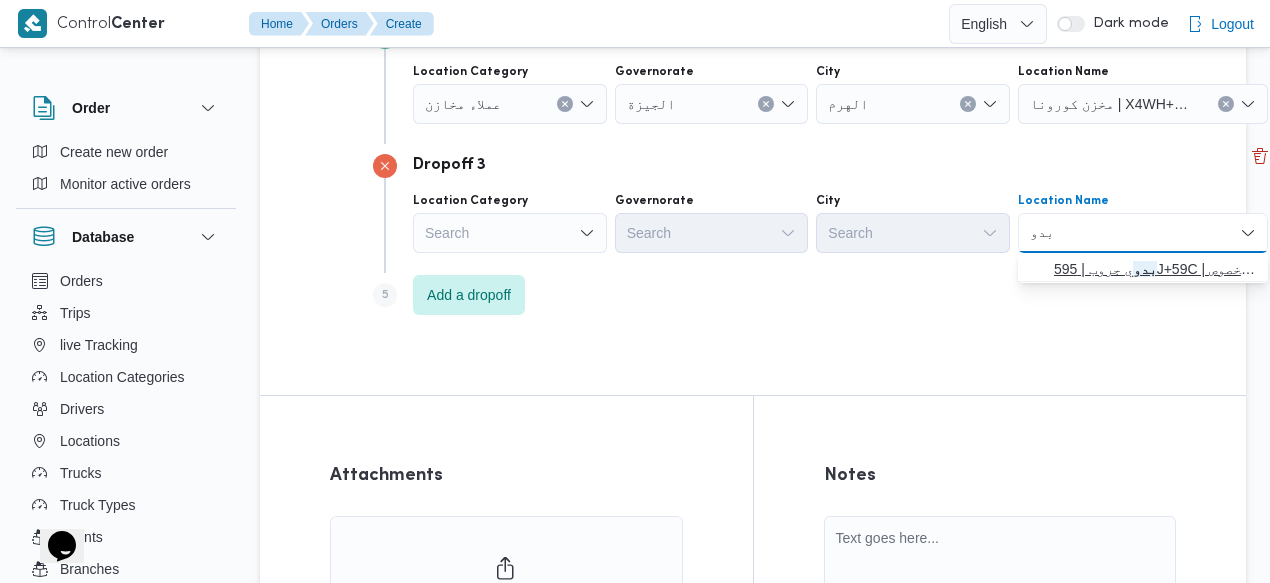 type on "بدو" 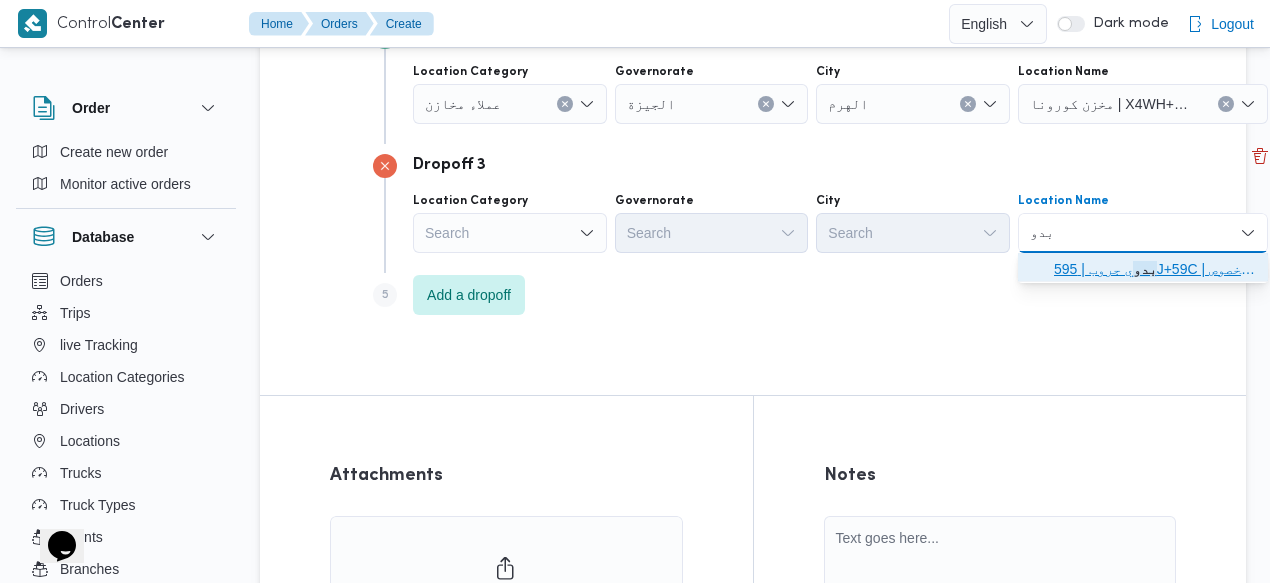 click on "بدو ي جروب | 595J+59C | الخصوص،" at bounding box center (1155, 269) 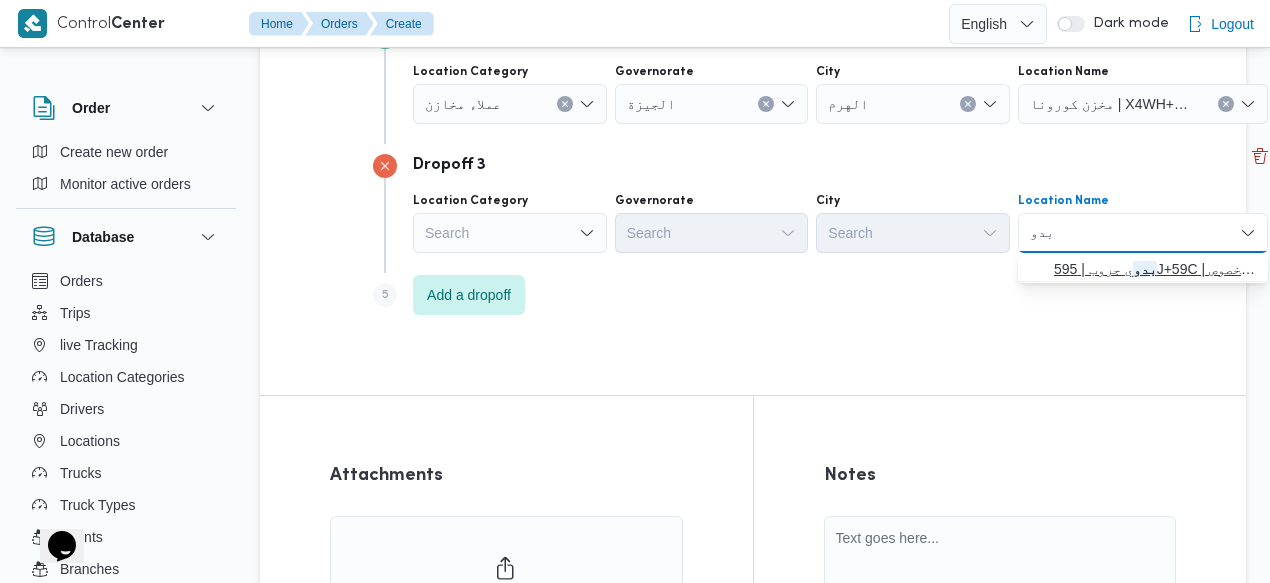 type 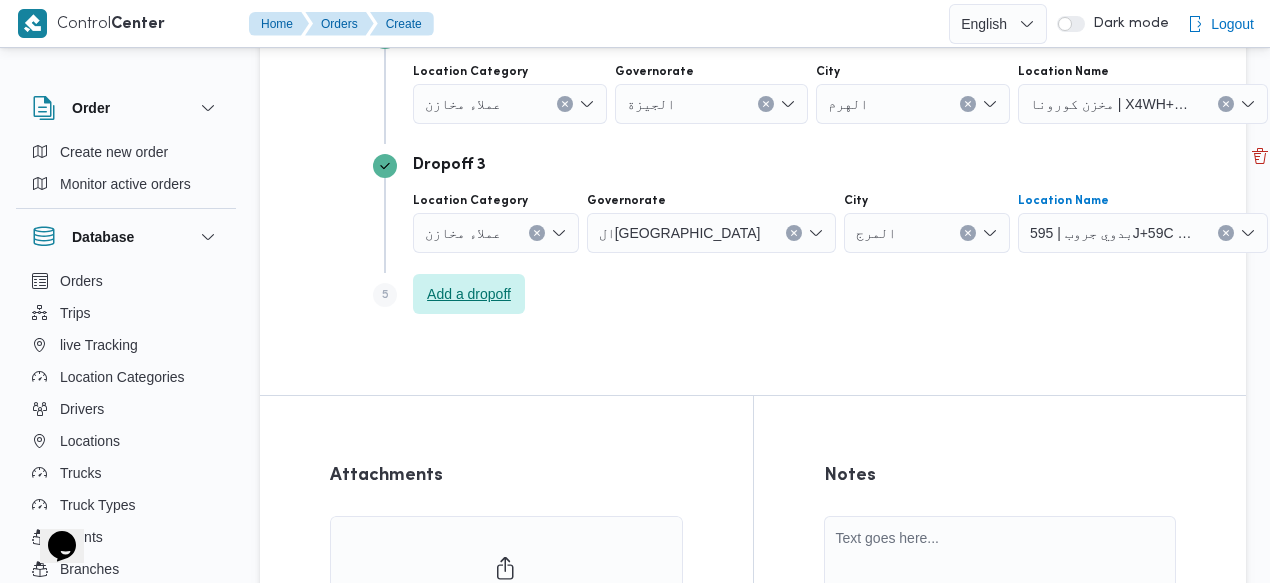 click on "Add a dropoff" at bounding box center [469, 294] 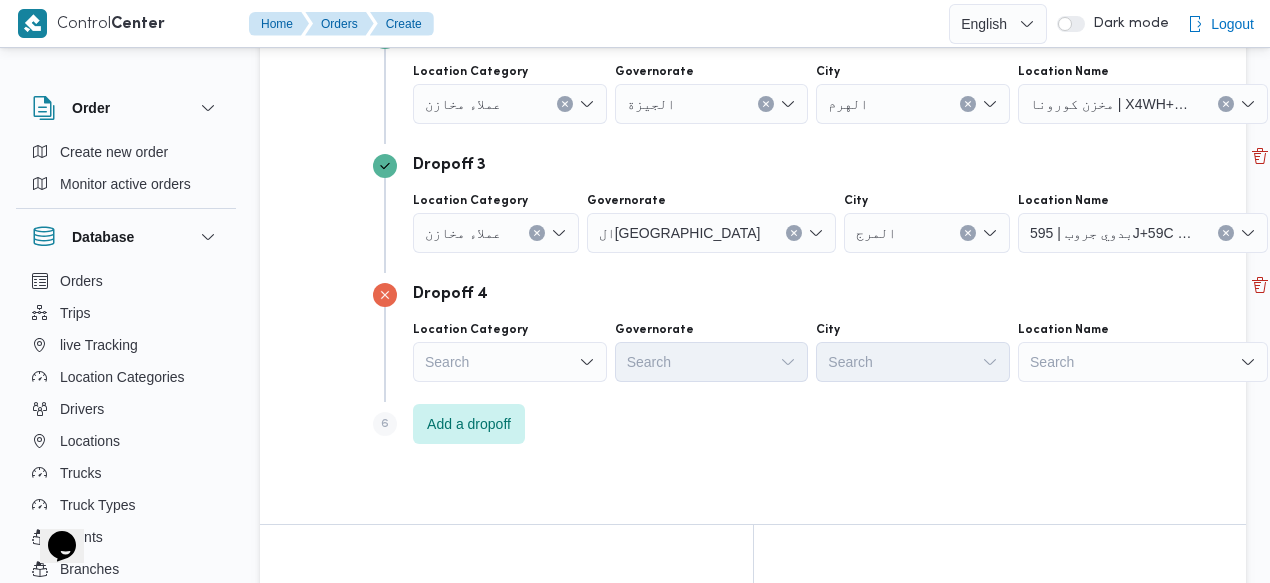 scroll, scrollTop: 1606, scrollLeft: 0, axis: vertical 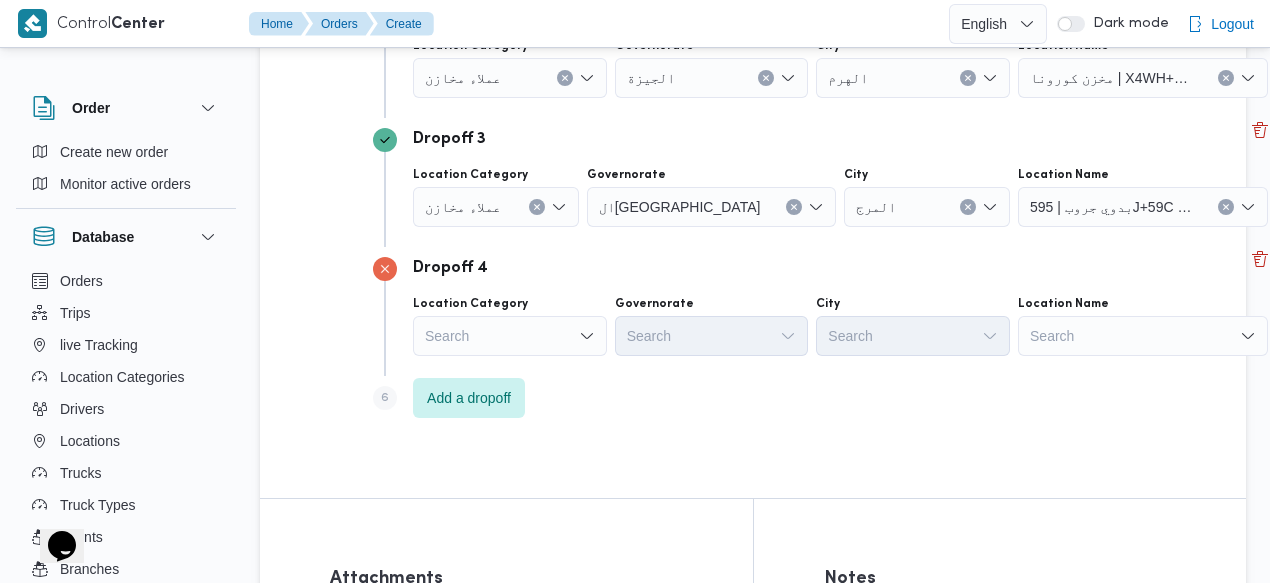 click on "Search" at bounding box center (1143, -51) 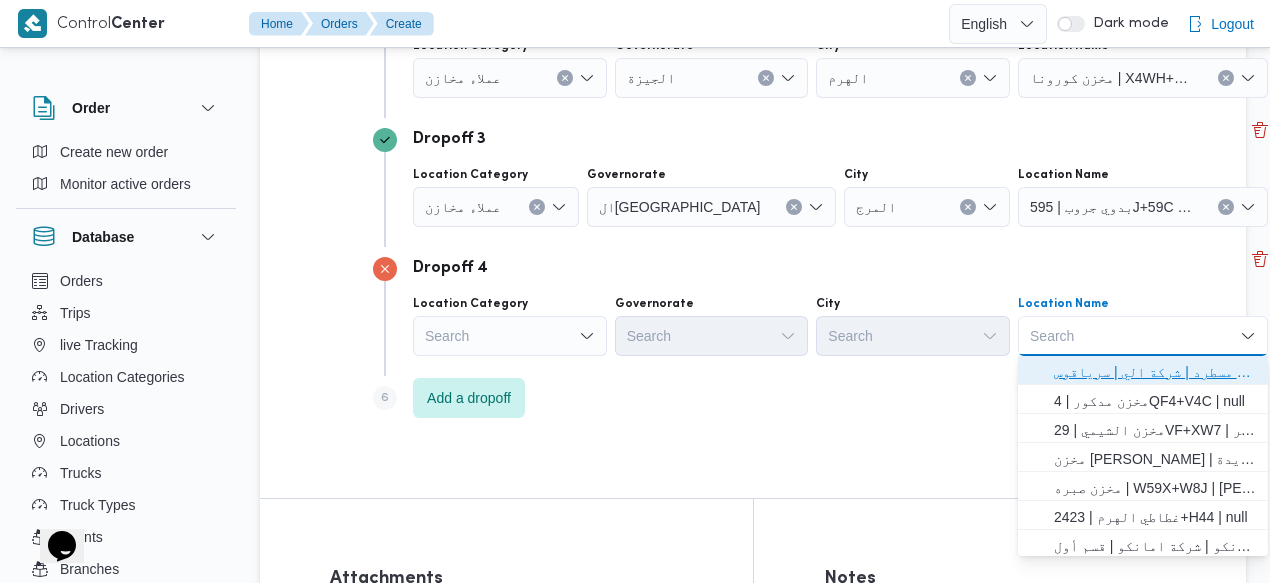 click on "فرونت دور مسطرد  | شركة الي | سرياقوس" at bounding box center [1155, 372] 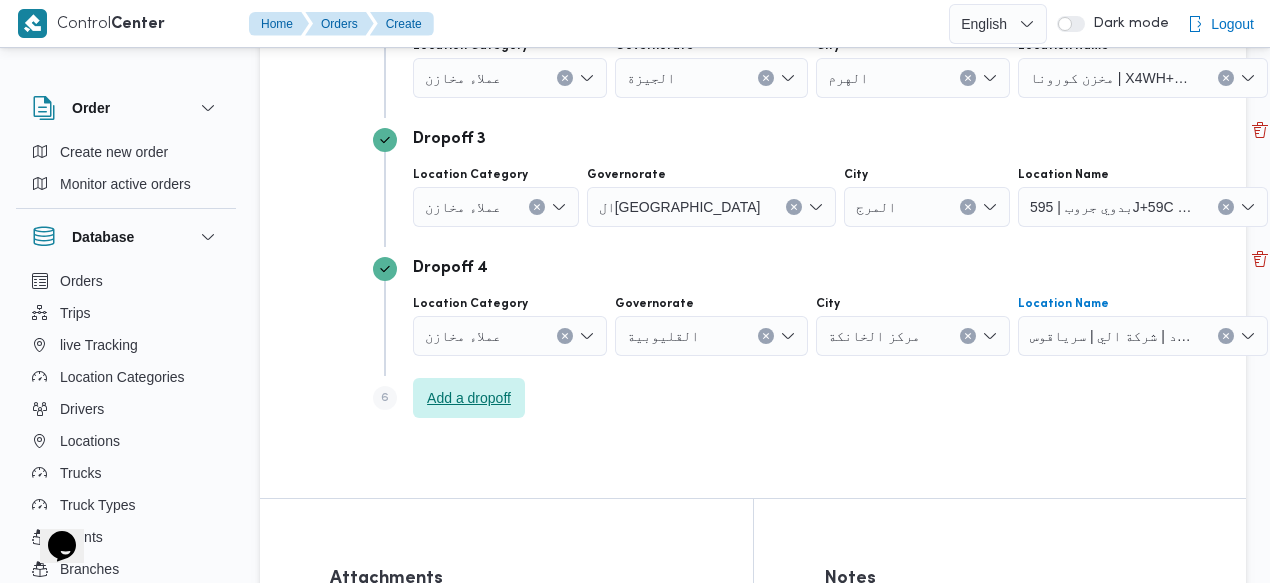 drag, startPoint x: 488, startPoint y: 396, endPoint x: 580, endPoint y: 401, distance: 92.13577 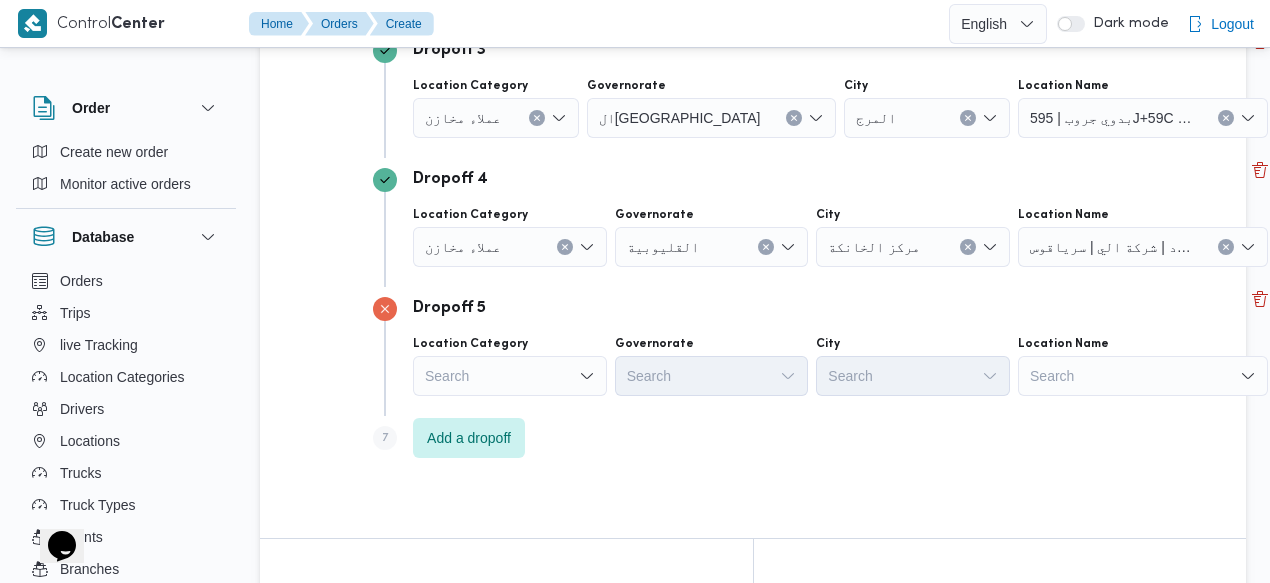 scroll, scrollTop: 1702, scrollLeft: 0, axis: vertical 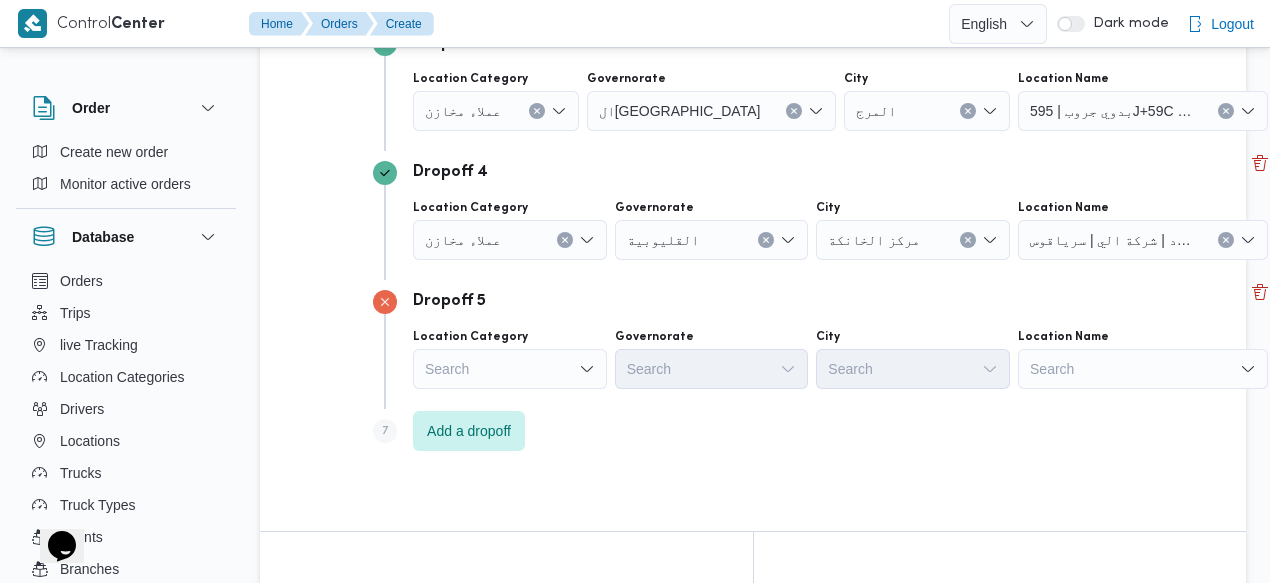 click on "Search" at bounding box center [1143, -147] 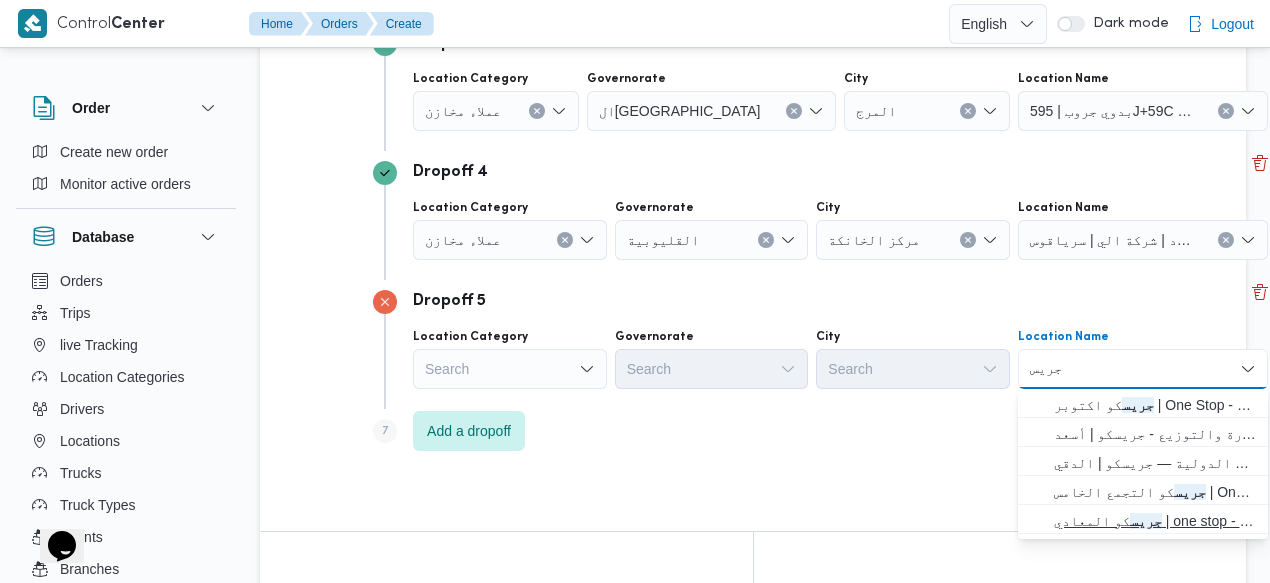 type on "جريس" 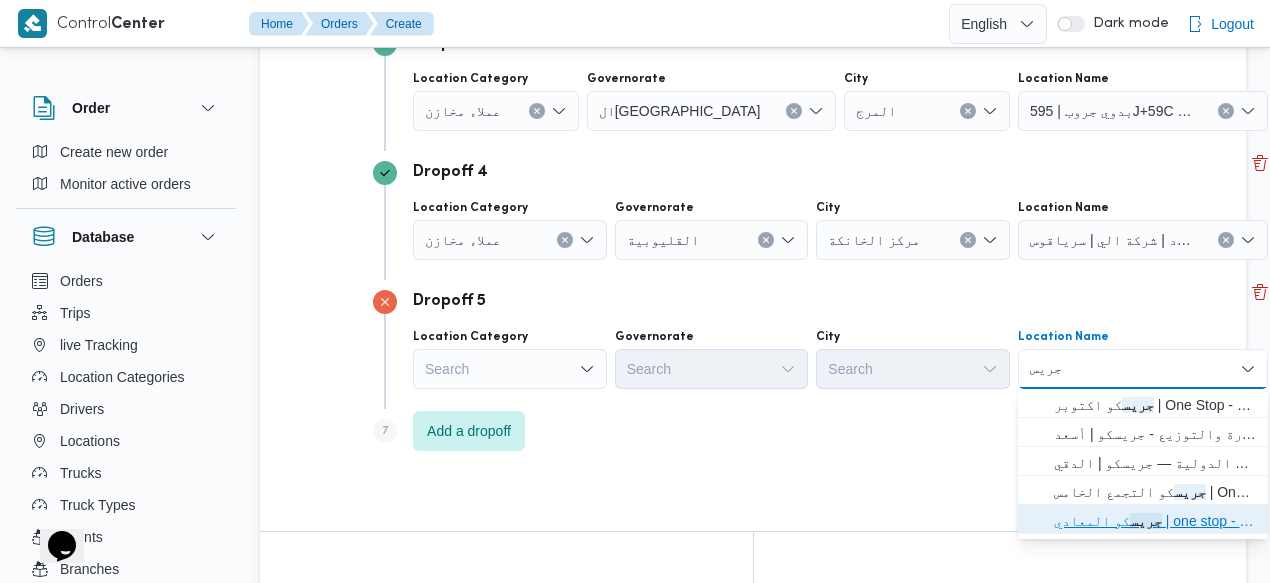 click on "جريس" 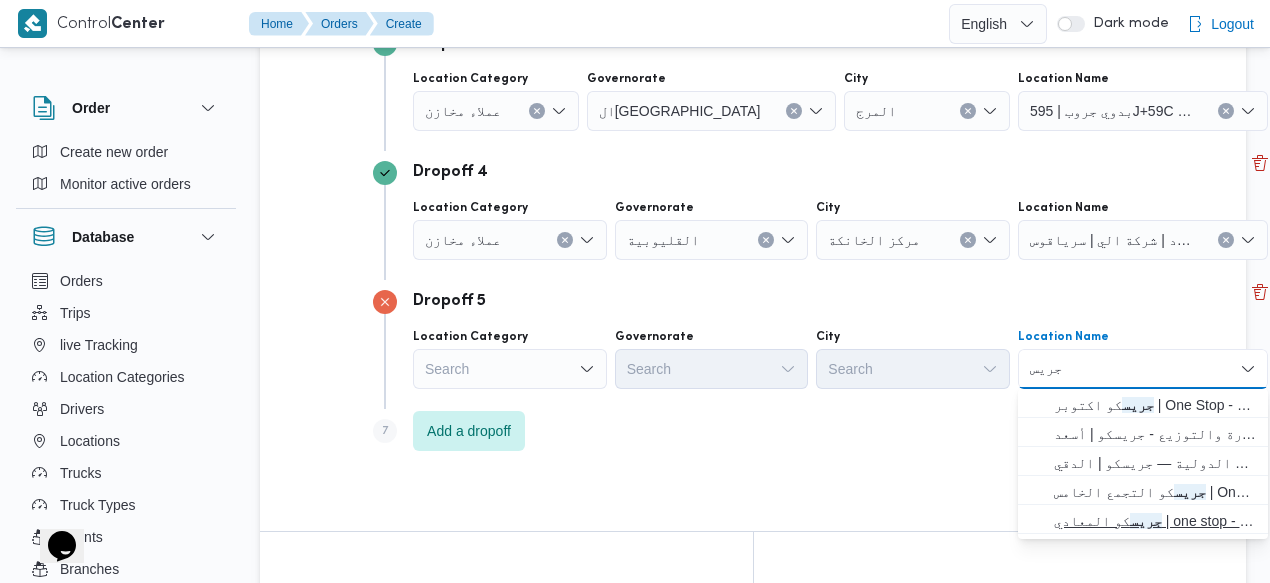 type 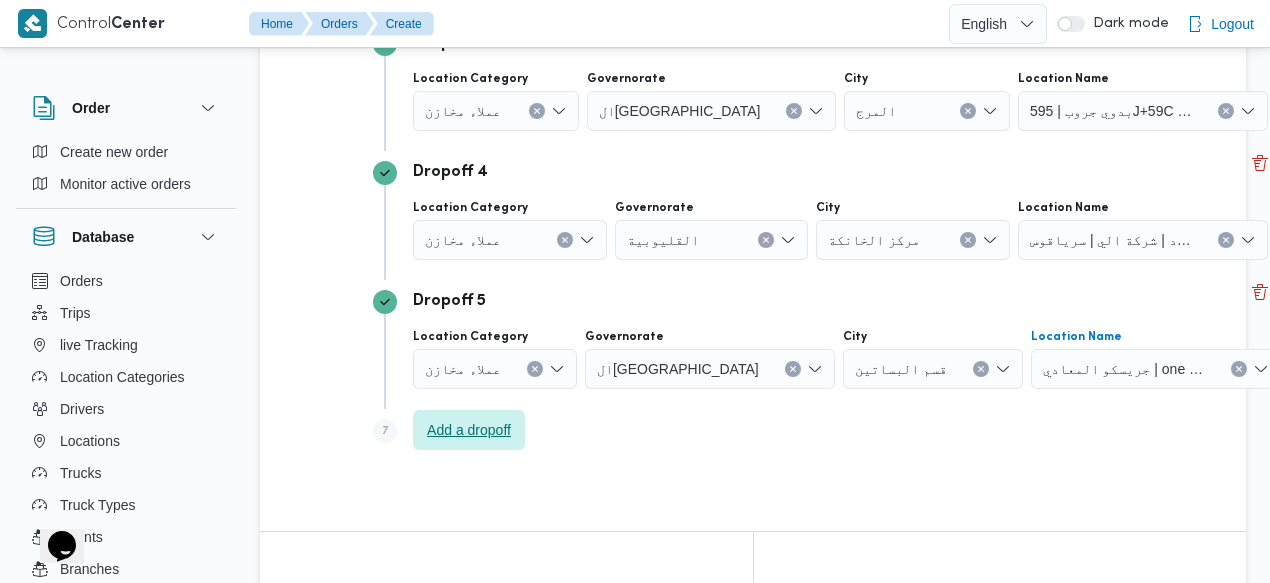 click on "Add a dropoff" at bounding box center [469, 430] 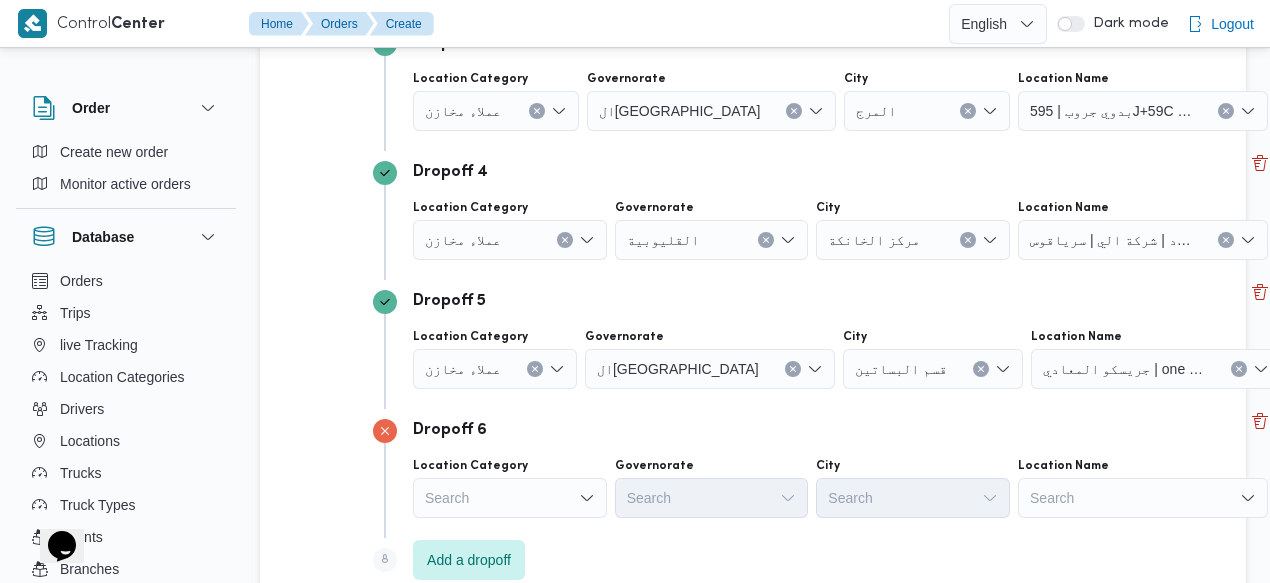 scroll, scrollTop: 1872, scrollLeft: 0, axis: vertical 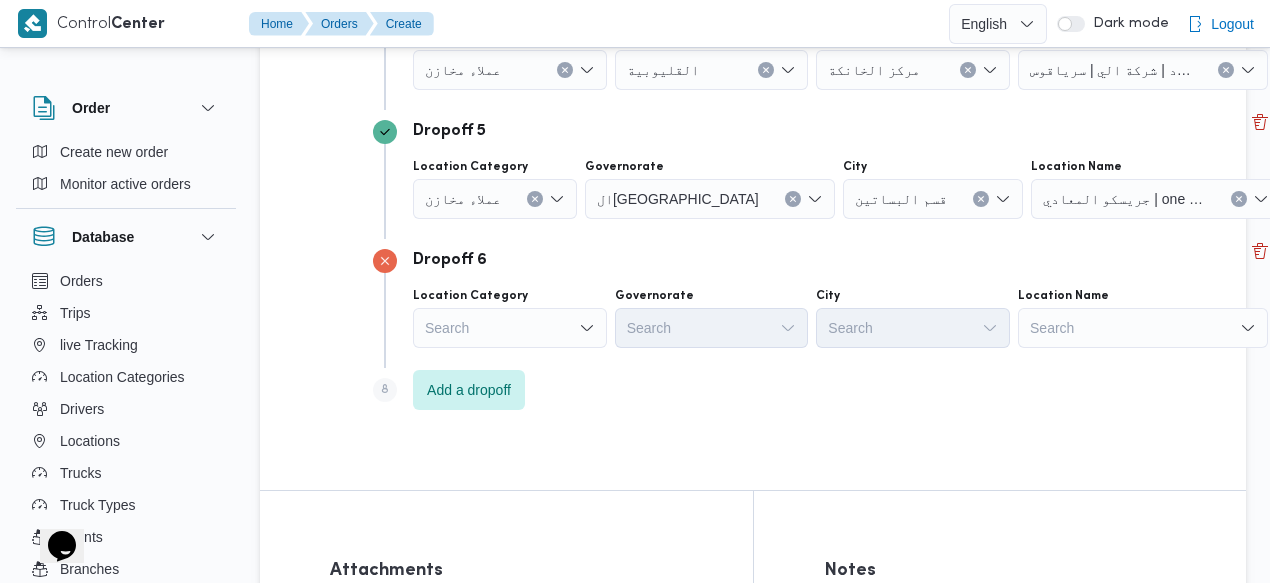 click on "Location Name" at bounding box center (1057, -478) 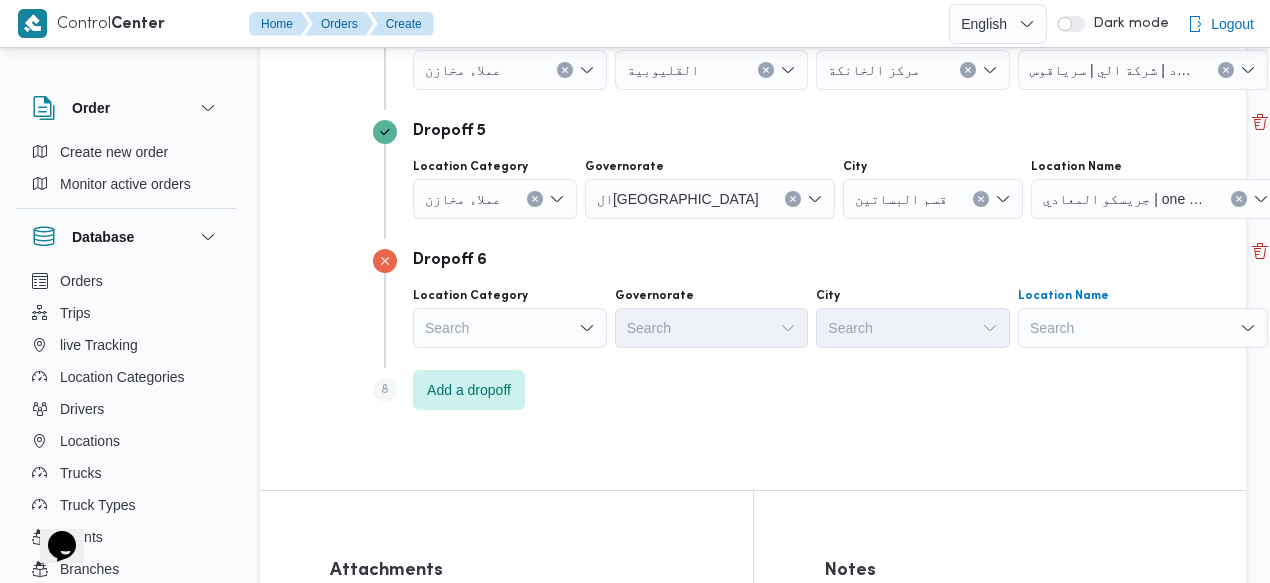 click on "Search" at bounding box center (1143, -317) 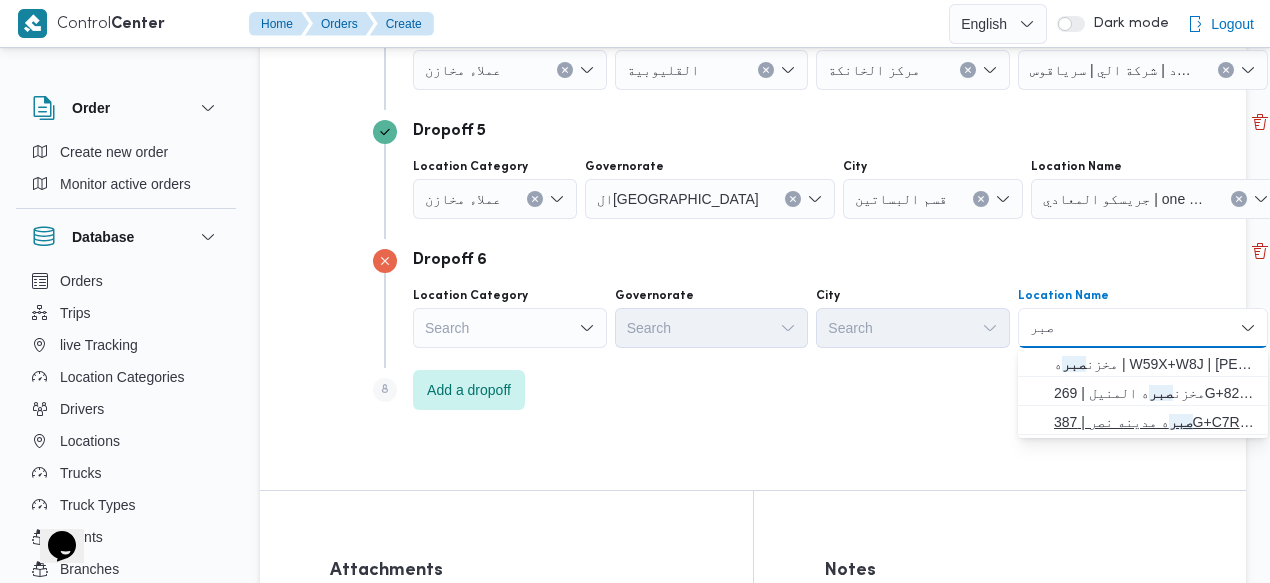 type on "صبر" 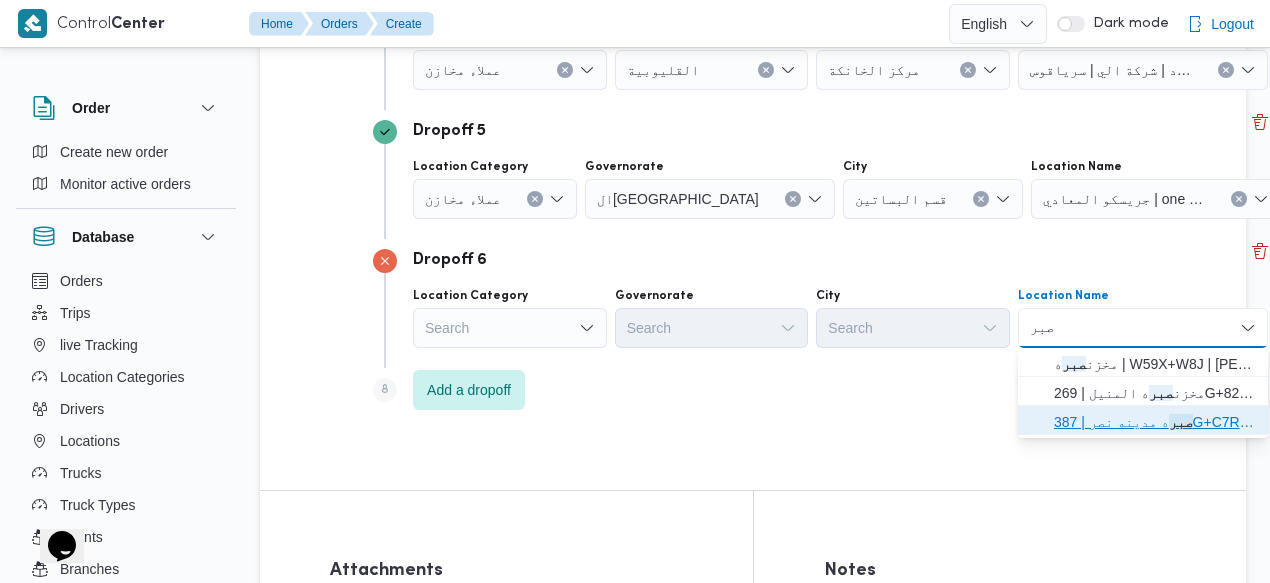 click on "صبر ه مدينه نصر  | 387G+C7R | رابعة العدوية" at bounding box center [1155, 422] 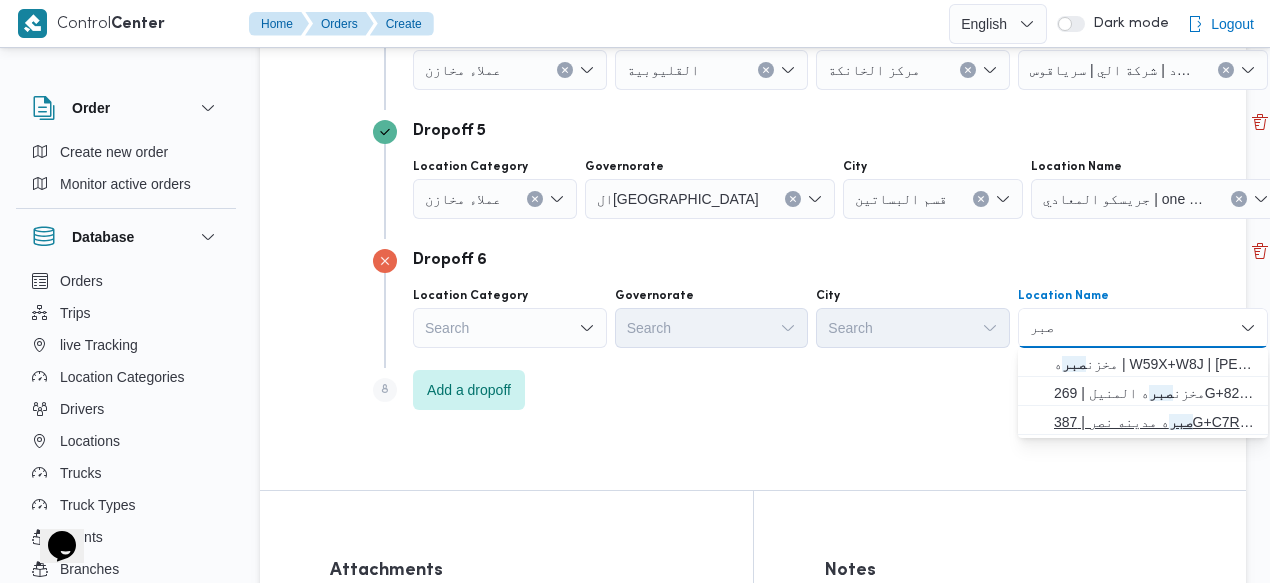 type 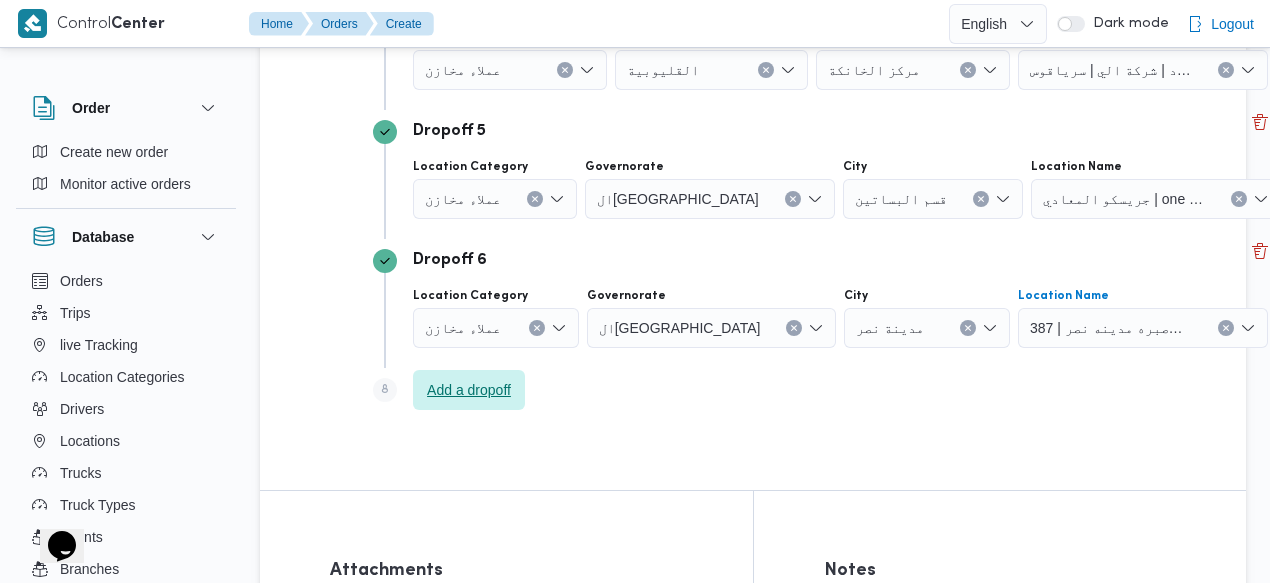 click on "Add a dropoff" at bounding box center (469, 390) 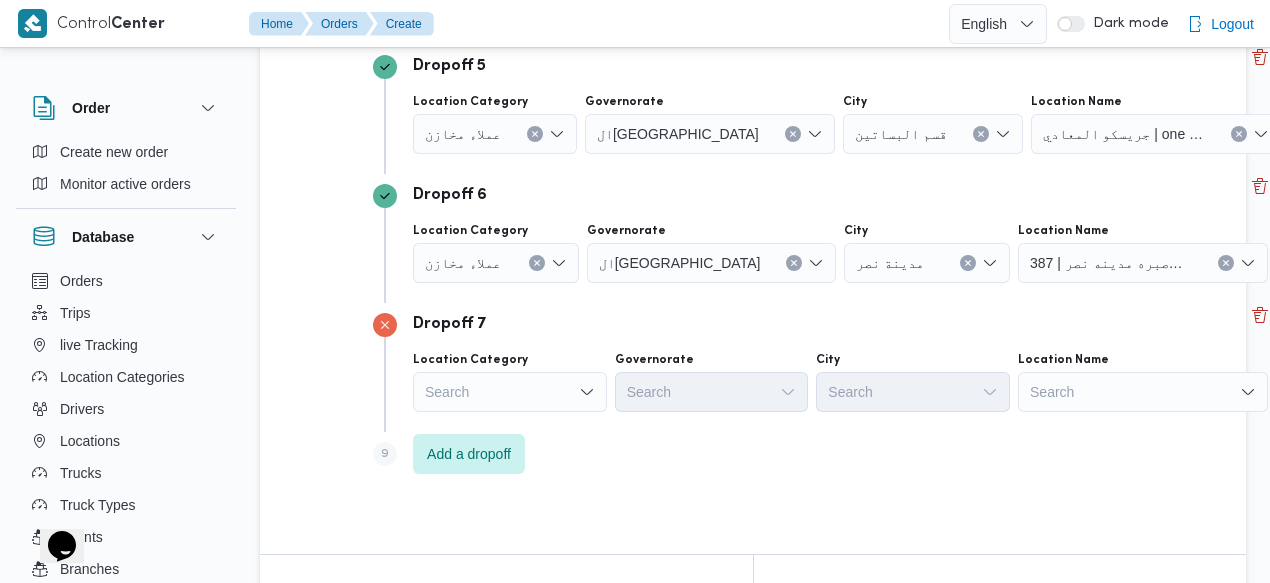 scroll, scrollTop: 1952, scrollLeft: 0, axis: vertical 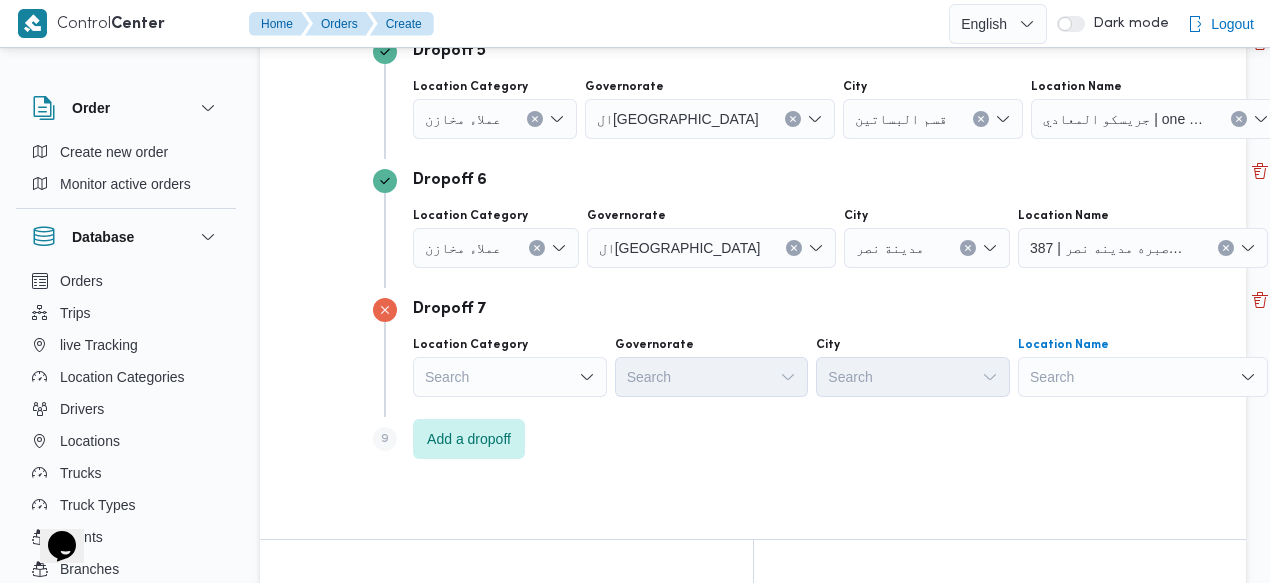 click on "Search" at bounding box center [1143, -397] 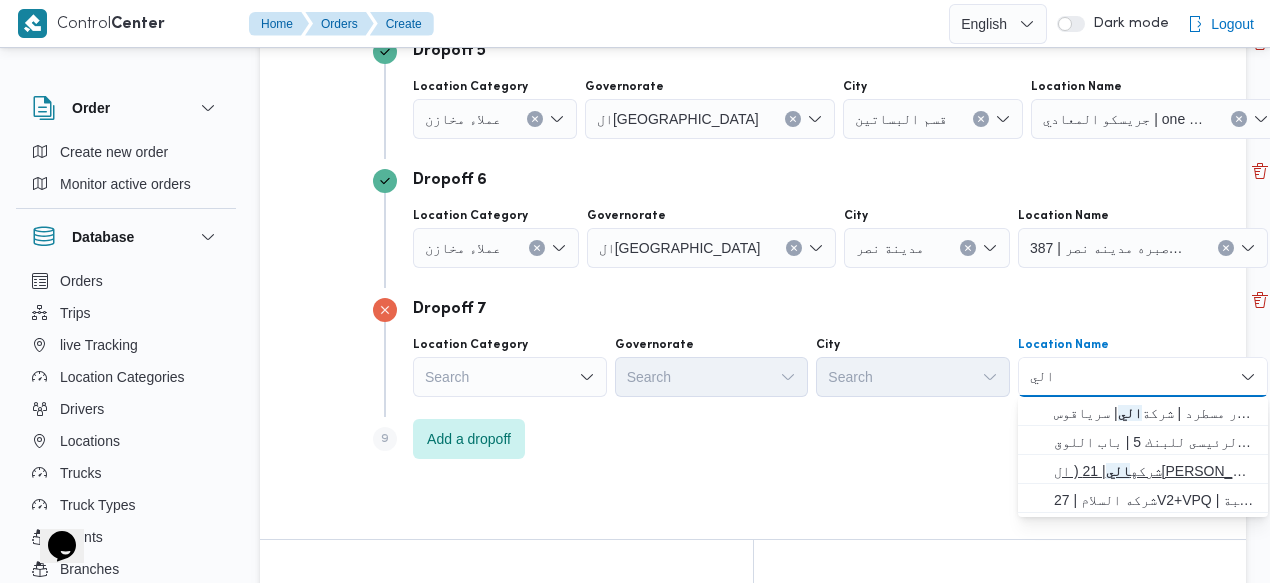type on "الي" 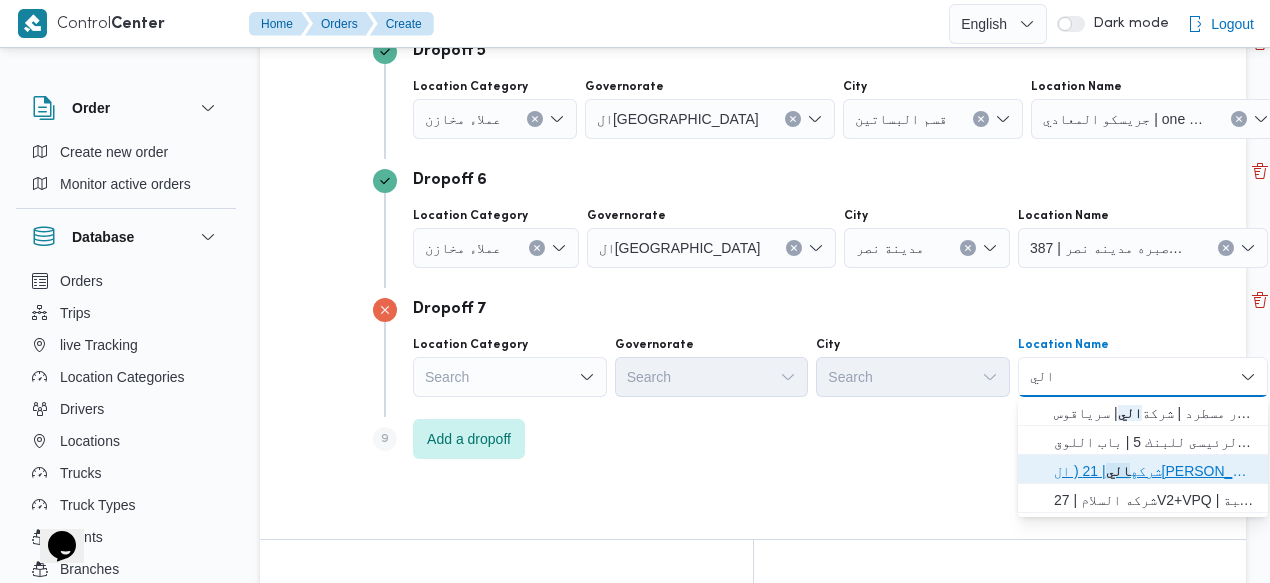 click on "شركه  الي    | 21 ( الشهيد توفيق دابوس (النخيل | الدقي" at bounding box center (1155, 471) 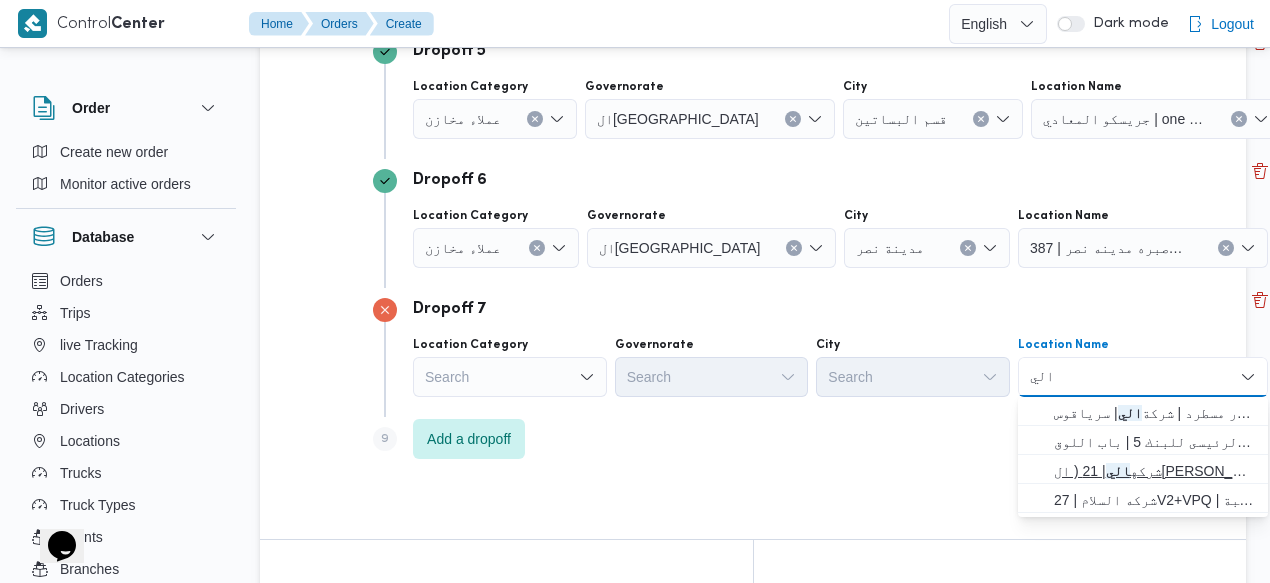 type 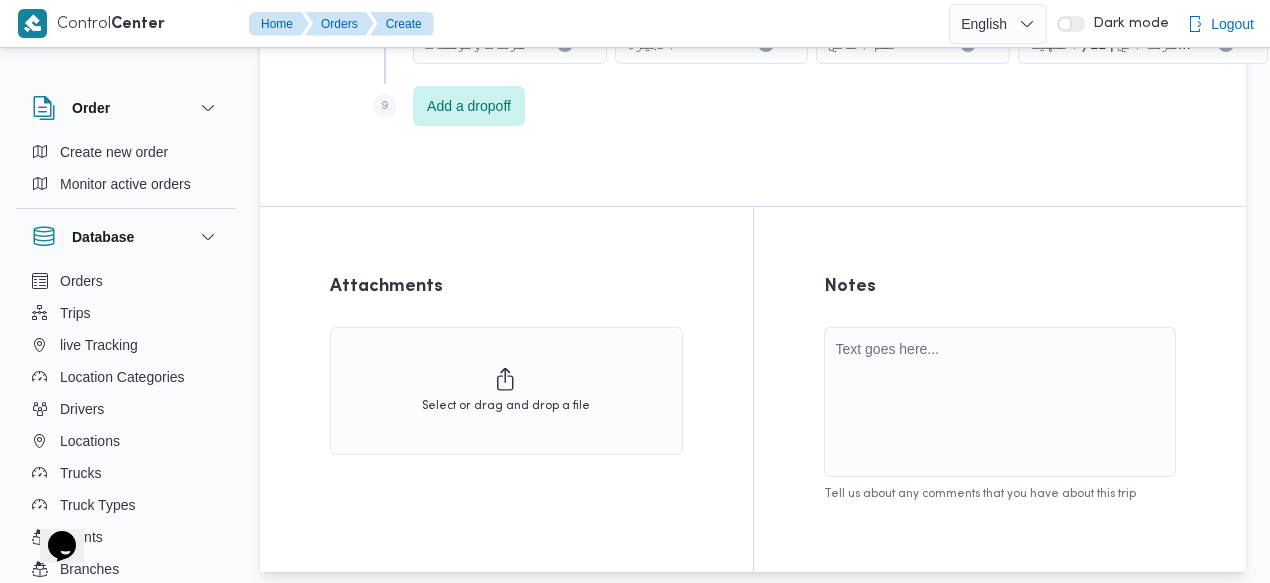 scroll, scrollTop: 2377, scrollLeft: 0, axis: vertical 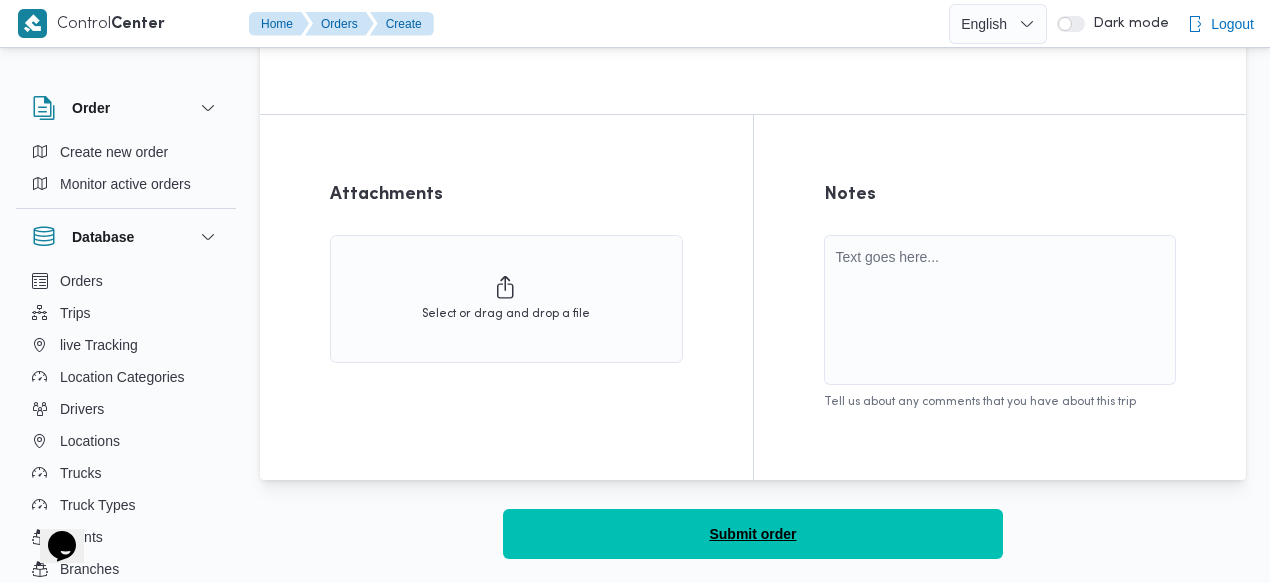 click on "Submit order" at bounding box center (753, 534) 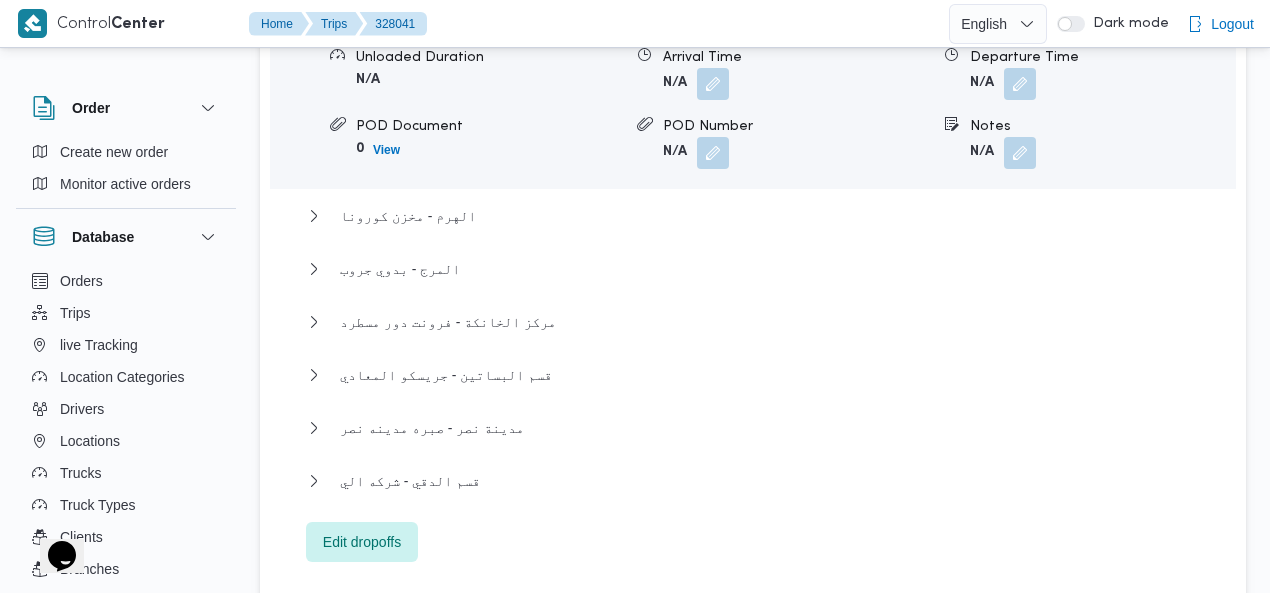 scroll, scrollTop: 2057, scrollLeft: 0, axis: vertical 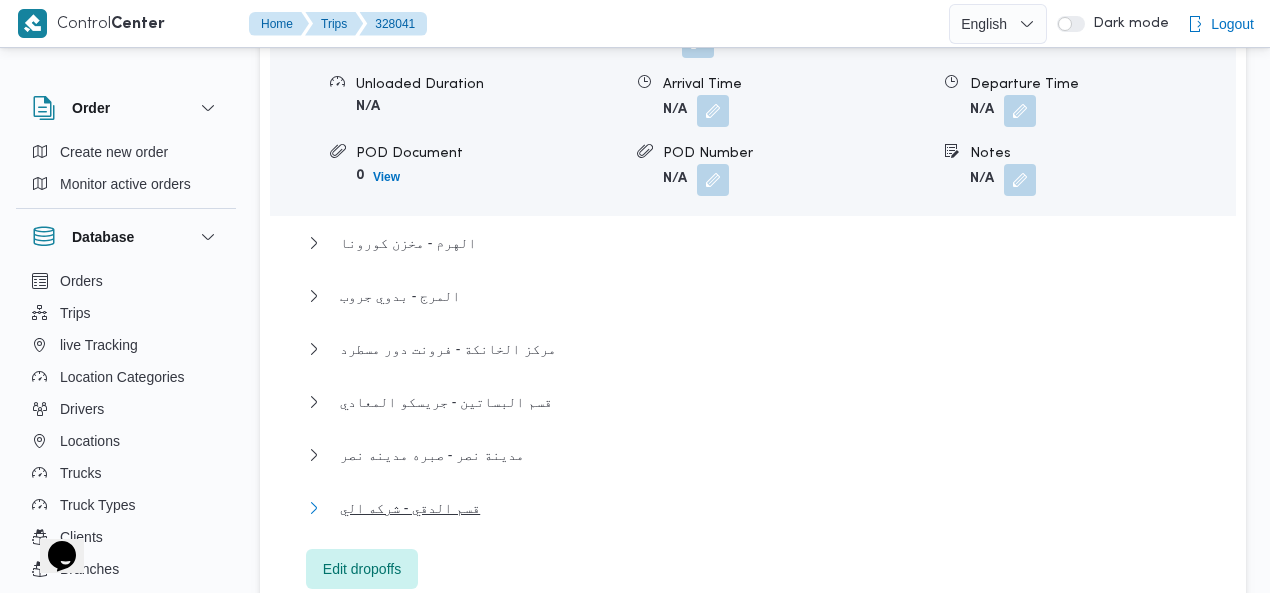 click on "قسم الدقي -
شركه الي" at bounding box center (410, 508) 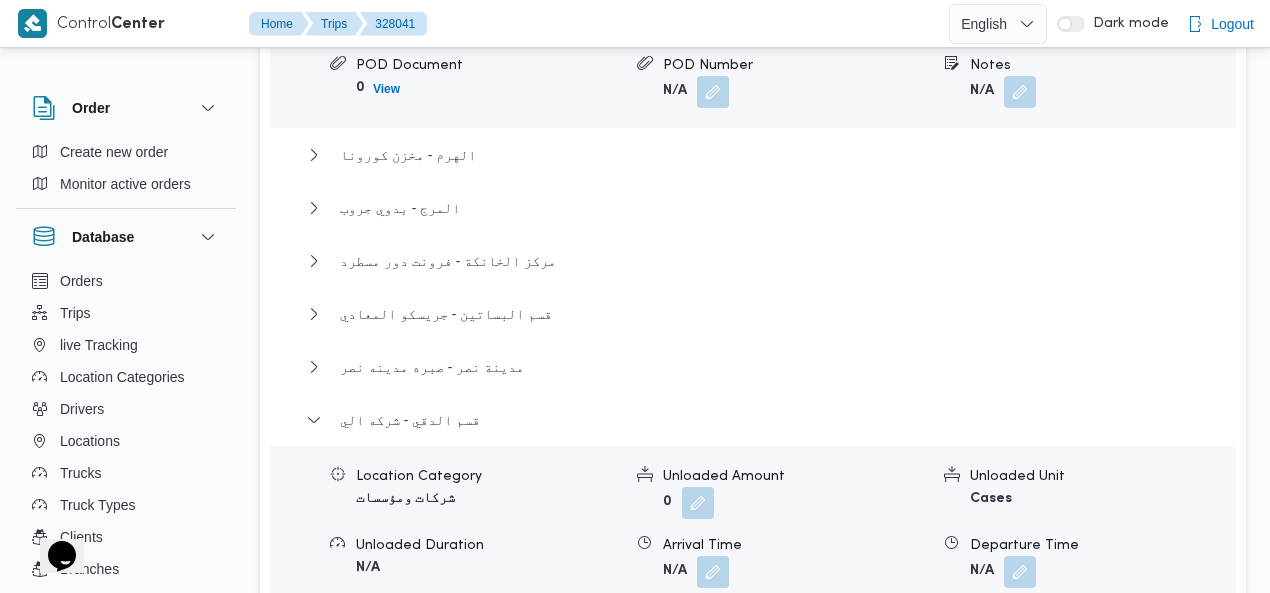 scroll, scrollTop: 2186, scrollLeft: 0, axis: vertical 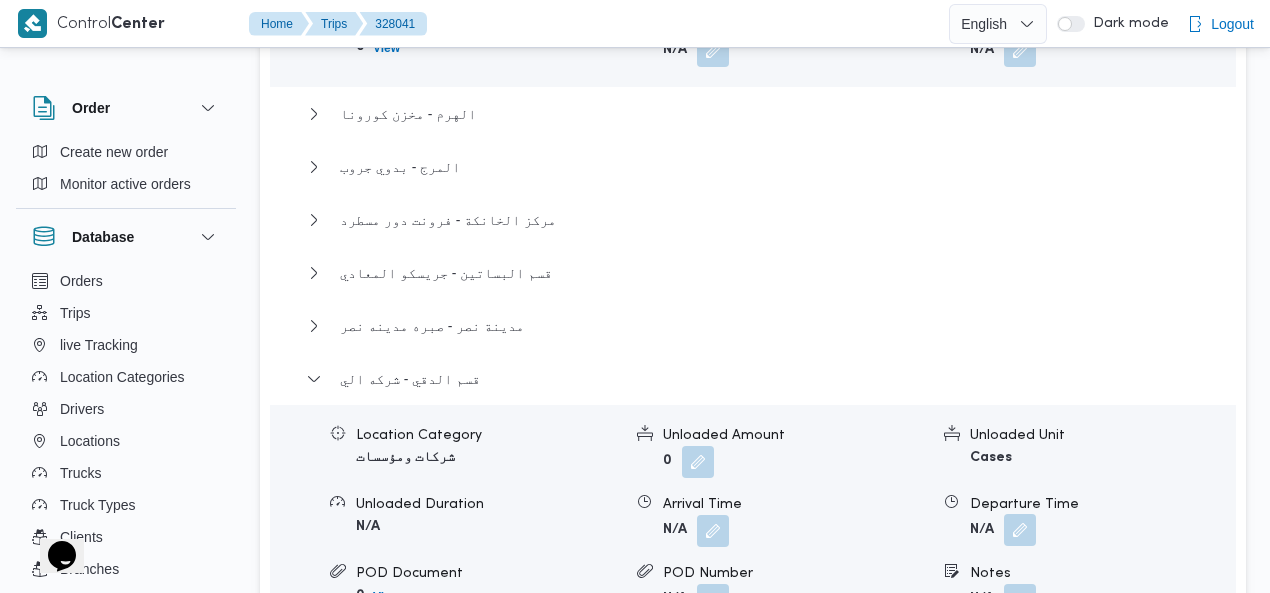 click at bounding box center (1020, 530) 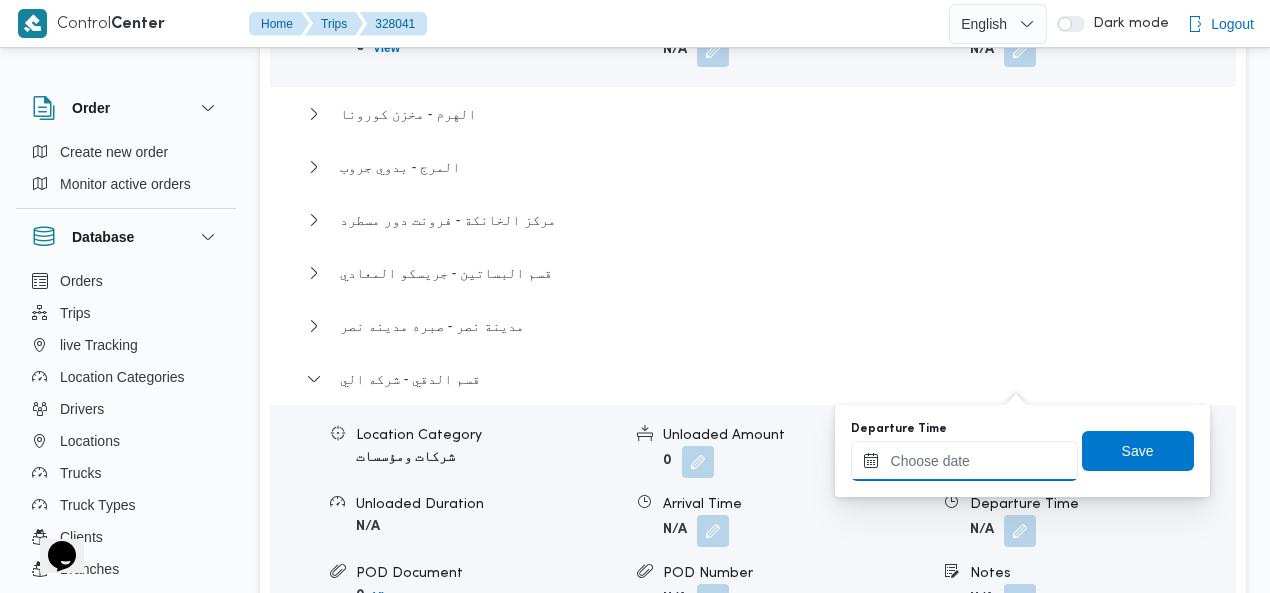 click on "Departure Time" at bounding box center (964, 461) 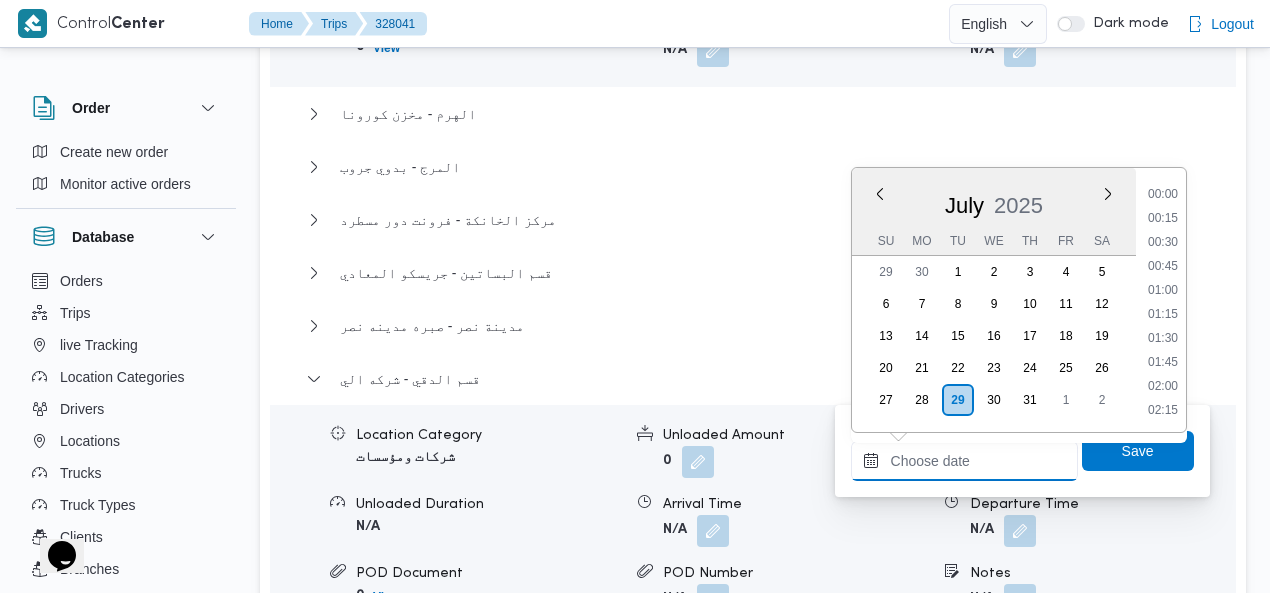 scroll, scrollTop: 1102, scrollLeft: 0, axis: vertical 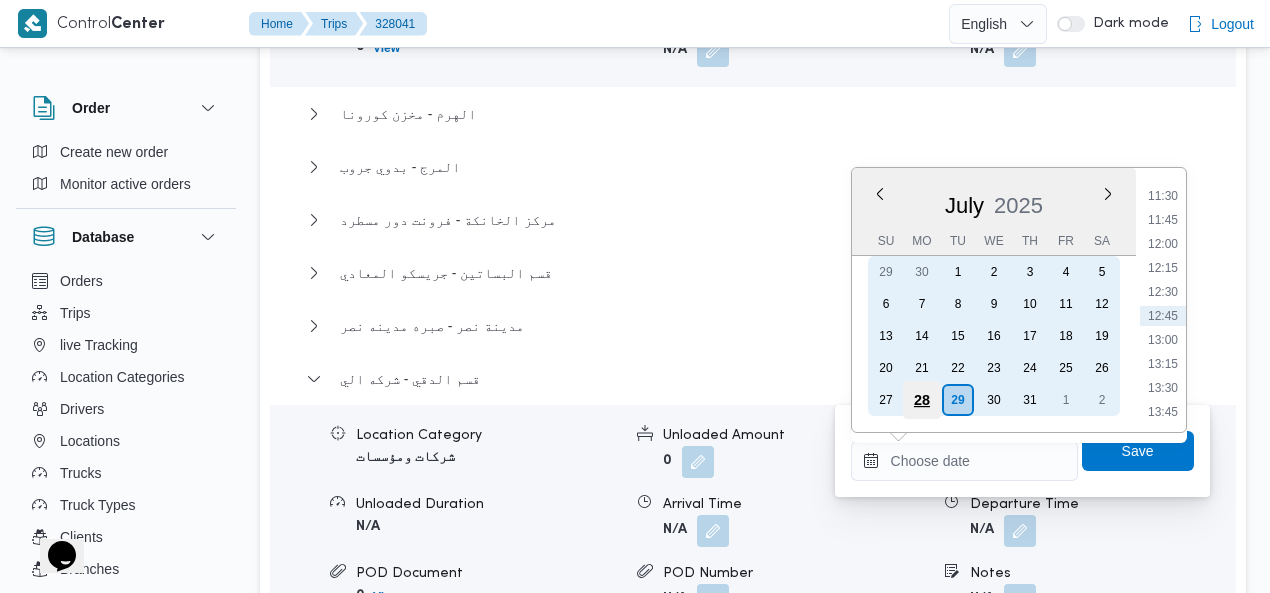 click on "28" at bounding box center (921, 400) 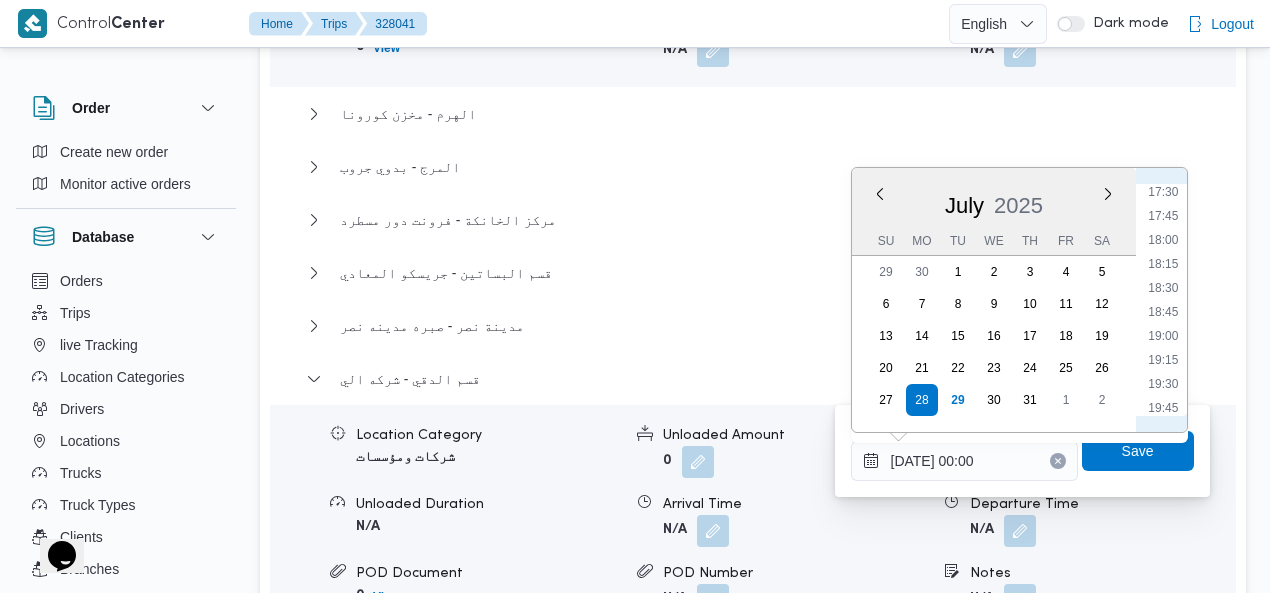 scroll, scrollTop: 1884, scrollLeft: 0, axis: vertical 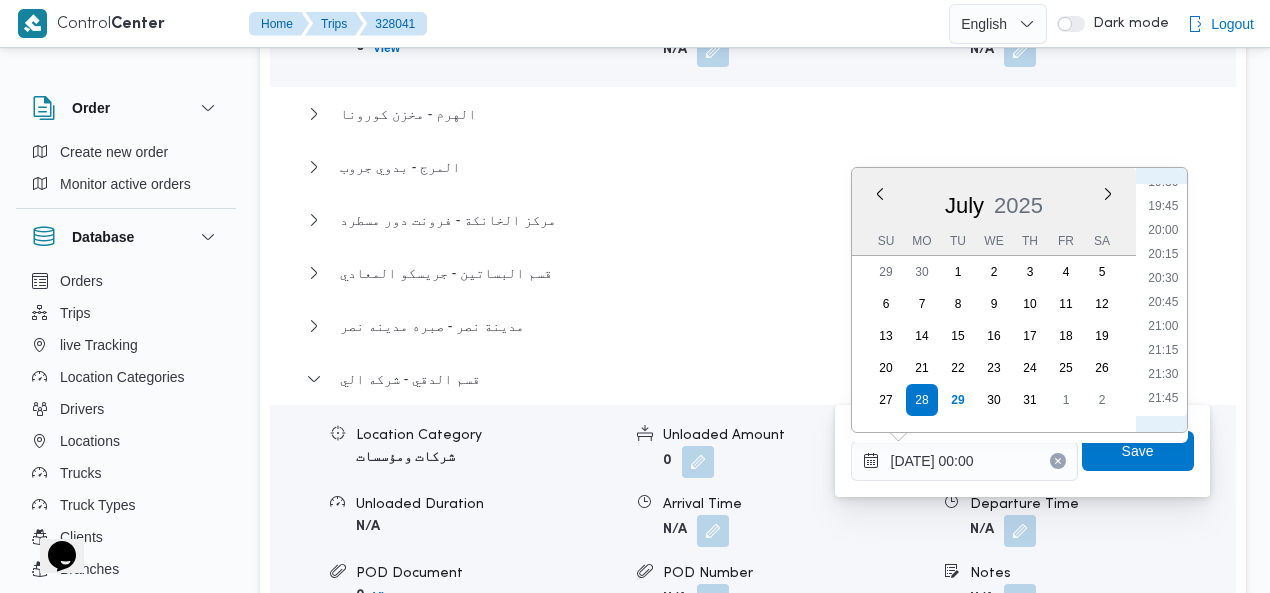 click on "20:15" at bounding box center [1163, 254] 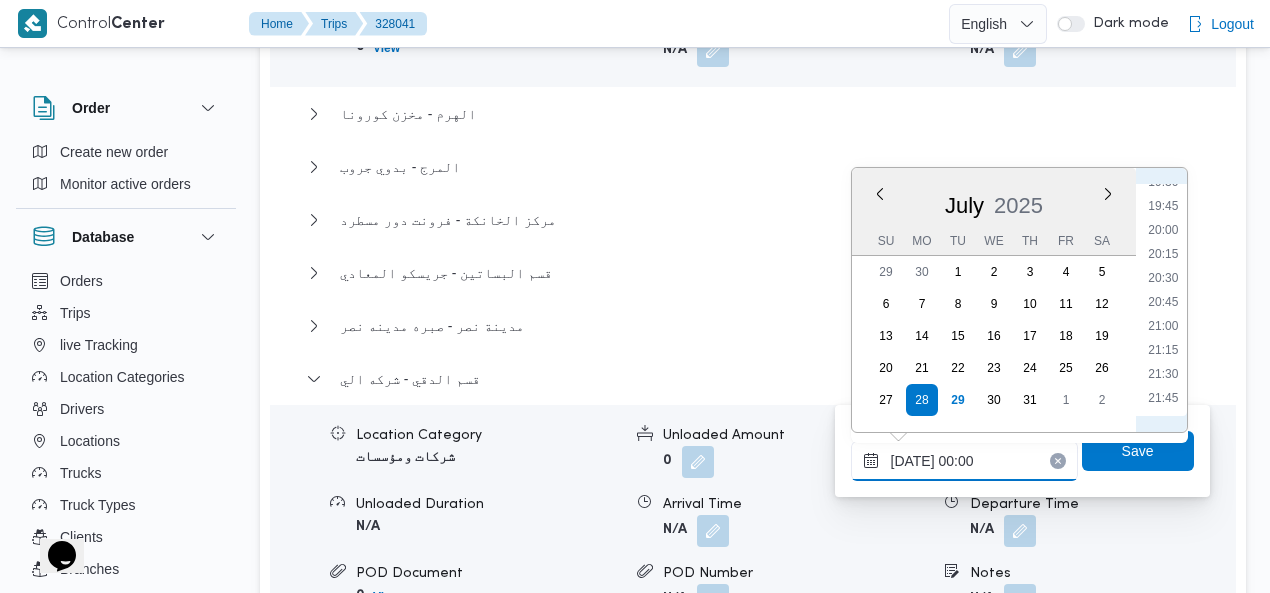 type on "28/07/2025 20:15" 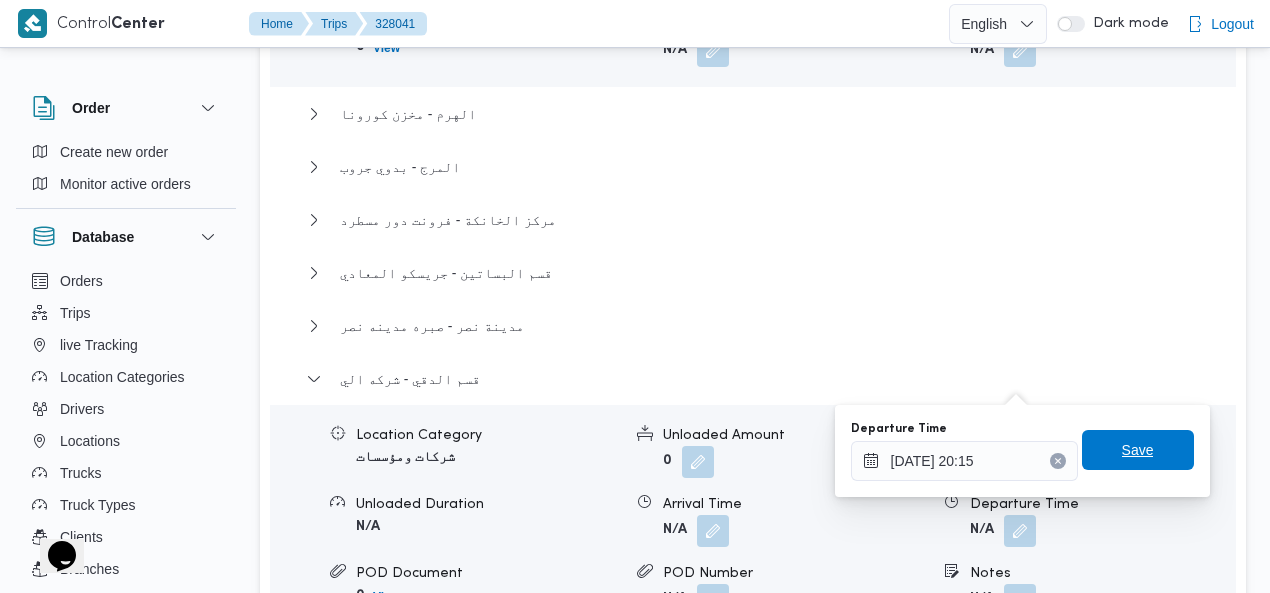 click on "Save" at bounding box center [1138, 450] 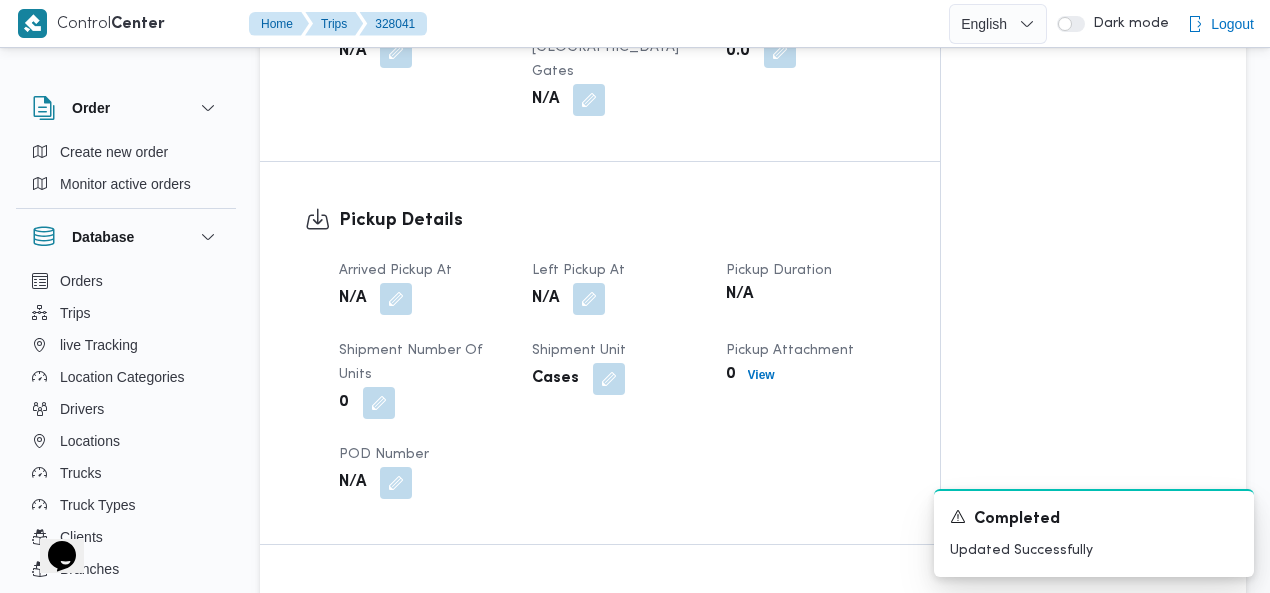 scroll, scrollTop: 1344, scrollLeft: 0, axis: vertical 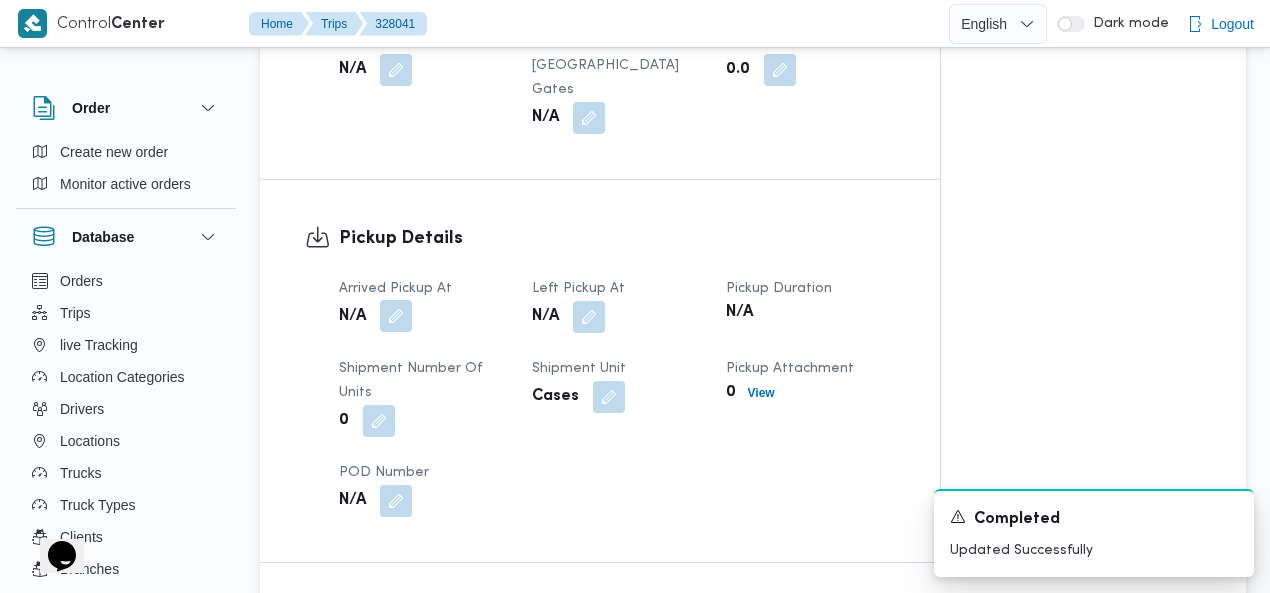 click at bounding box center (396, 316) 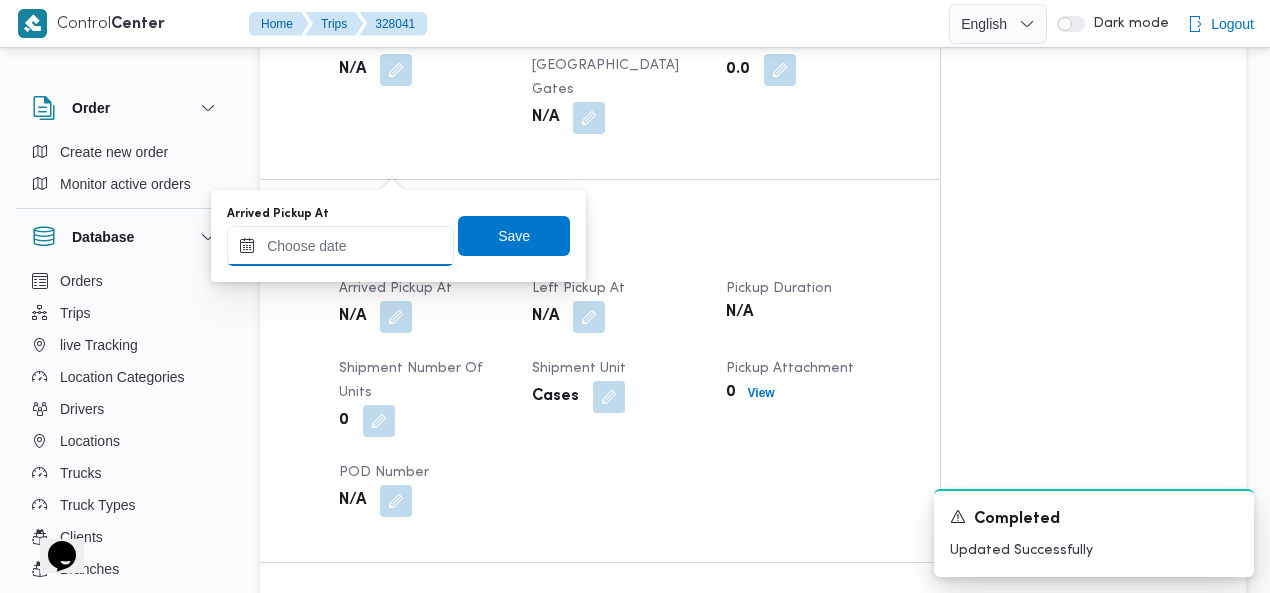 click on "Arrived Pickup At" at bounding box center (340, 246) 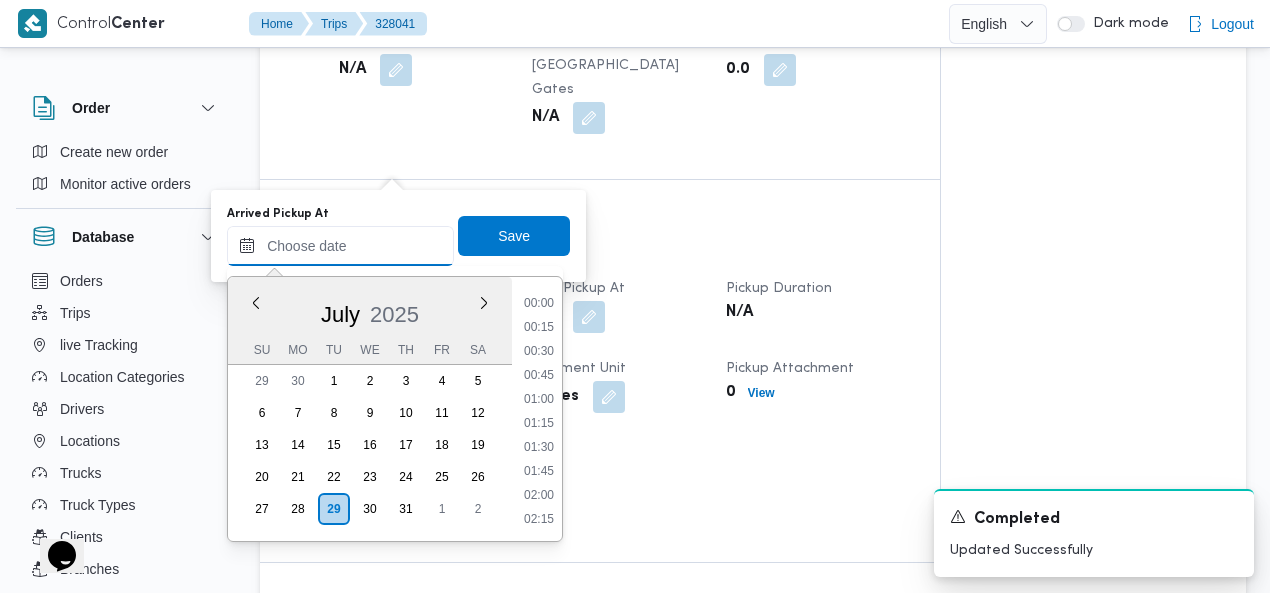 scroll, scrollTop: 1102, scrollLeft: 0, axis: vertical 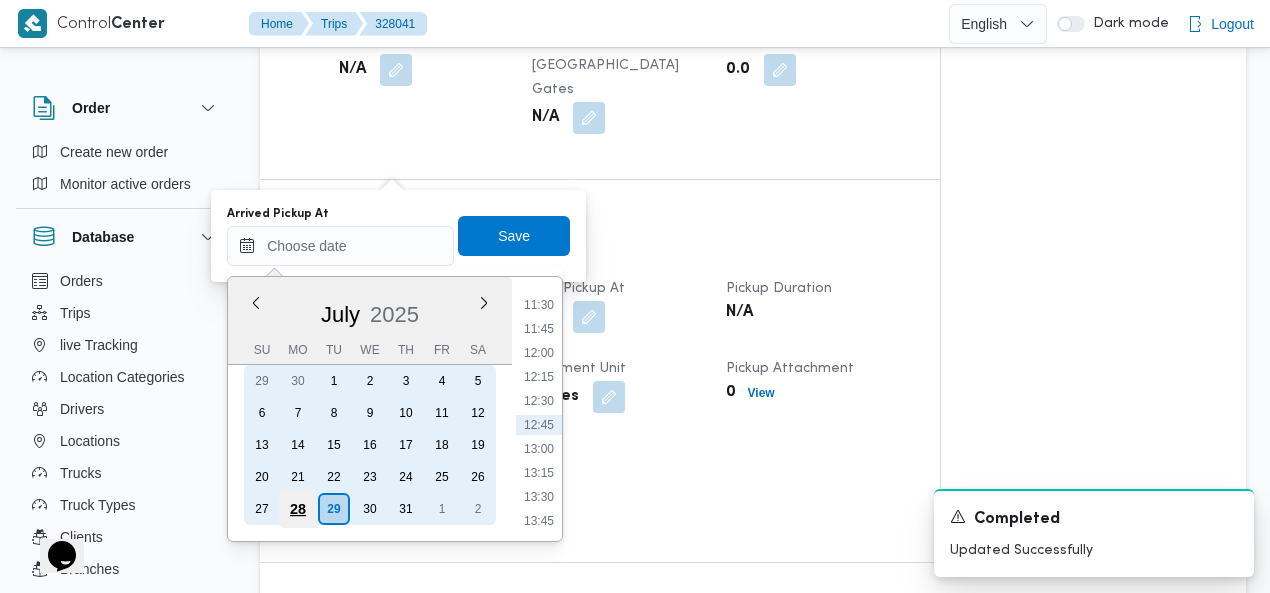 click on "28" at bounding box center [298, 509] 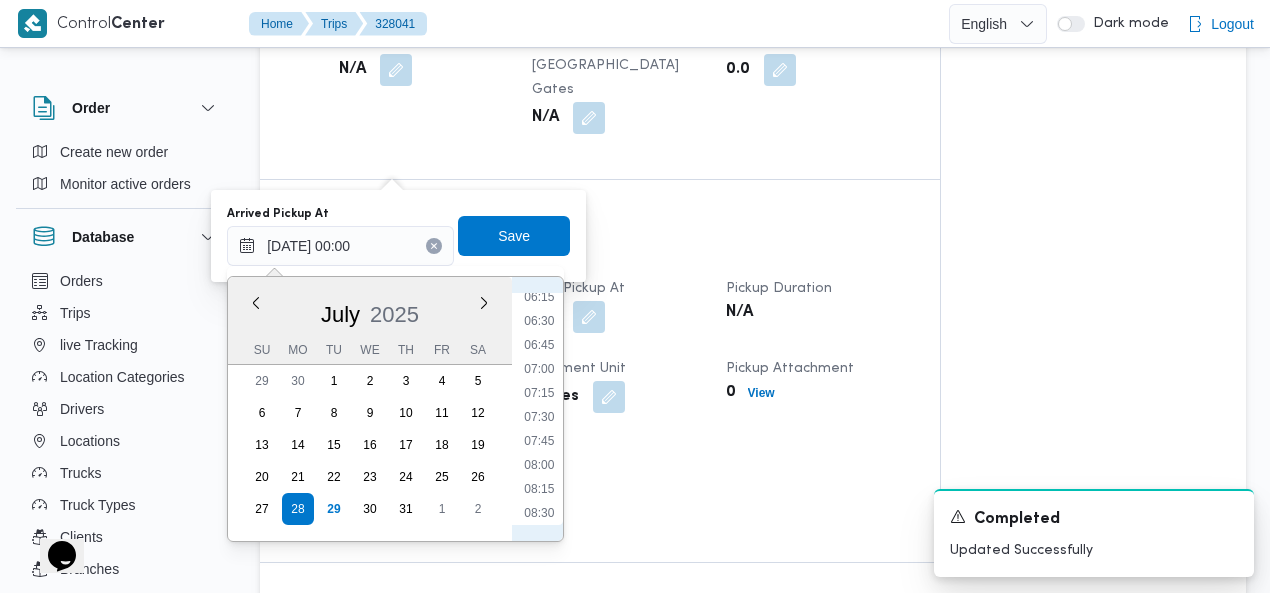 scroll, scrollTop: 808, scrollLeft: 0, axis: vertical 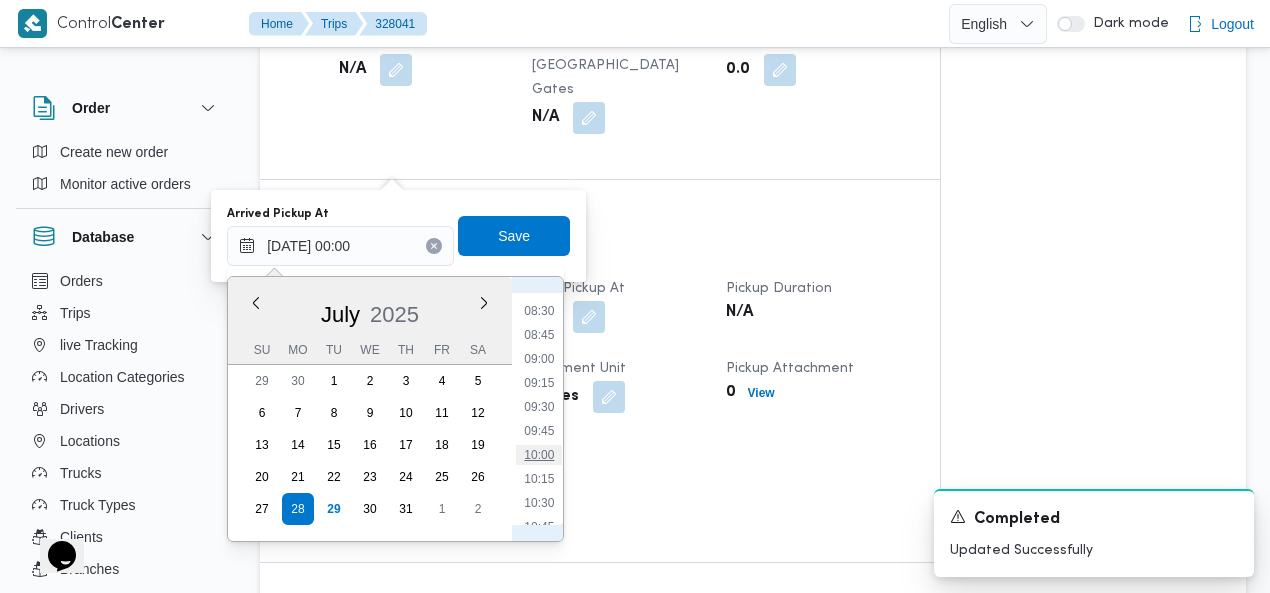 click on "10:00" at bounding box center [539, 455] 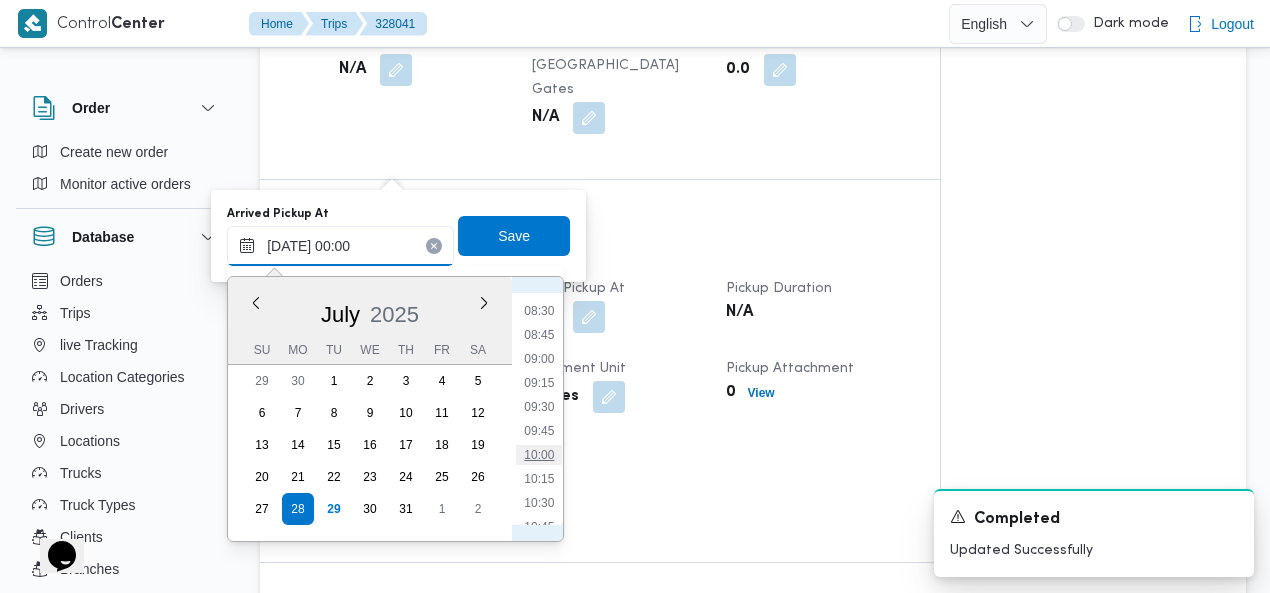 type on "28/07/2025 10:00" 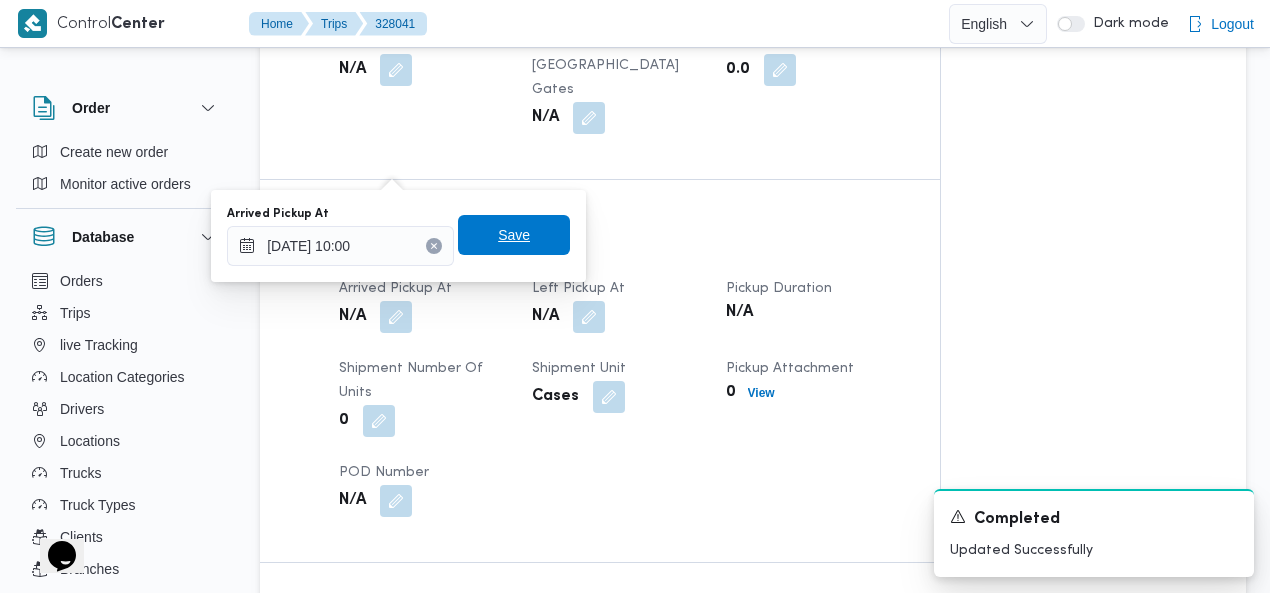 click on "Save" at bounding box center [514, 235] 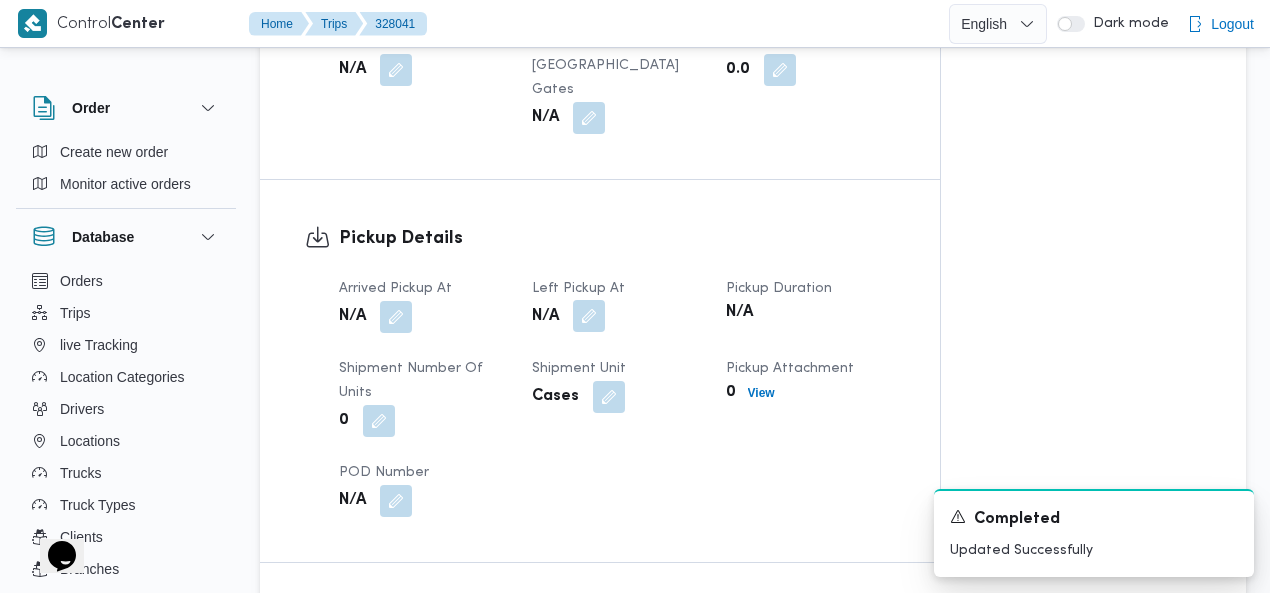 click at bounding box center (589, 316) 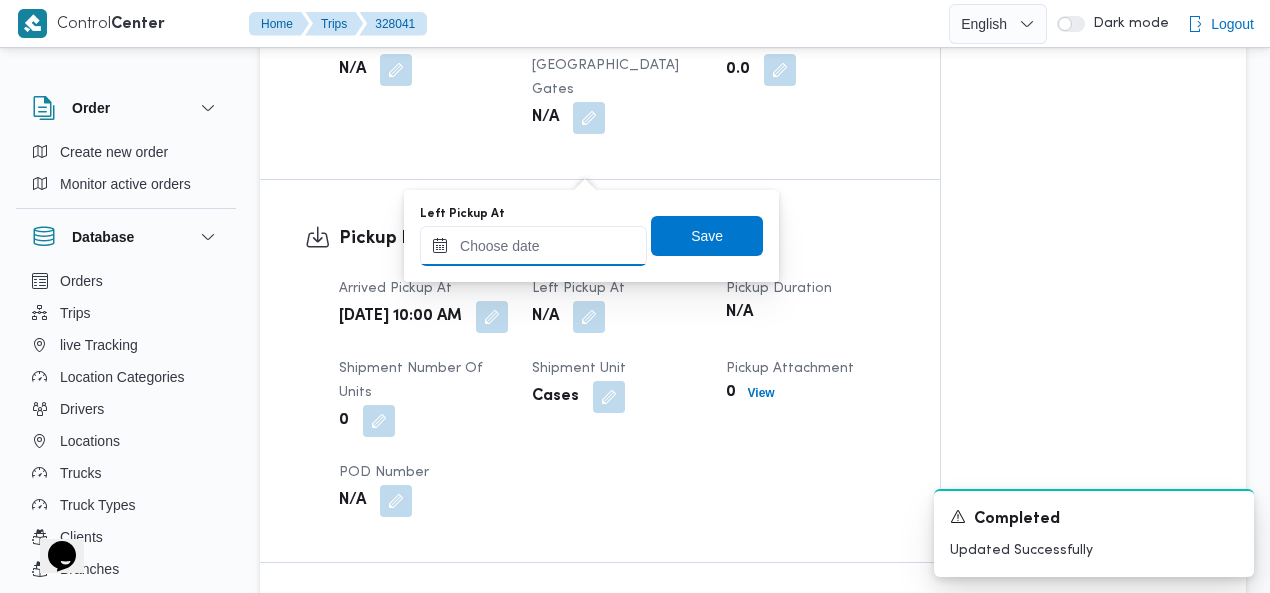click on "Left Pickup At" at bounding box center (533, 246) 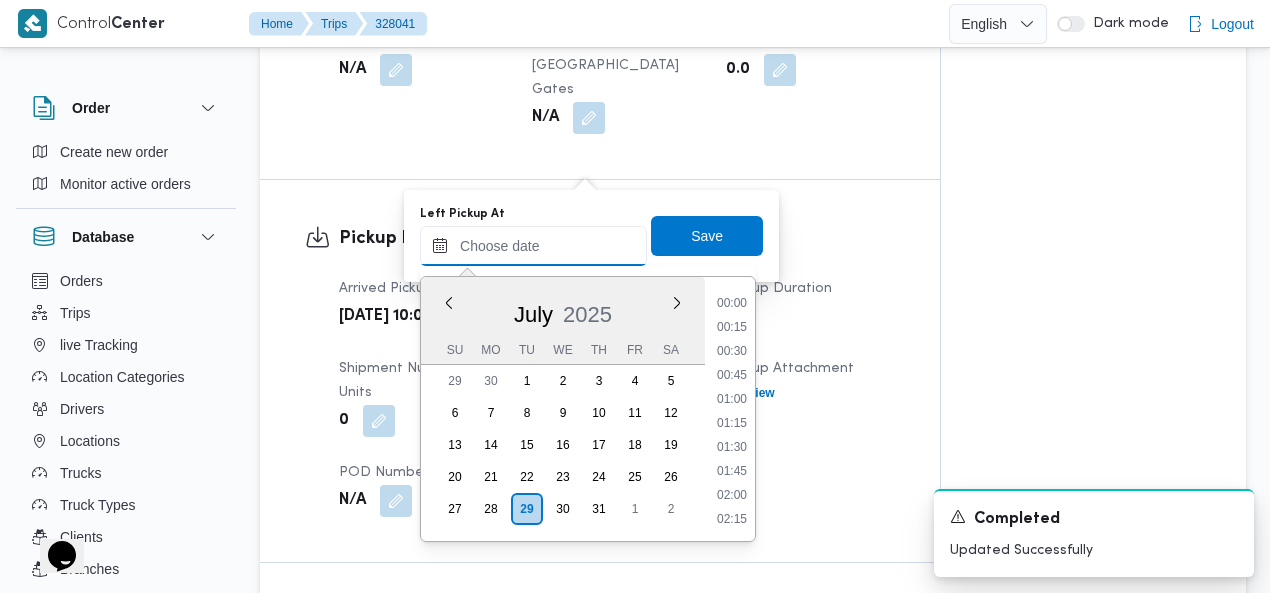scroll, scrollTop: 1102, scrollLeft: 0, axis: vertical 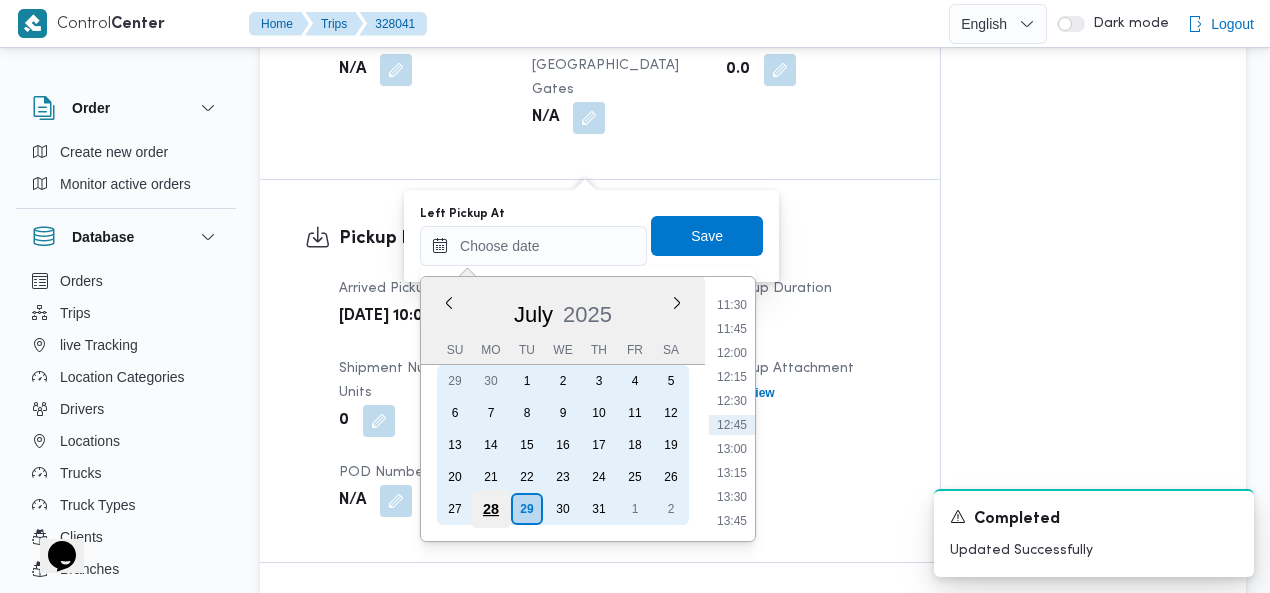click on "28" at bounding box center (491, 509) 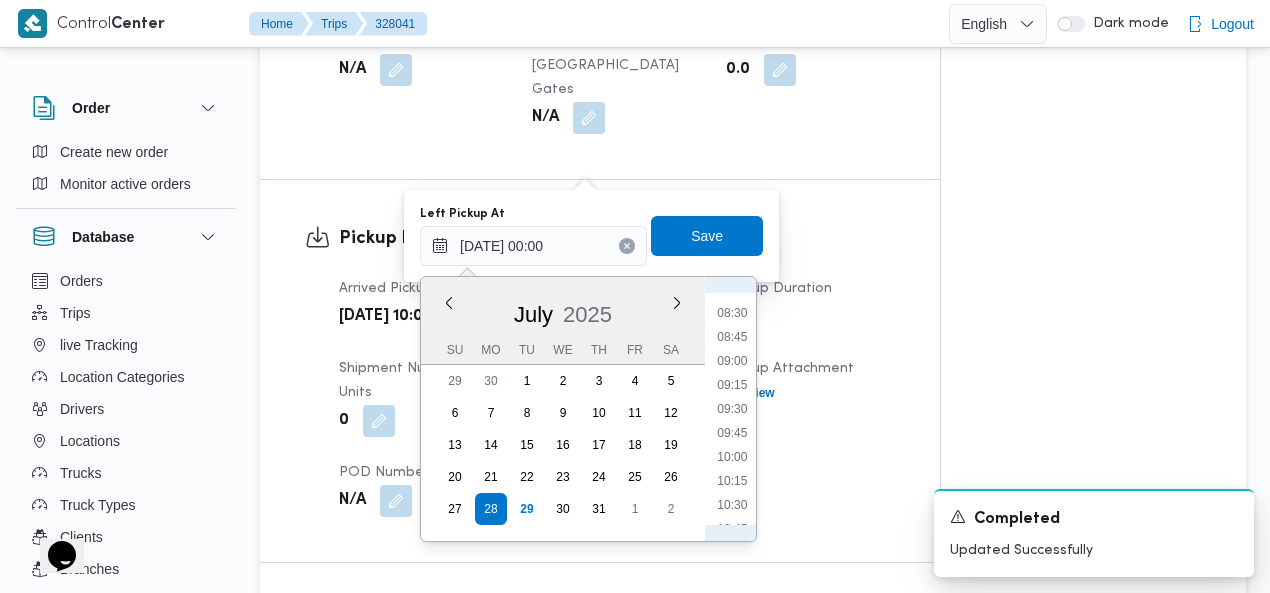 scroll, scrollTop: 808, scrollLeft: 0, axis: vertical 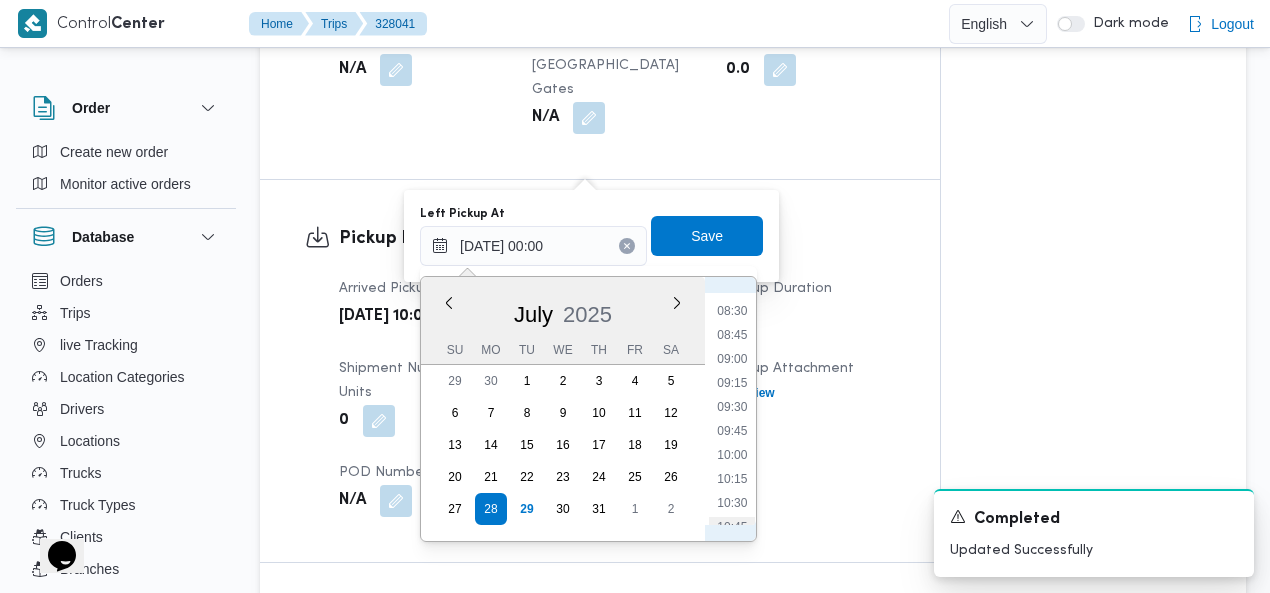 click on "10:45" at bounding box center [732, 527] 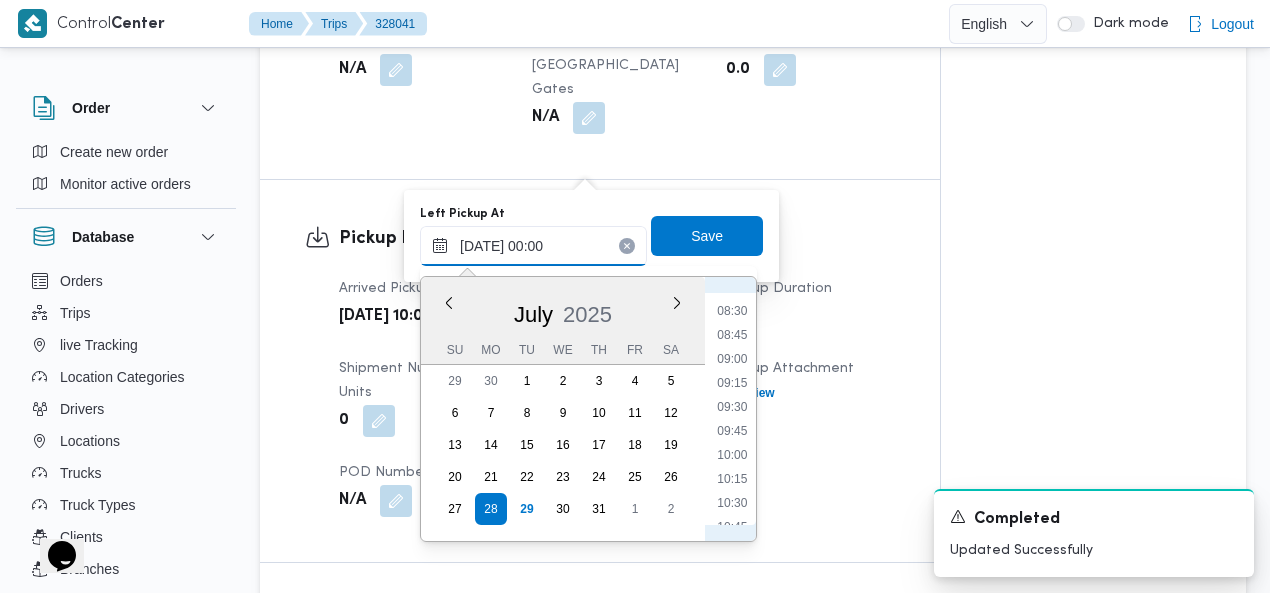 type on "28/07/2025 10:45" 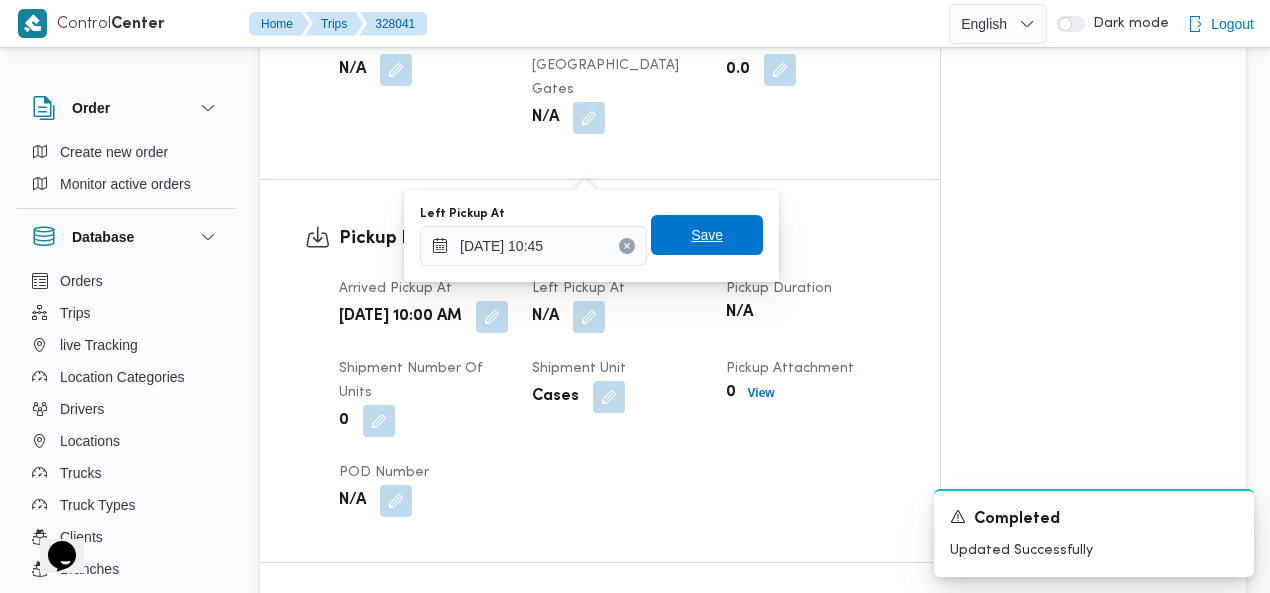 click on "Save" at bounding box center [707, 235] 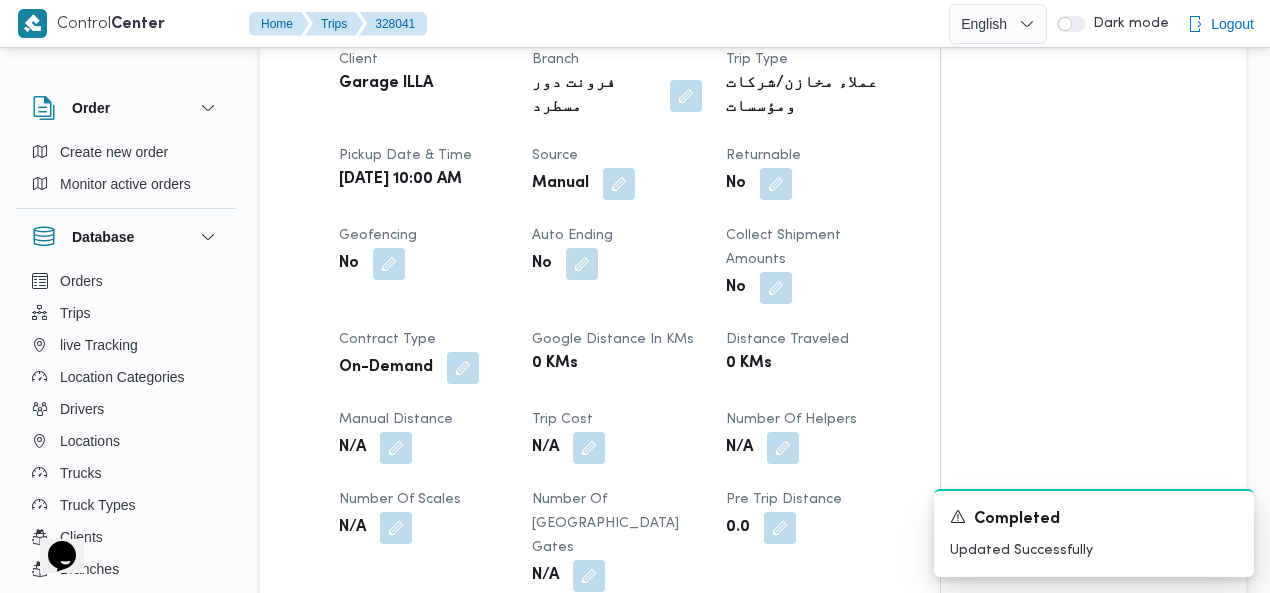 scroll, scrollTop: 877, scrollLeft: 0, axis: vertical 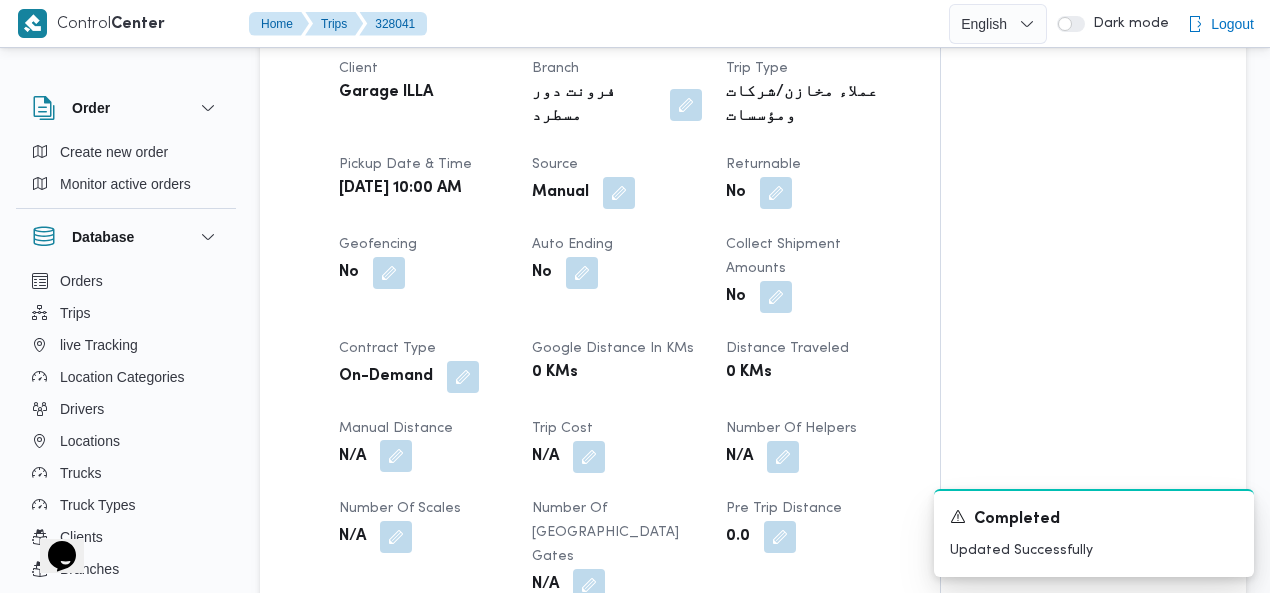 click at bounding box center [396, 456] 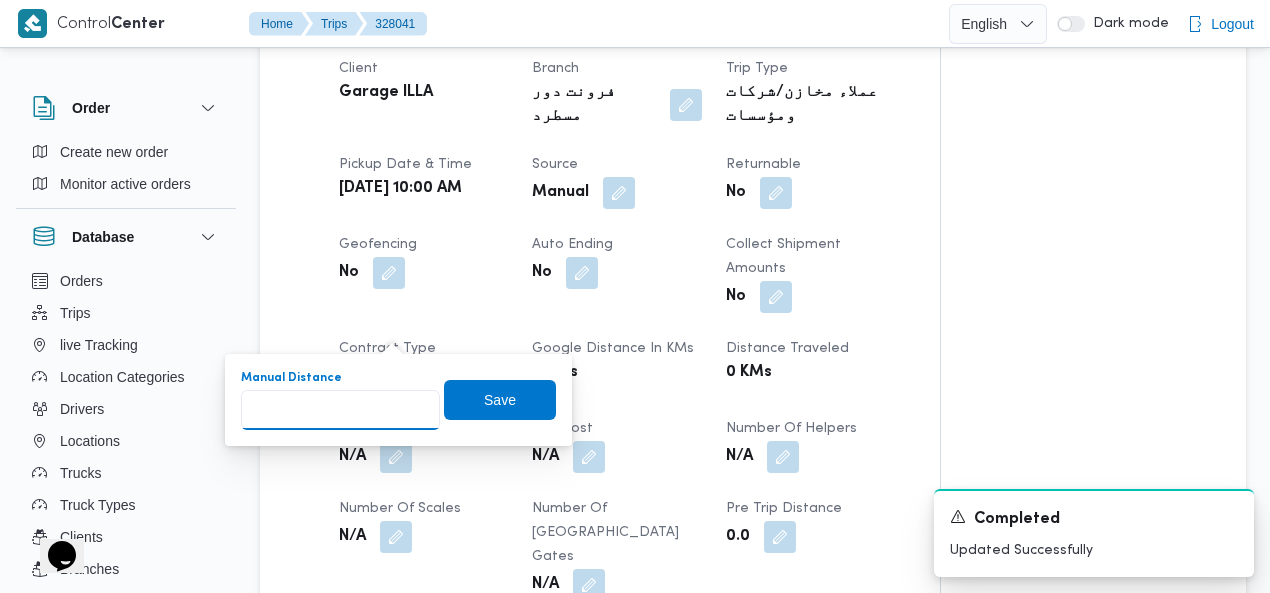 click on "Manual Distance" at bounding box center (340, 410) 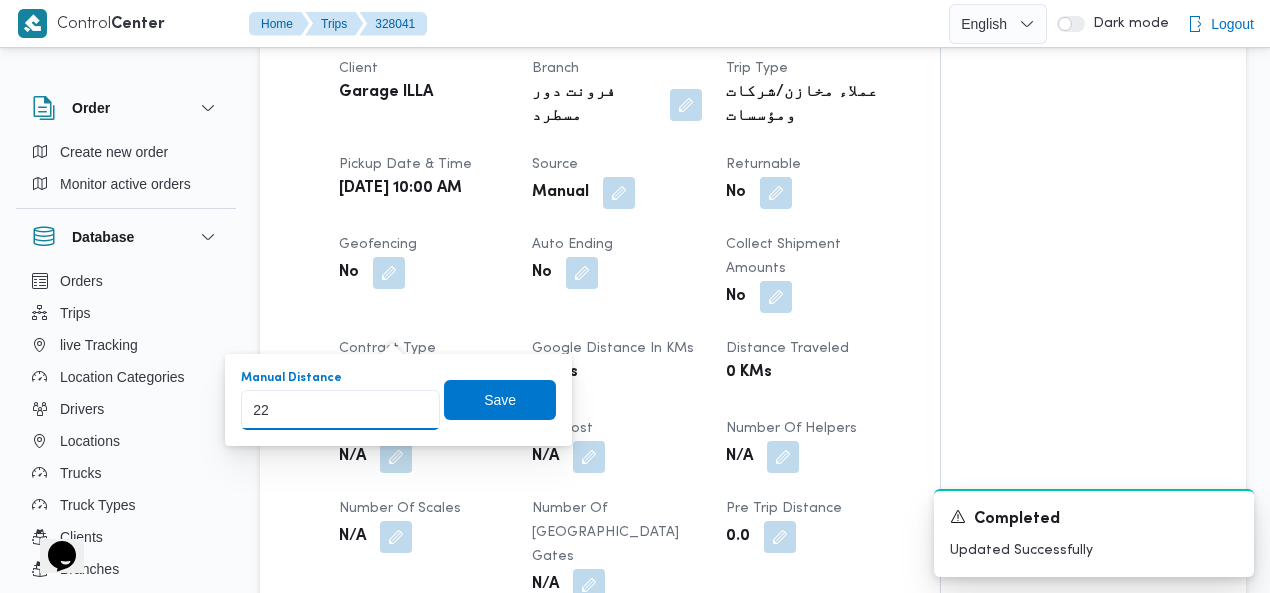 type on "220" 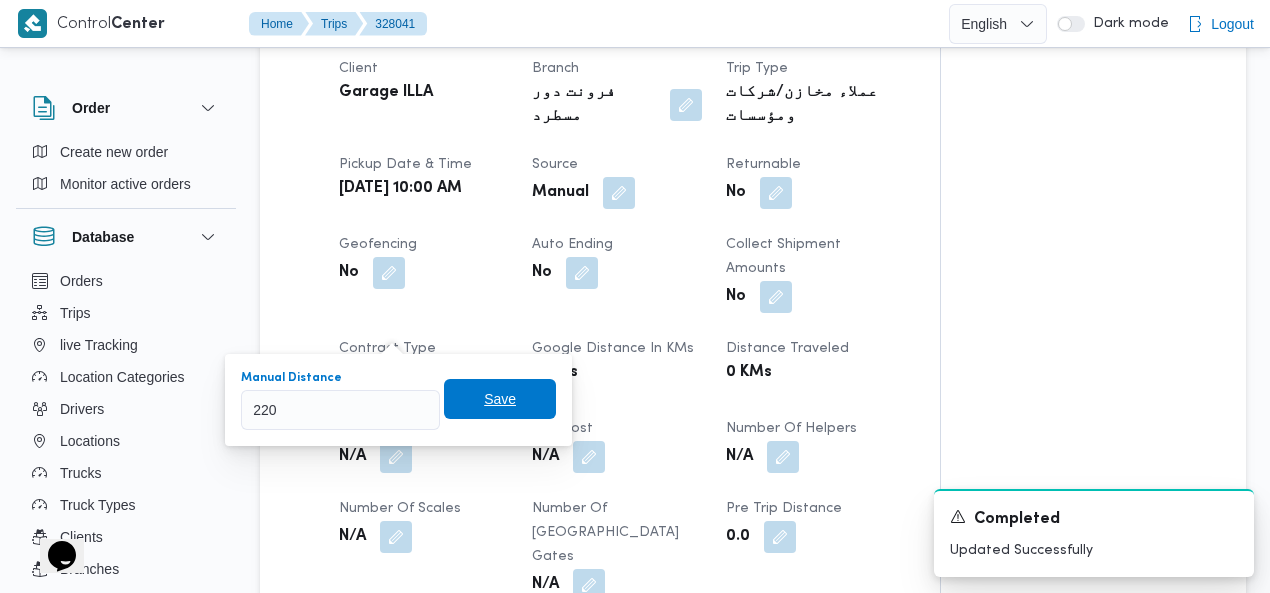click on "Save" at bounding box center [500, 399] 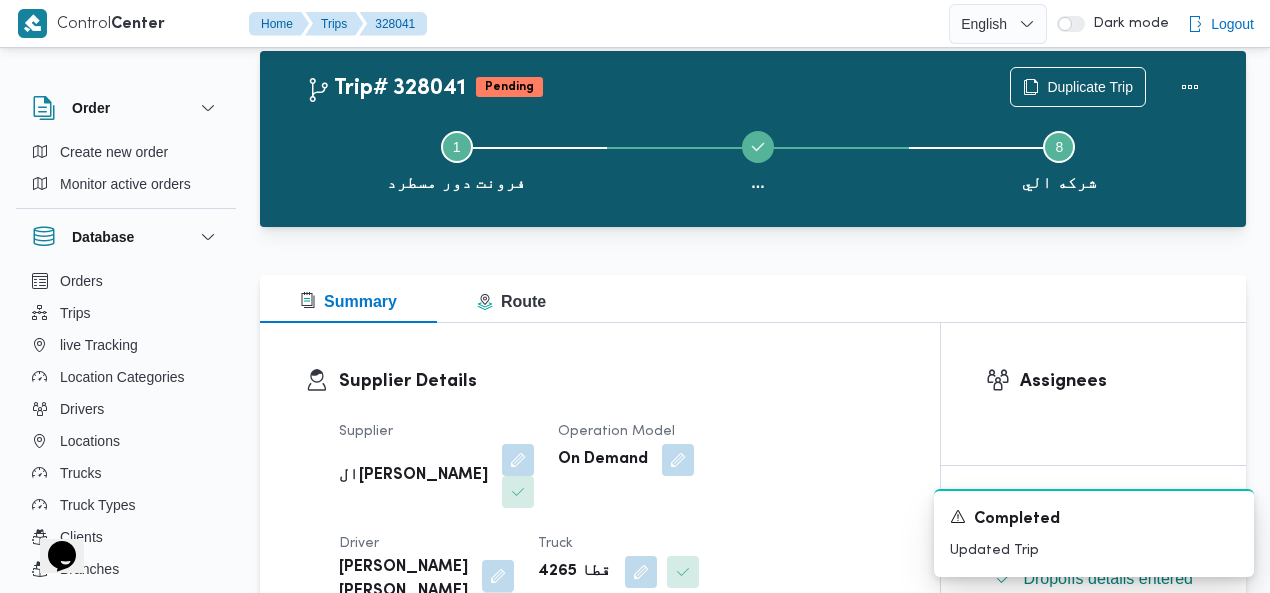 scroll, scrollTop: 38, scrollLeft: 0, axis: vertical 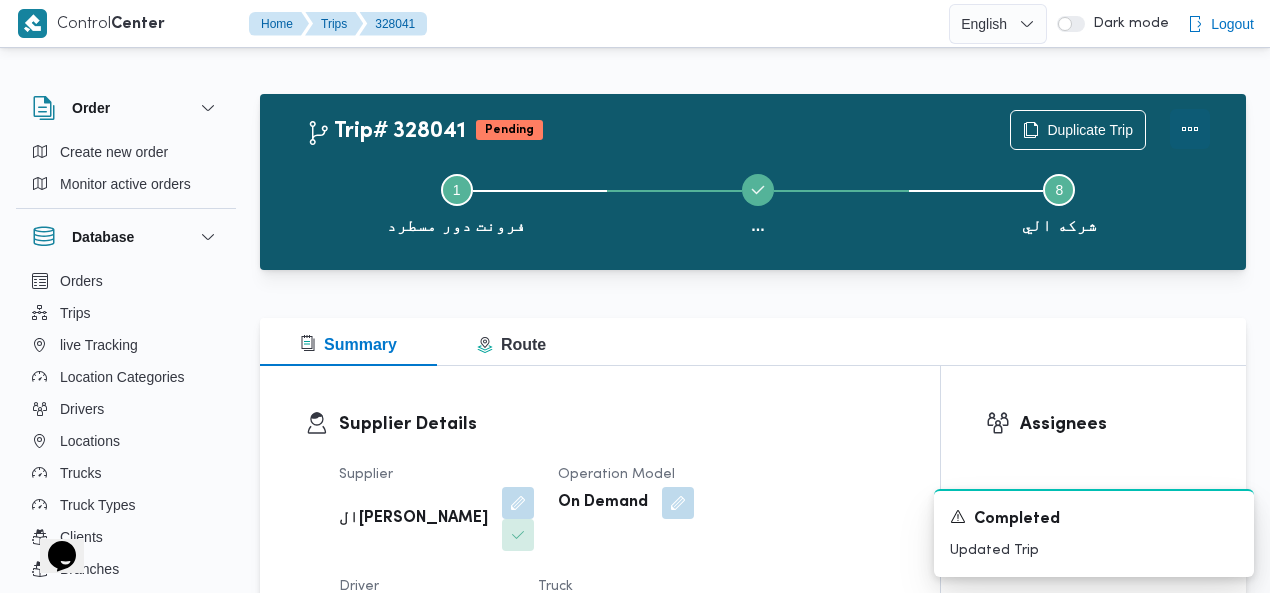 click at bounding box center (1190, 129) 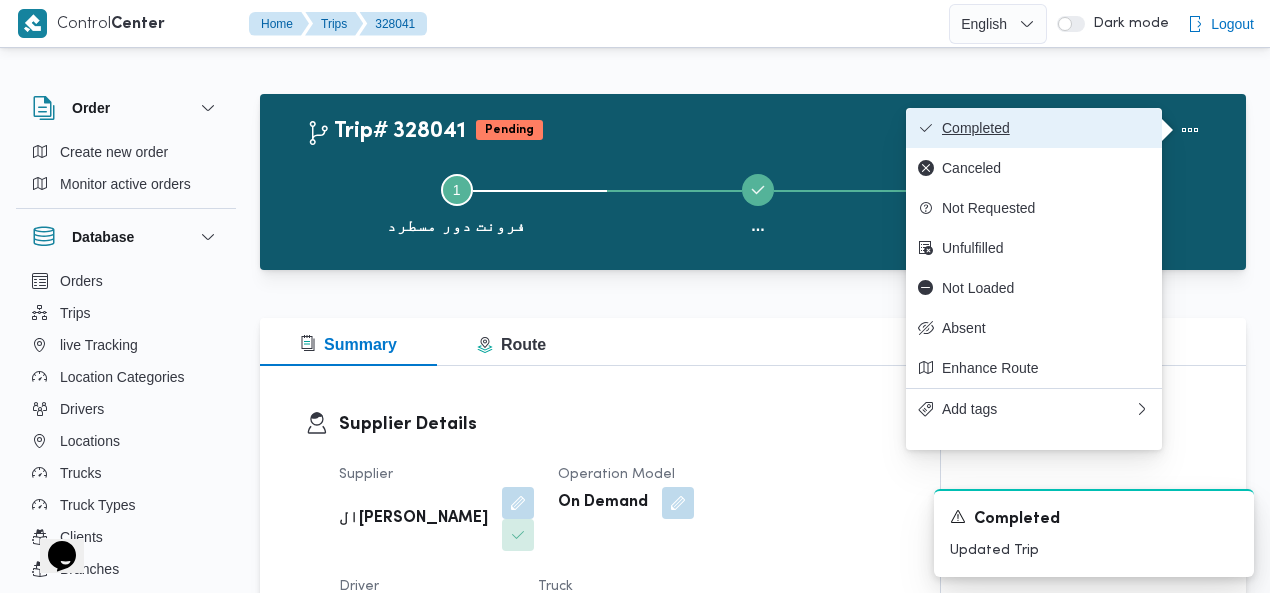click on "Completed" at bounding box center (1046, 128) 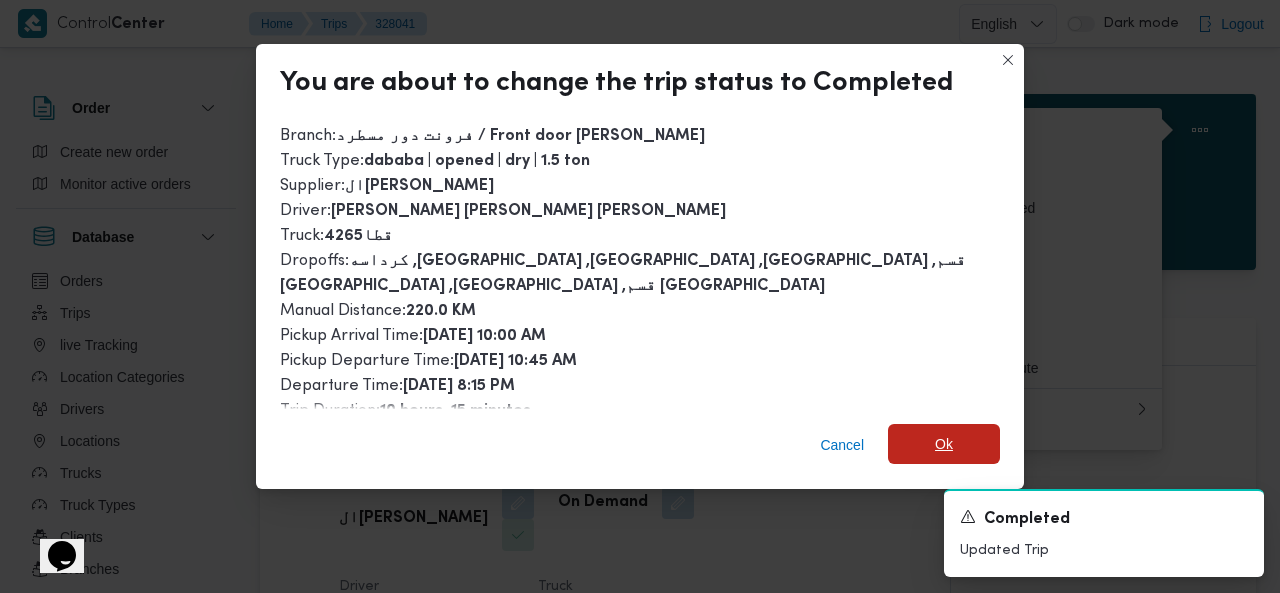click on "Ok" at bounding box center (944, 444) 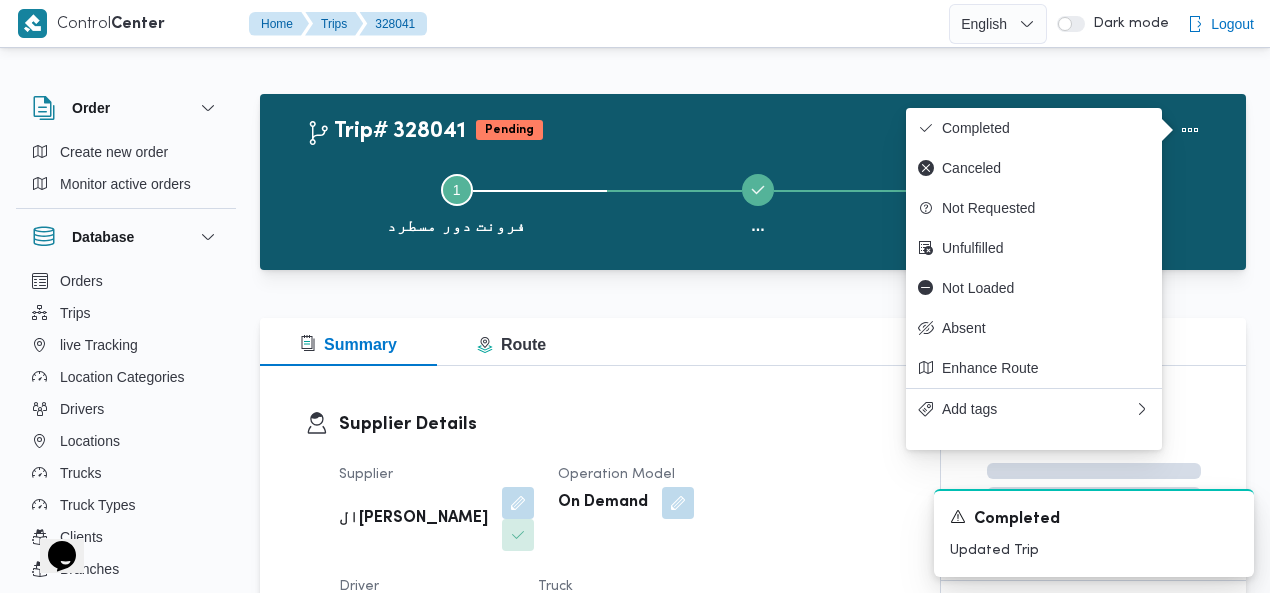 click on "Trip# 328041 Pending Duplicate Trip" at bounding box center (758, 130) 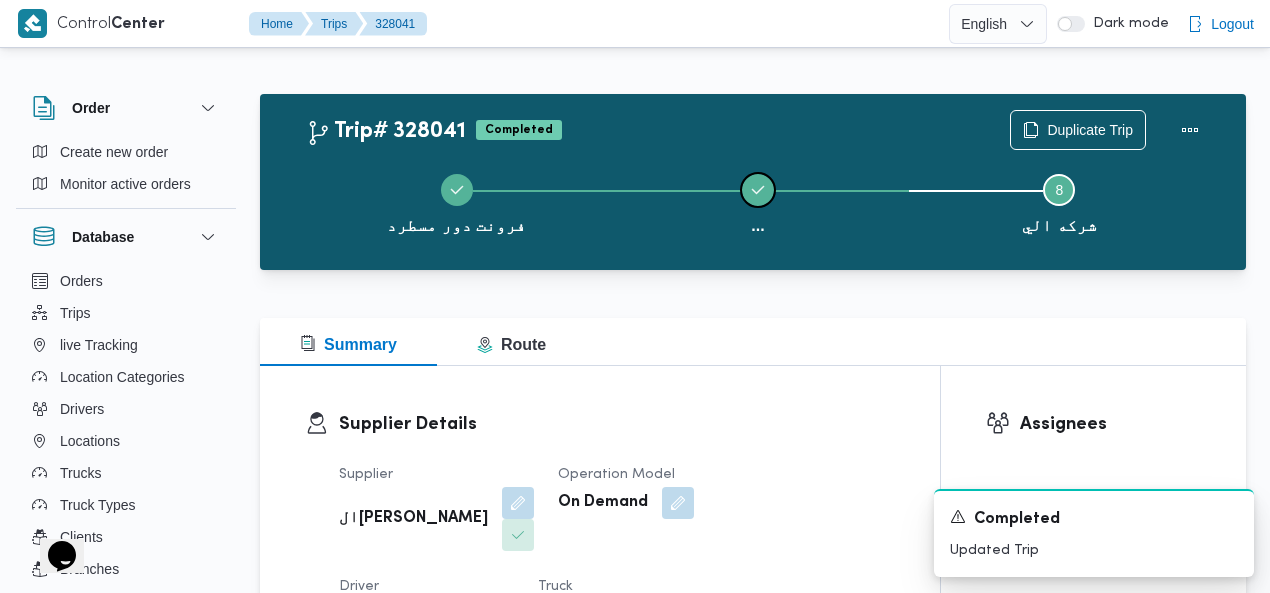 click 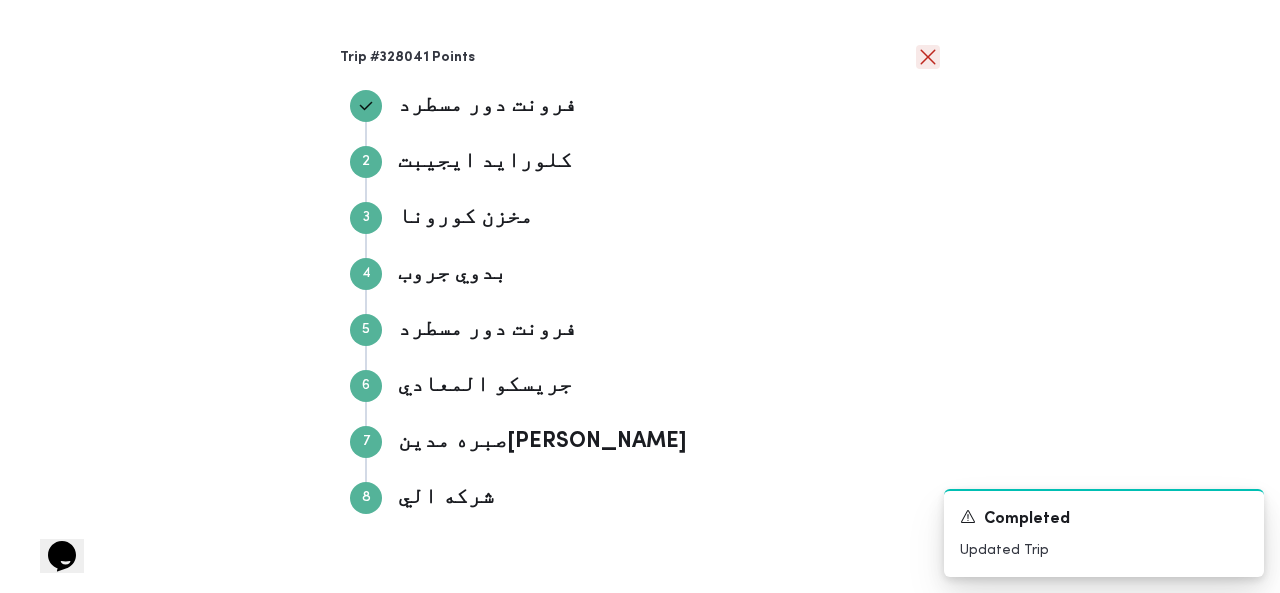 click at bounding box center (928, 57) 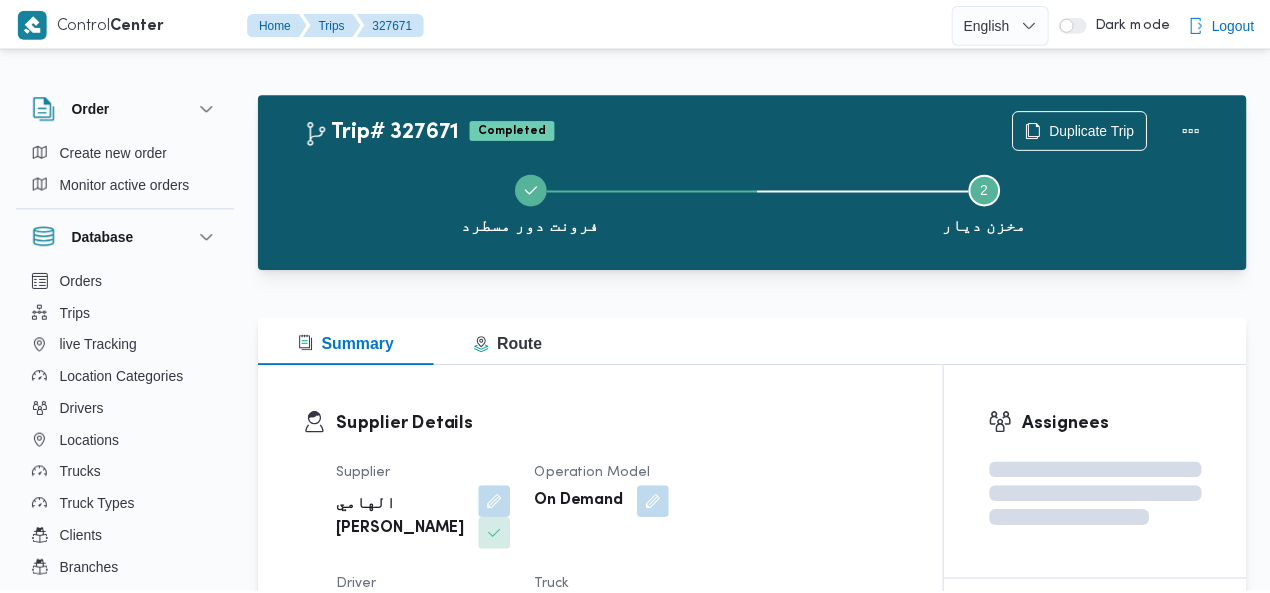 scroll, scrollTop: 0, scrollLeft: 0, axis: both 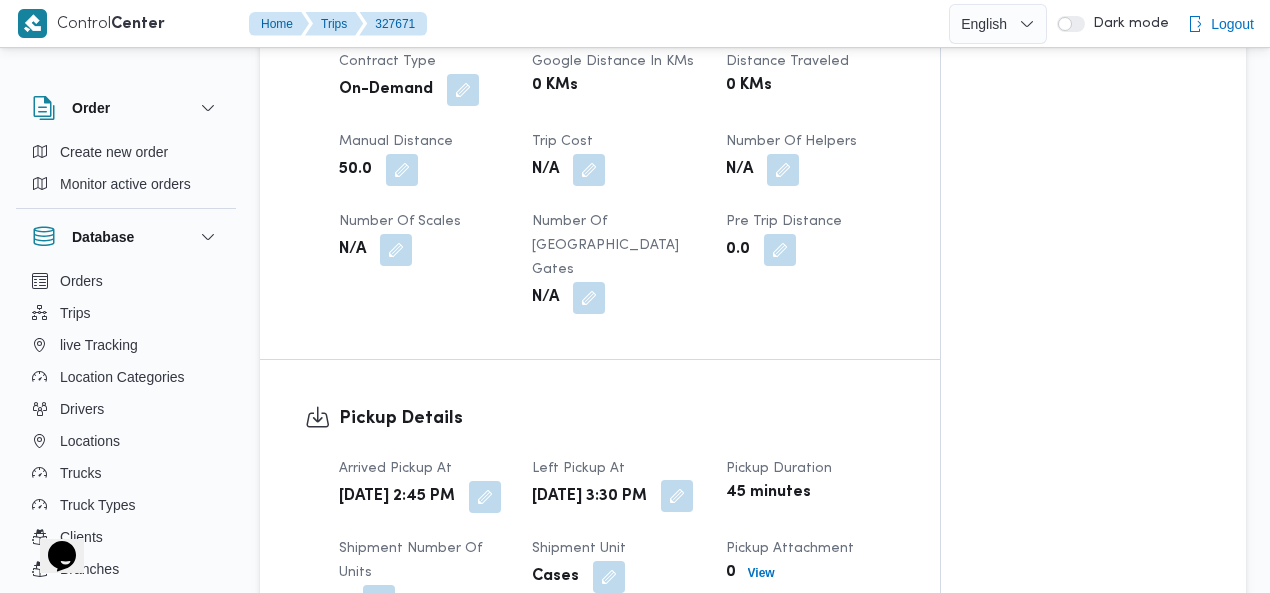 click at bounding box center (677, 496) 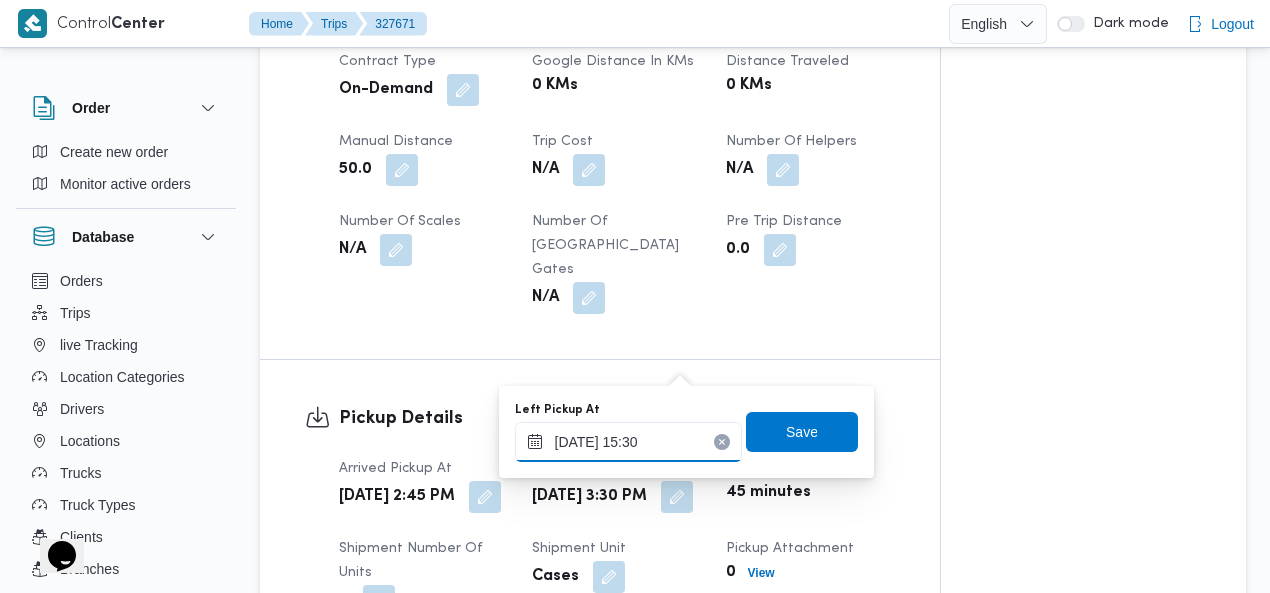 click on "15/07/2025 15:30" at bounding box center (628, 442) 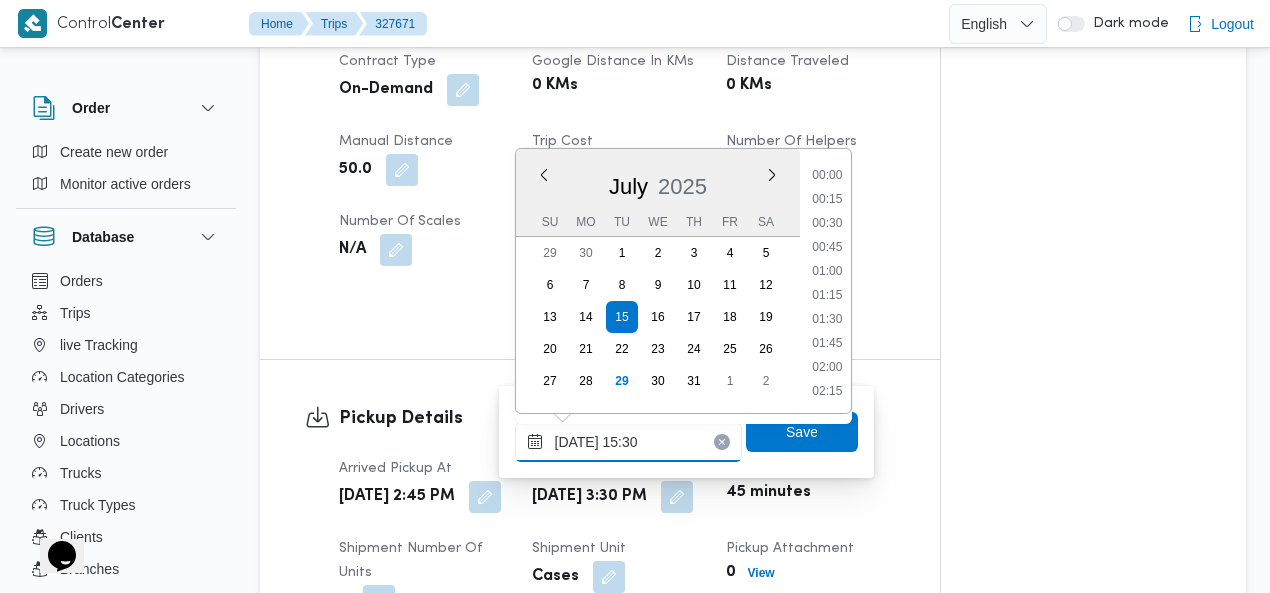 scroll, scrollTop: 1366, scrollLeft: 0, axis: vertical 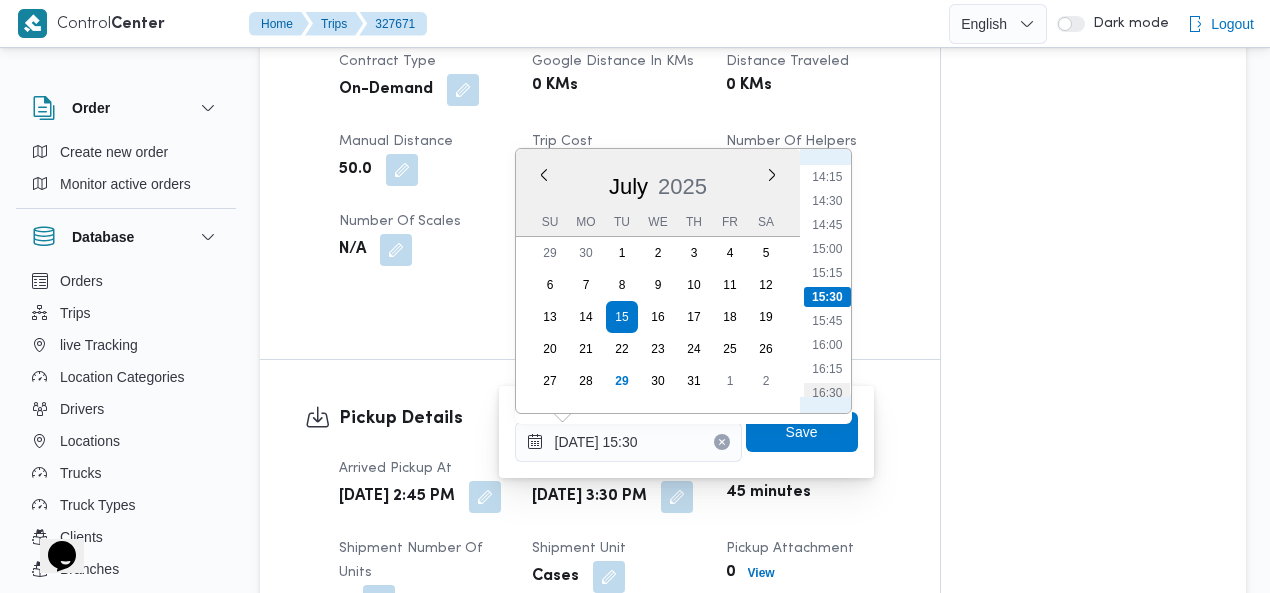 click on "16:30" at bounding box center [827, 393] 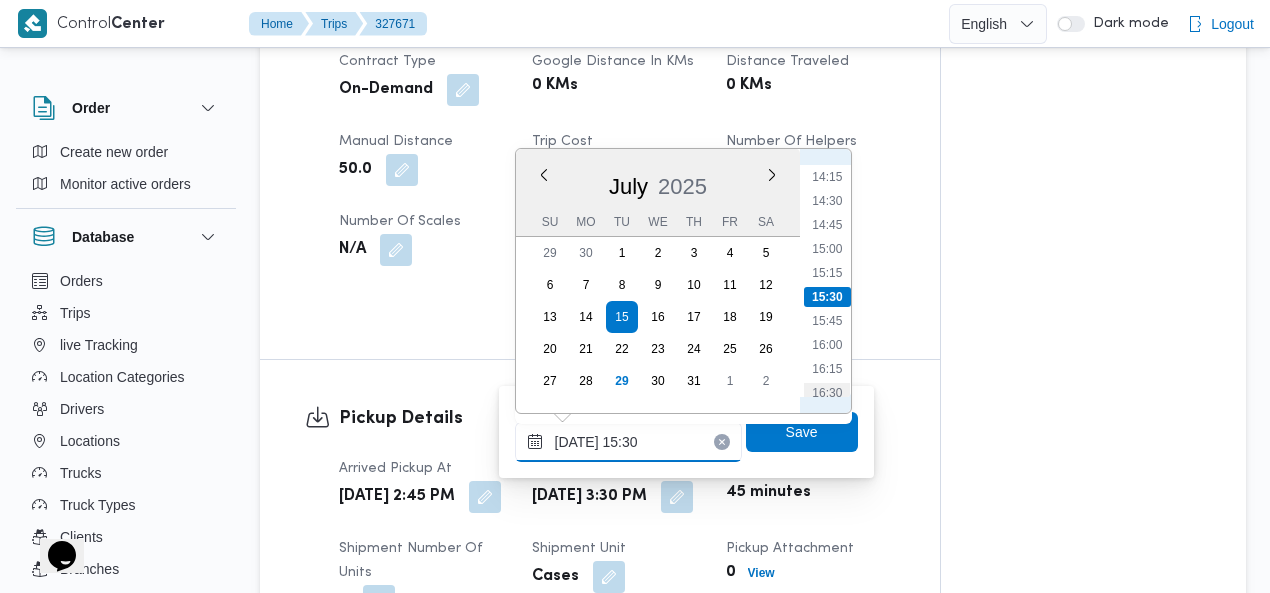 type on "15/07/2025 16:30" 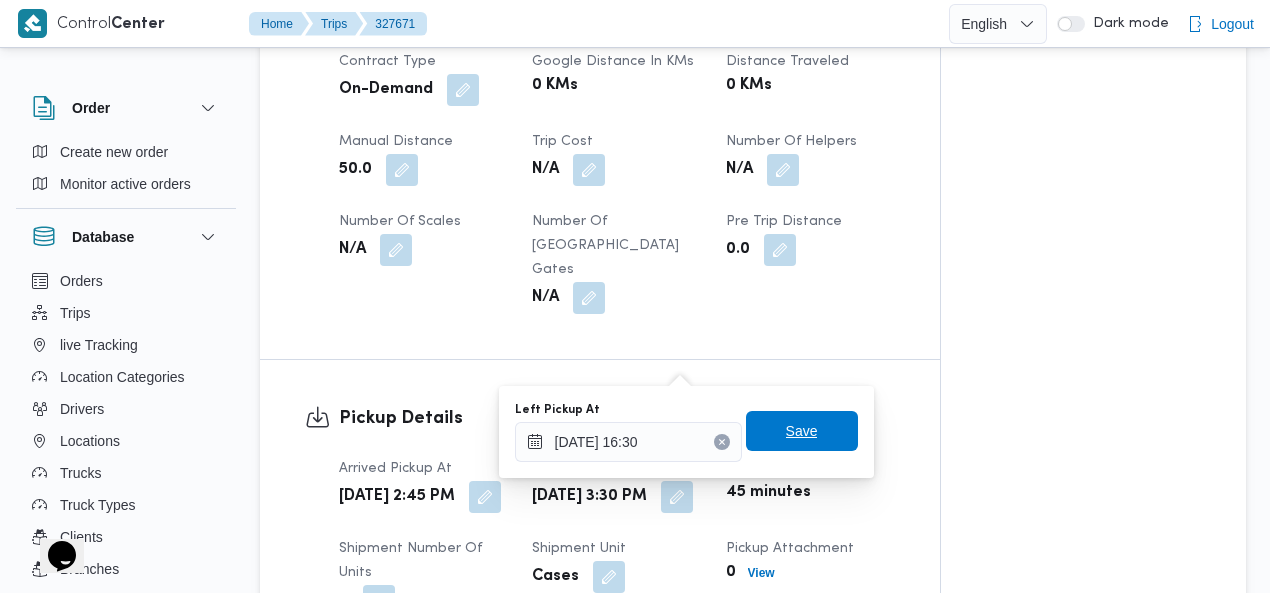 click on "Save" at bounding box center [802, 431] 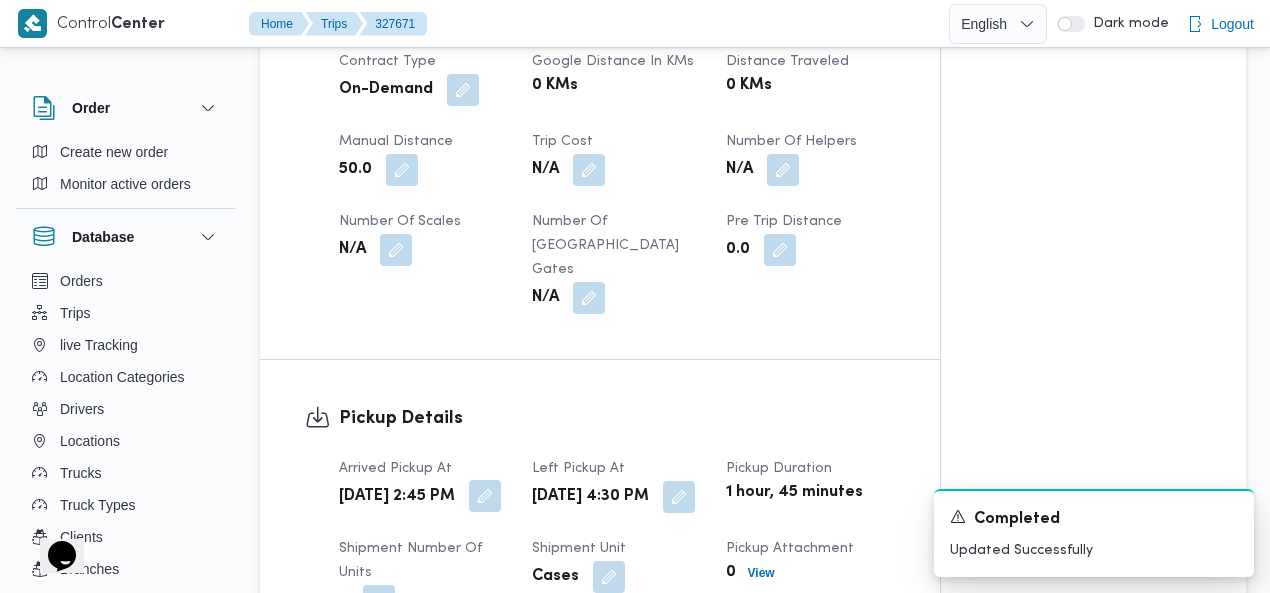click at bounding box center (485, 496) 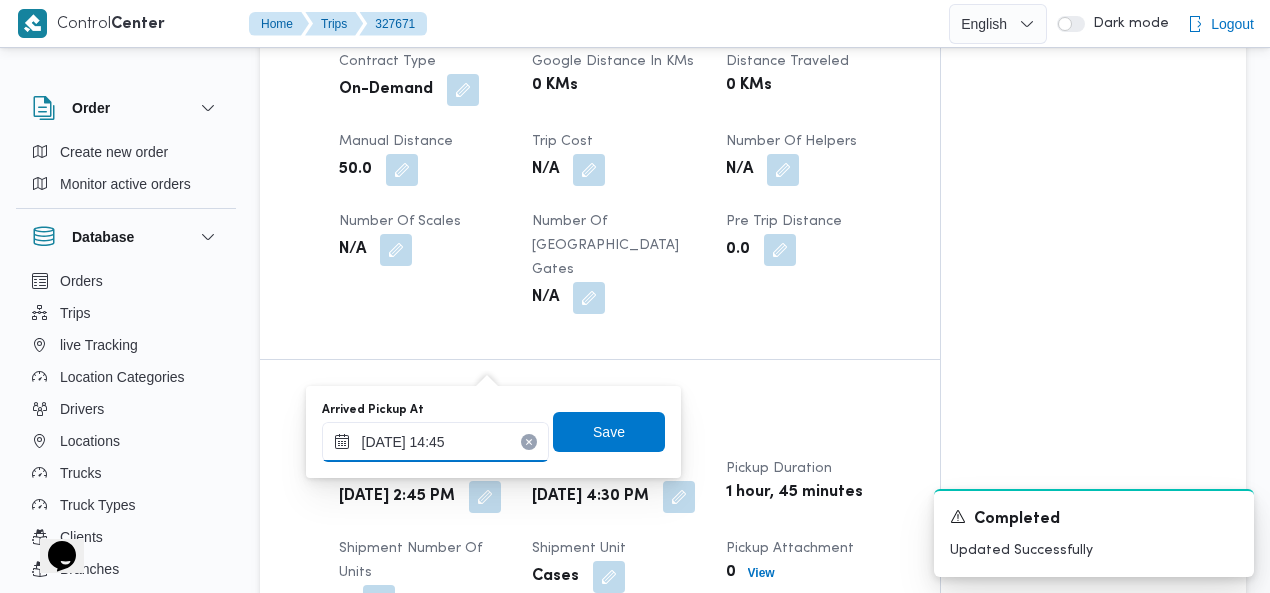 click on "15/07/2025 14:45" at bounding box center [435, 442] 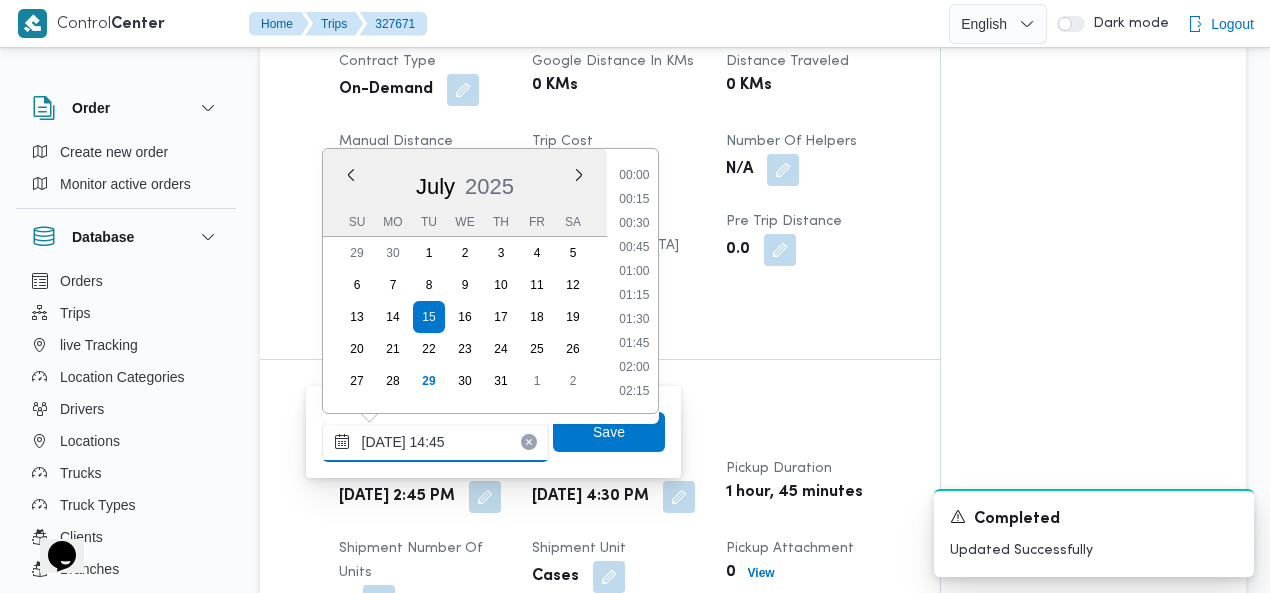 scroll, scrollTop: 1294, scrollLeft: 0, axis: vertical 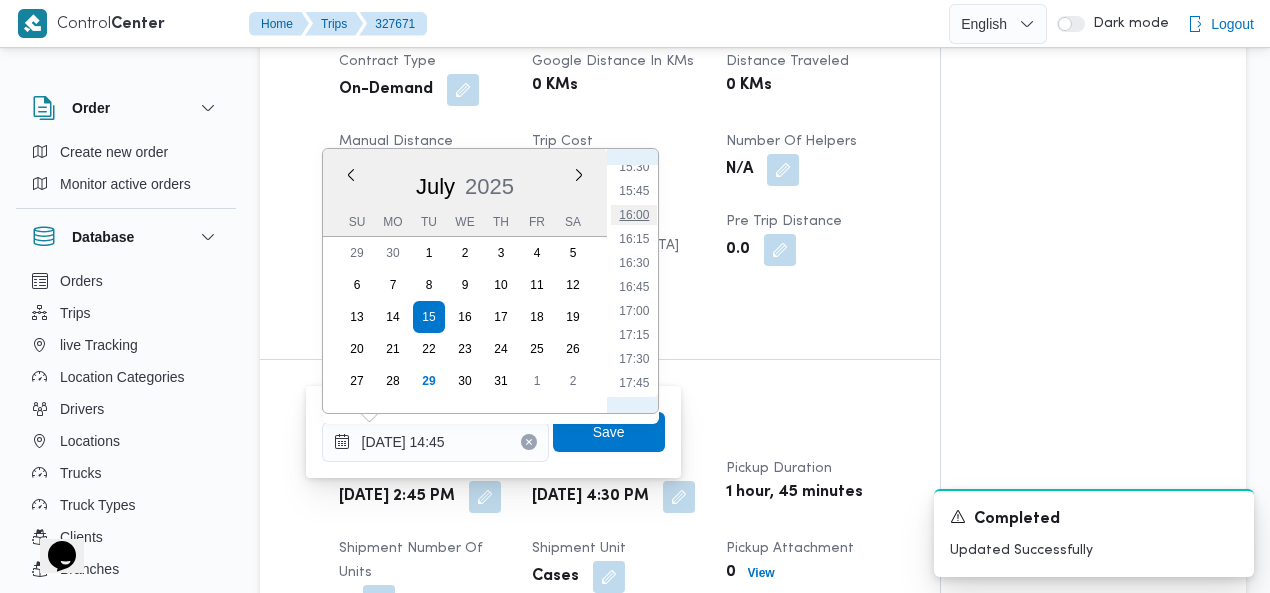 click on "16:00" at bounding box center (634, 215) 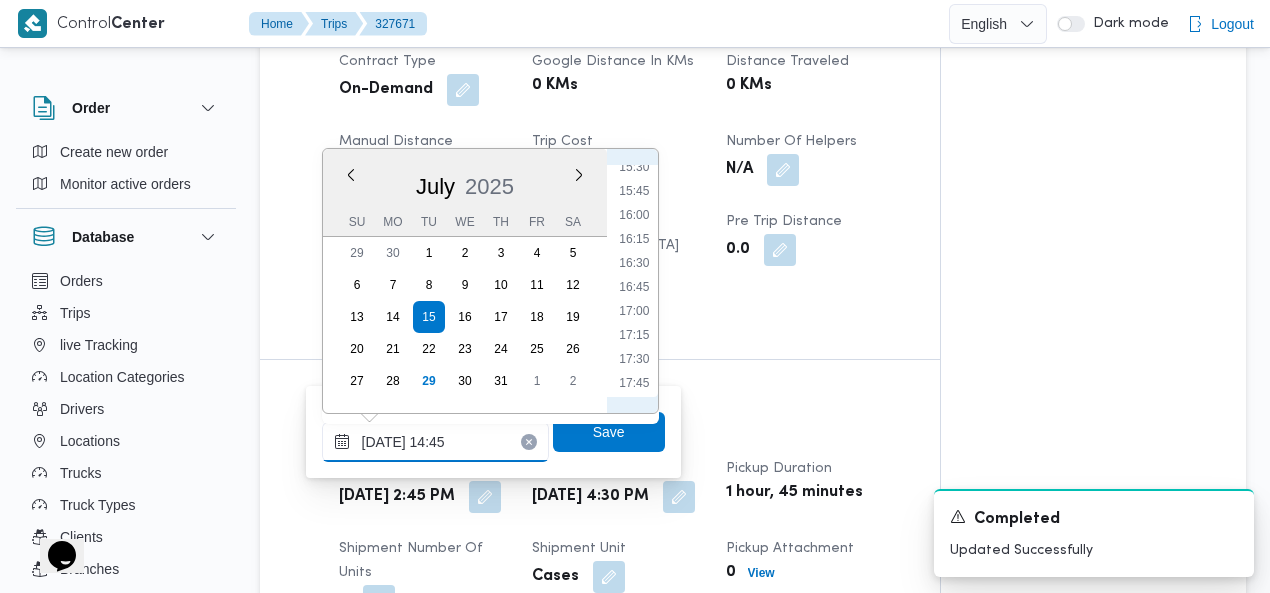 type on "15/07/2025 16:00" 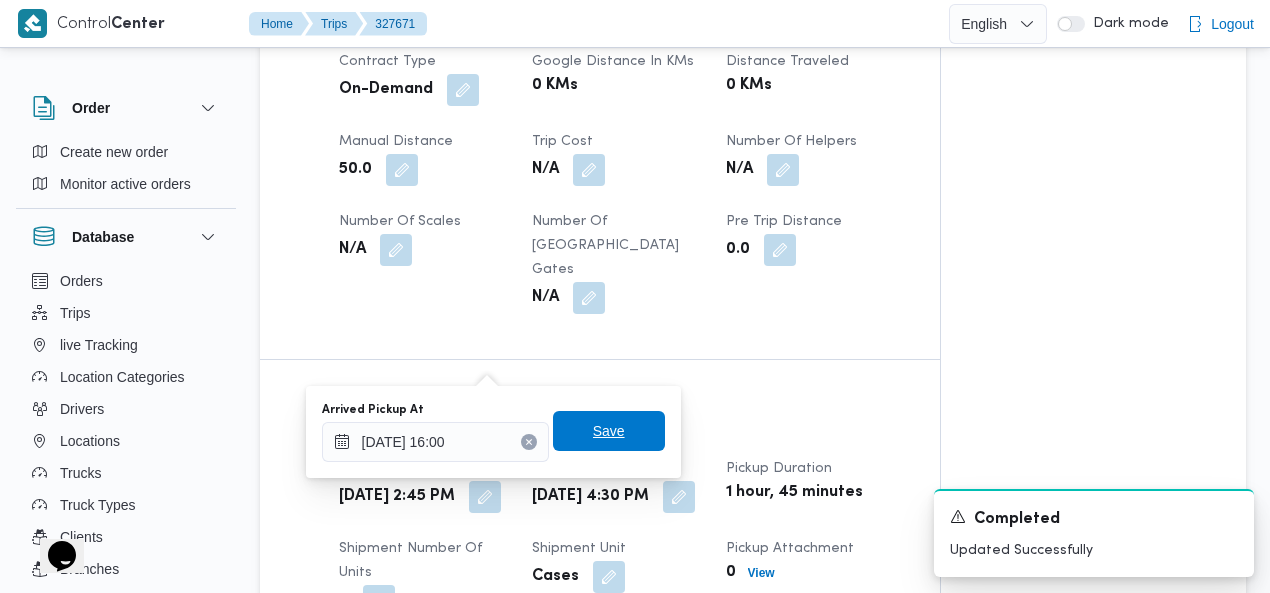 click on "Save" at bounding box center (609, 431) 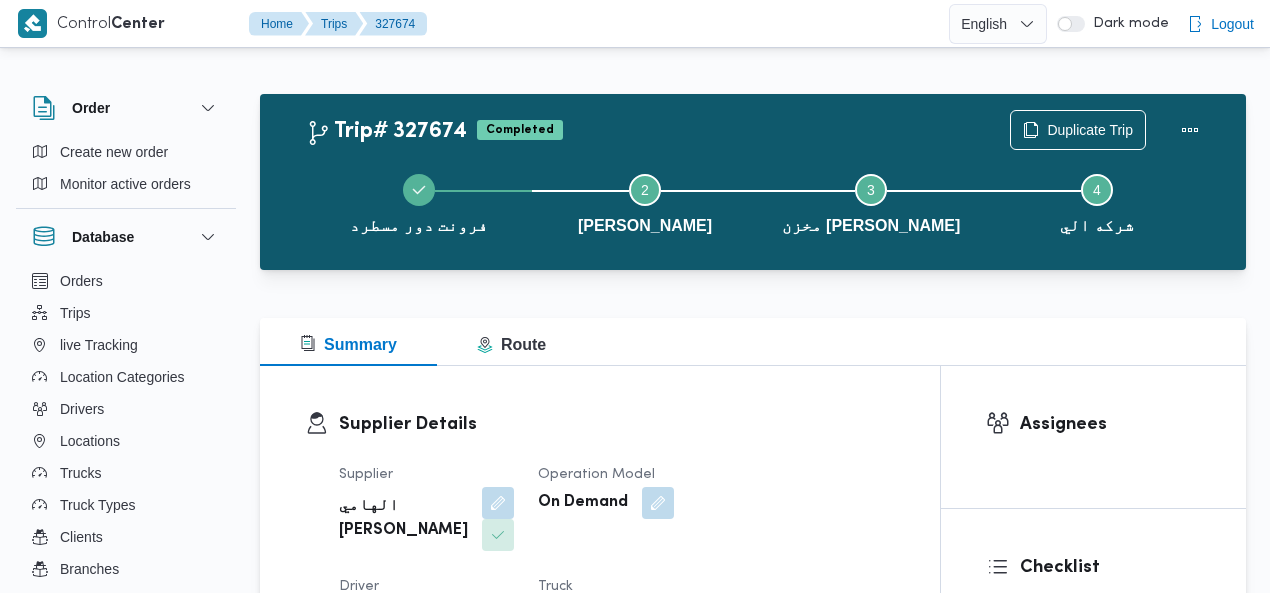scroll, scrollTop: 40, scrollLeft: 0, axis: vertical 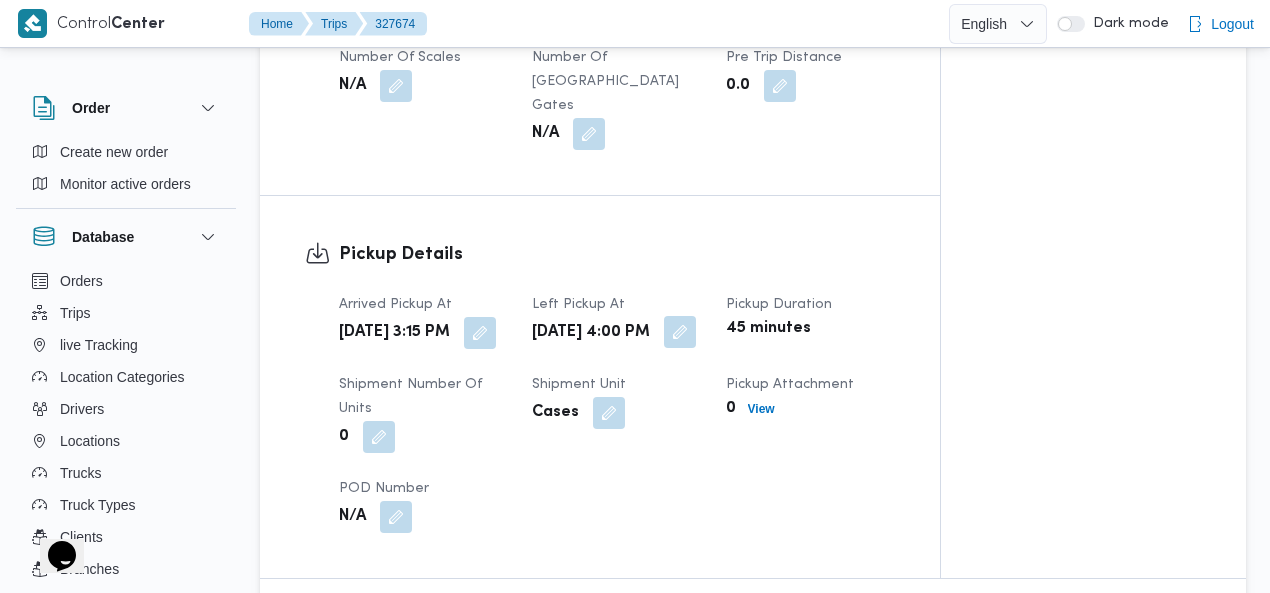 click at bounding box center [680, 332] 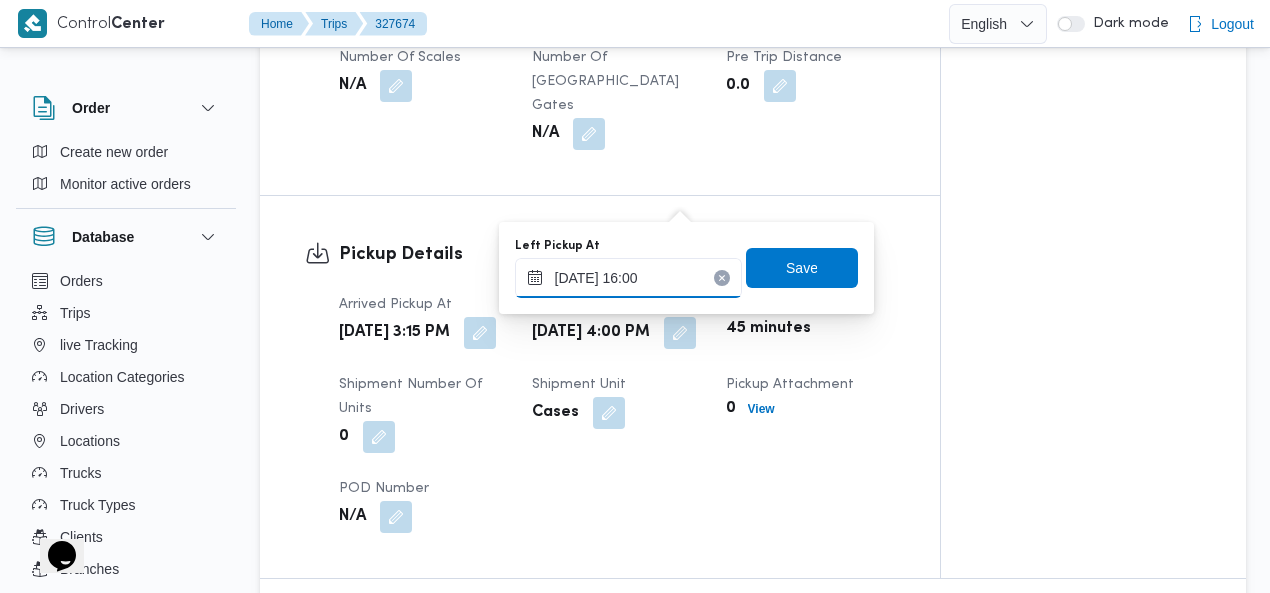 click on "16/07/2025 16:00" at bounding box center [628, 278] 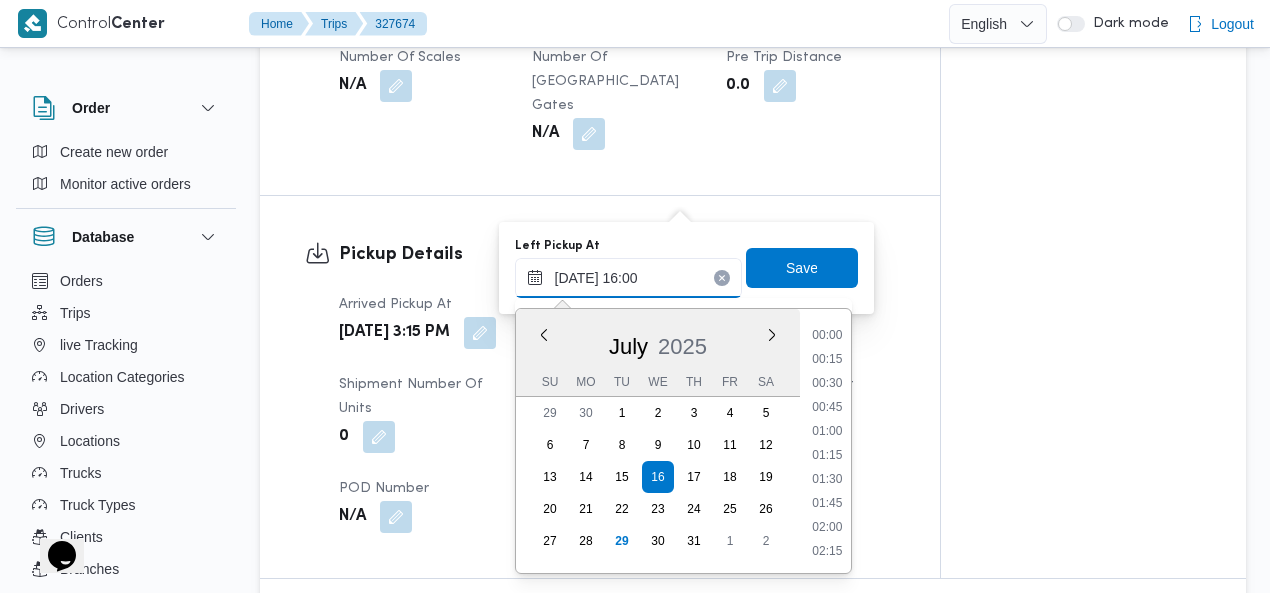scroll, scrollTop: 1414, scrollLeft: 0, axis: vertical 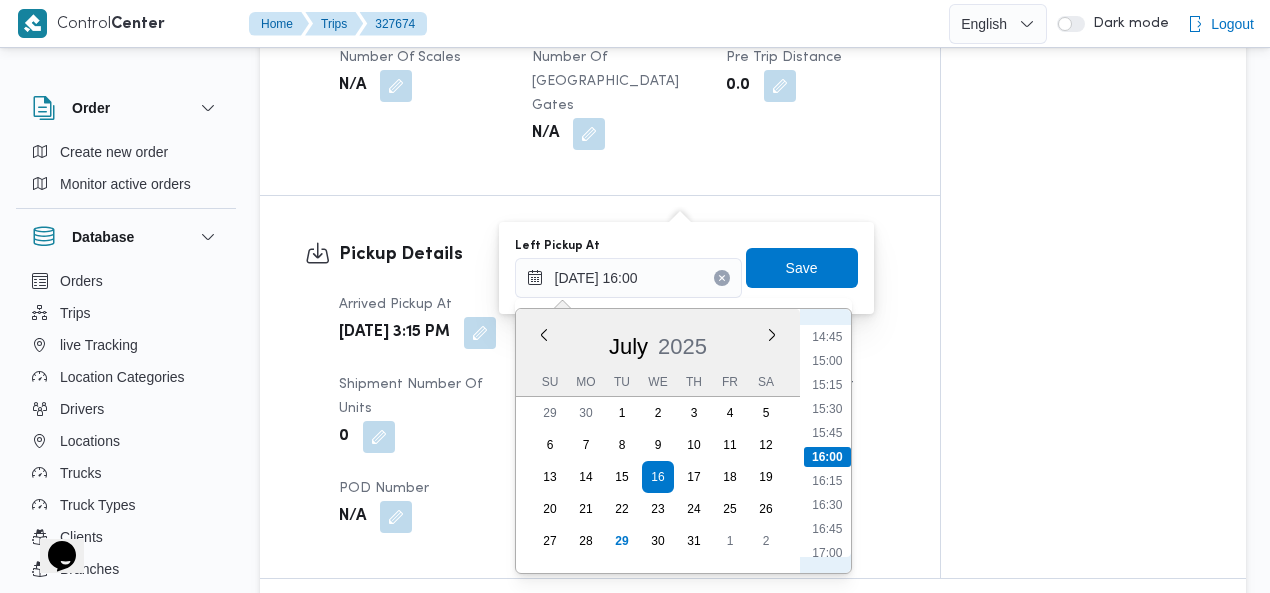 drag, startPoint x: 835, startPoint y: 549, endPoint x: 825, endPoint y: 447, distance: 102.48902 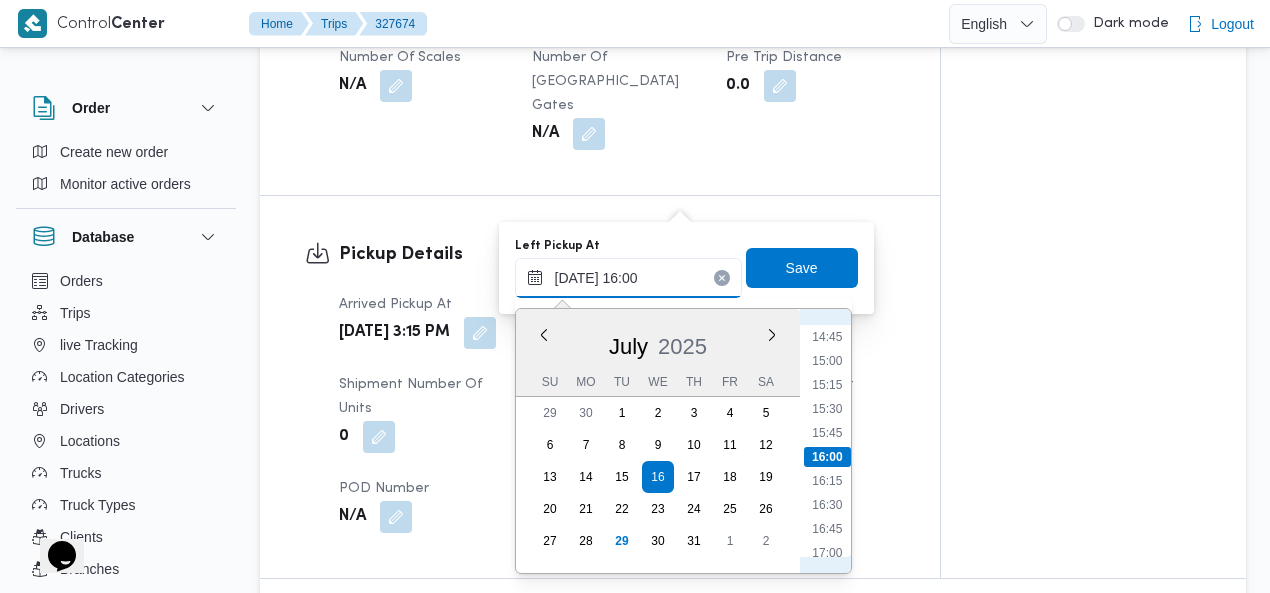 type on "16/07/2025 17:00" 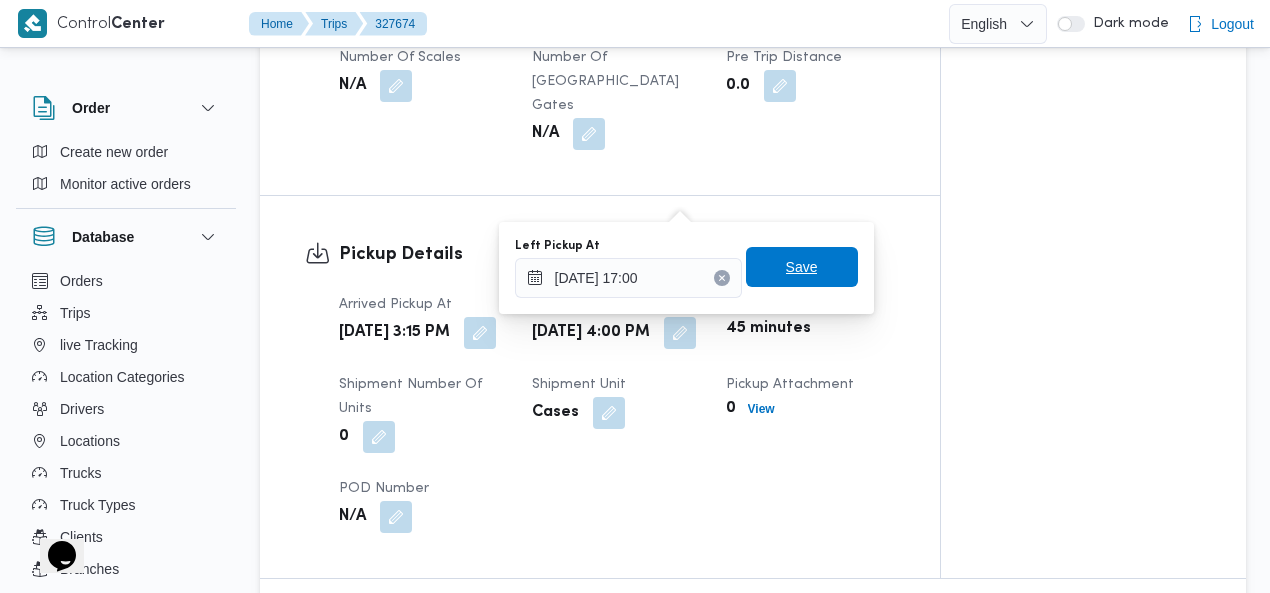 click on "Save" at bounding box center (802, 267) 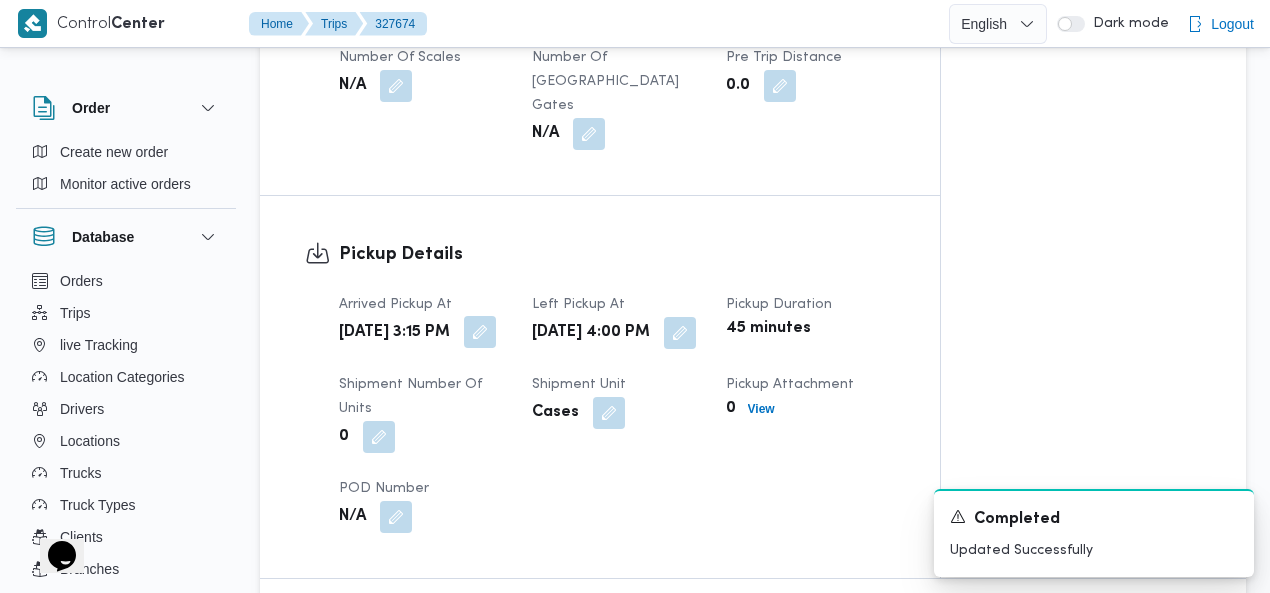 click at bounding box center (480, 332) 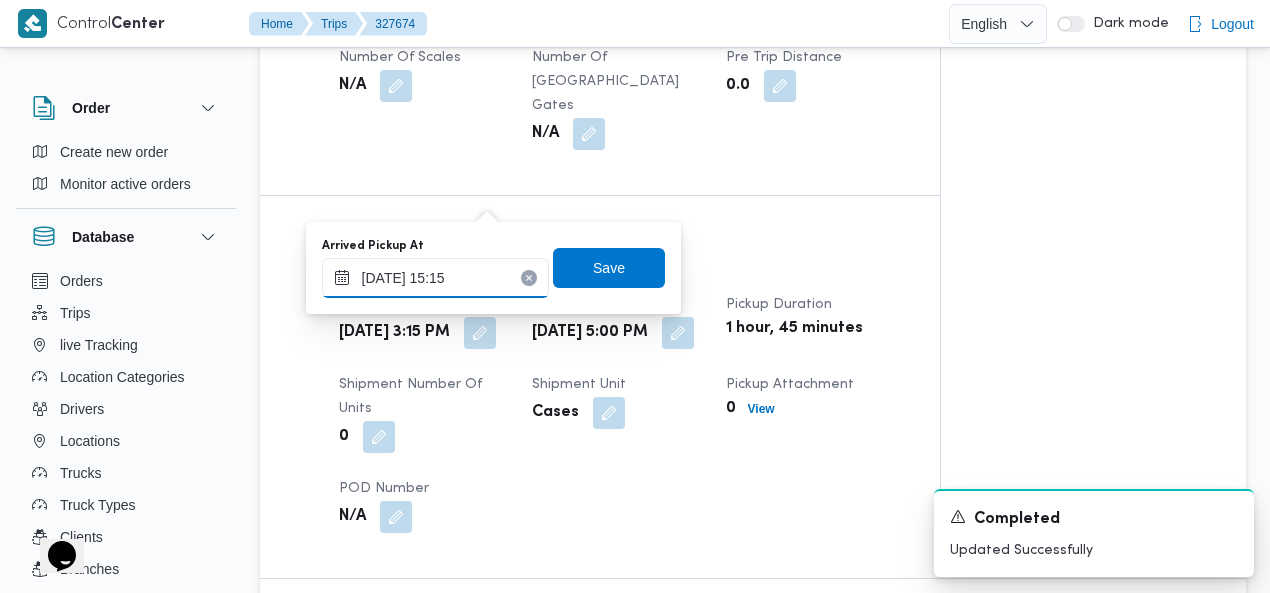click on "16/07/2025 15:15" at bounding box center [435, 278] 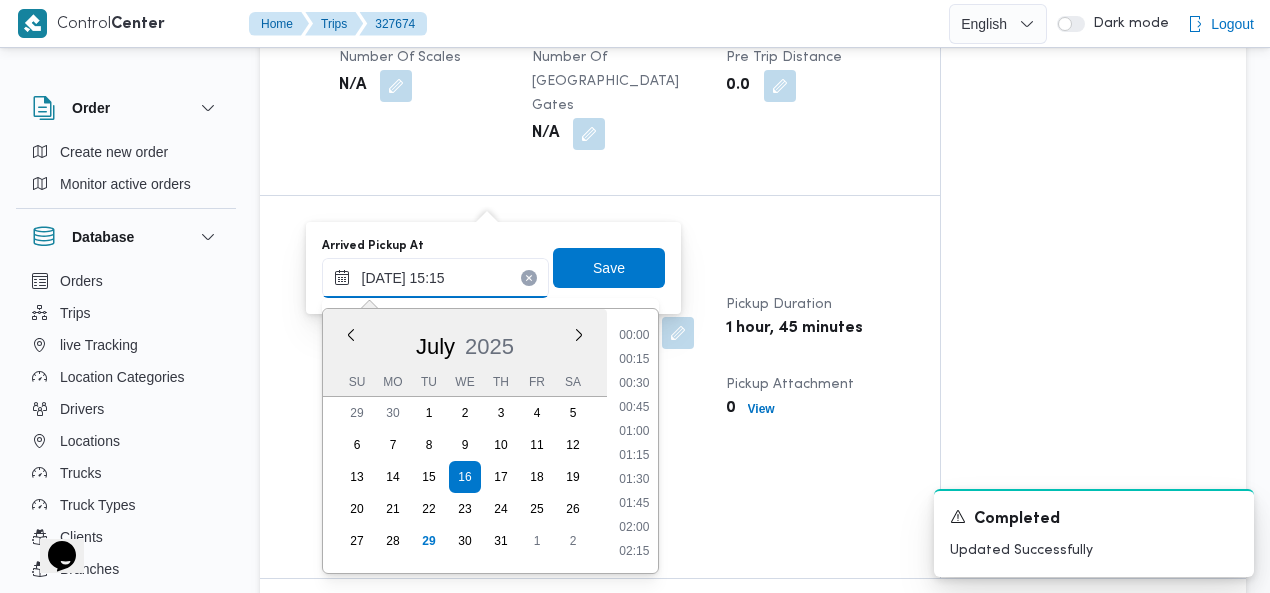 scroll, scrollTop: 1342, scrollLeft: 0, axis: vertical 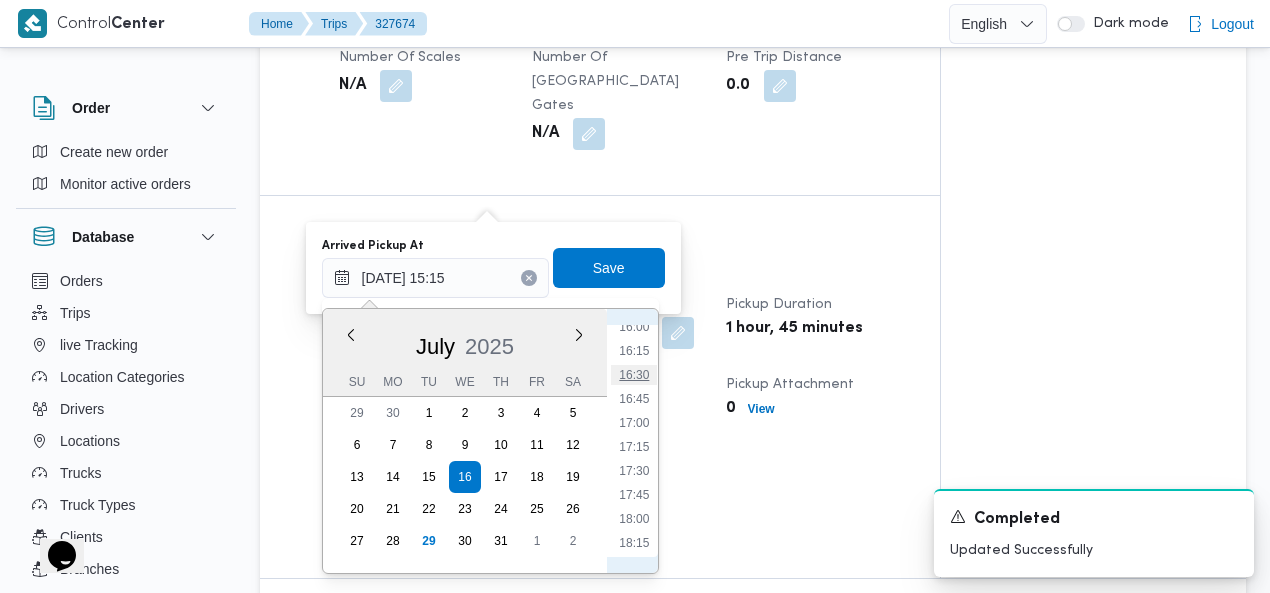 click on "16:30" at bounding box center [634, 375] 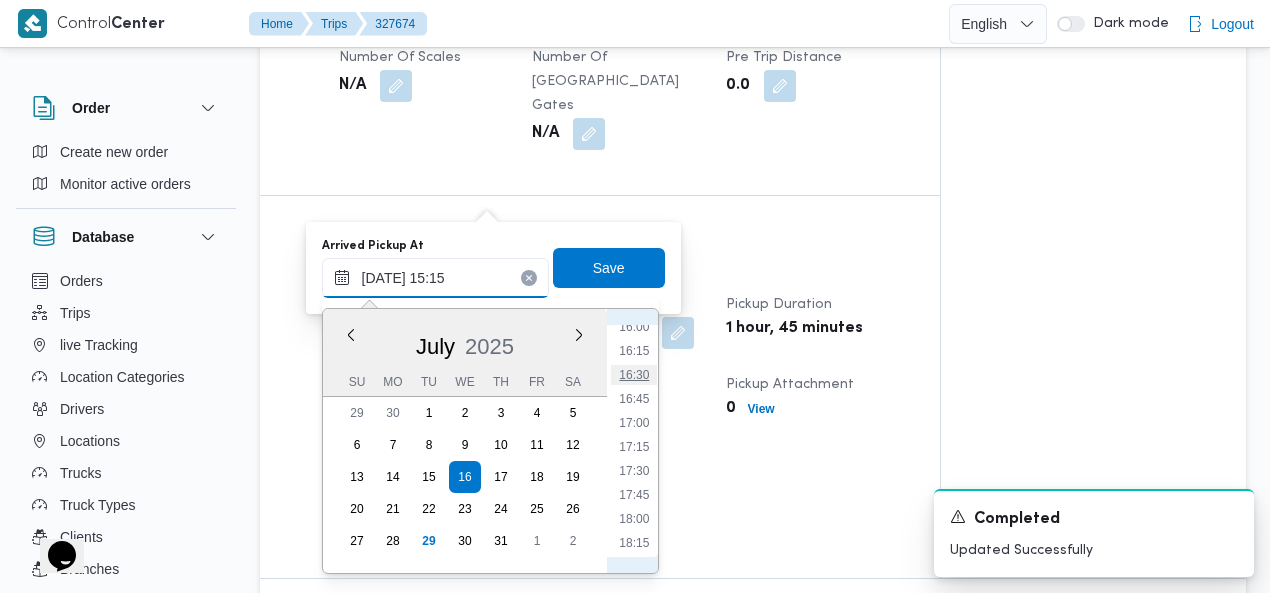 type on "16/07/2025 16:30" 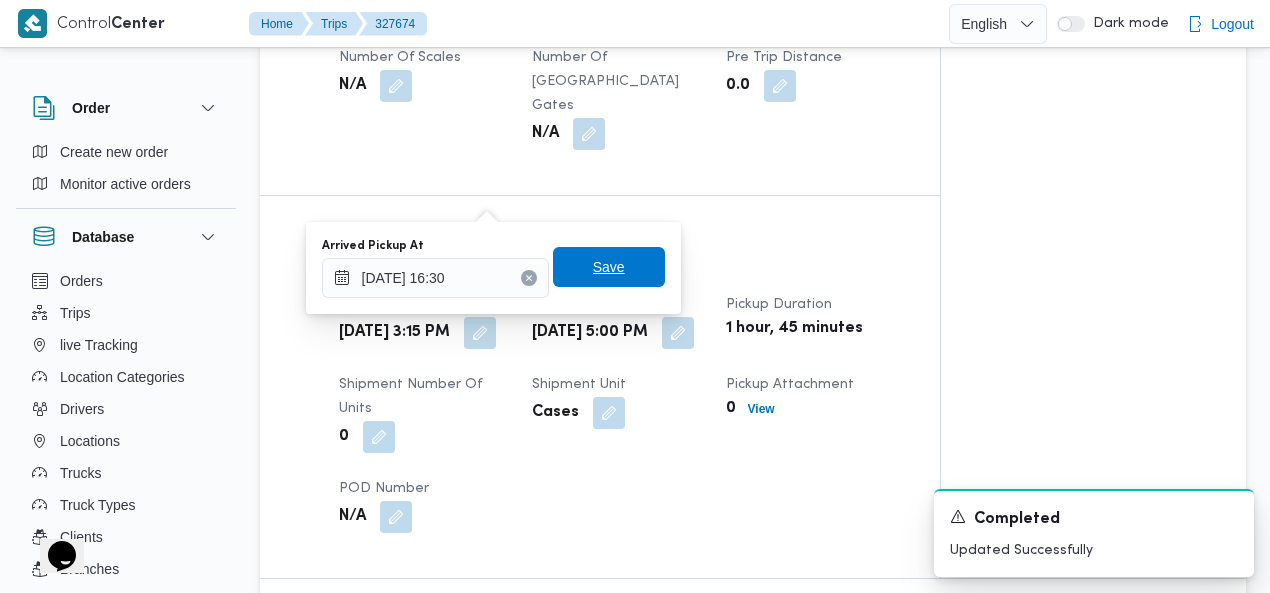 click on "Save" at bounding box center (609, 267) 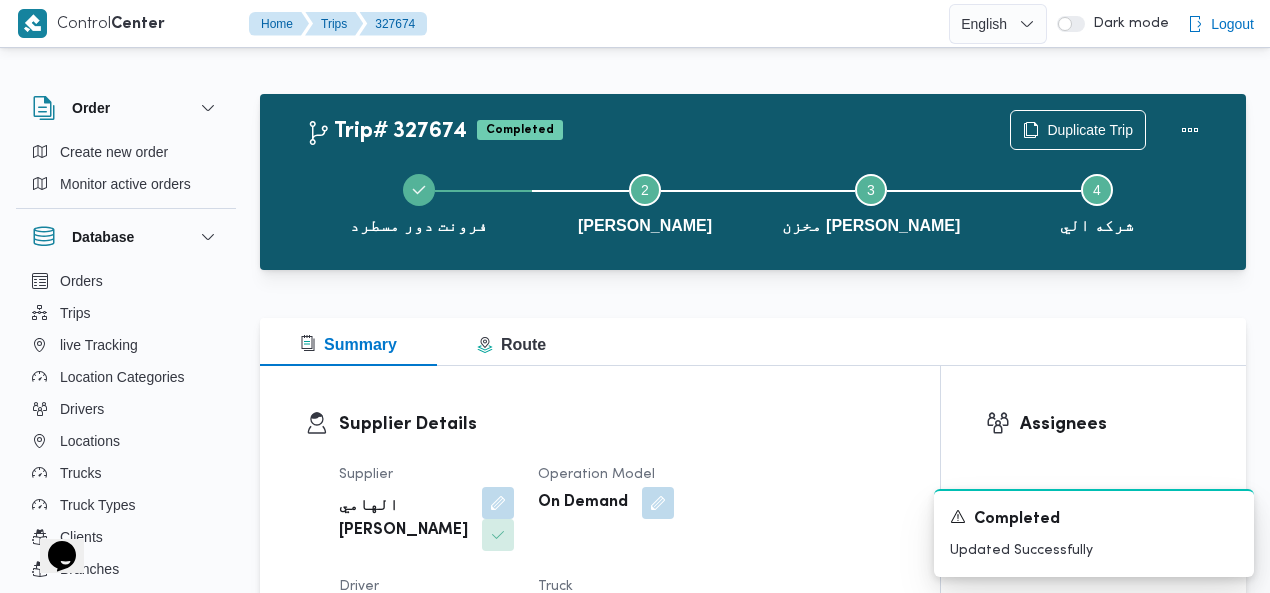 scroll, scrollTop: 0, scrollLeft: 0, axis: both 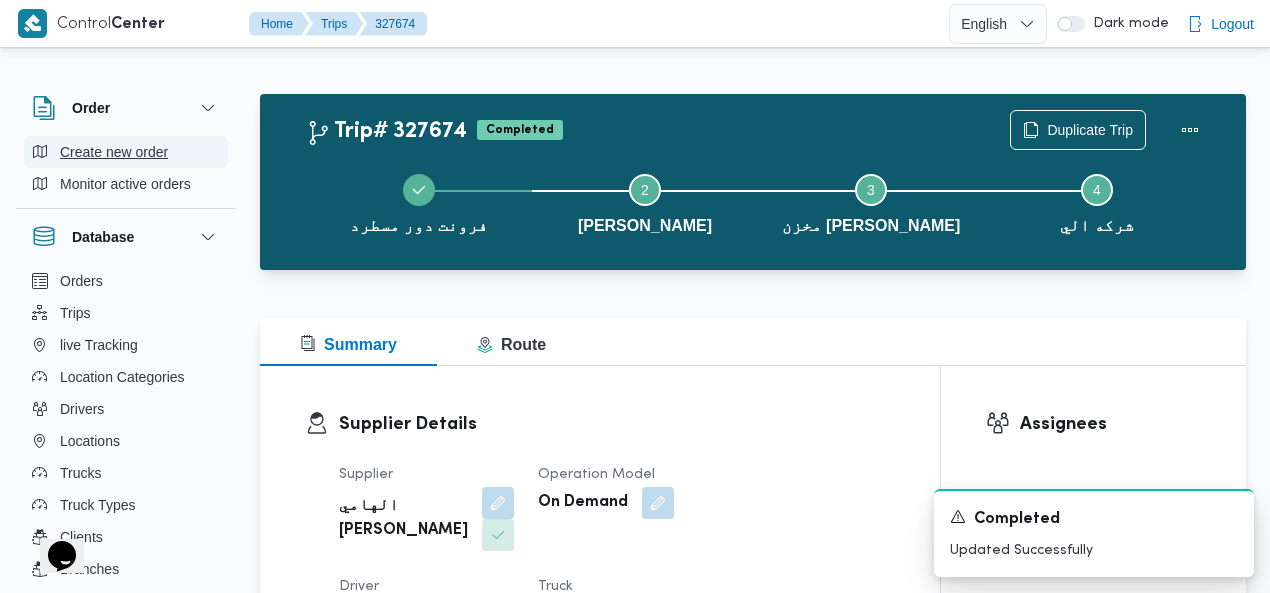 click on "Create new order" at bounding box center (114, 152) 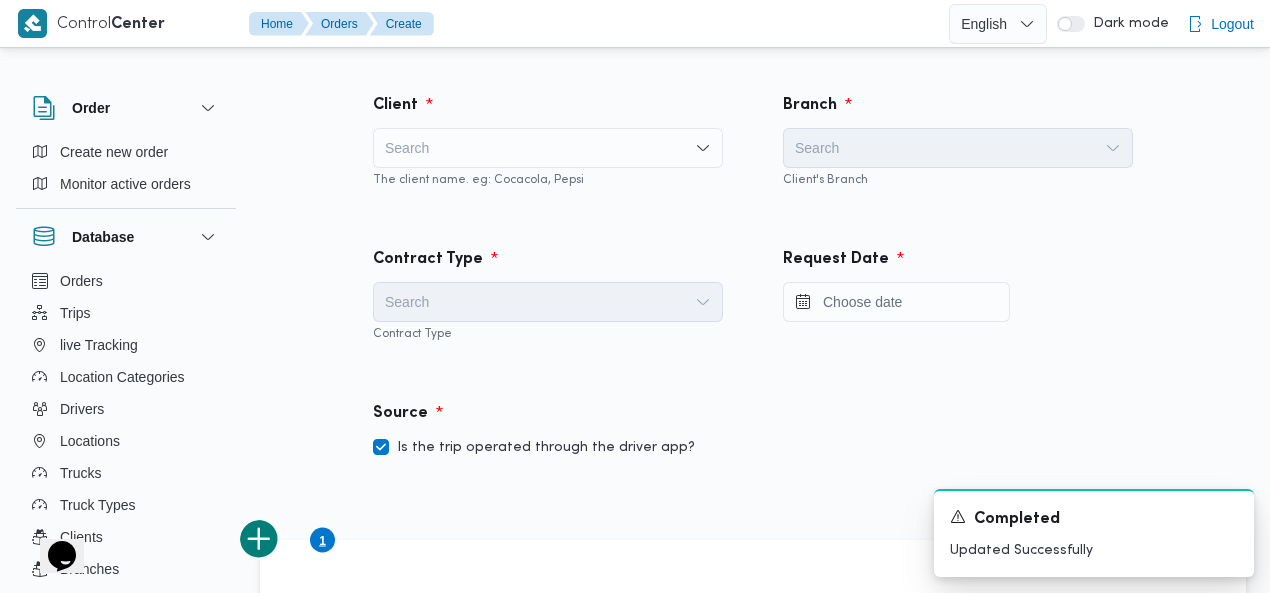 click on "Search" at bounding box center (548, 148) 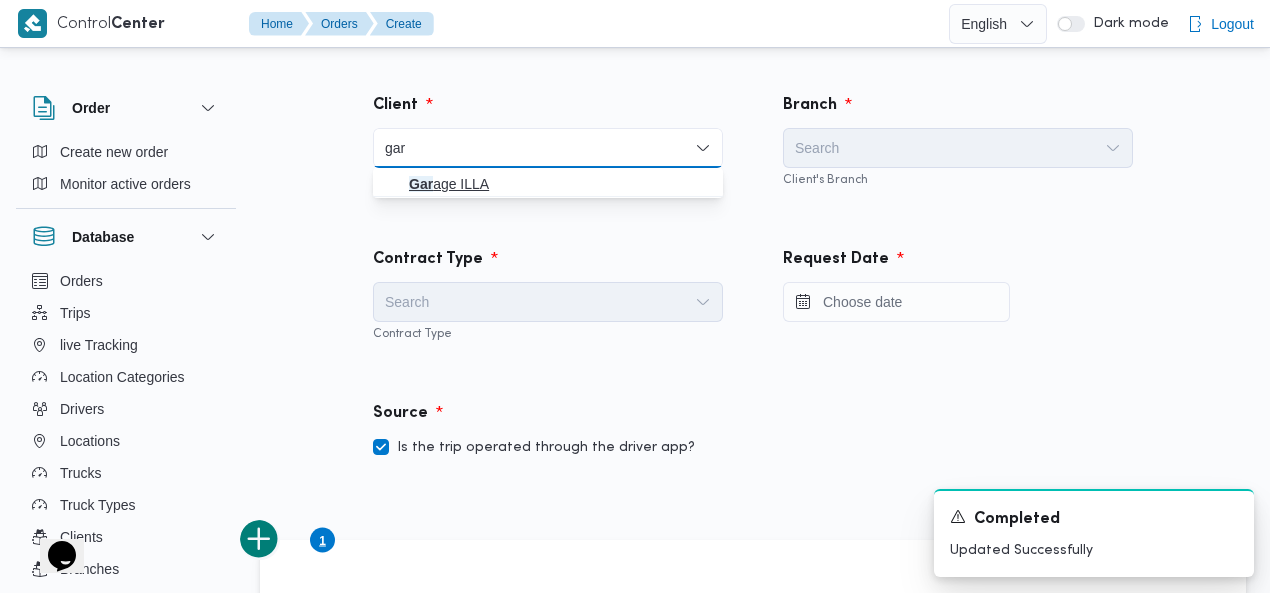type on "gar" 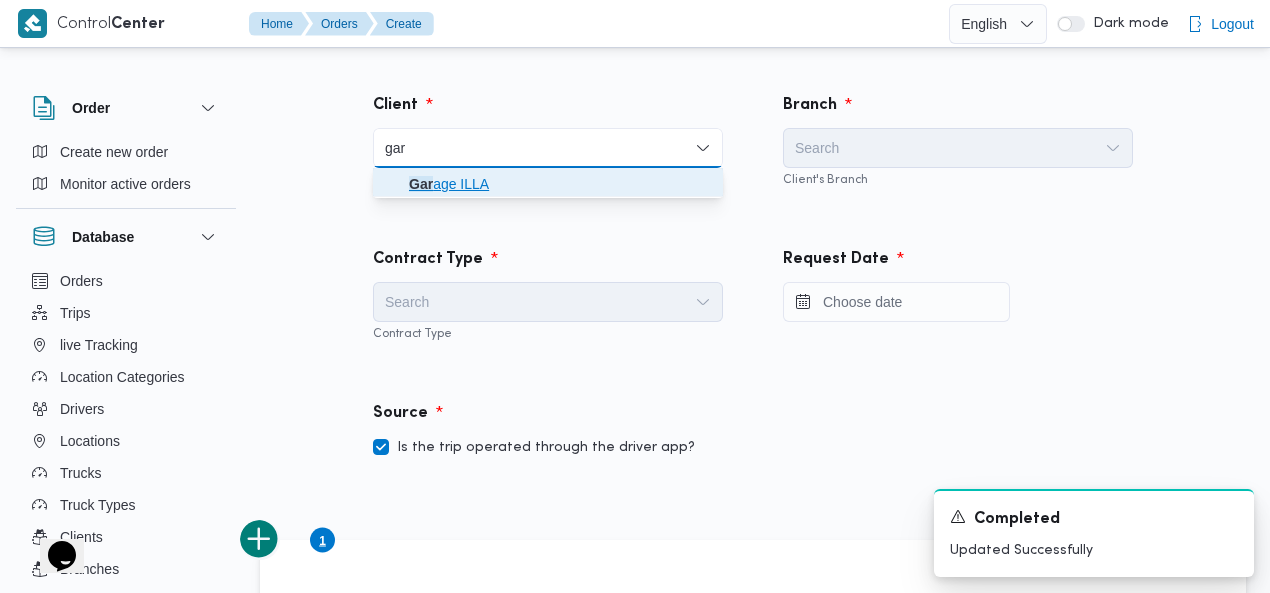 drag, startPoint x: 474, startPoint y: 184, endPoint x: 813, endPoint y: 119, distance: 345.17532 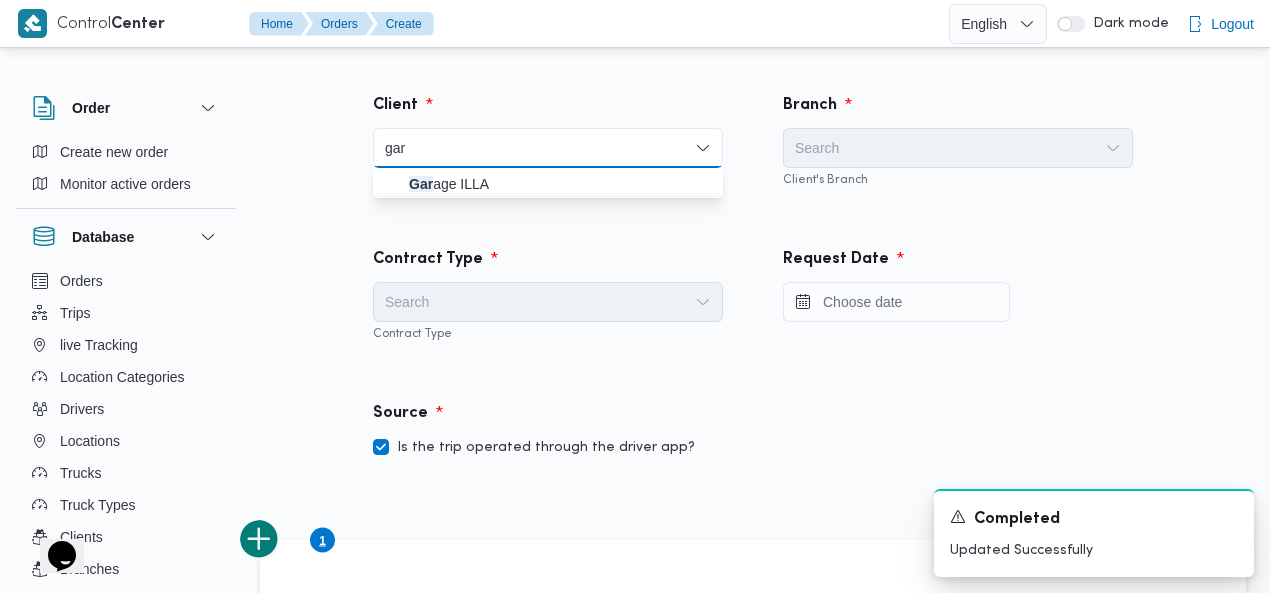 type 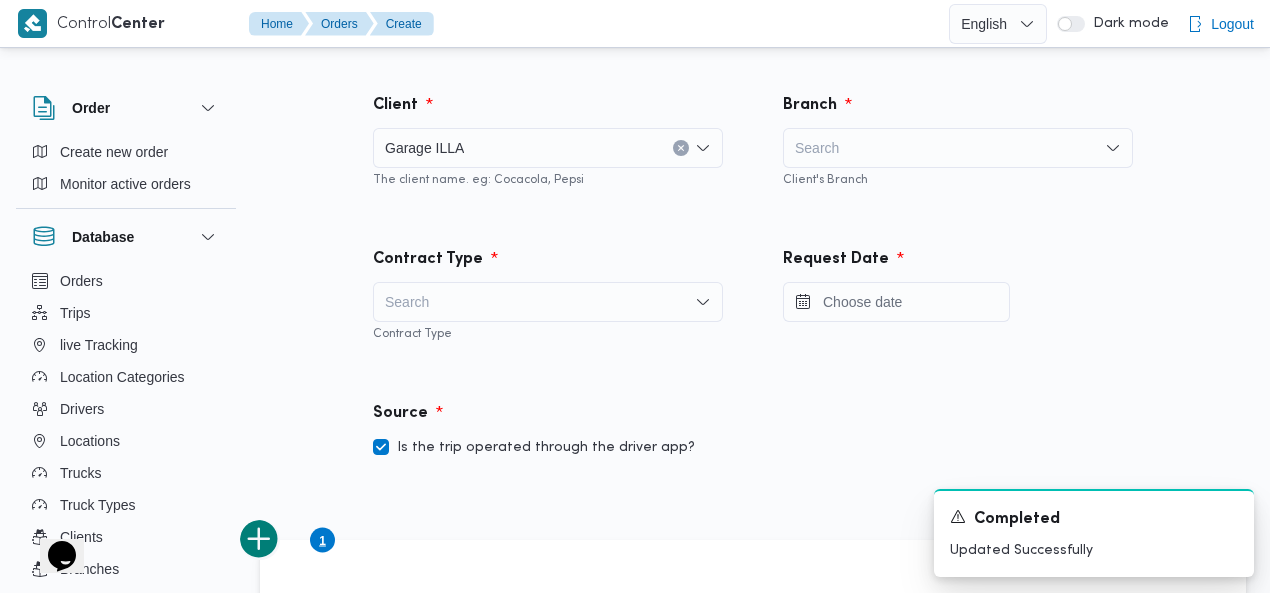 click on "Search" at bounding box center [958, 148] 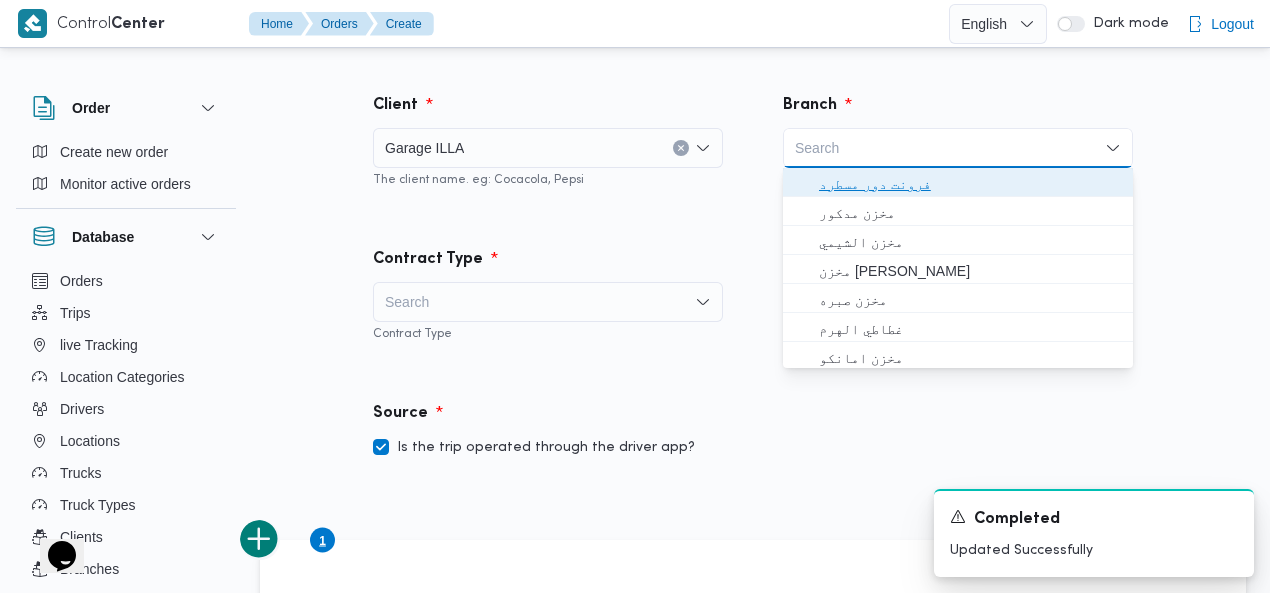 click on "فرونت دور مسطرد" at bounding box center (970, 184) 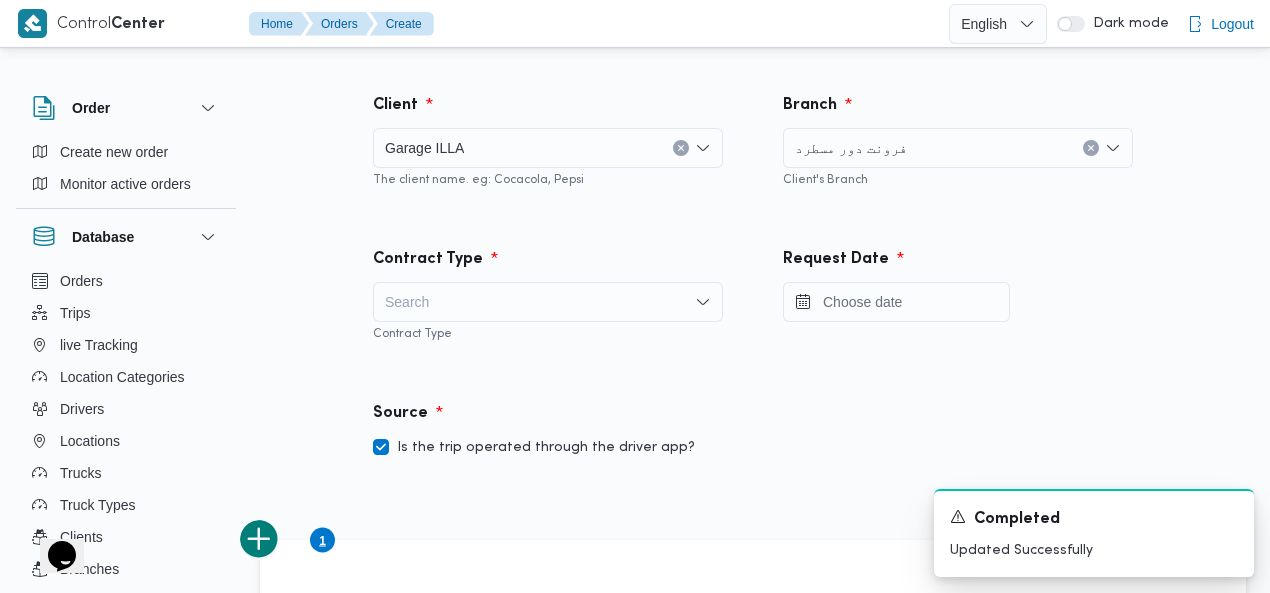 click on "Search" at bounding box center (548, 302) 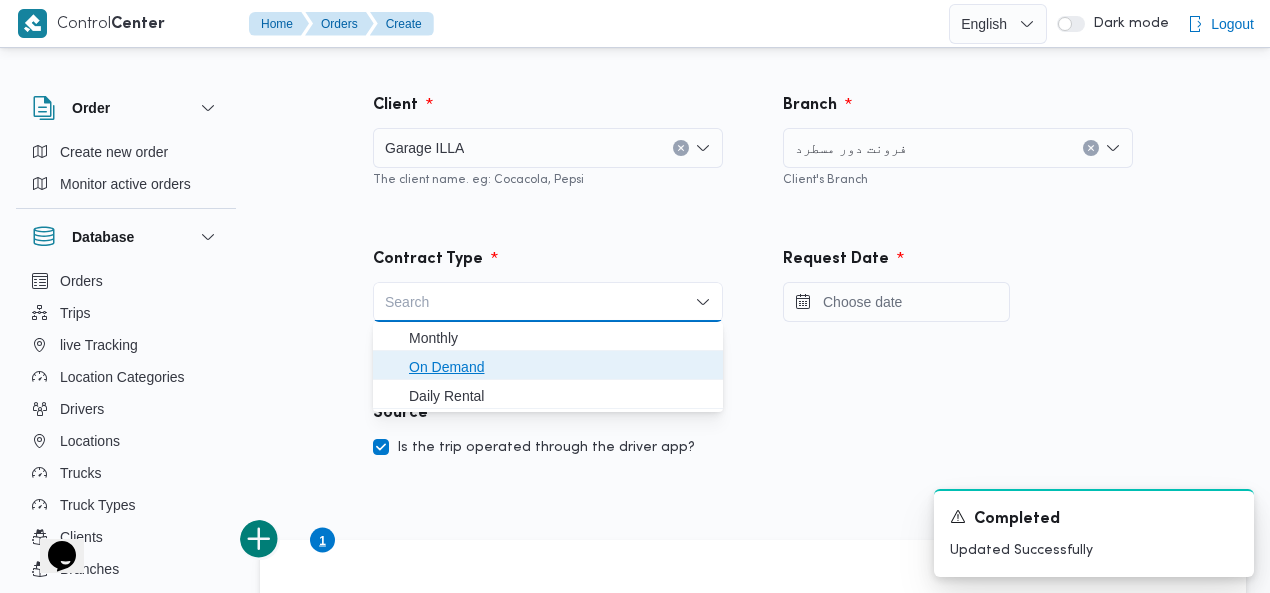 click on "On Demand" at bounding box center (560, 367) 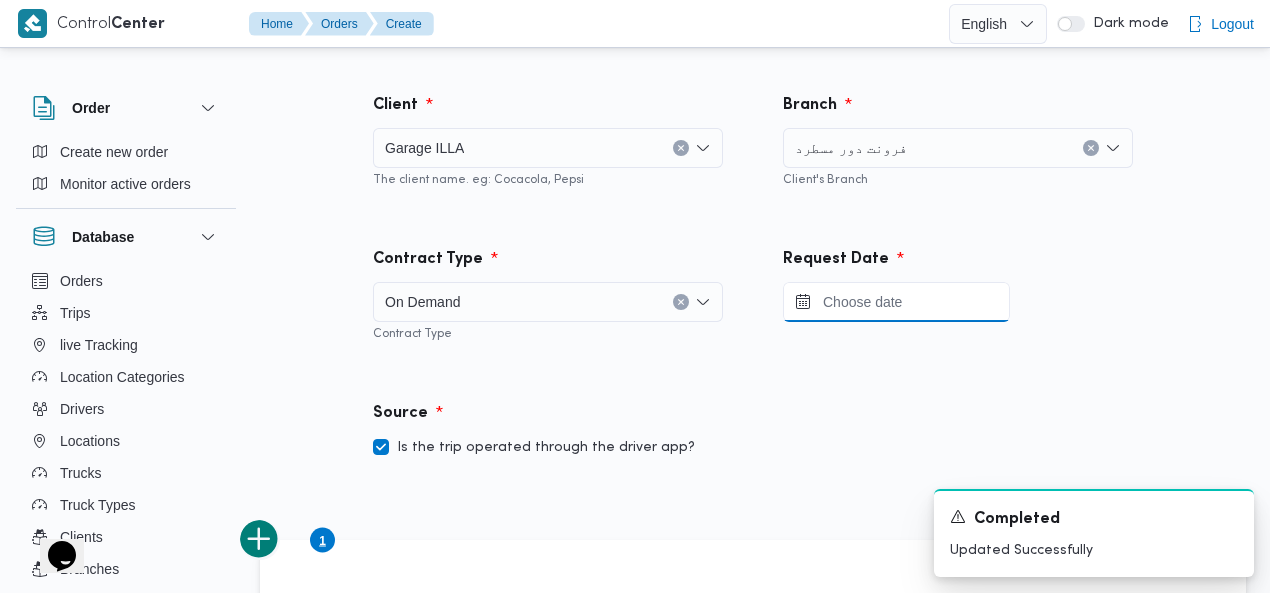 click at bounding box center (896, 302) 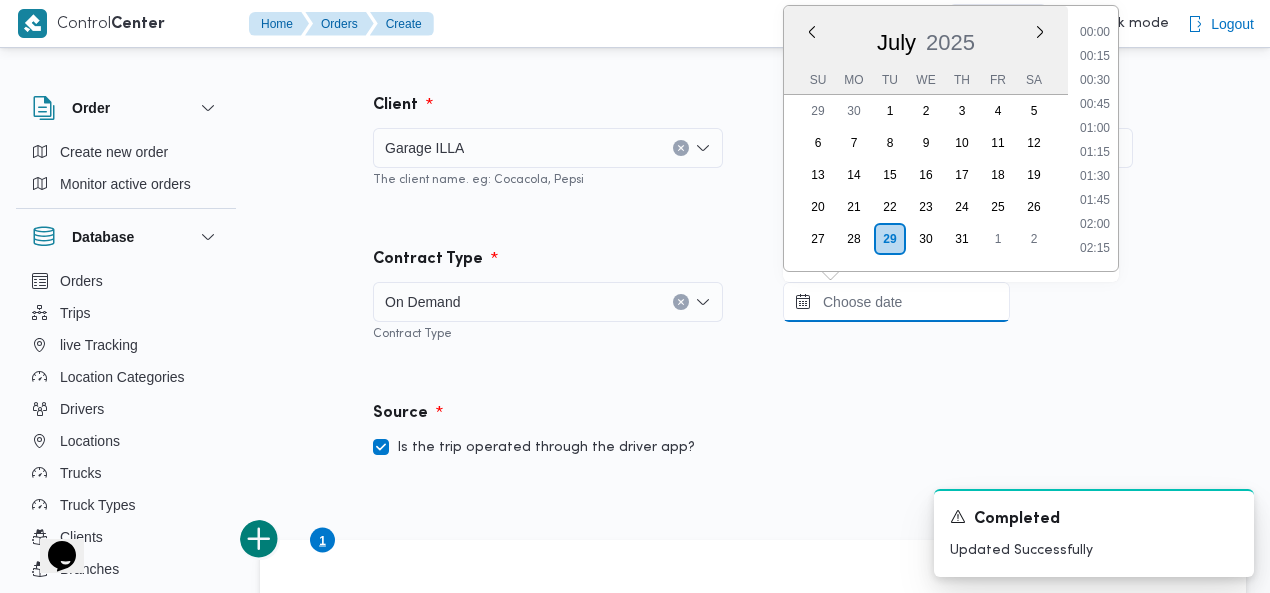 scroll, scrollTop: 1101, scrollLeft: 0, axis: vertical 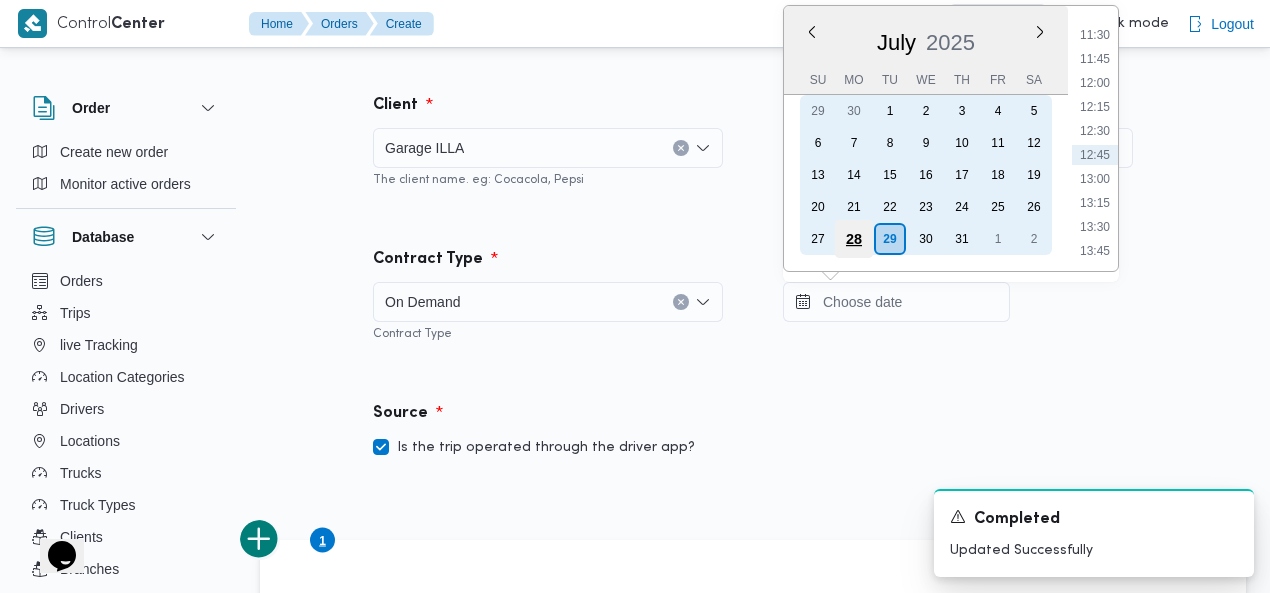 click on "28" at bounding box center [854, 239] 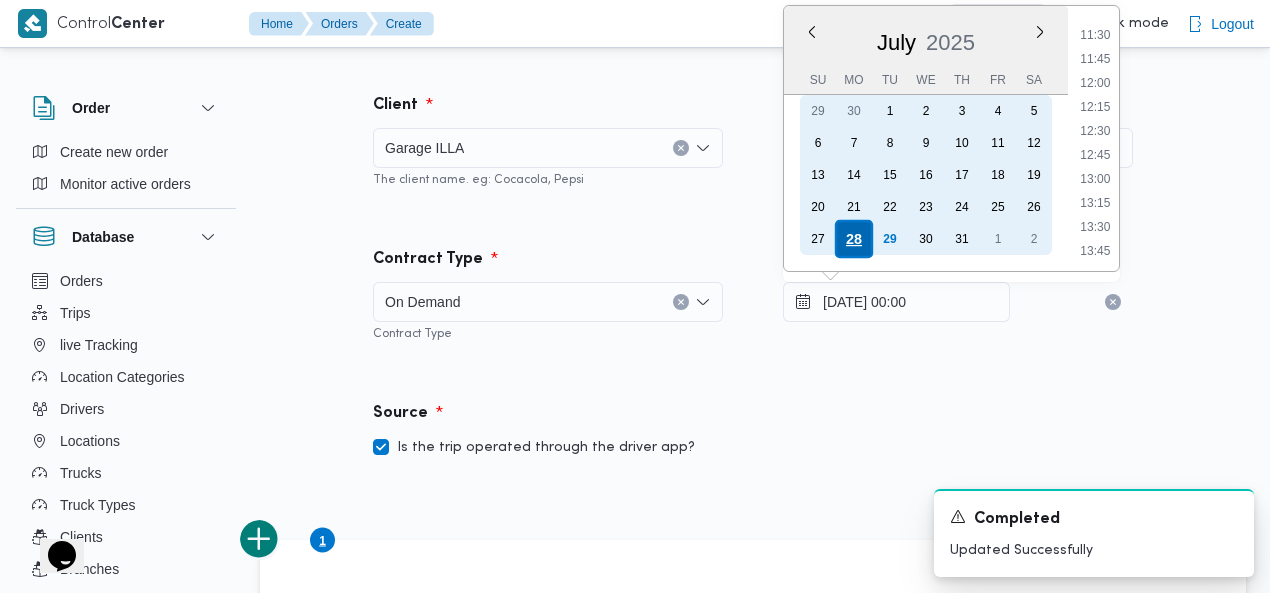 scroll, scrollTop: 0, scrollLeft: 0, axis: both 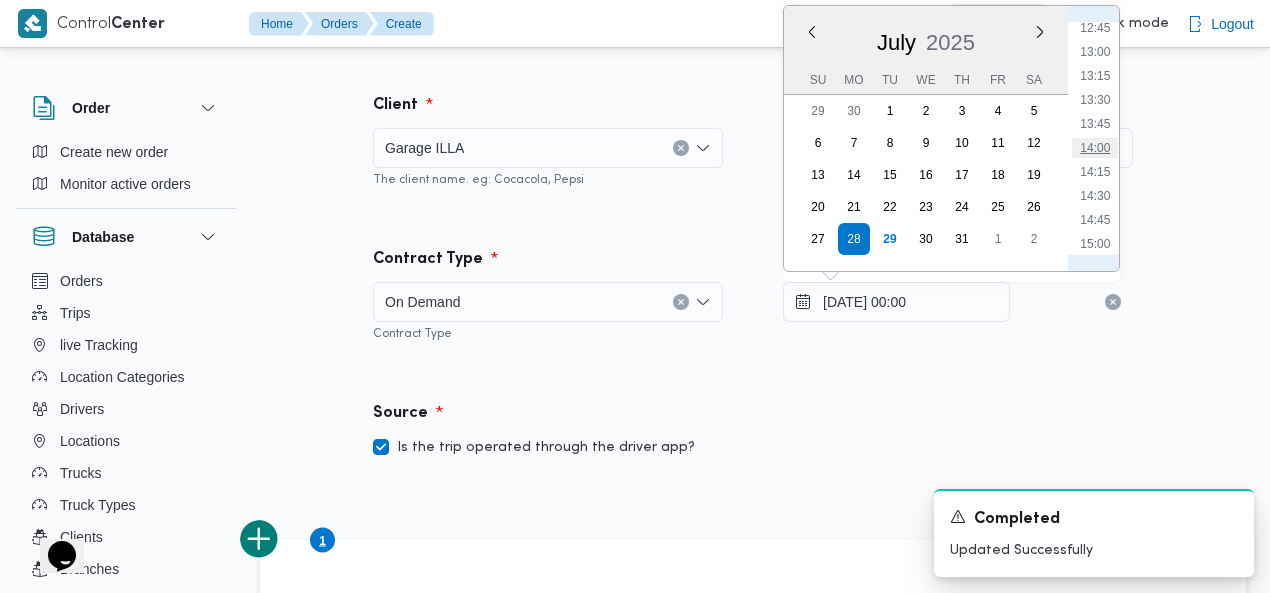 click on "14:00" at bounding box center [1095, 148] 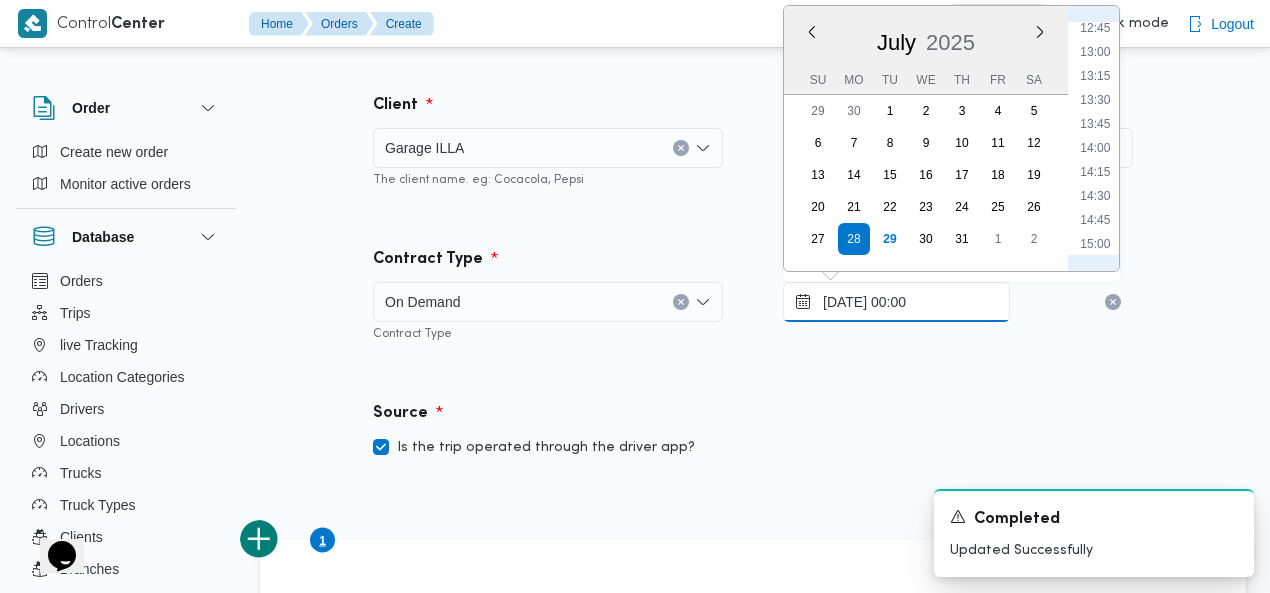 type on "28/07/2025 14:00" 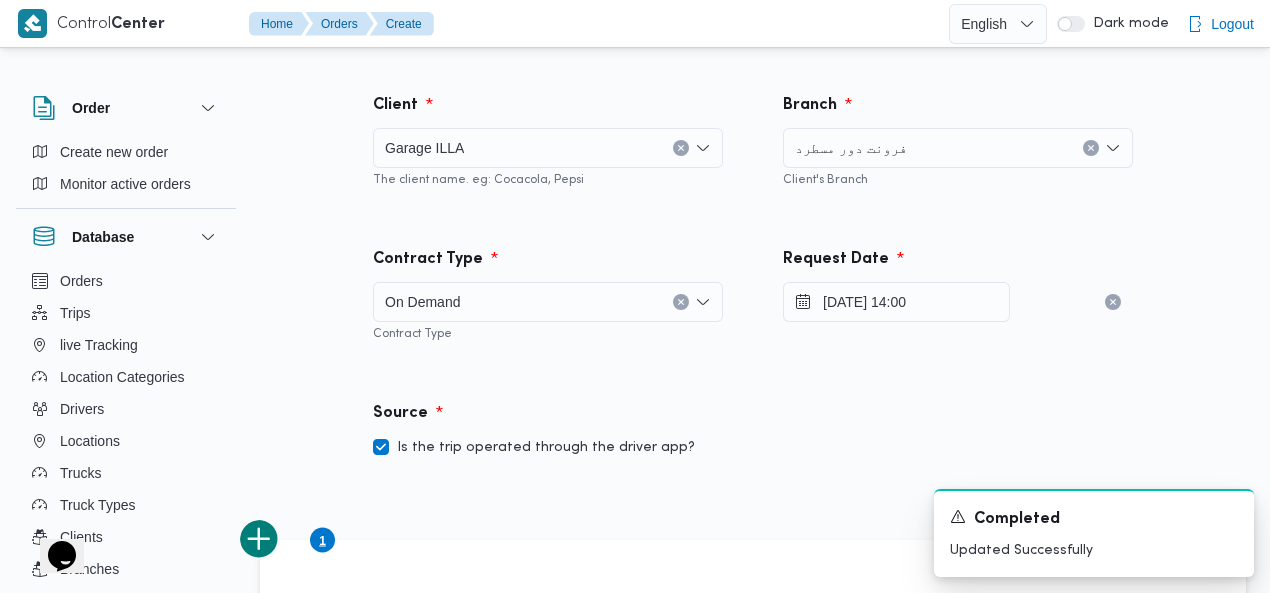 click on "Client Garage ILLA The client name. eg: Cocacola, Pepsi" at bounding box center [548, 141] 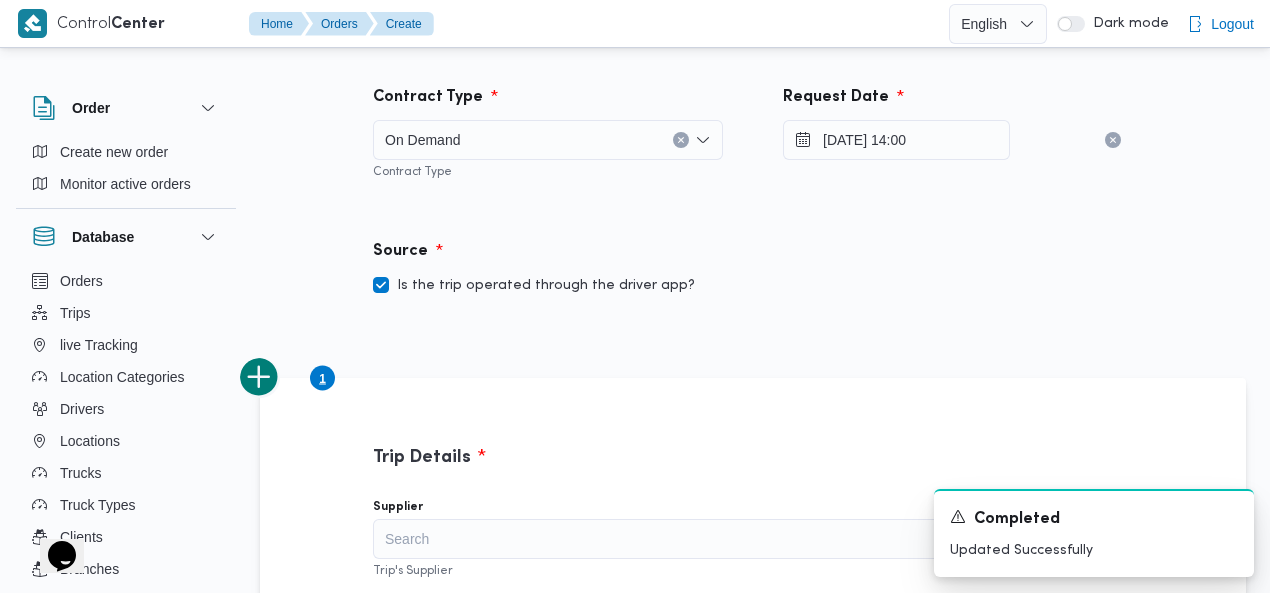 scroll, scrollTop: 179, scrollLeft: 0, axis: vertical 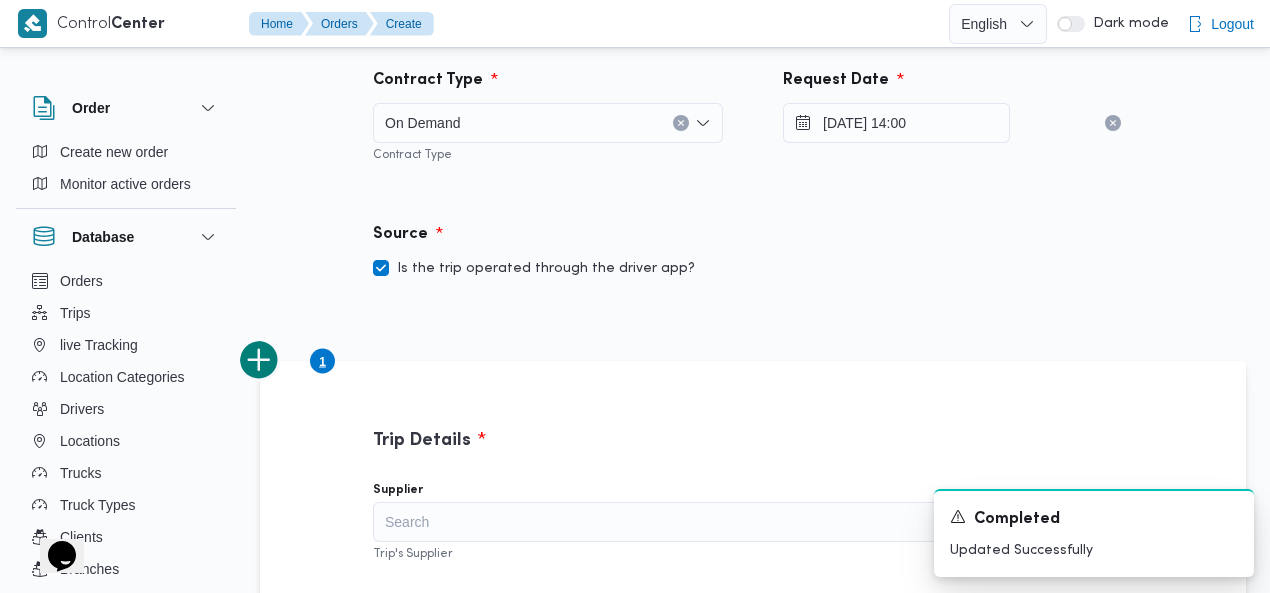 click on "Is the trip operated through the driver app?" at bounding box center [534, 269] 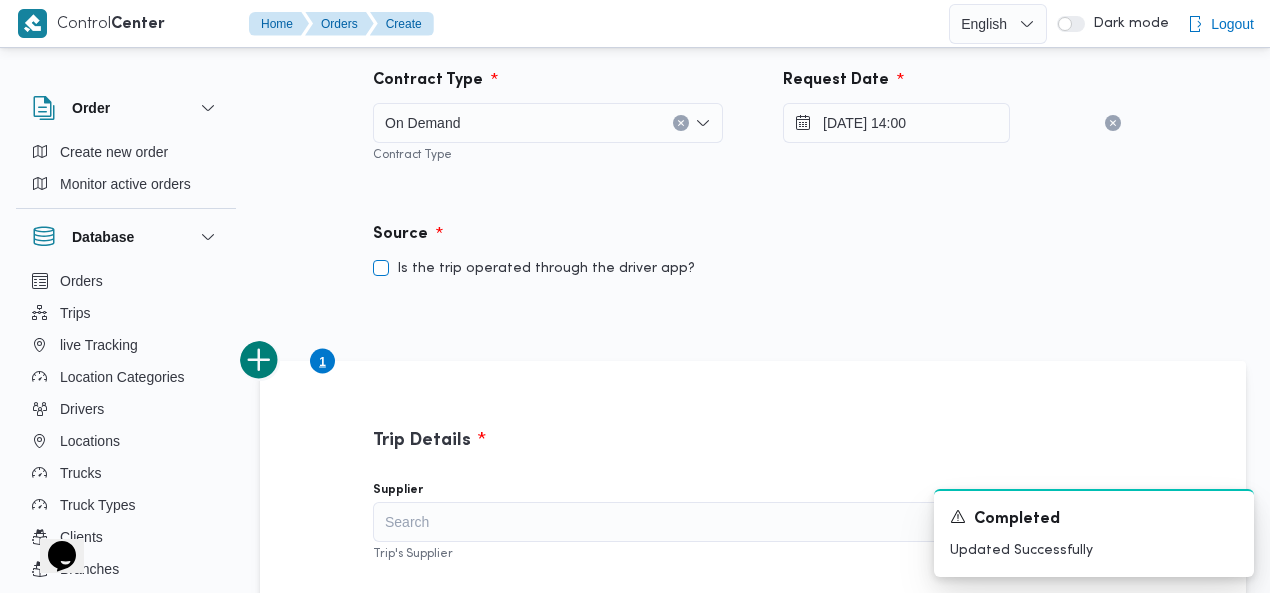 checkbox on "false" 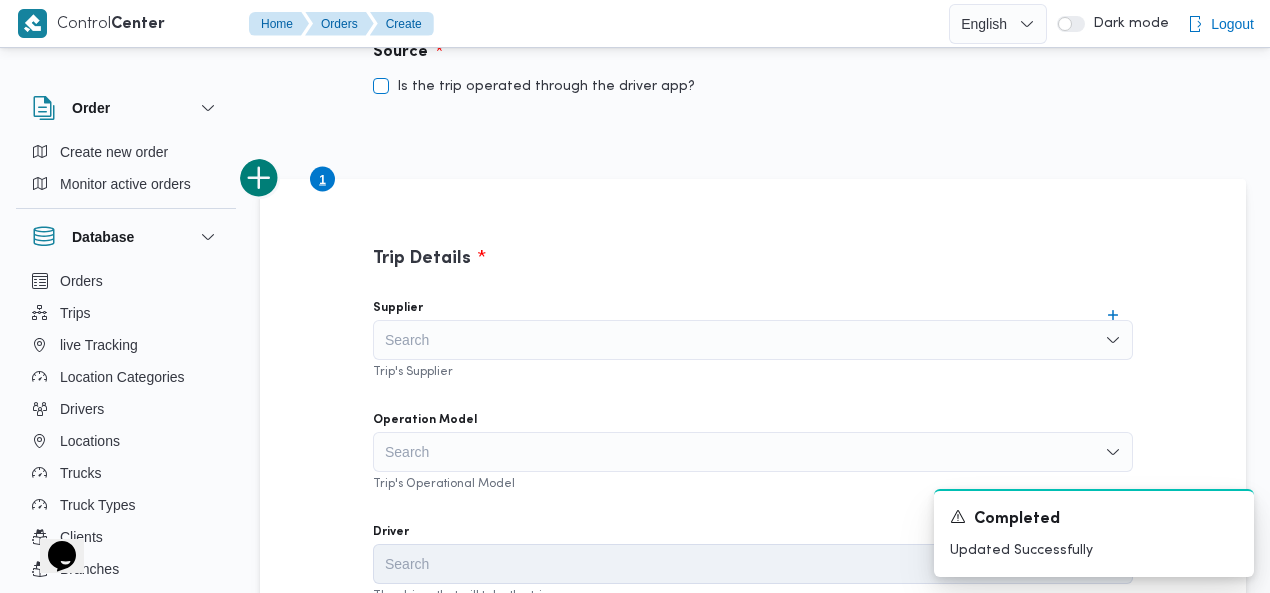 scroll, scrollTop: 452, scrollLeft: 0, axis: vertical 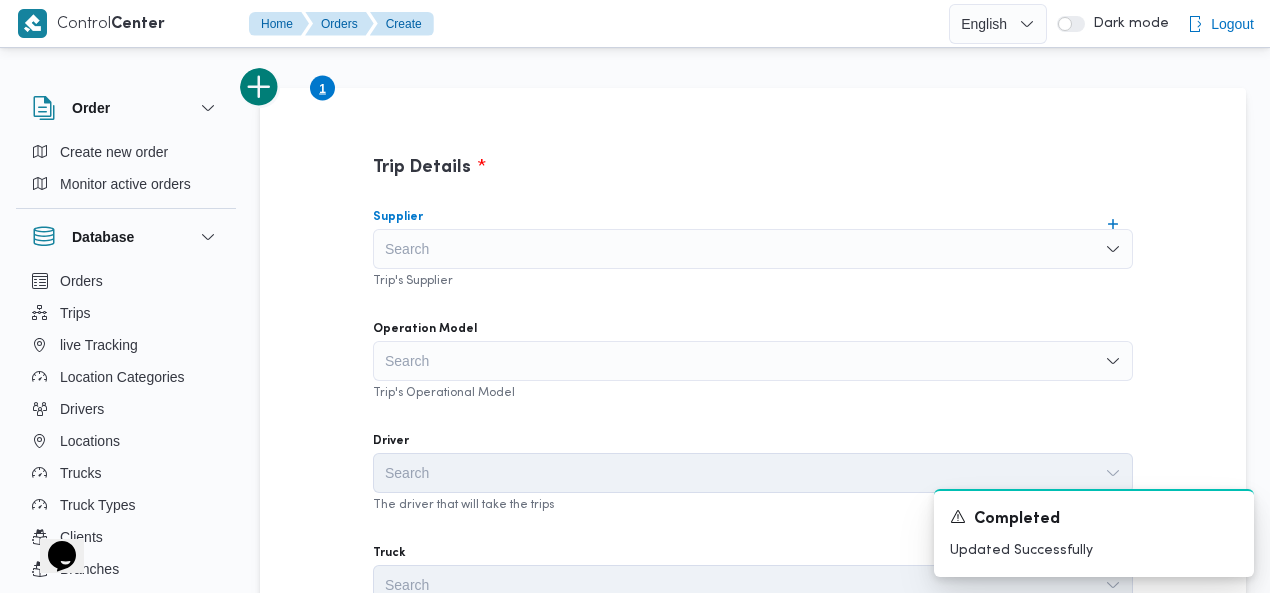 click on "Search" at bounding box center (753, 249) 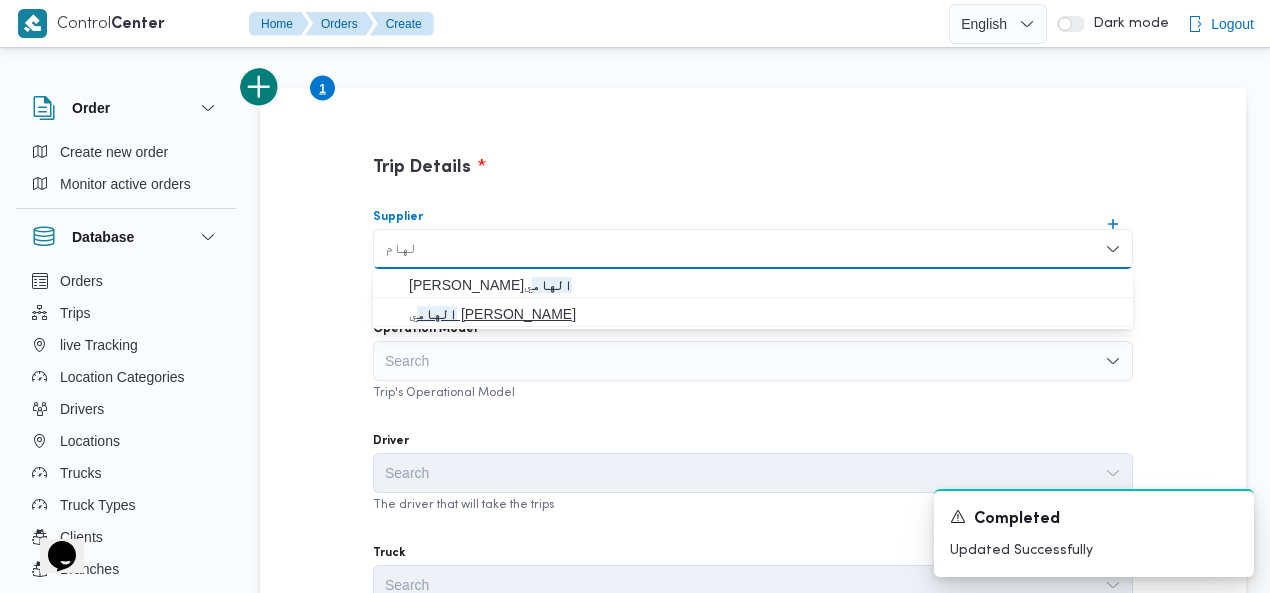 type on "الهام" 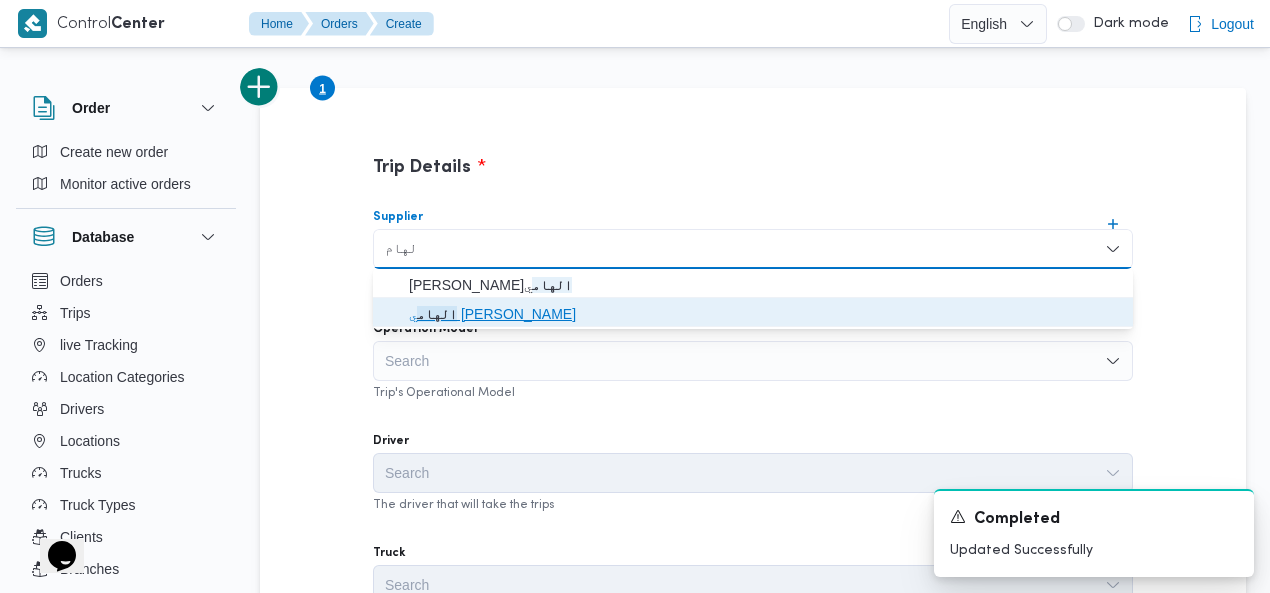 click on "الهام ي محمد خالد علي" at bounding box center [765, 314] 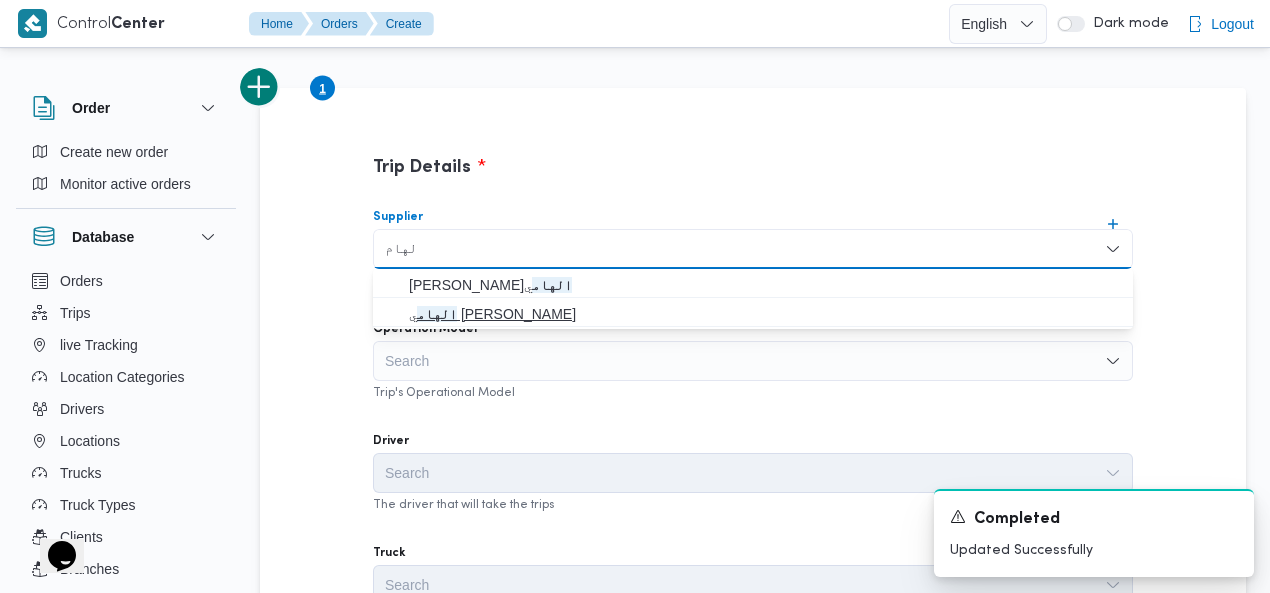 type 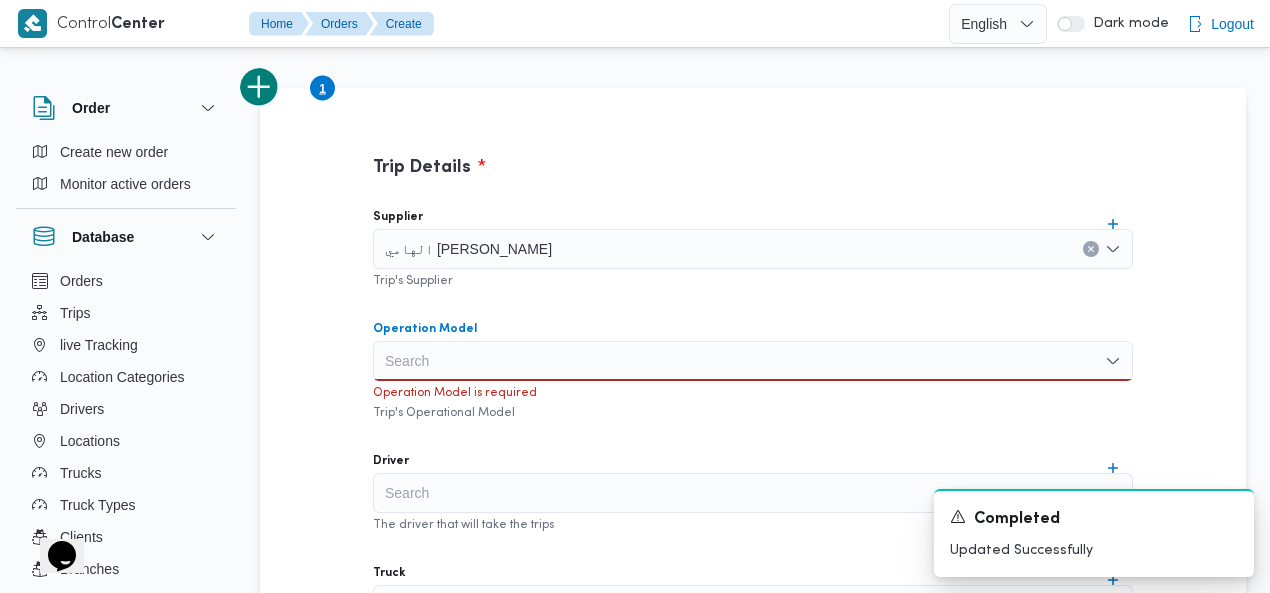 click on "Search" at bounding box center [753, 361] 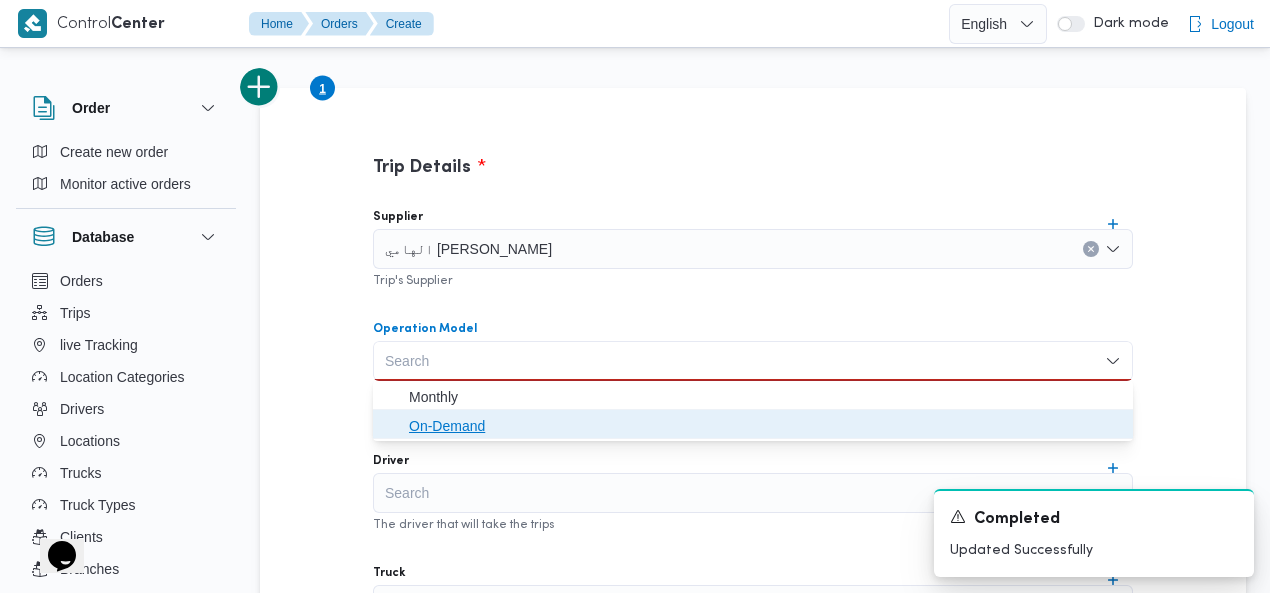click on "On-Demand" at bounding box center (765, 426) 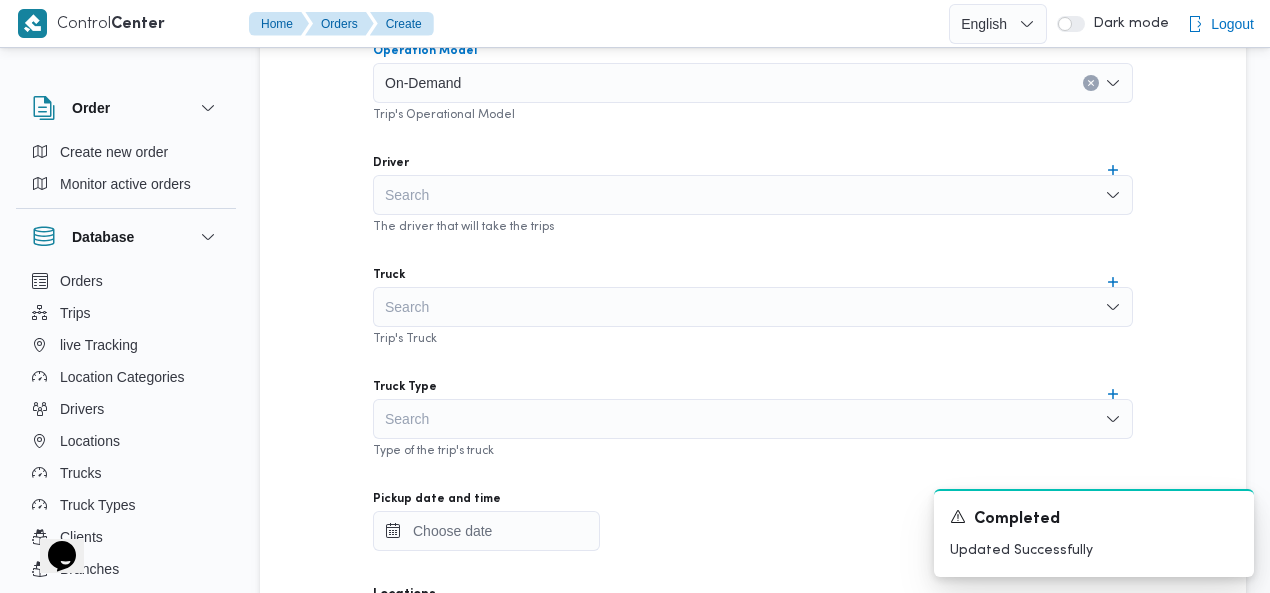 scroll, scrollTop: 798, scrollLeft: 0, axis: vertical 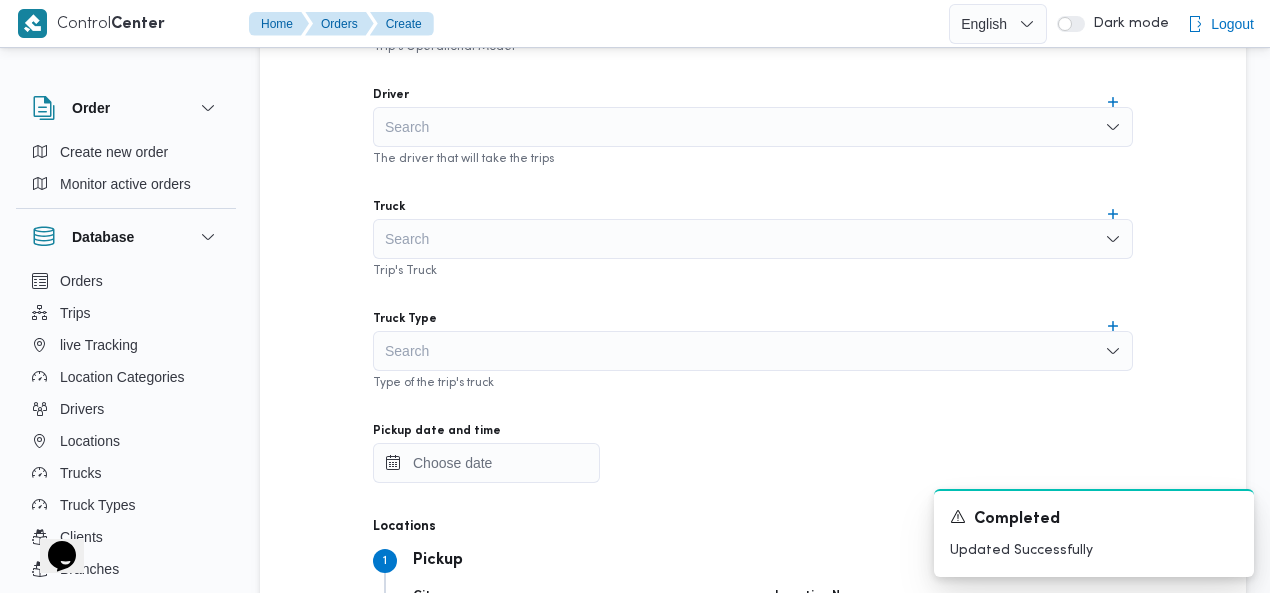 click on "Search" at bounding box center [753, 127] 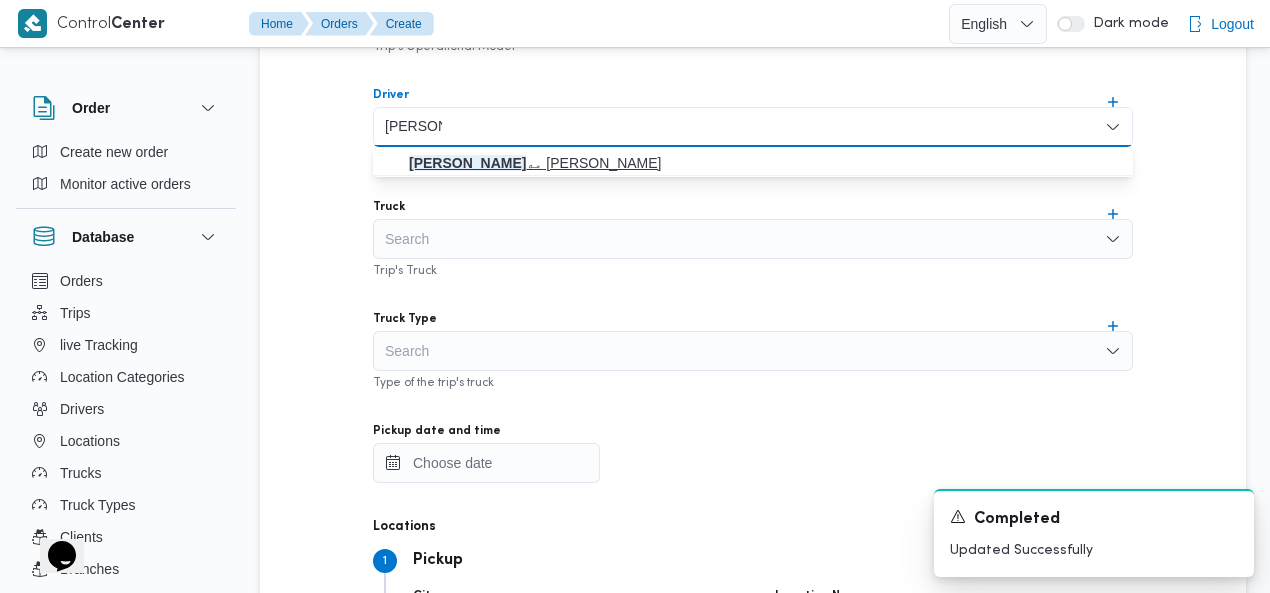 type on "محمد سلا" 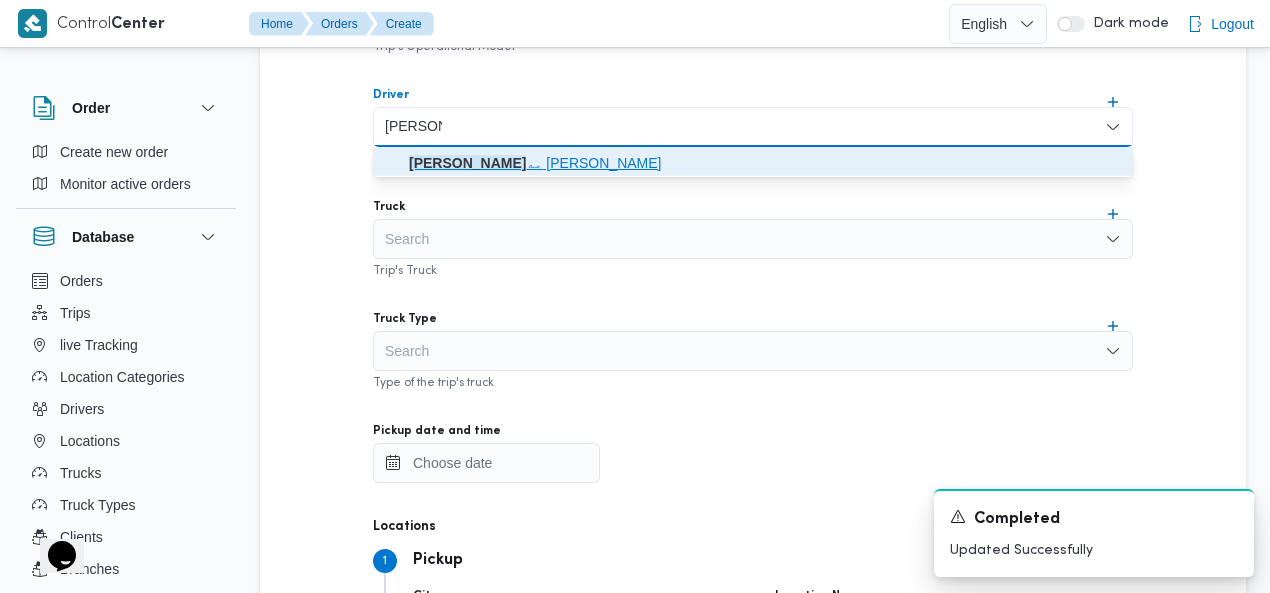 click on "محمد سلا" 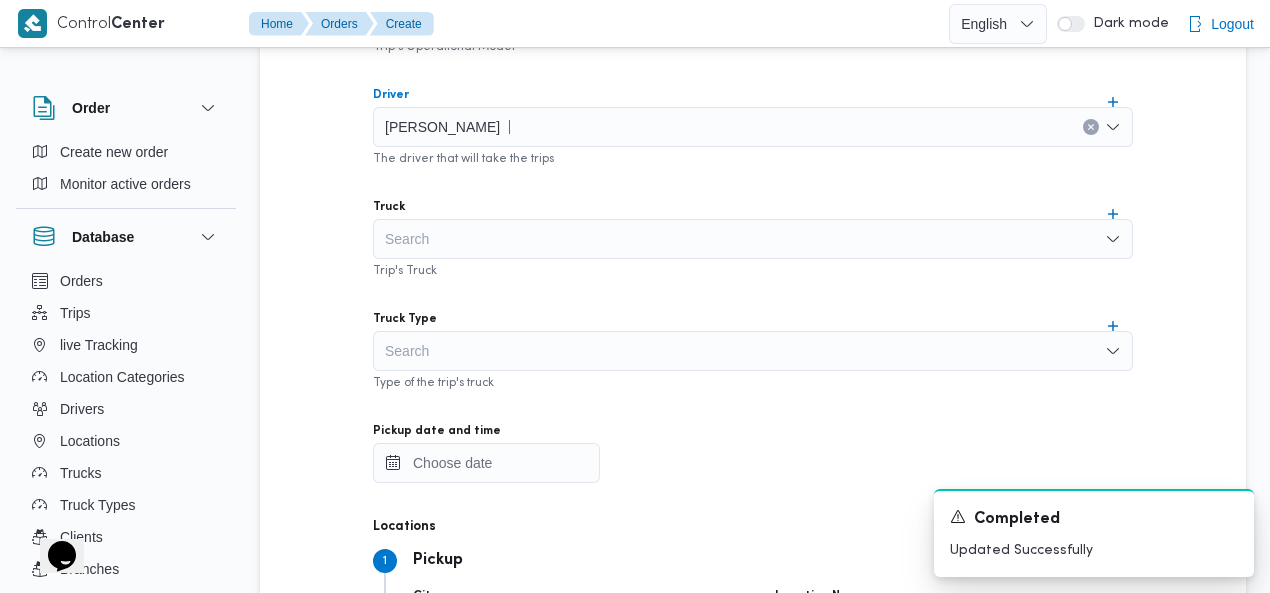 type 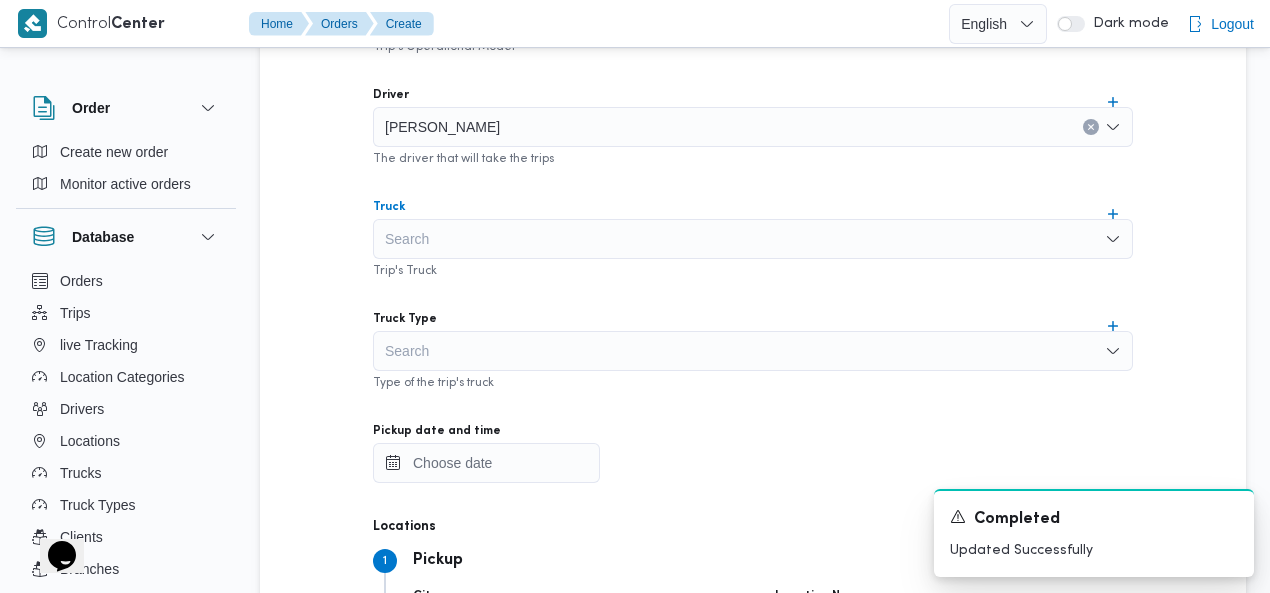 click on "Search" at bounding box center [753, 239] 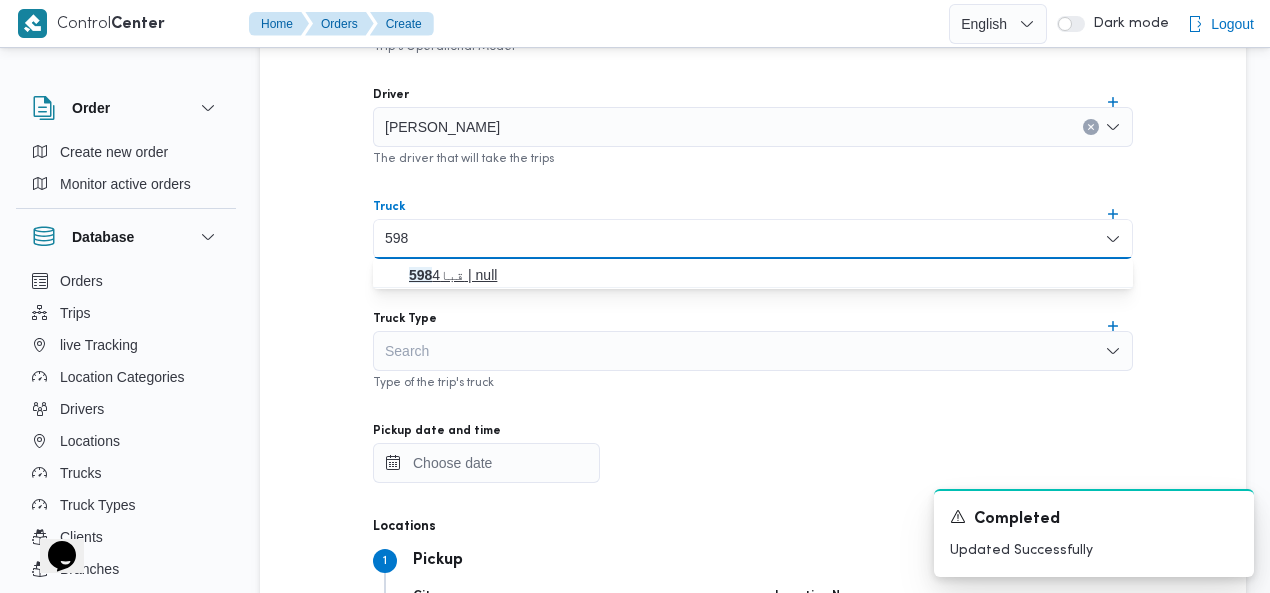 type on "598" 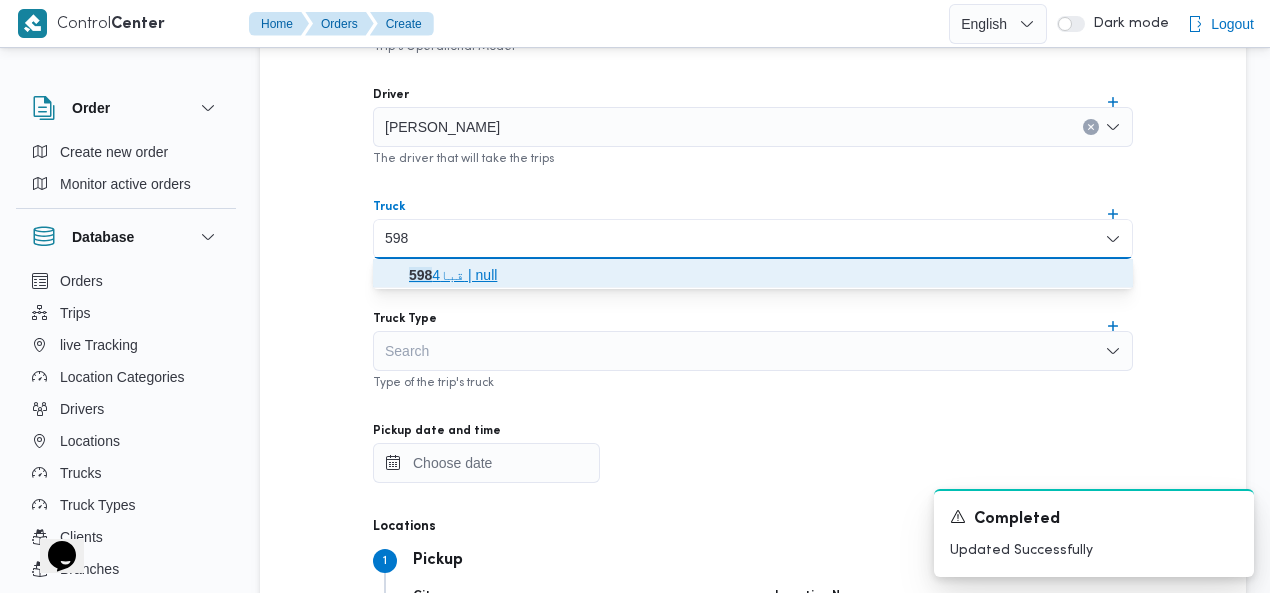 click on "قبا 598 4 | null" at bounding box center [765, 275] 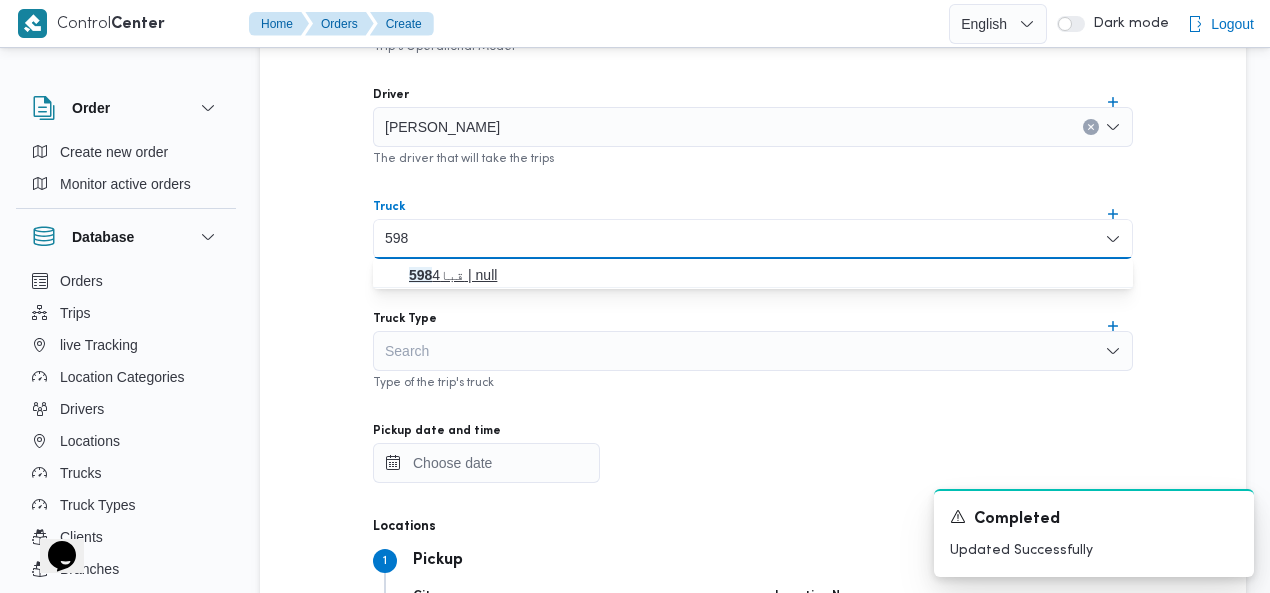 type 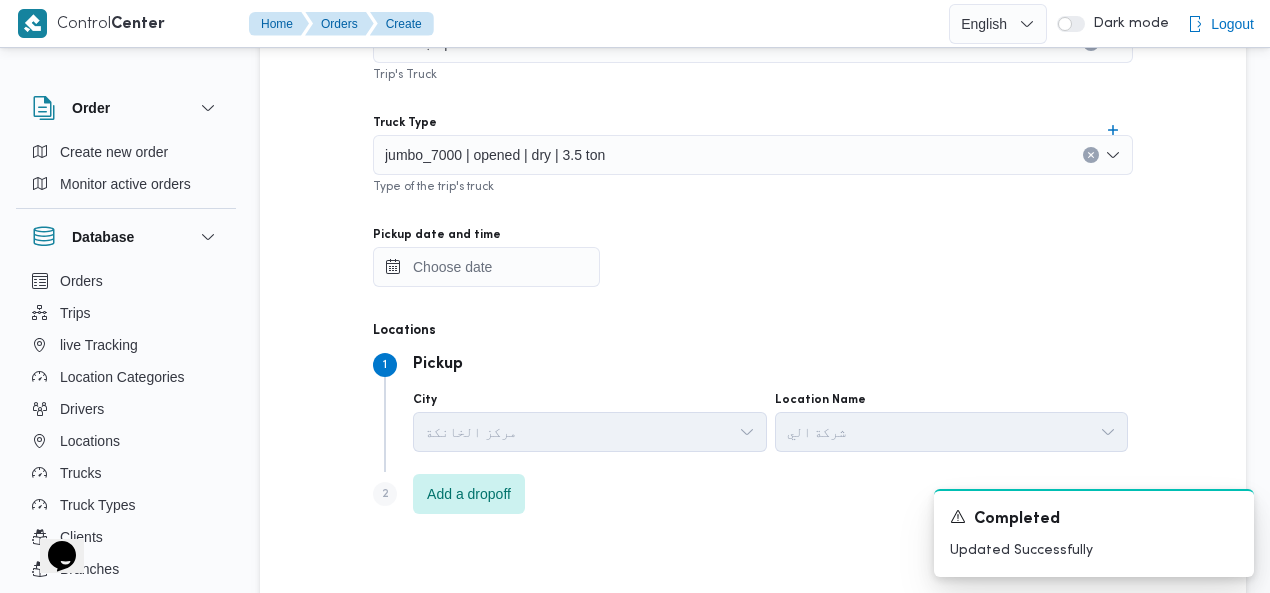 scroll, scrollTop: 996, scrollLeft: 0, axis: vertical 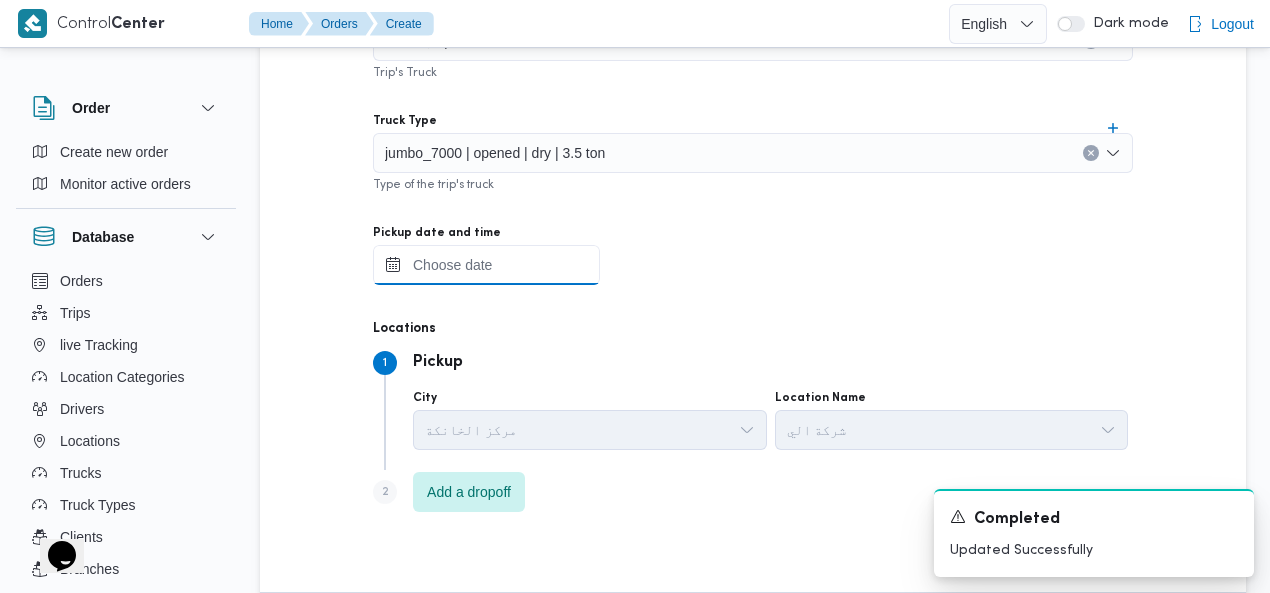 click on "Pickup date and time" at bounding box center [486, 265] 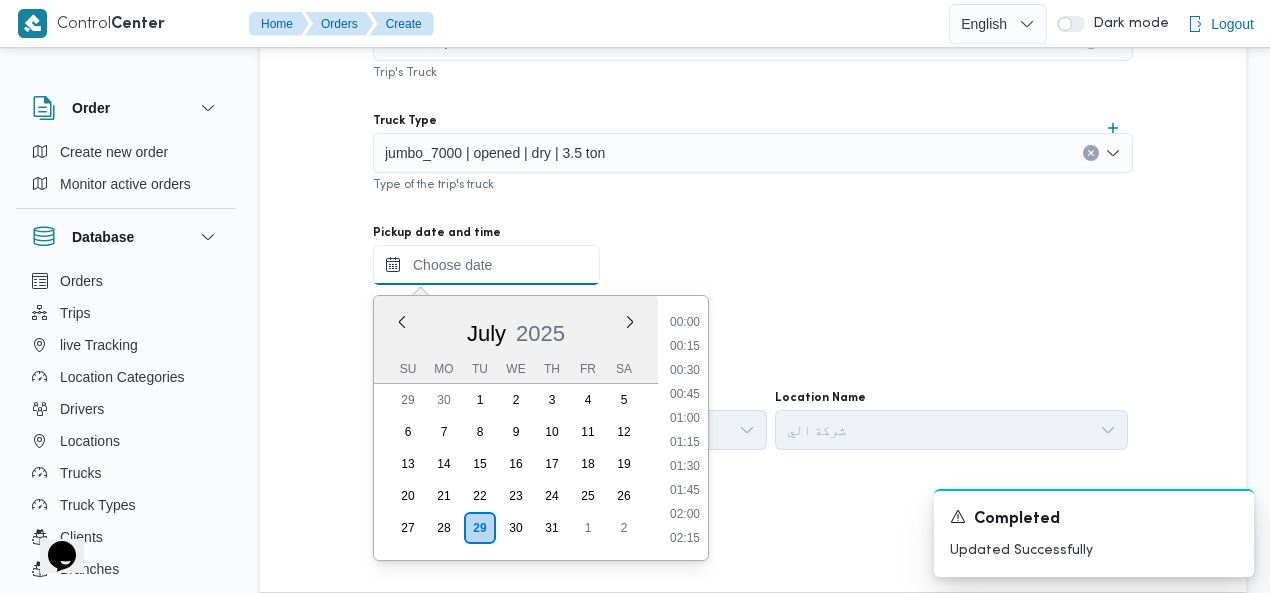 scroll, scrollTop: 1102, scrollLeft: 0, axis: vertical 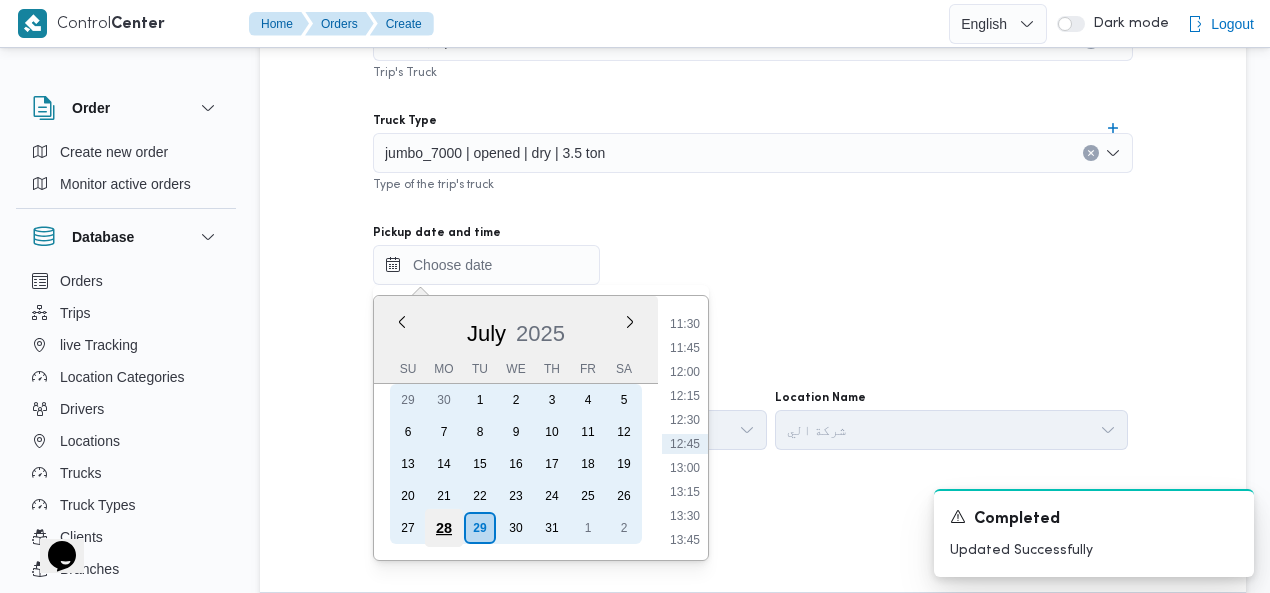 click on "28" at bounding box center [444, 528] 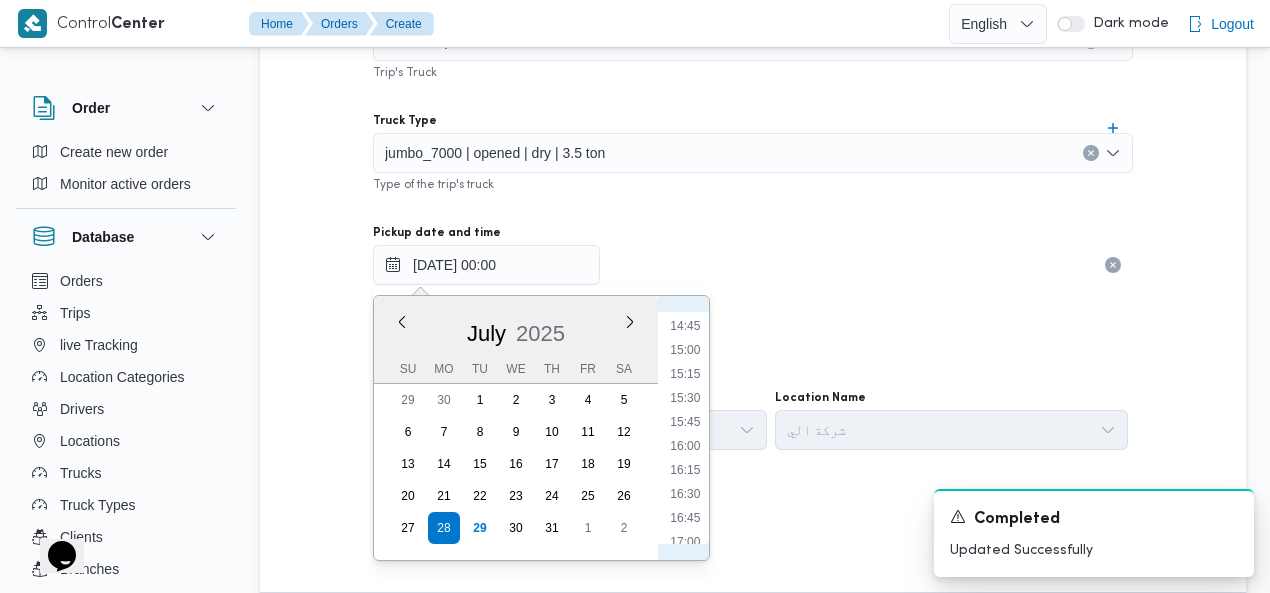 scroll, scrollTop: 1414, scrollLeft: 0, axis: vertical 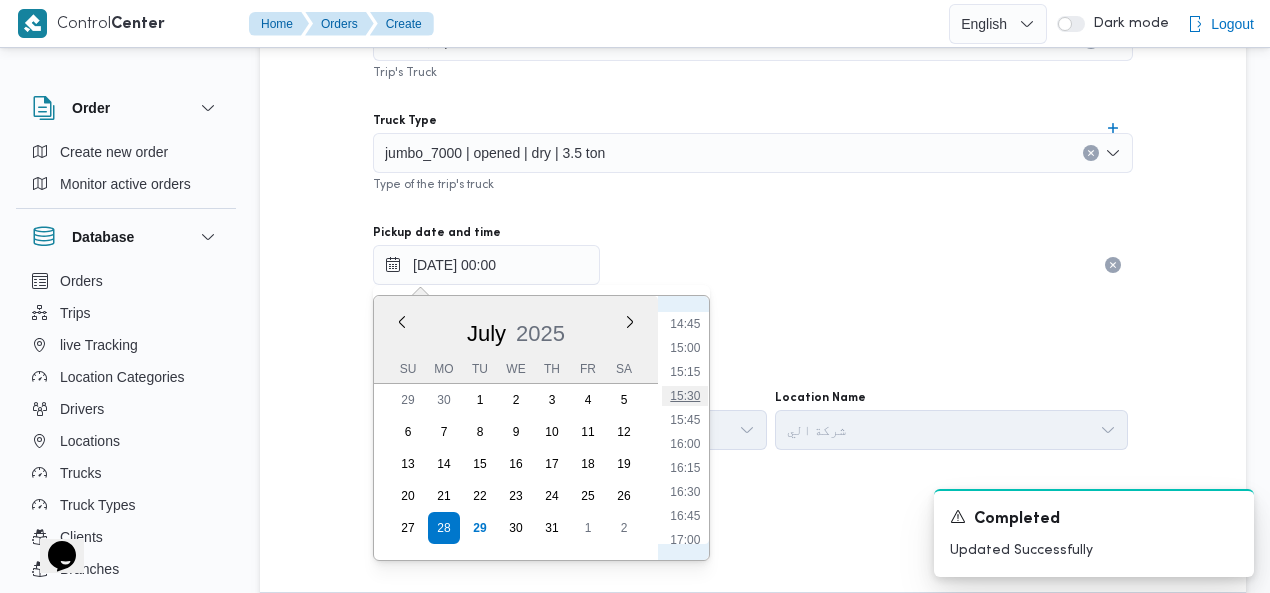 click on "15:30" at bounding box center [685, 396] 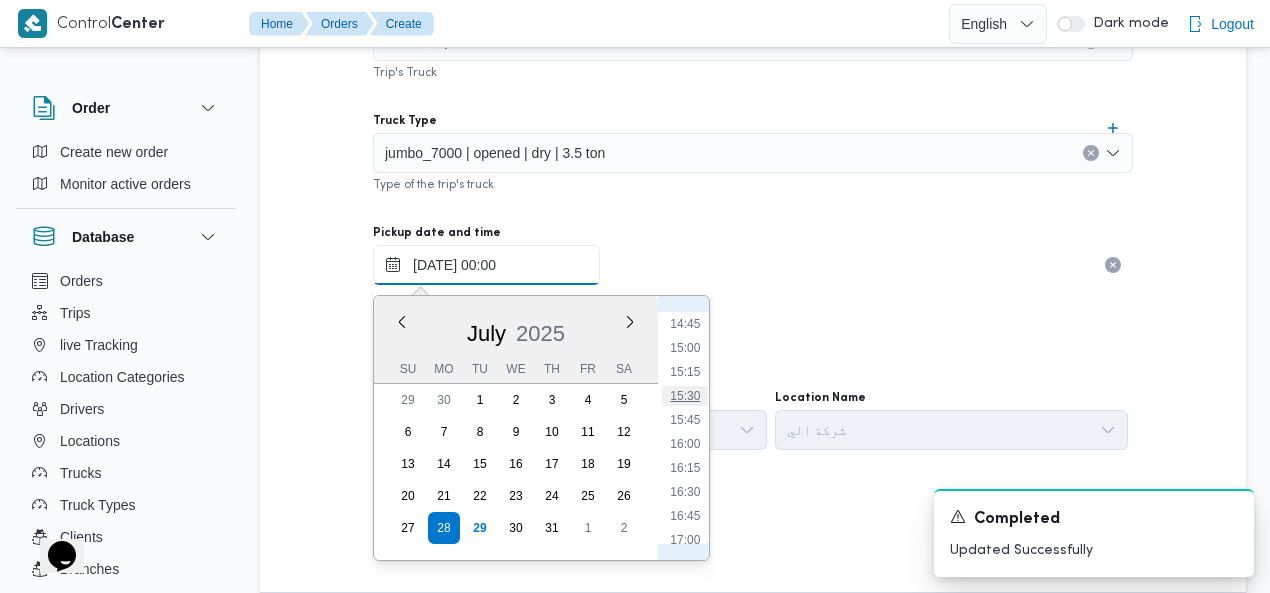 type on "28/07/2025 15:30" 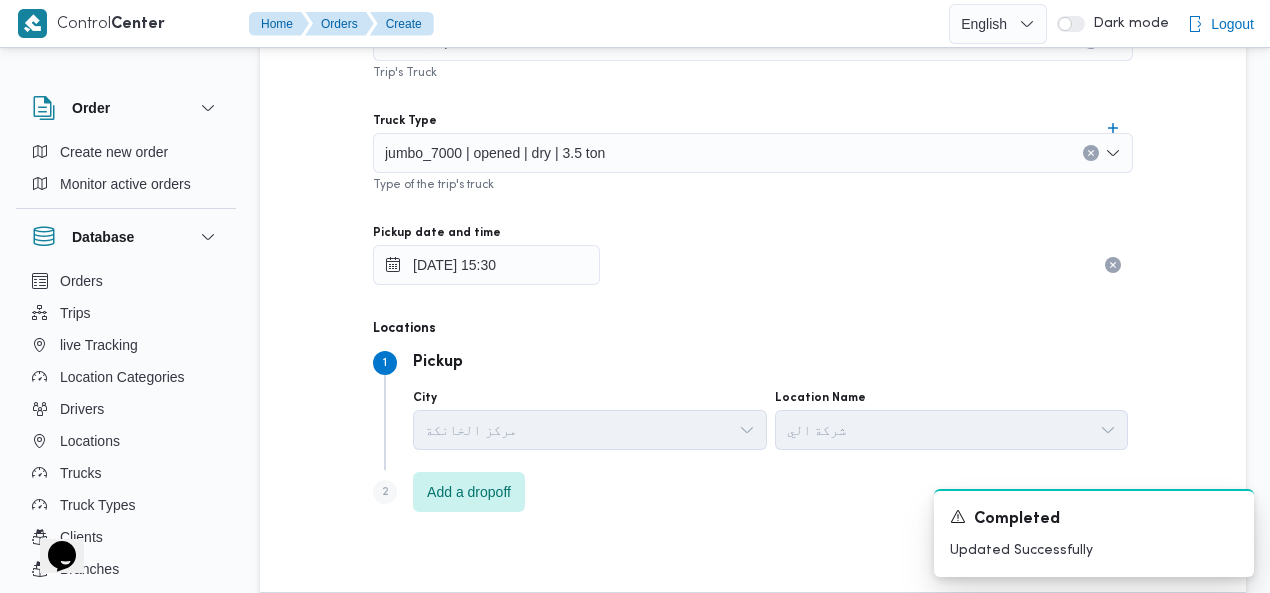 click on "Locations" at bounding box center (753, 329) 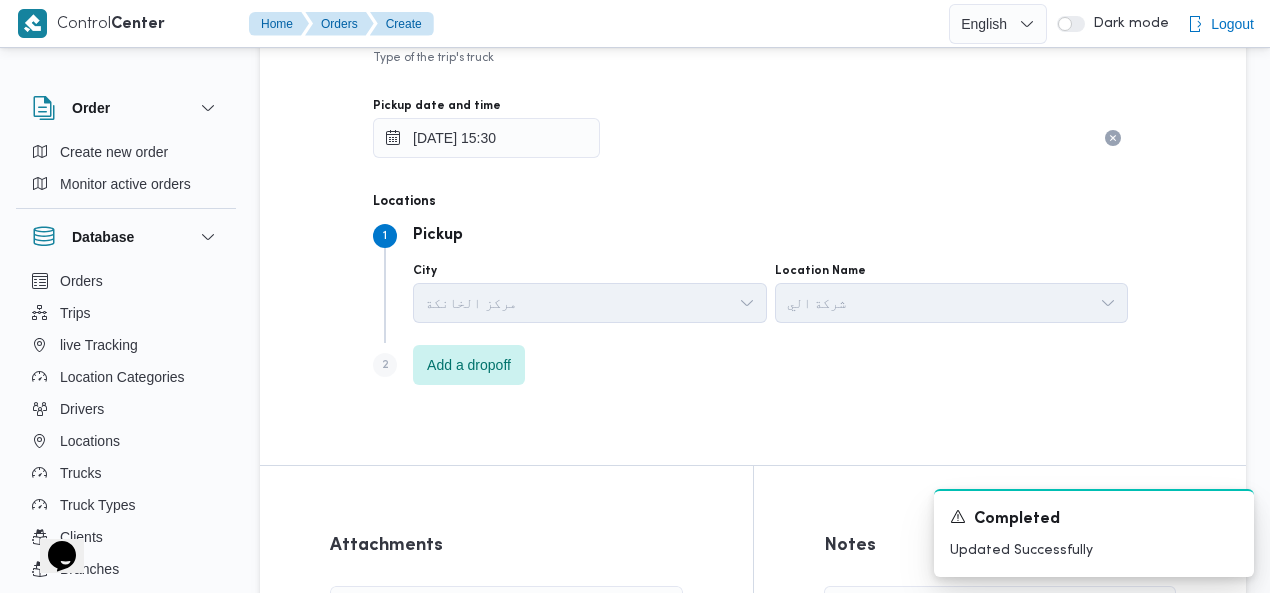 scroll, scrollTop: 1171, scrollLeft: 0, axis: vertical 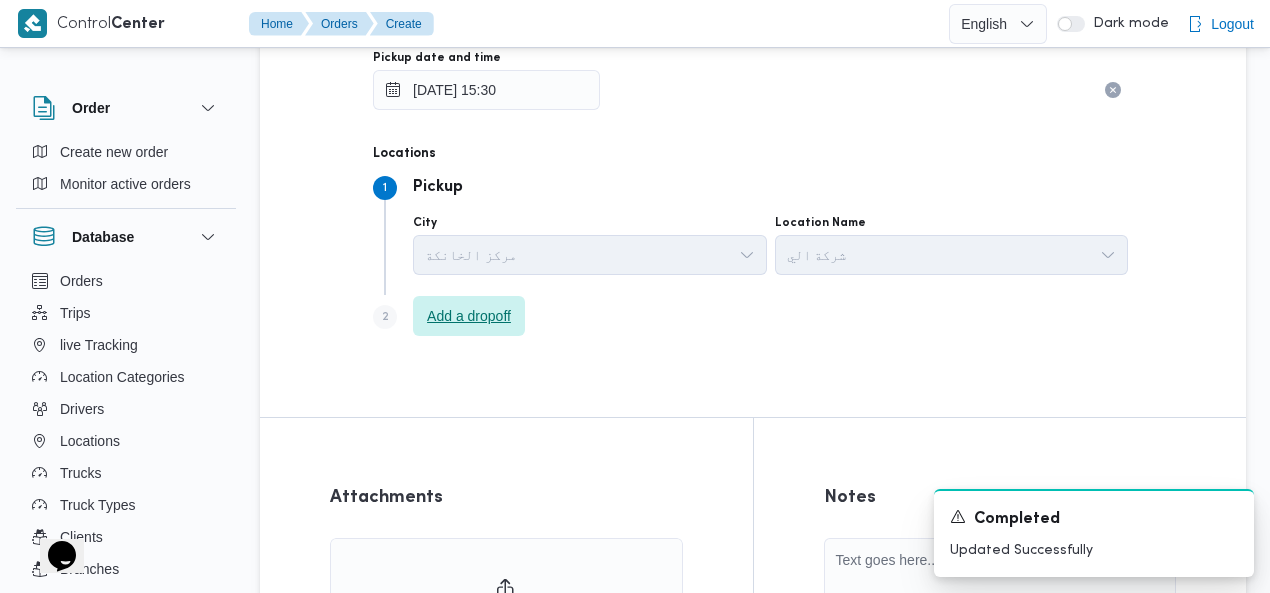 click on "Add a dropoff" at bounding box center [469, 316] 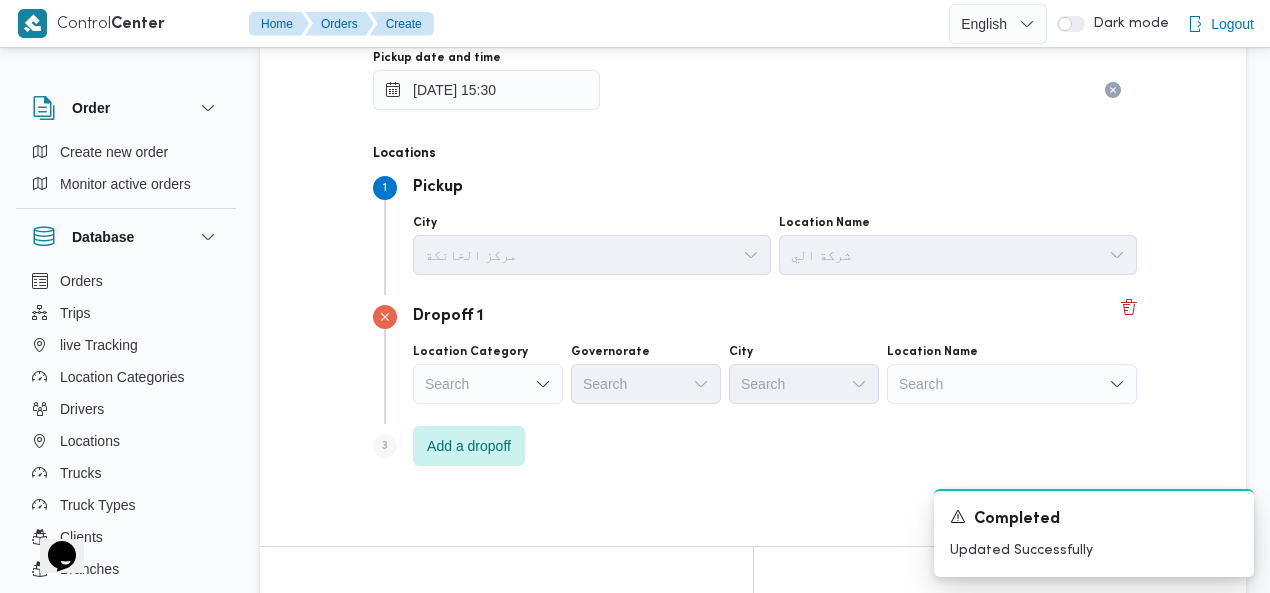 click on "Search" at bounding box center [1012, 384] 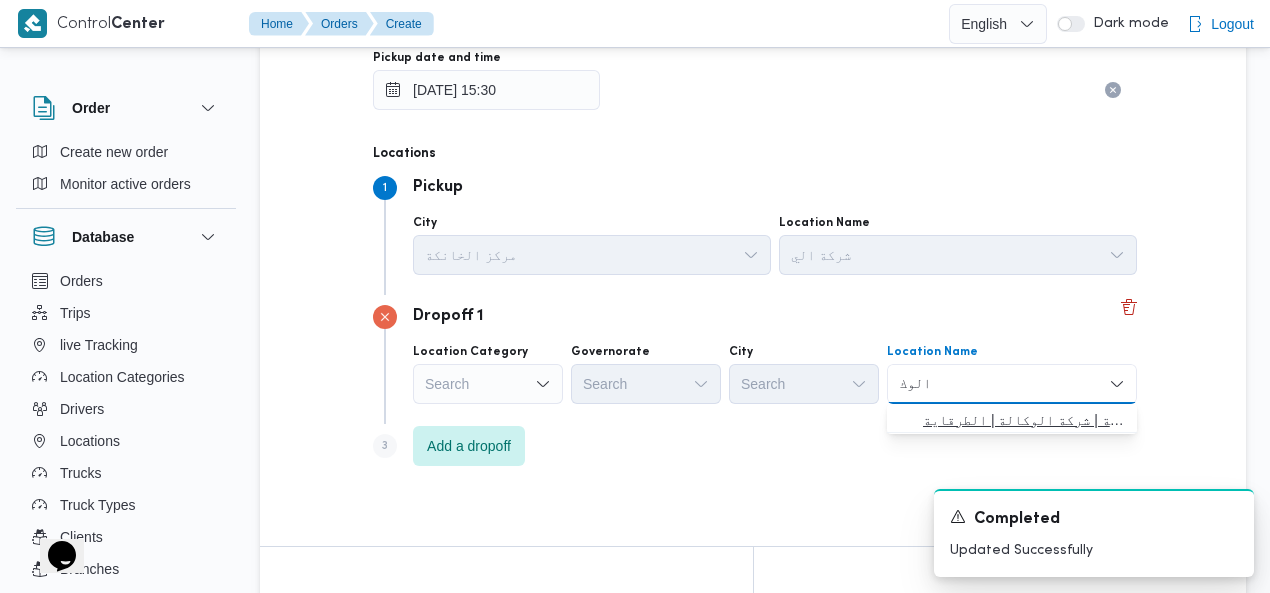 type on "الوك" 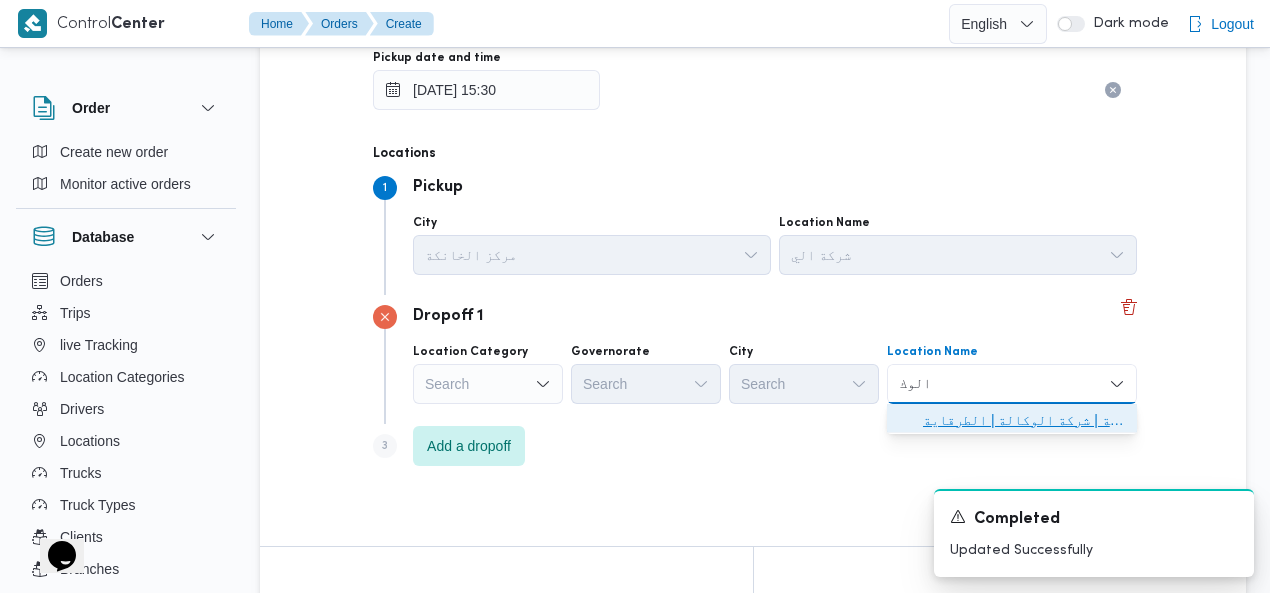 drag, startPoint x: 949, startPoint y: 416, endPoint x: 1074, endPoint y: 394, distance: 126.921234 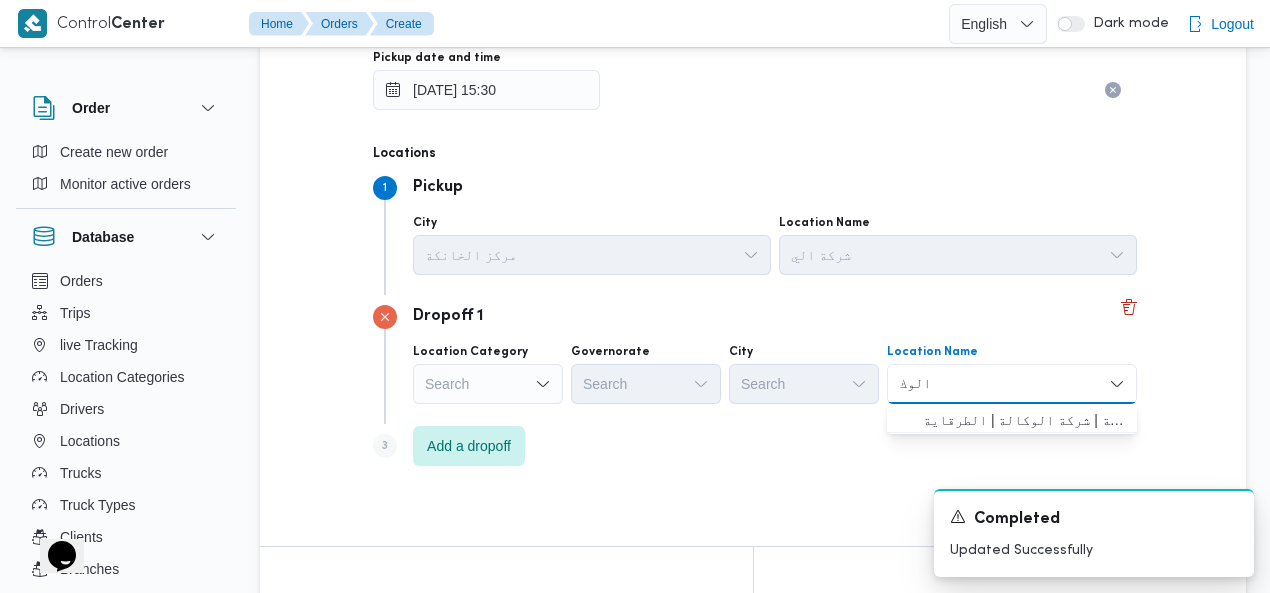 type 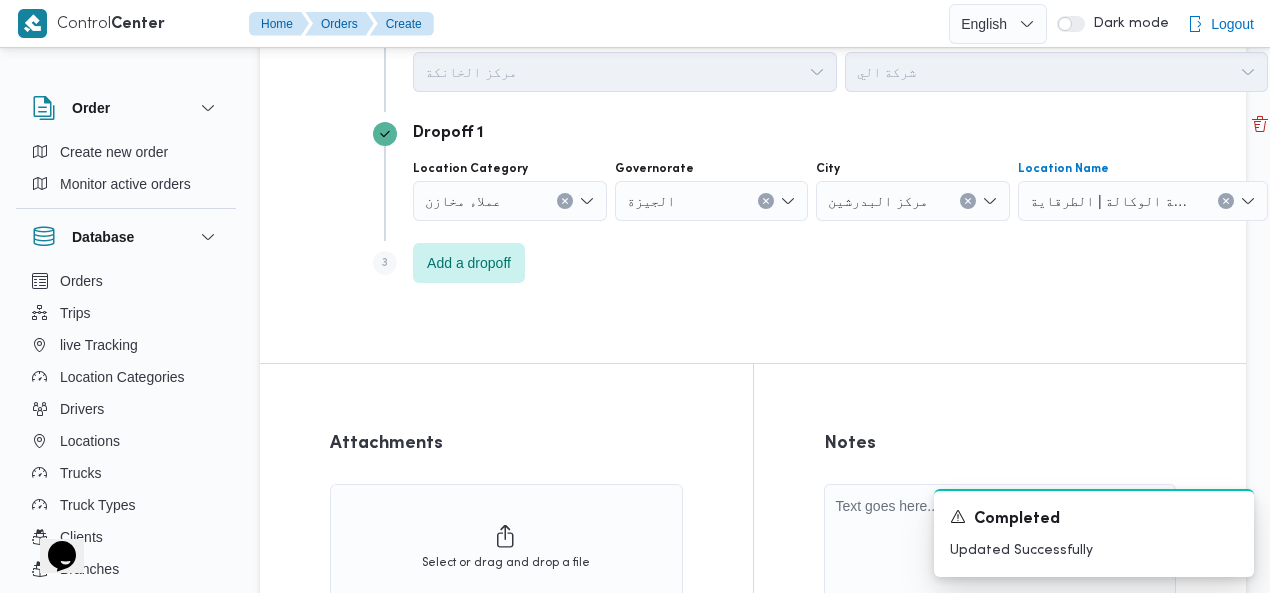 scroll, scrollTop: 1593, scrollLeft: 0, axis: vertical 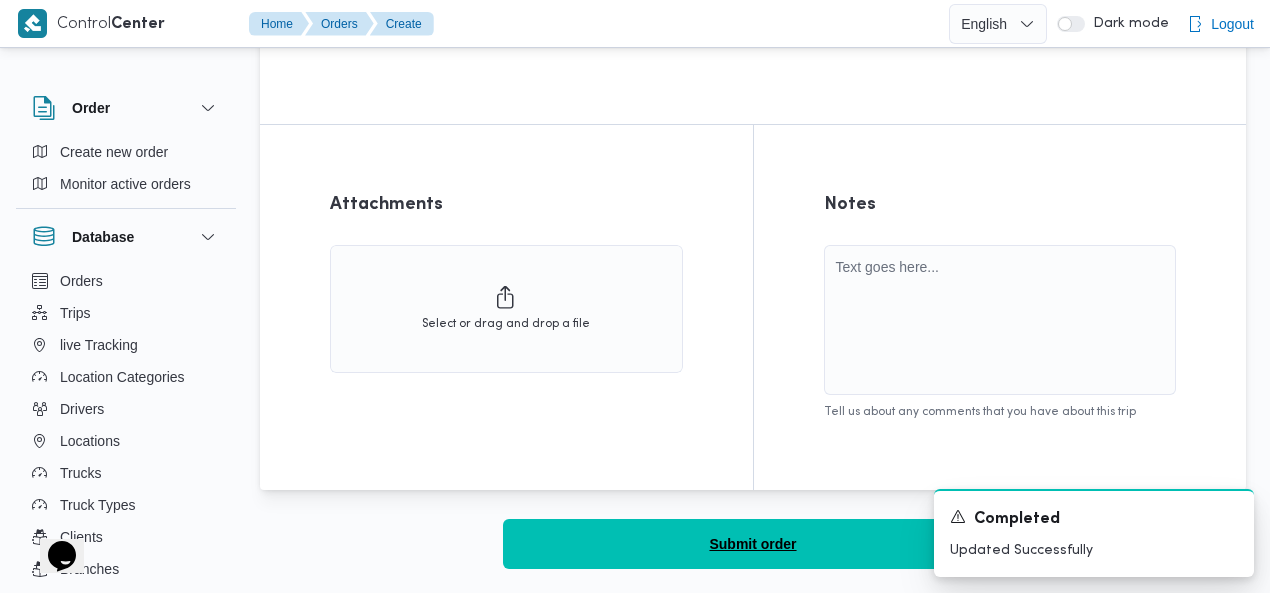 click on "Submit order" at bounding box center [753, 544] 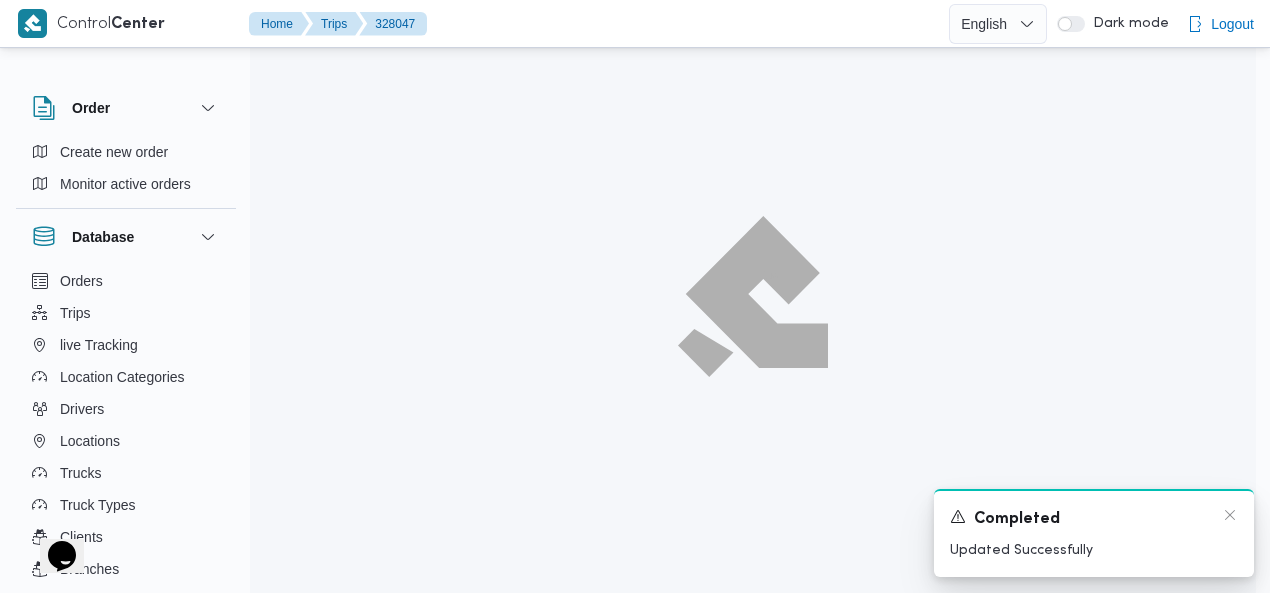 scroll, scrollTop: 54, scrollLeft: 0, axis: vertical 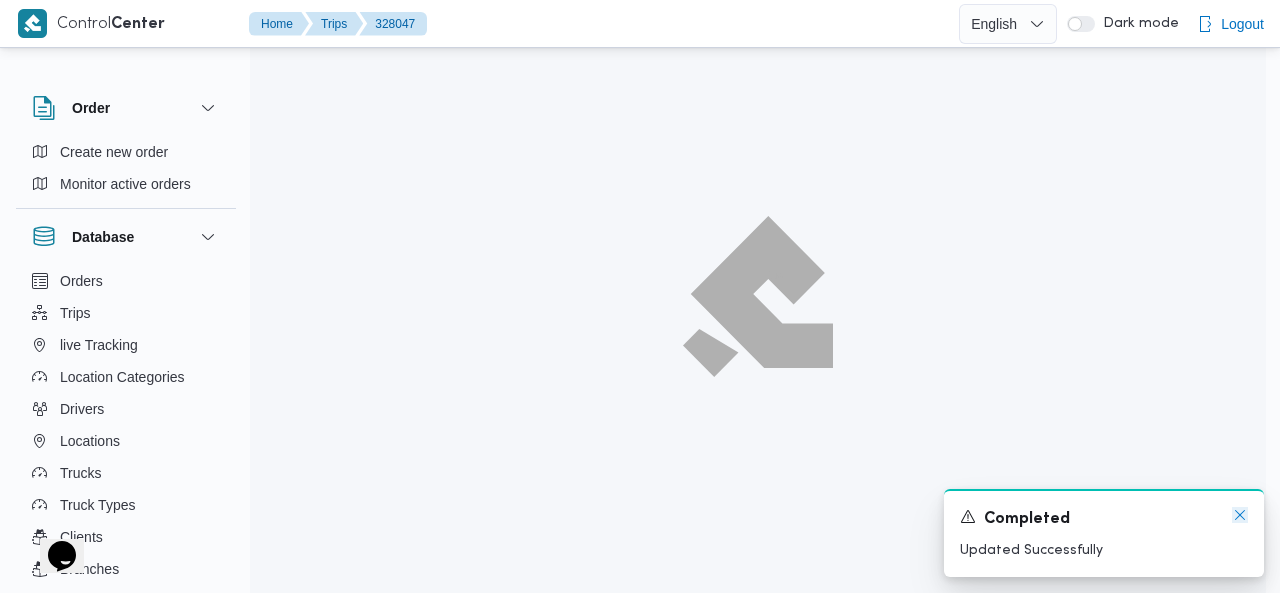 click 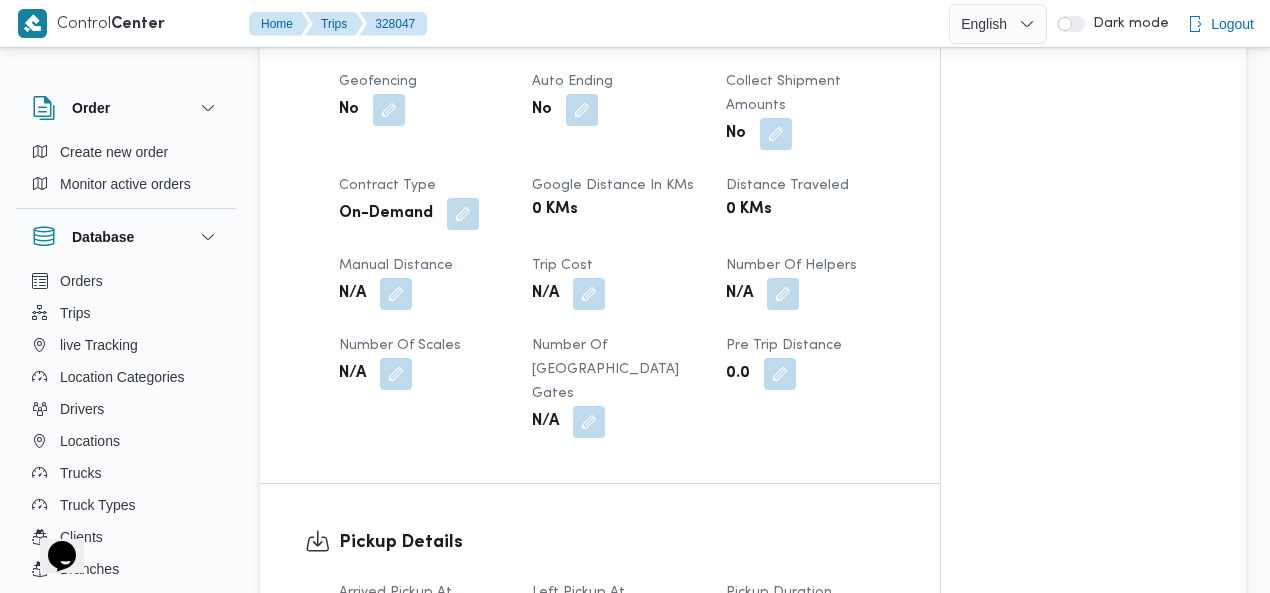 scroll, scrollTop: 1202, scrollLeft: 0, axis: vertical 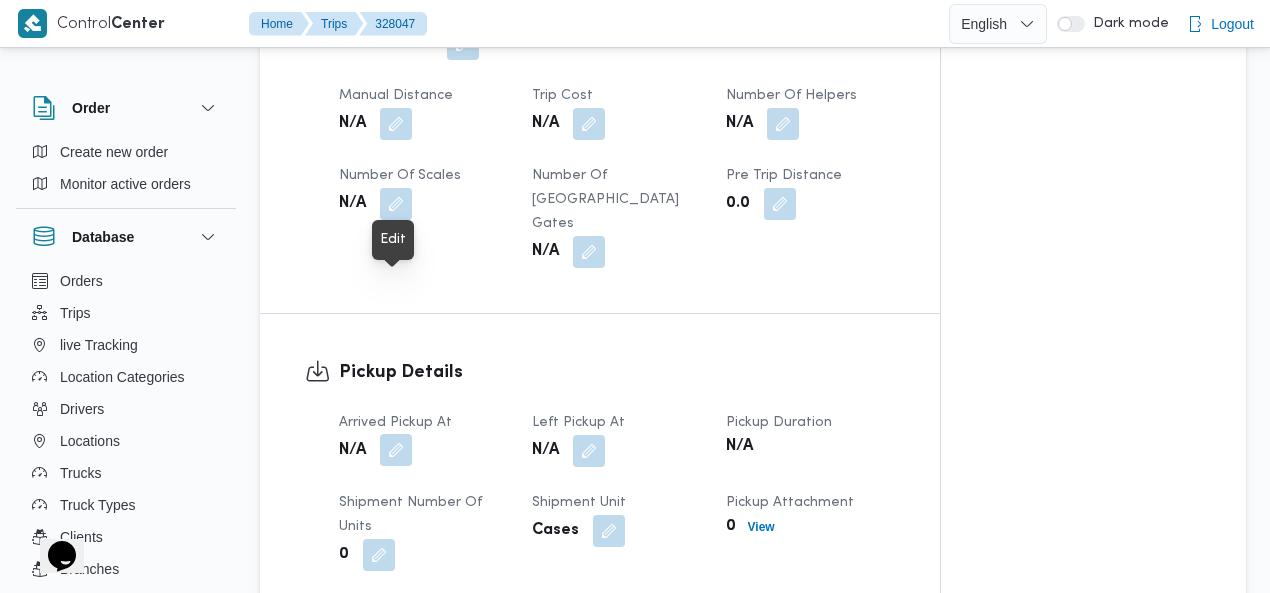 click at bounding box center (396, 450) 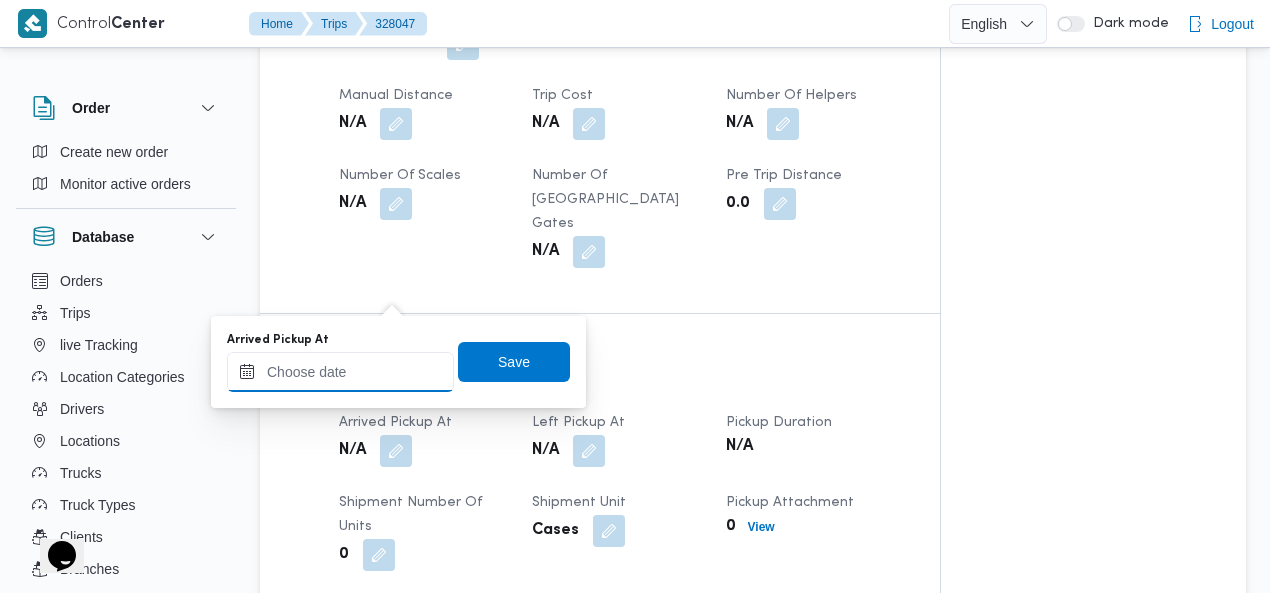 click on "Arrived Pickup At" at bounding box center [340, 372] 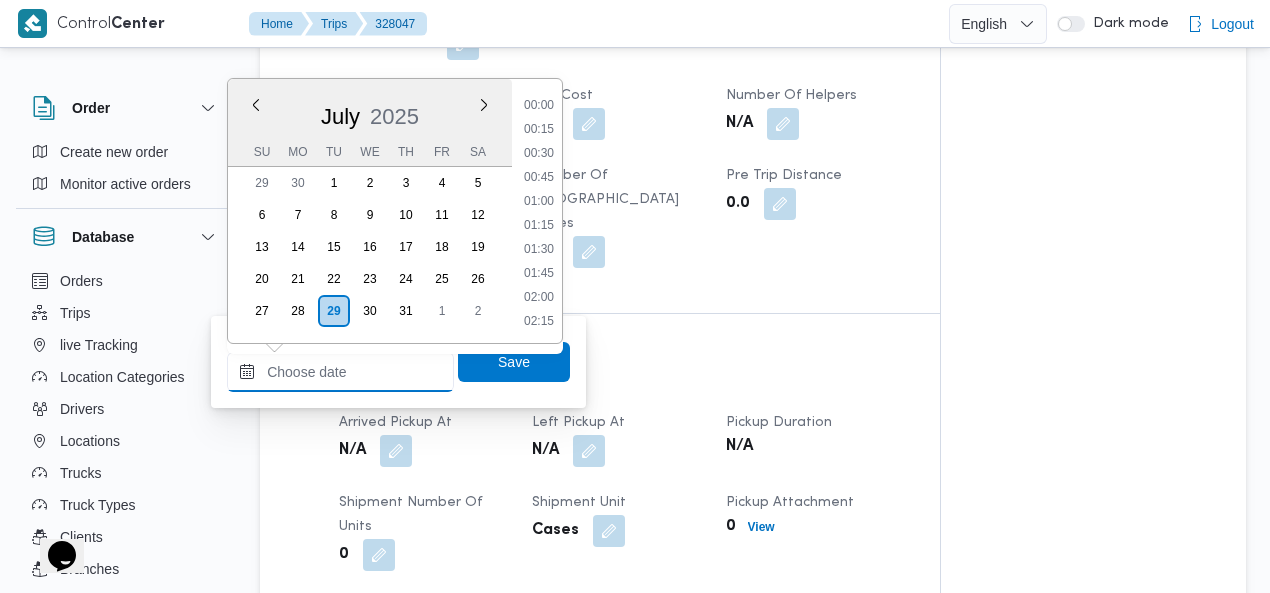scroll, scrollTop: 1102, scrollLeft: 0, axis: vertical 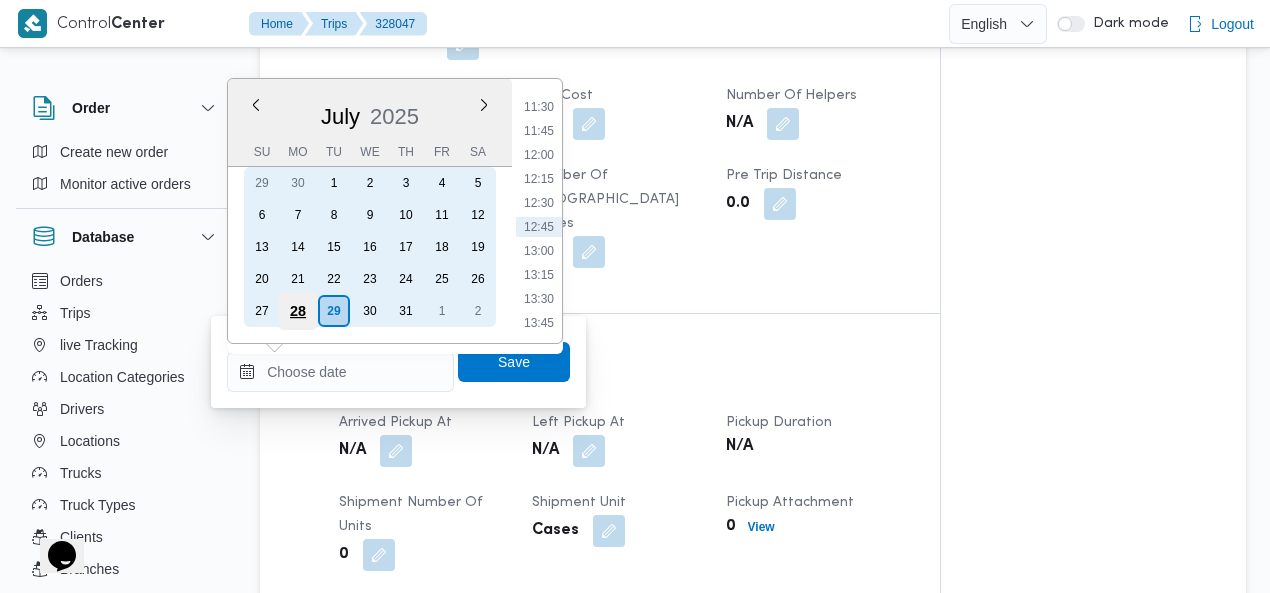 click on "28" at bounding box center (298, 311) 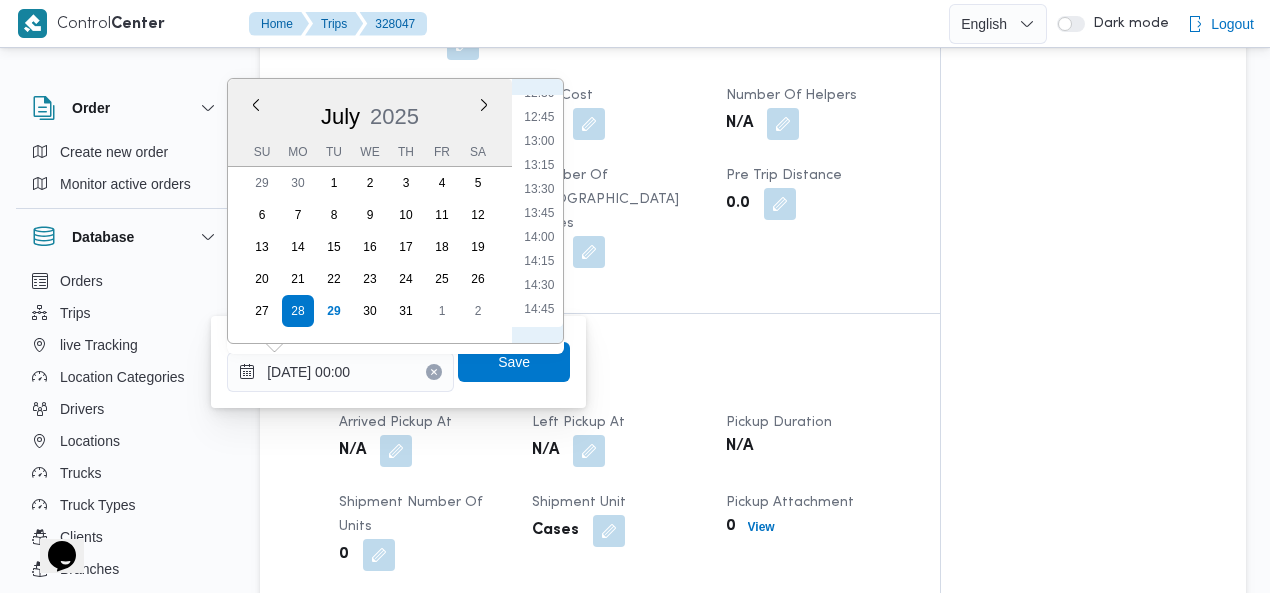 scroll, scrollTop: 1414, scrollLeft: 0, axis: vertical 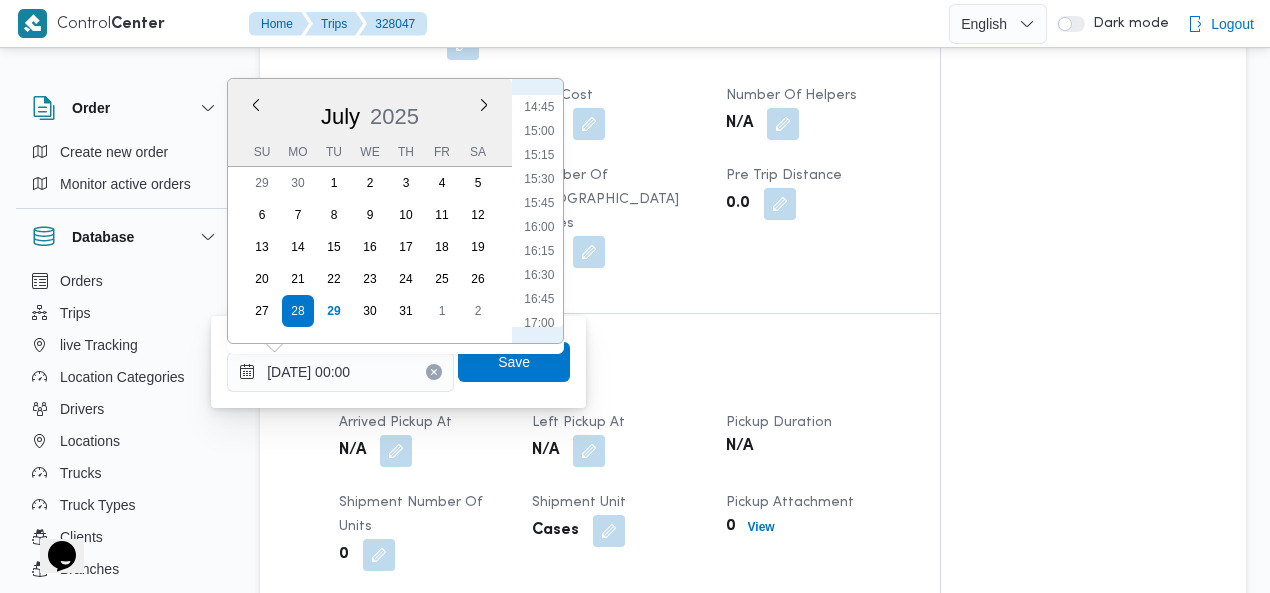 click on "15:45" at bounding box center [539, 203] 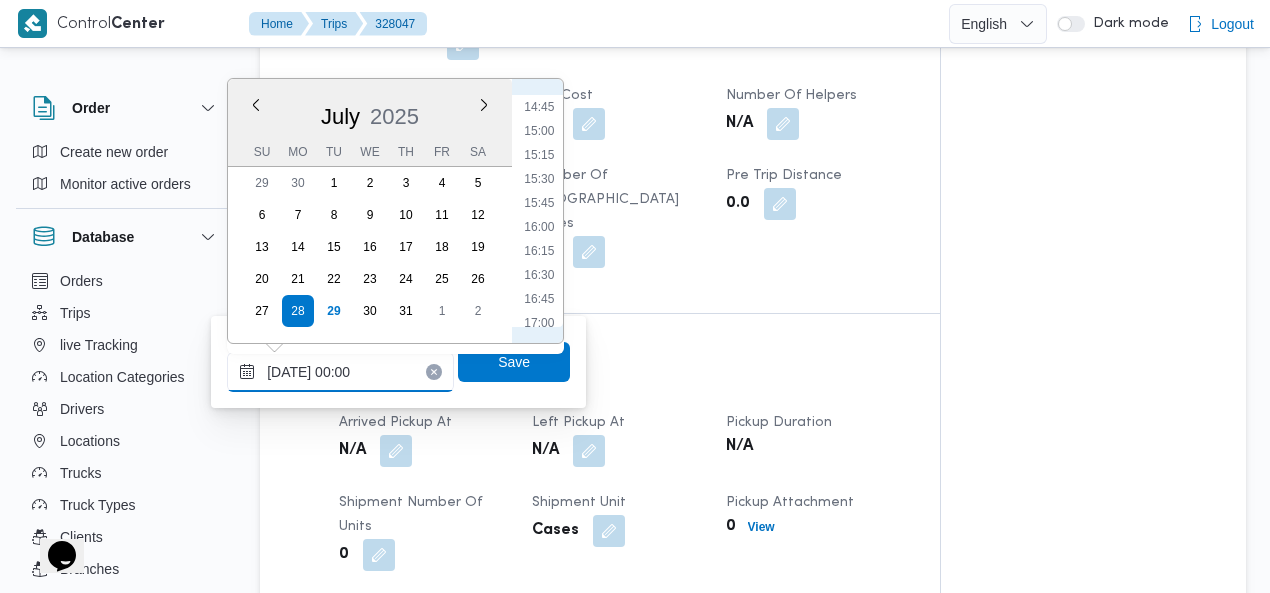 type on "28/07/2025 15:45" 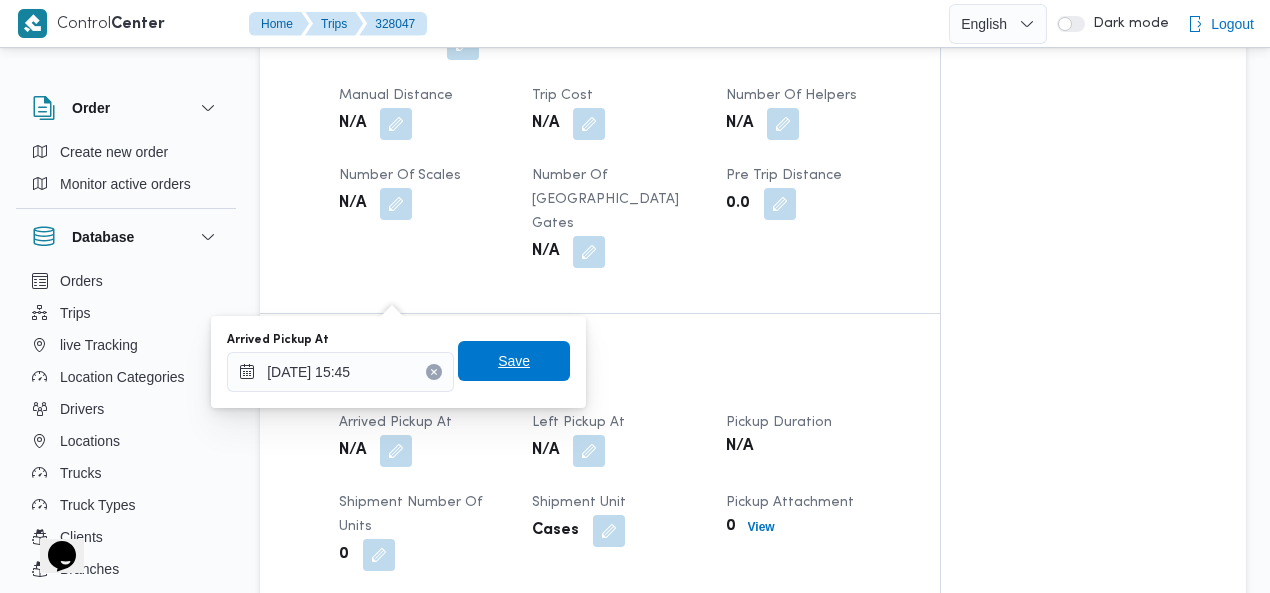 click on "Save" at bounding box center [514, 361] 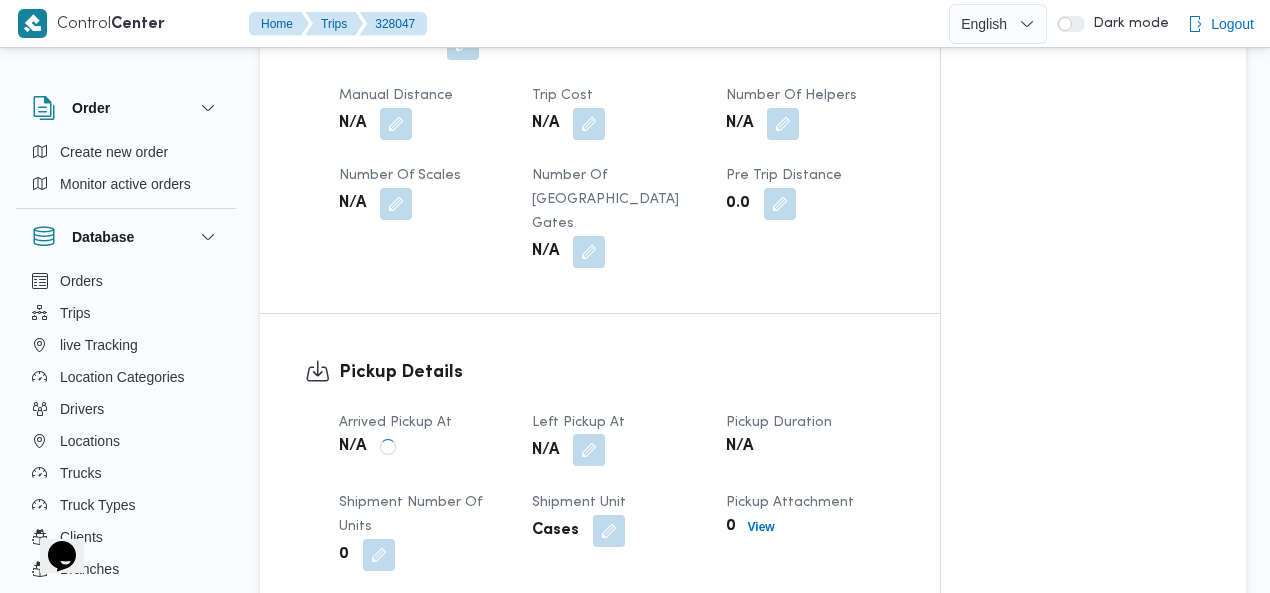 click at bounding box center (589, 450) 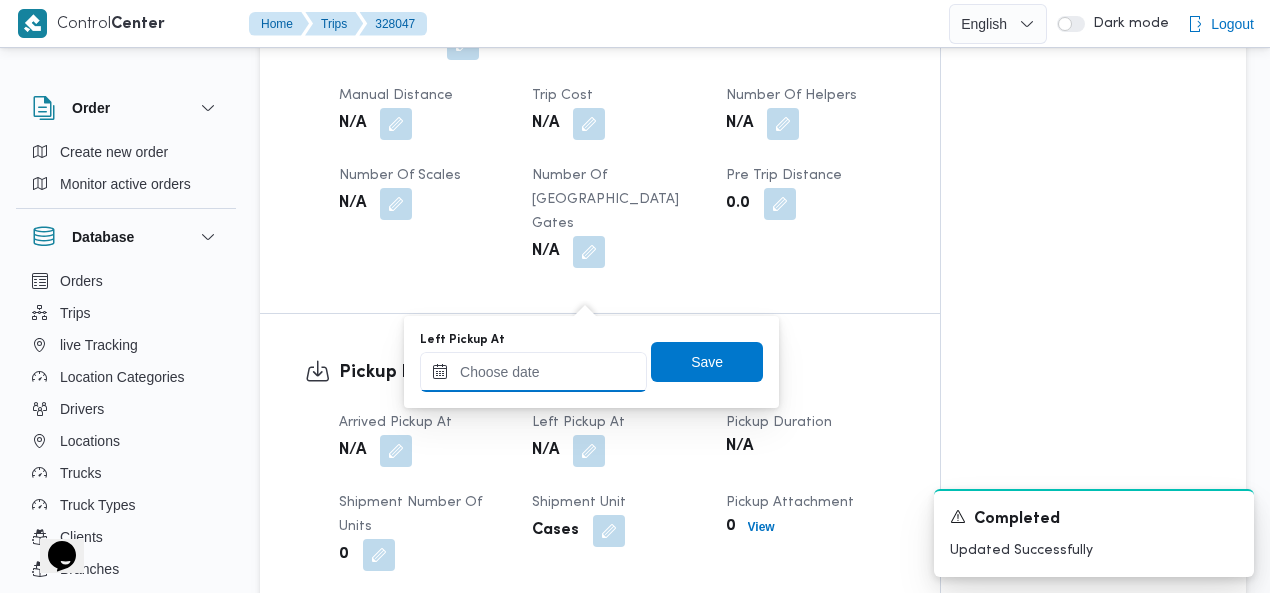 click on "Left Pickup At" at bounding box center [533, 372] 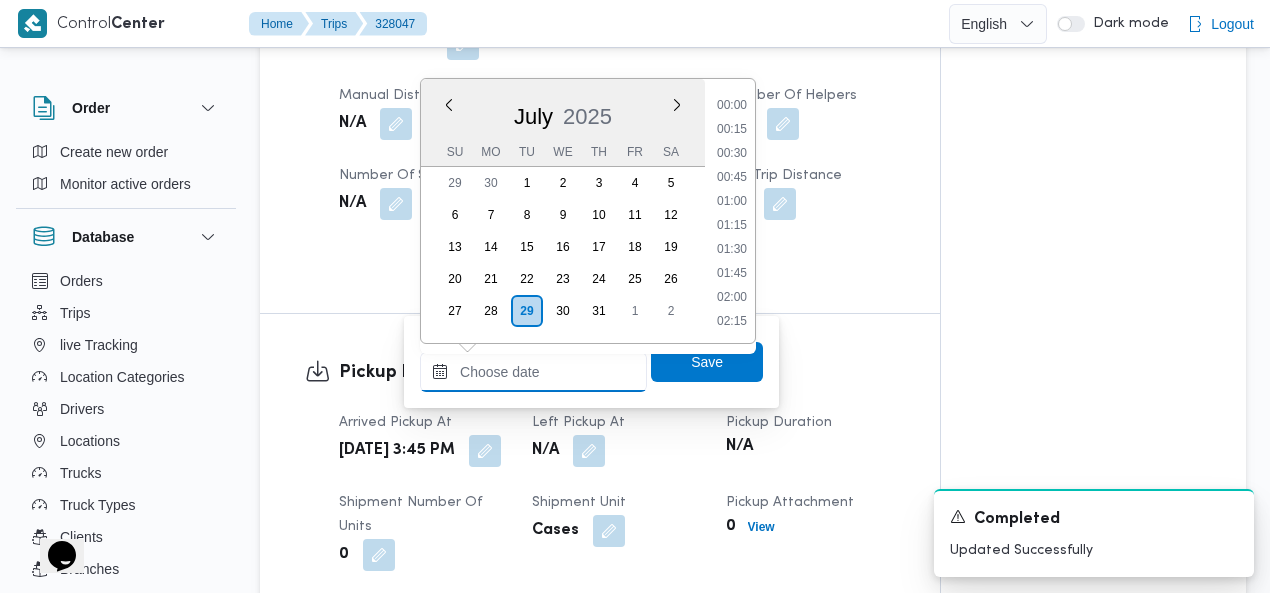 scroll, scrollTop: 1102, scrollLeft: 0, axis: vertical 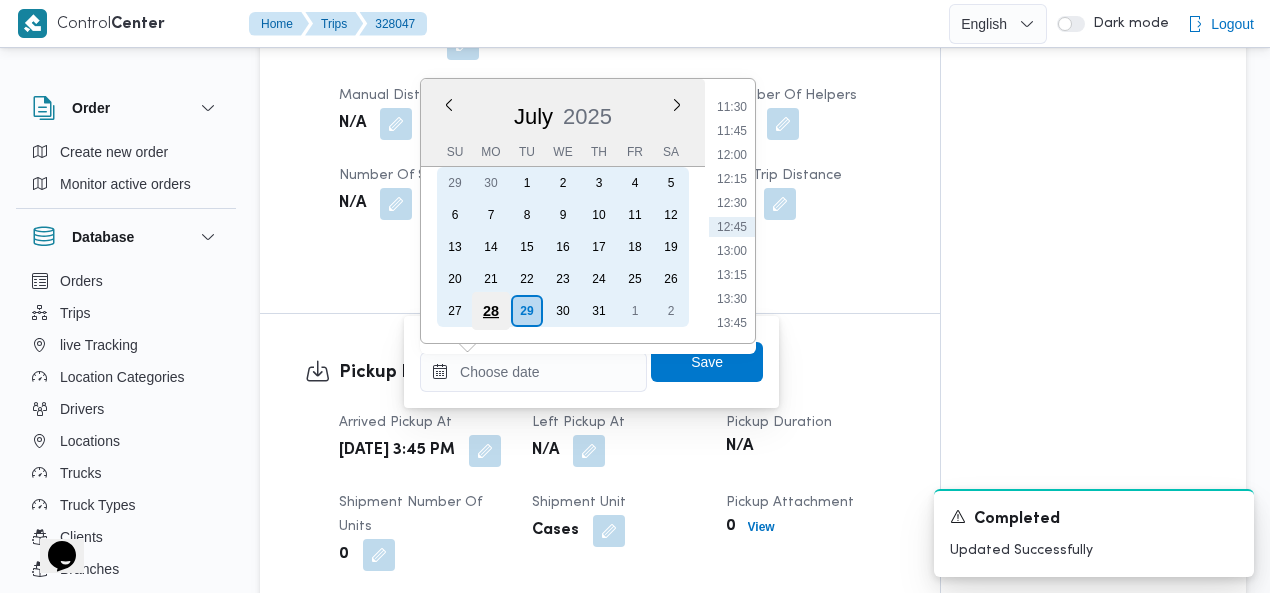 click on "28" at bounding box center [491, 311] 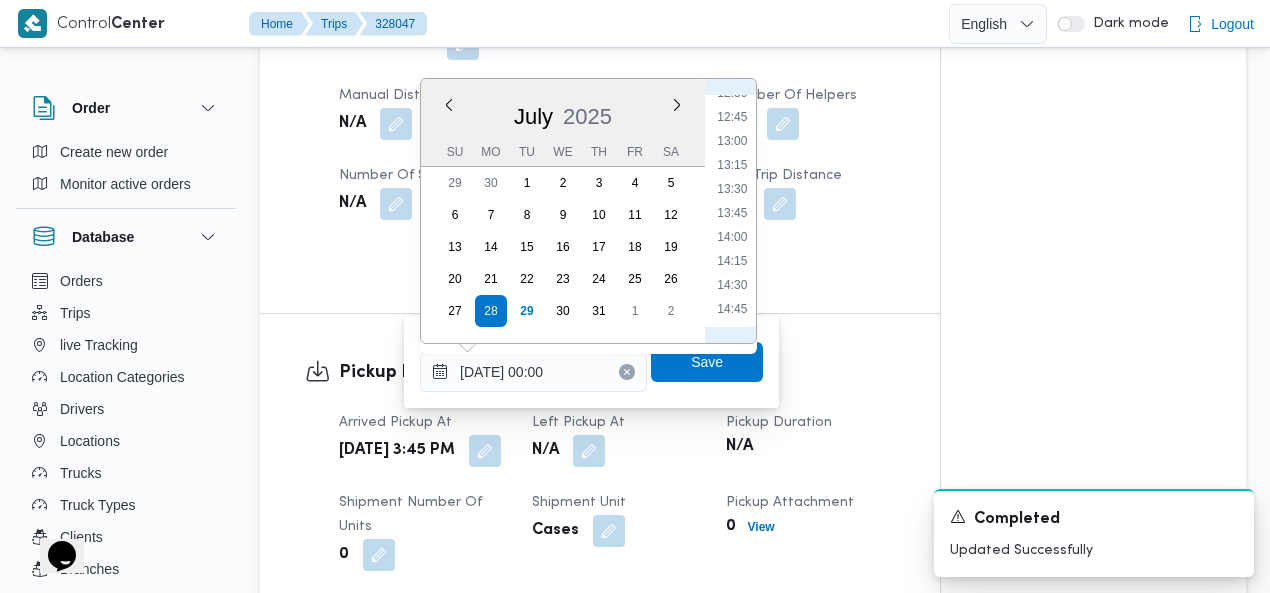scroll, scrollTop: 1414, scrollLeft: 0, axis: vertical 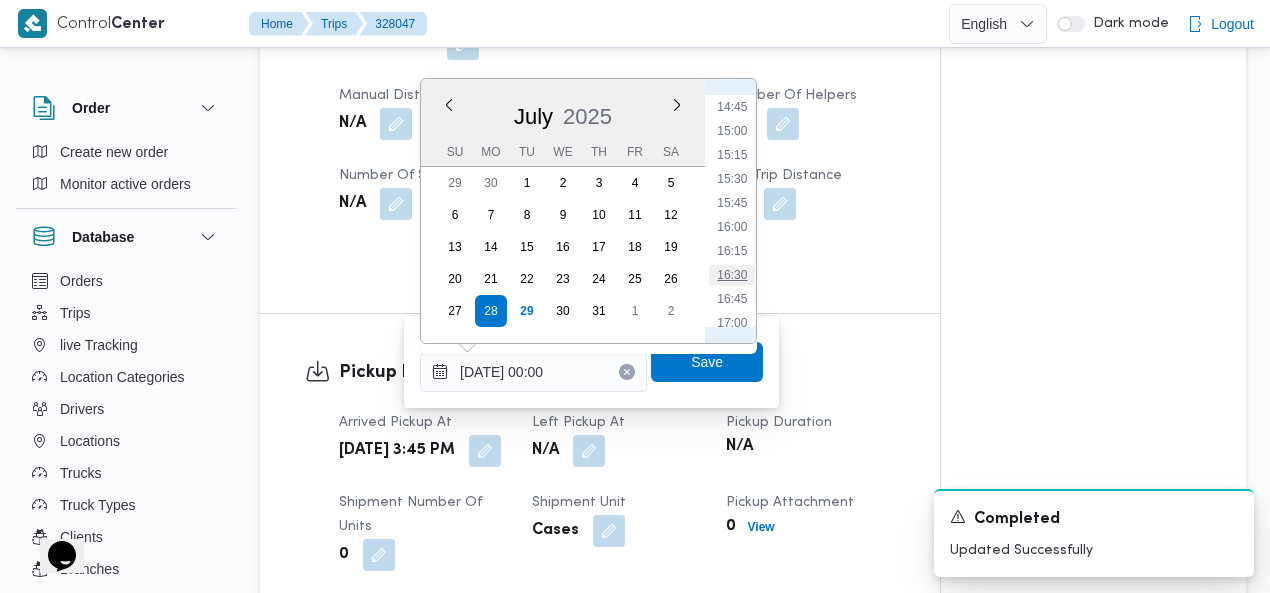 click on "16:30" at bounding box center [732, 275] 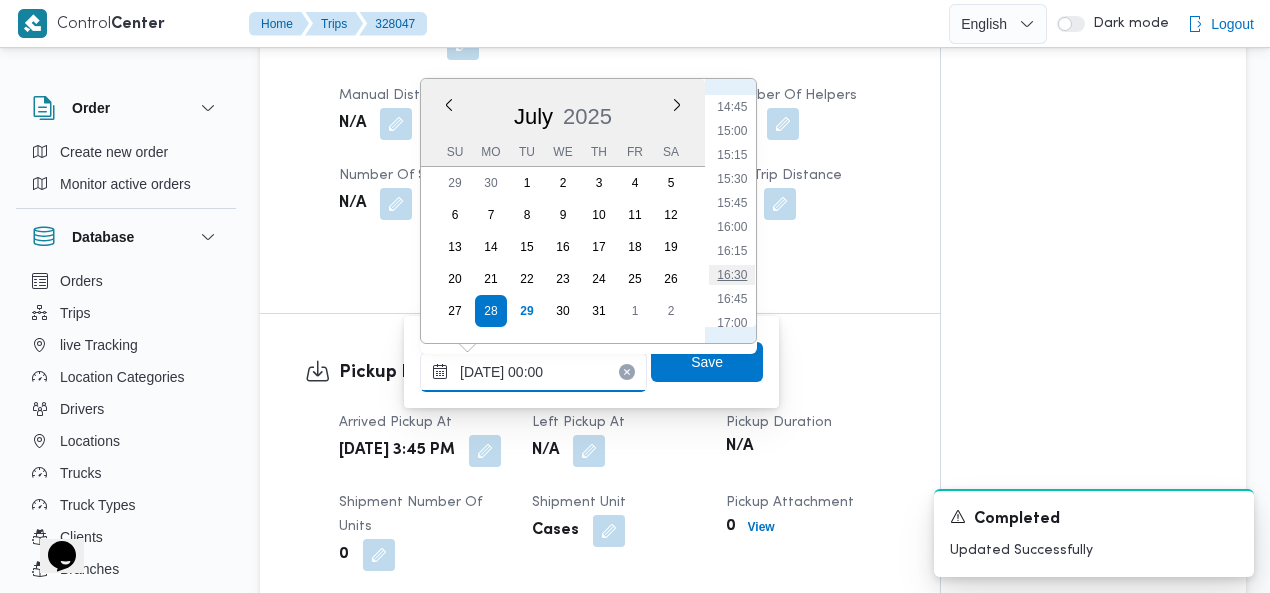 type on "28/07/2025 16:30" 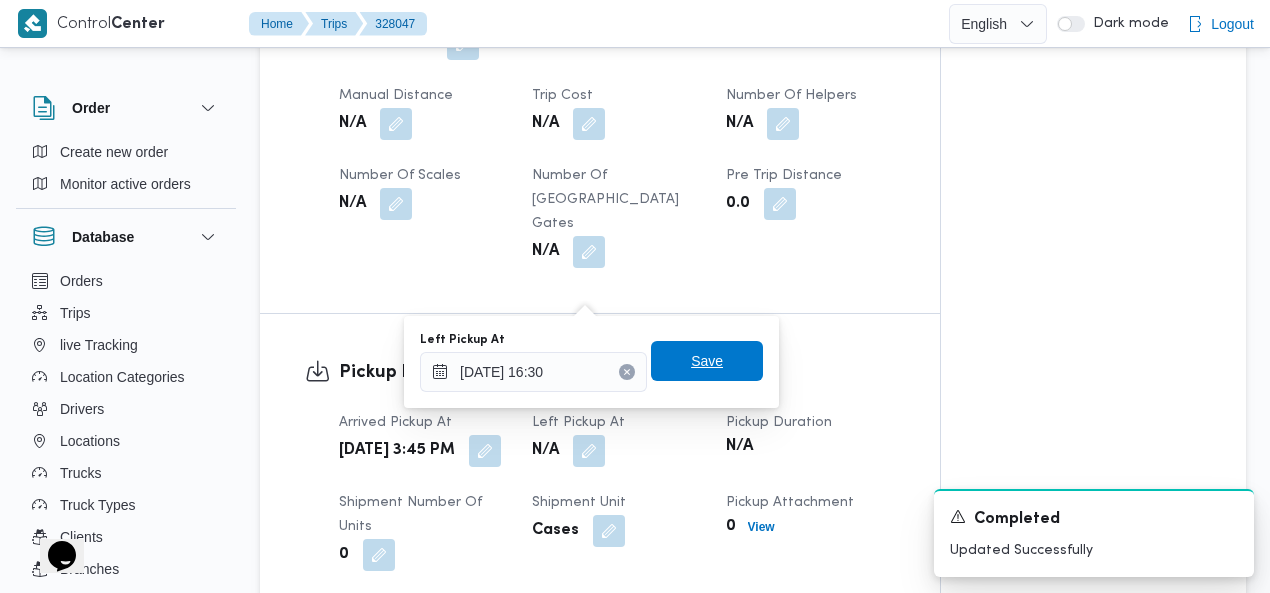 click on "Save" at bounding box center [707, 361] 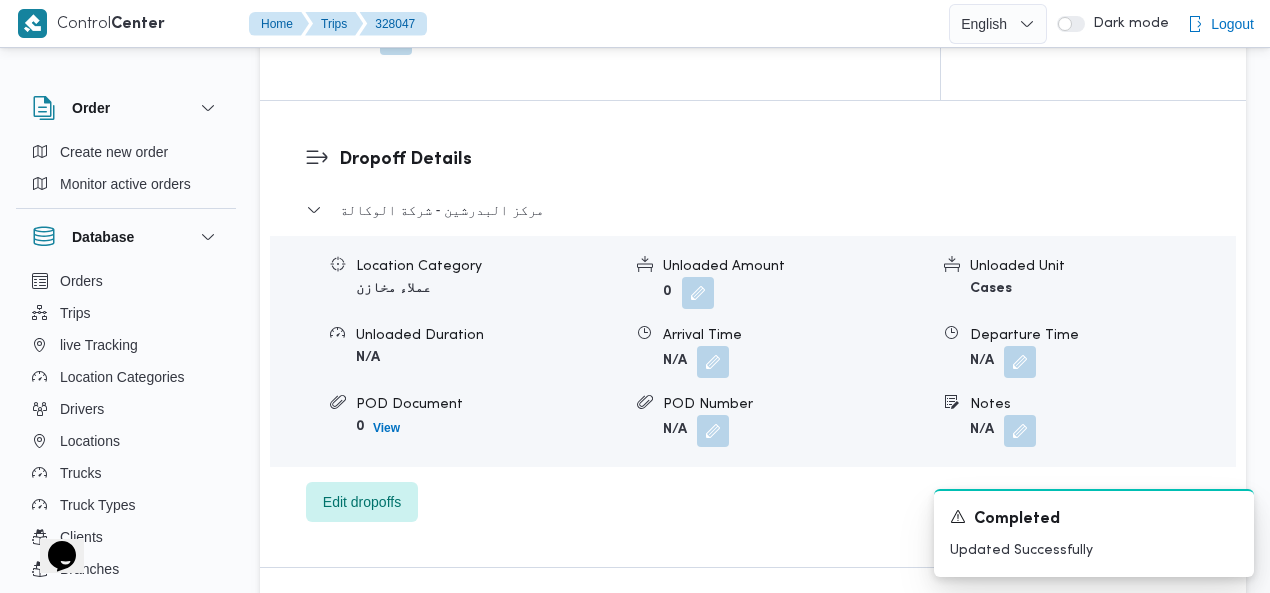 scroll, scrollTop: 1834, scrollLeft: 0, axis: vertical 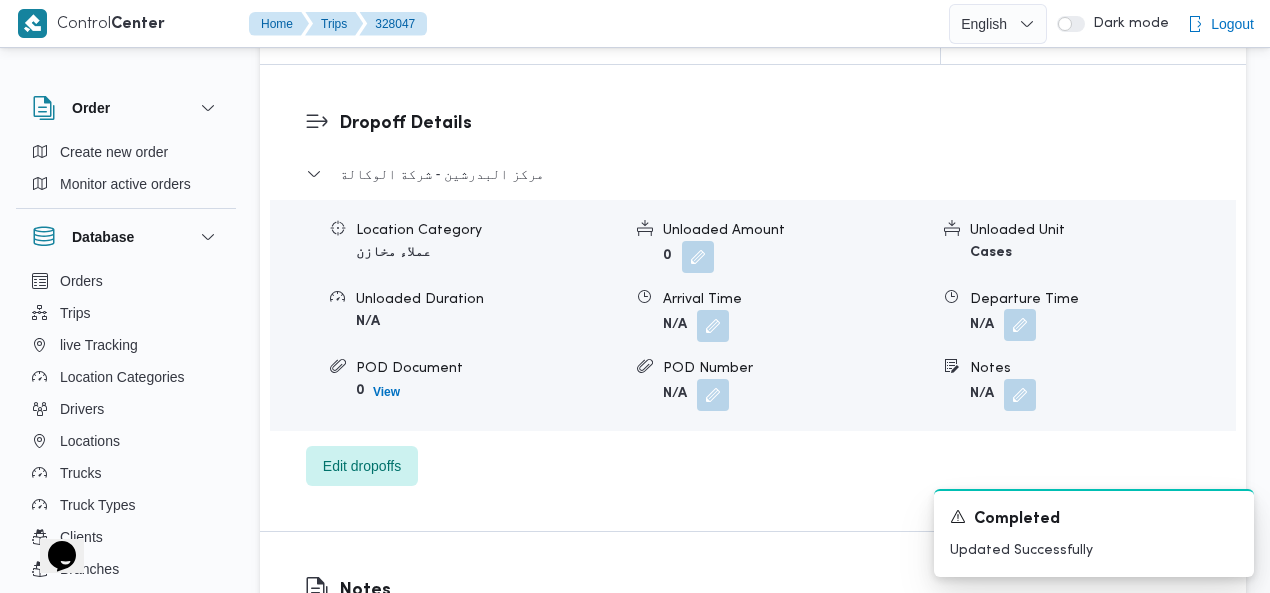 click at bounding box center (1020, 325) 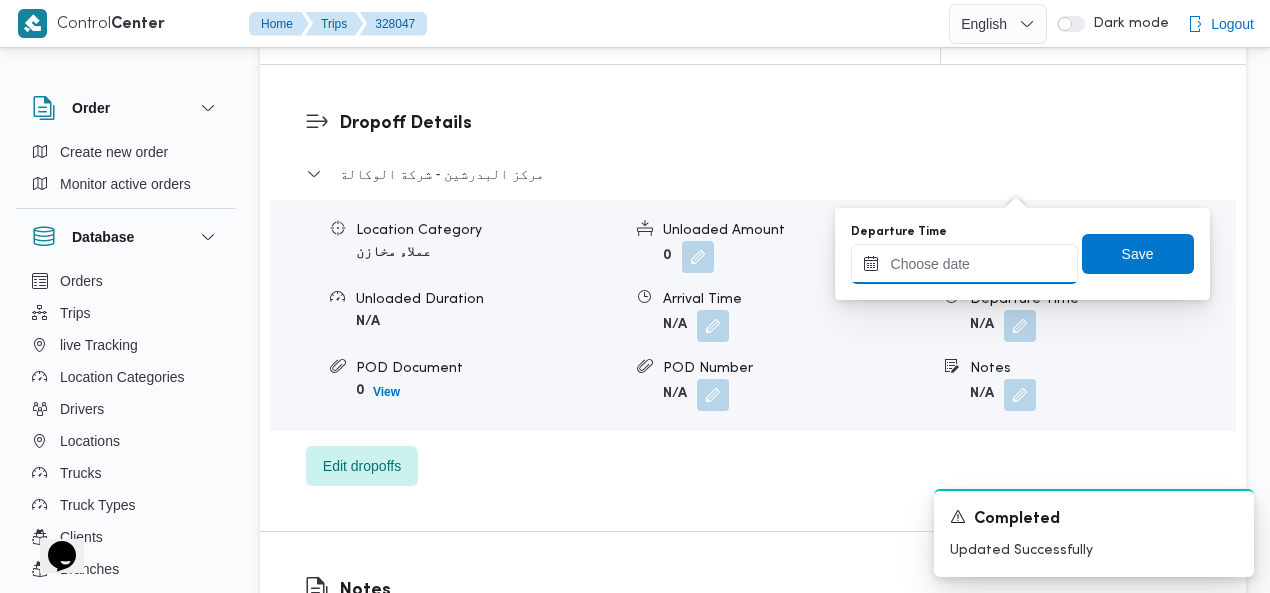 click on "Departure Time" at bounding box center [964, 264] 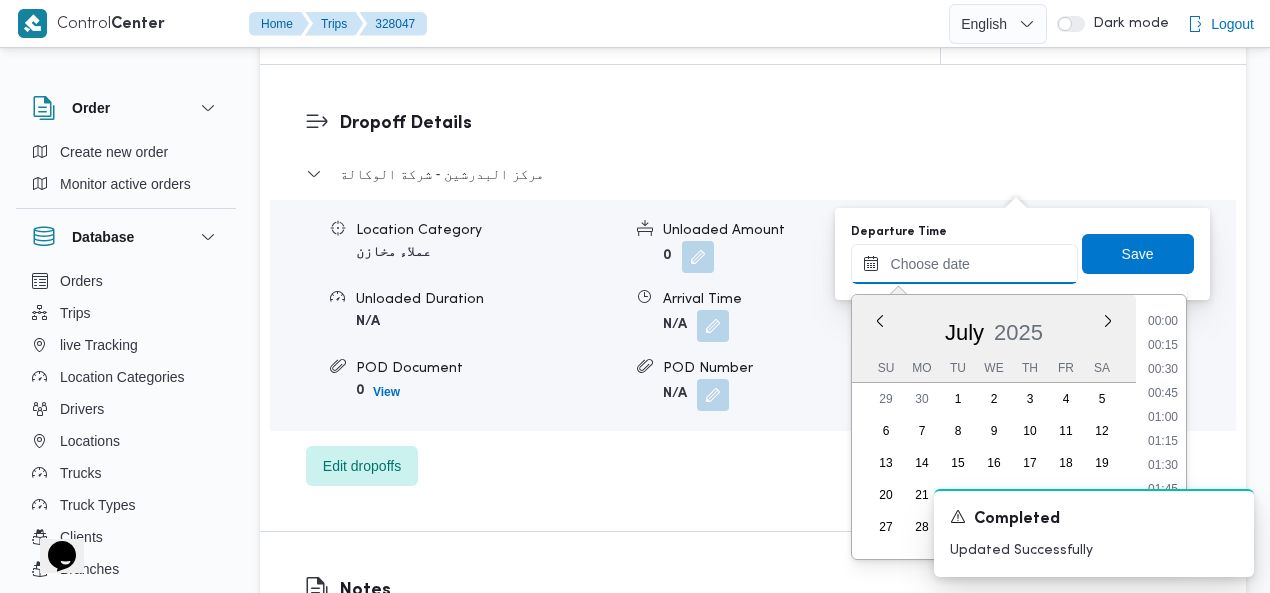 scroll, scrollTop: 1102, scrollLeft: 0, axis: vertical 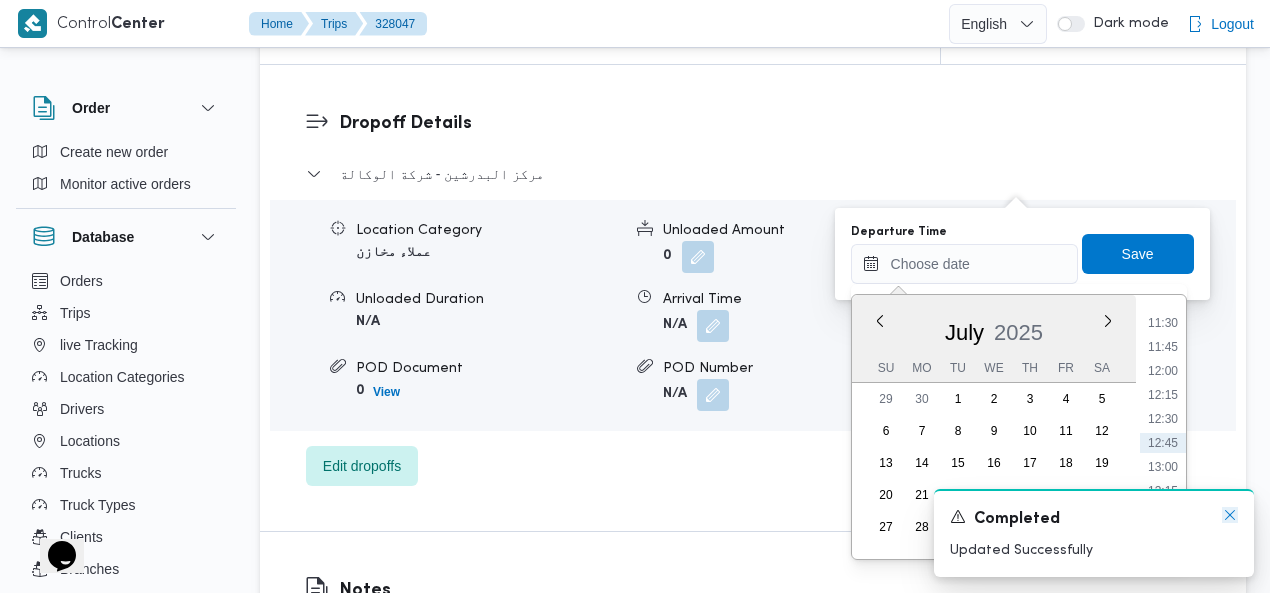 click 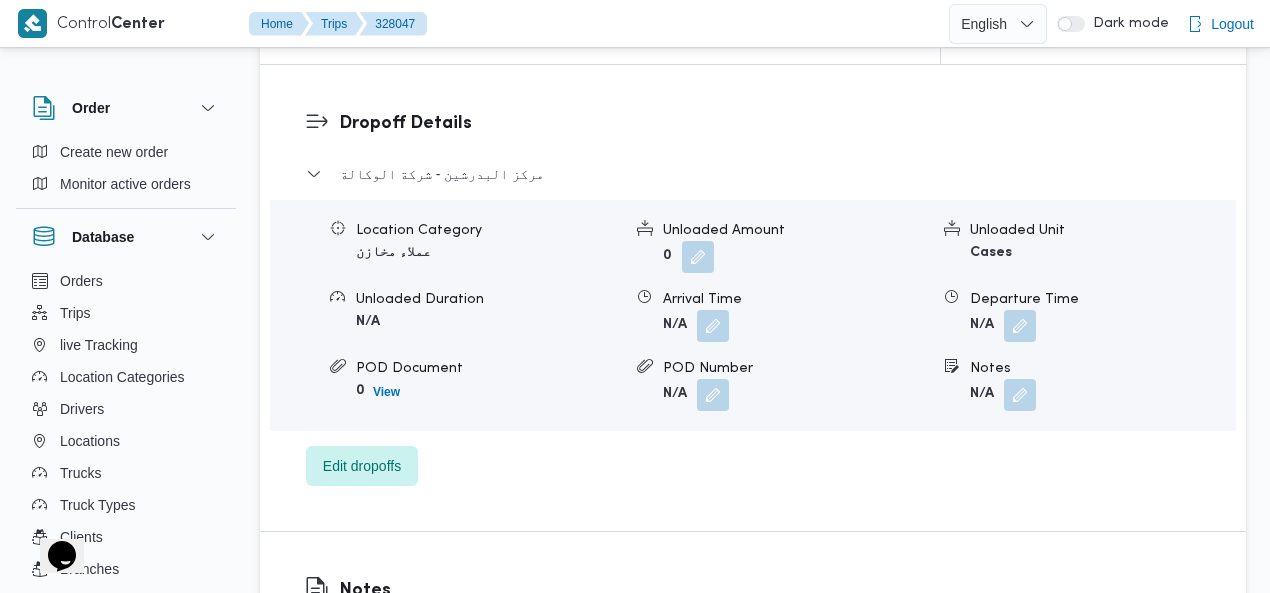 drag, startPoint x: 1024, startPoint y: 184, endPoint x: 1024, endPoint y: 198, distance: 14 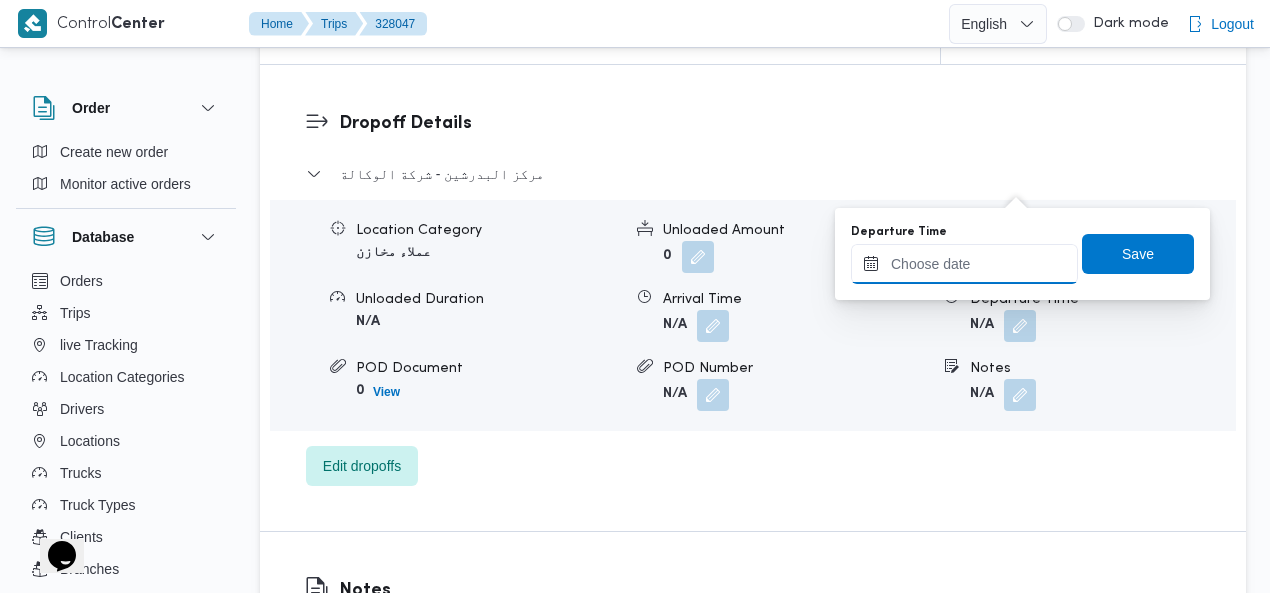 click on "Departure Time" at bounding box center (964, 264) 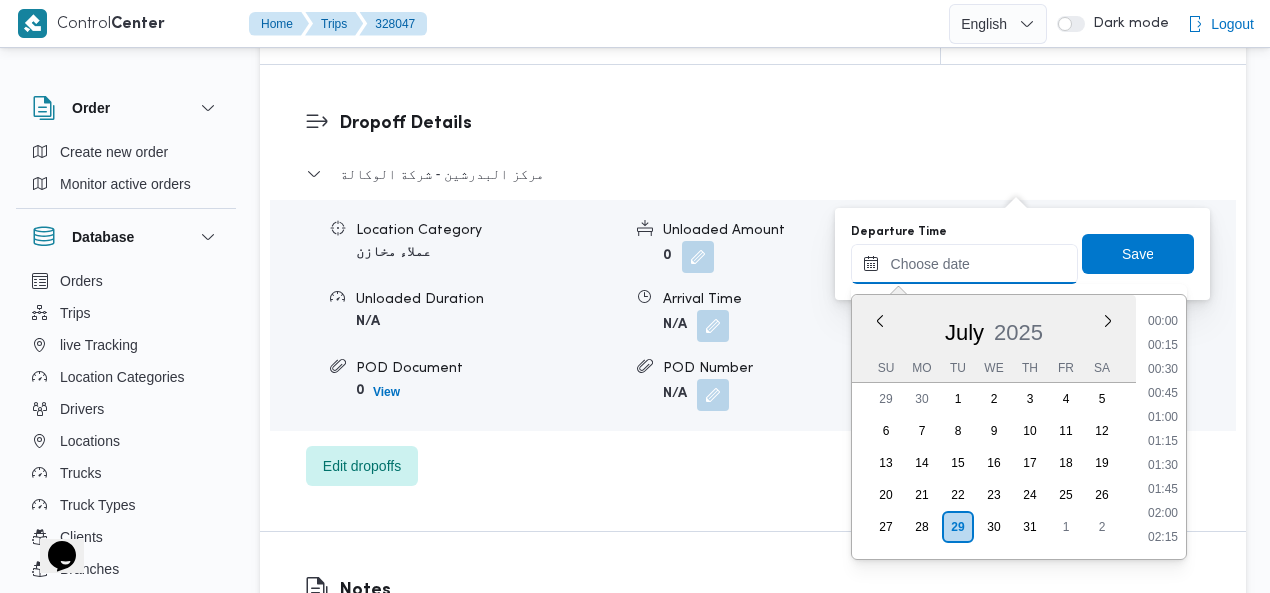 scroll, scrollTop: 1102, scrollLeft: 0, axis: vertical 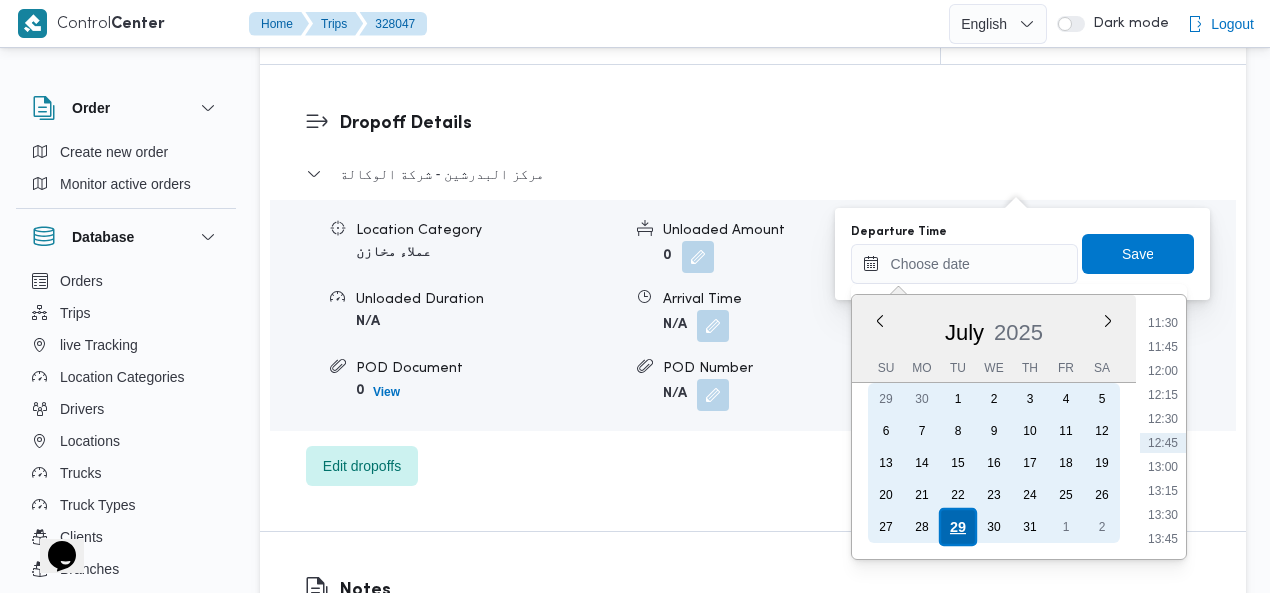 click on "28" at bounding box center (922, 527) 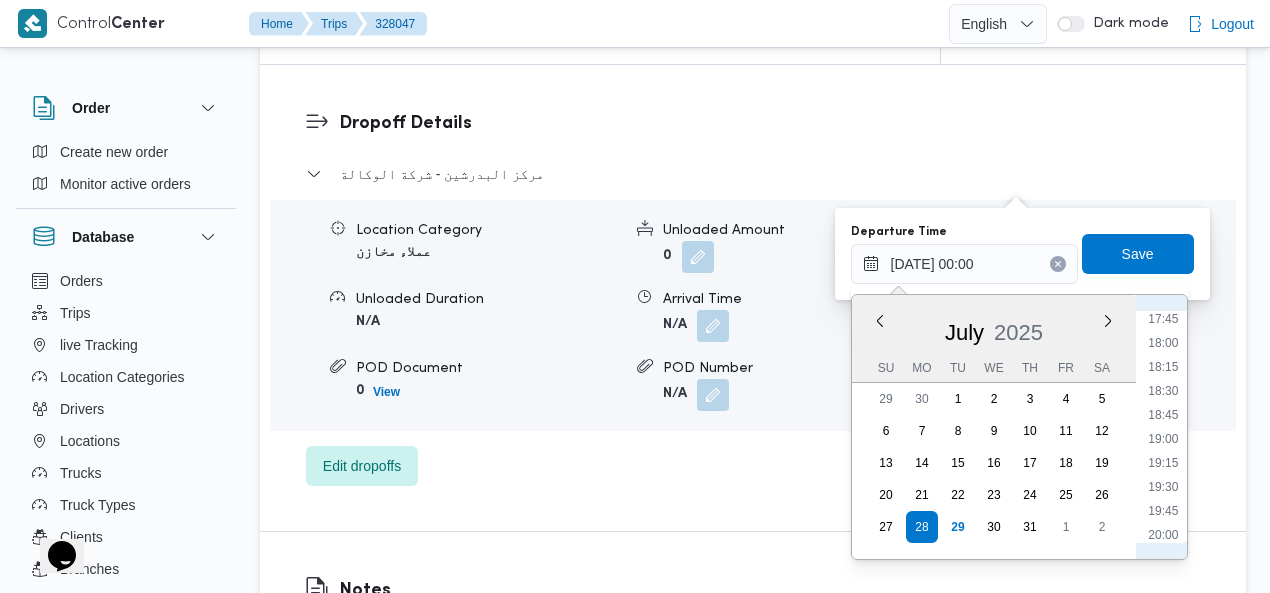 scroll, scrollTop: 1743, scrollLeft: 0, axis: vertical 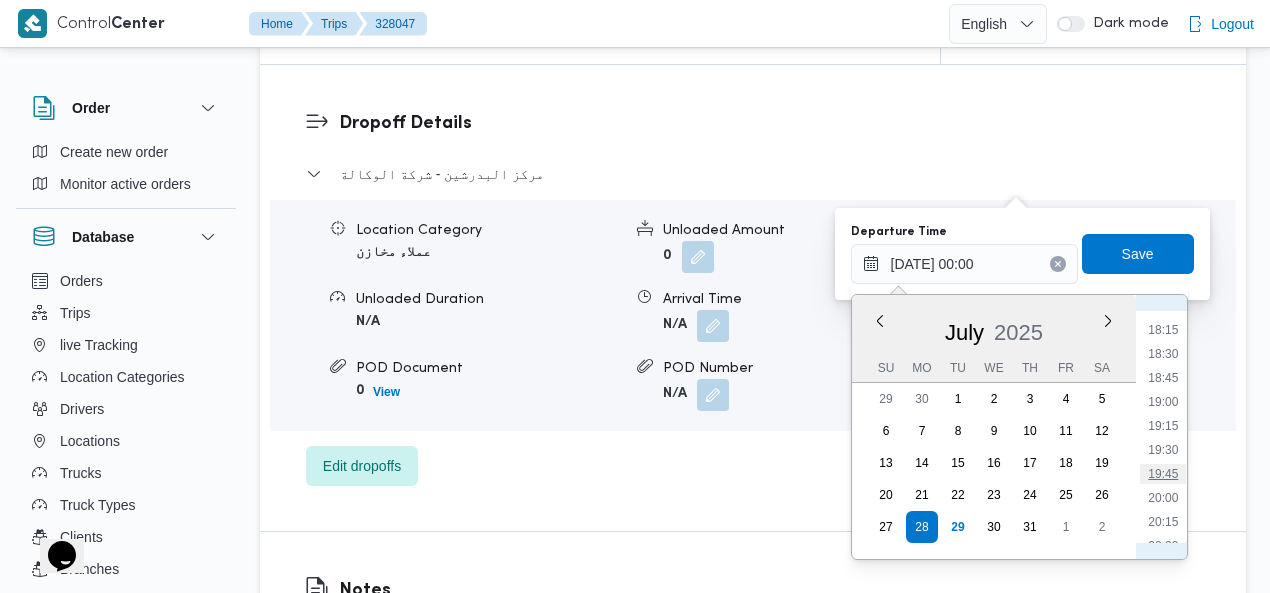 click on "19:45" at bounding box center [1163, 474] 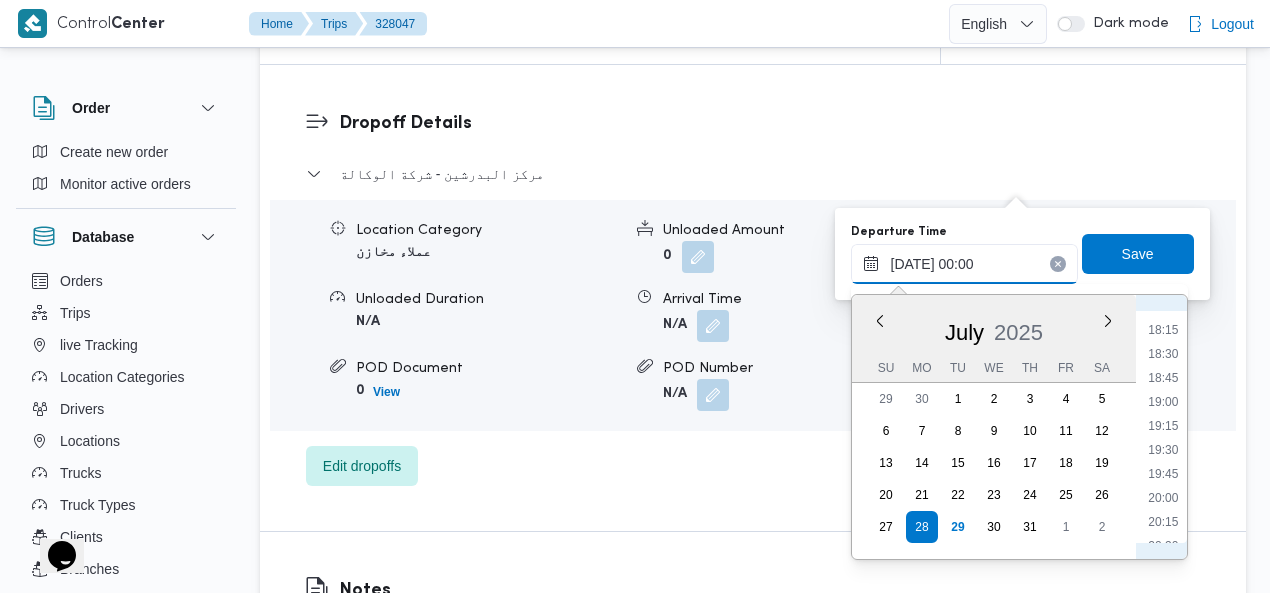type on "28/07/2025 19:45" 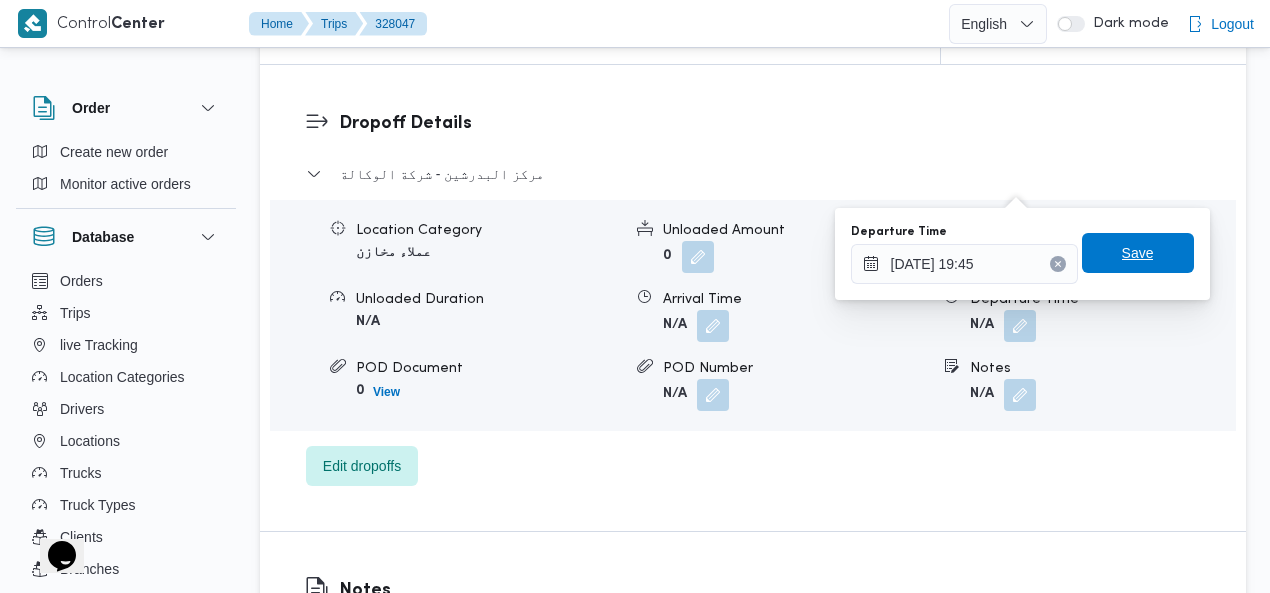 click on "Save" at bounding box center [1138, 253] 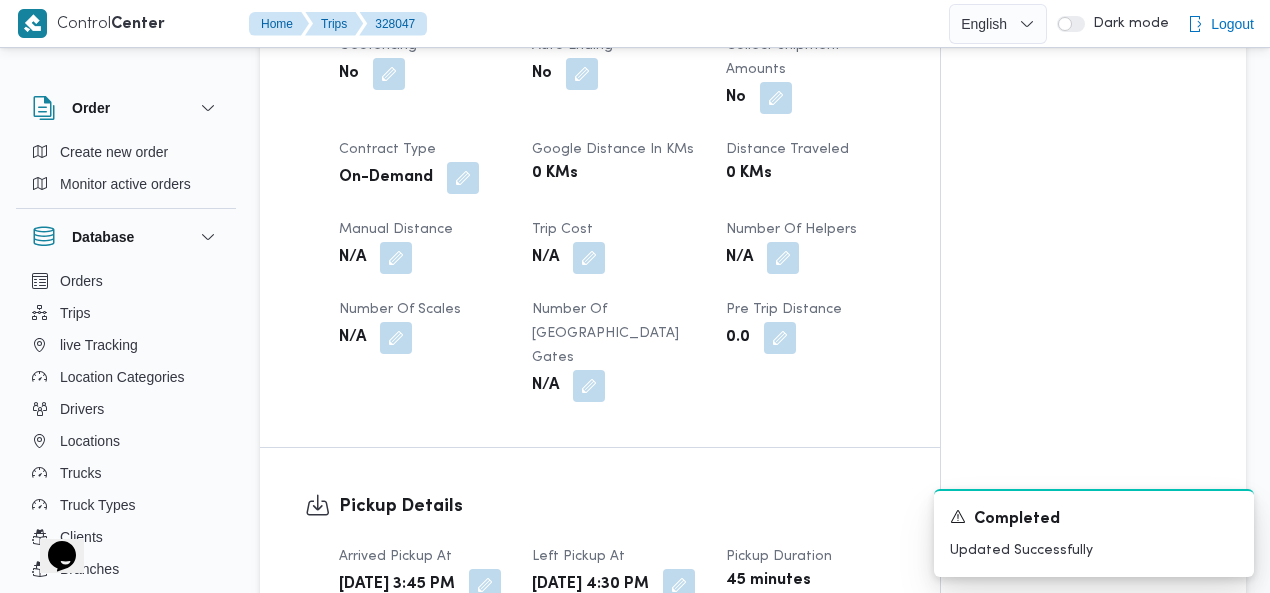 scroll, scrollTop: 1048, scrollLeft: 0, axis: vertical 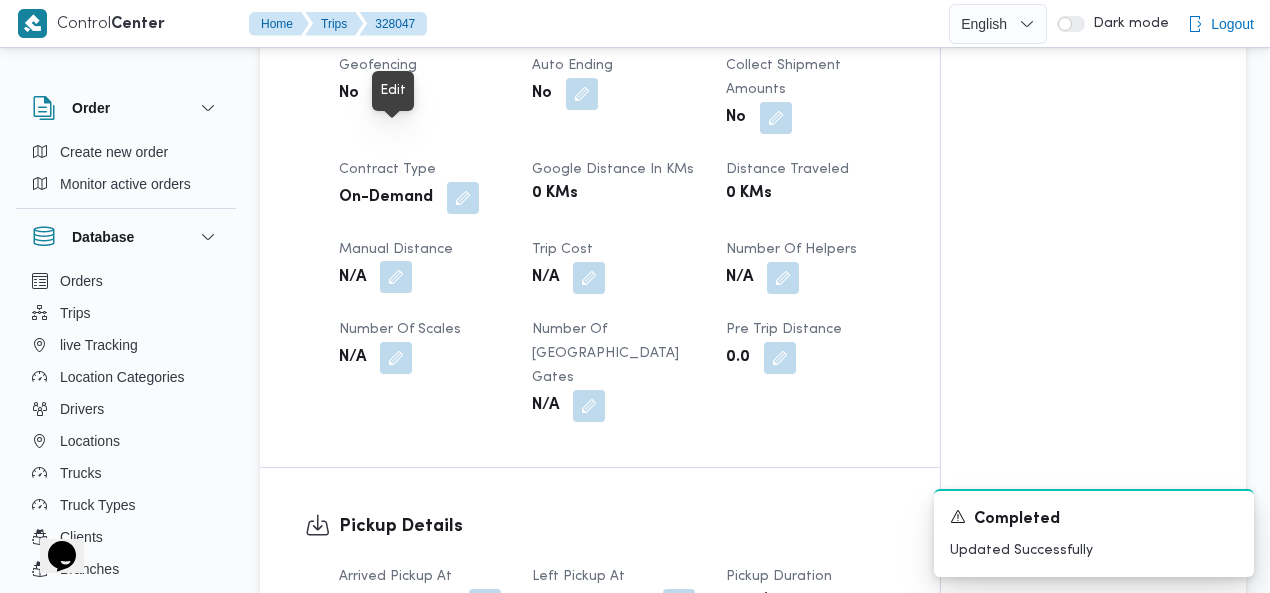 click at bounding box center (396, 277) 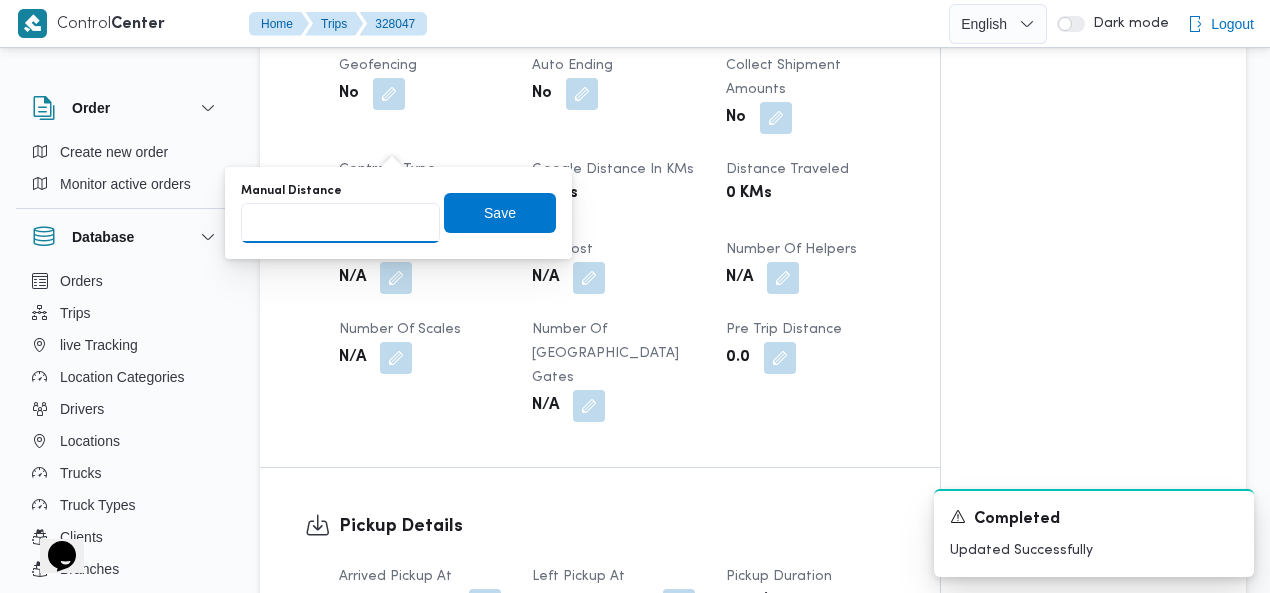 click on "Manual Distance" at bounding box center [340, 223] 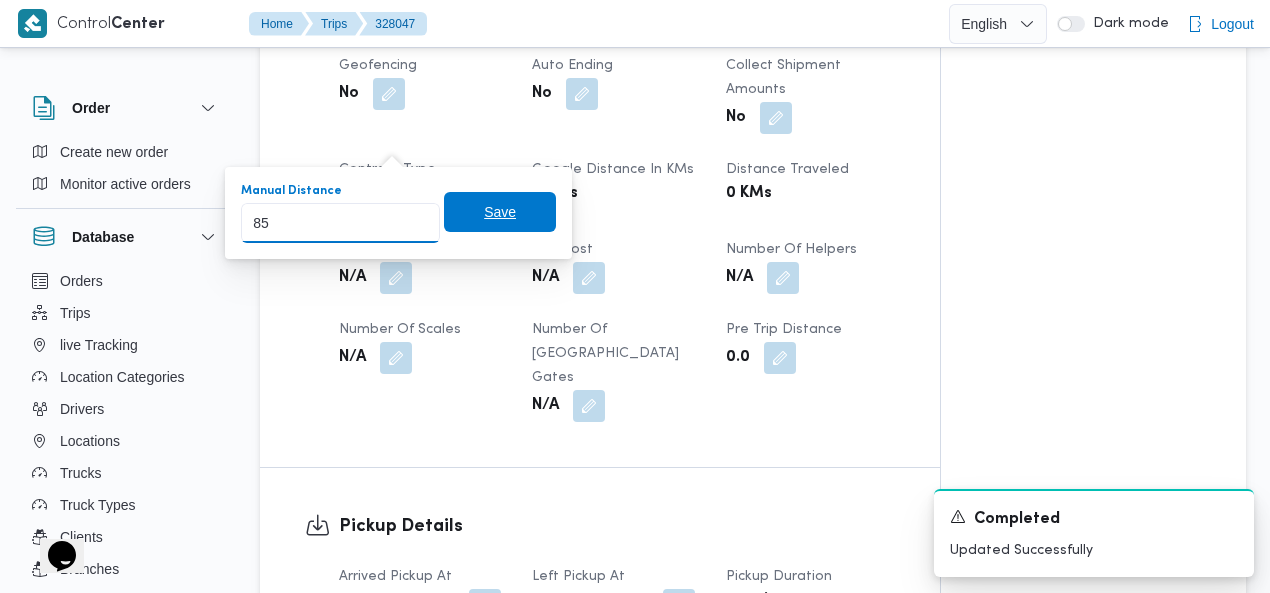 type on "85" 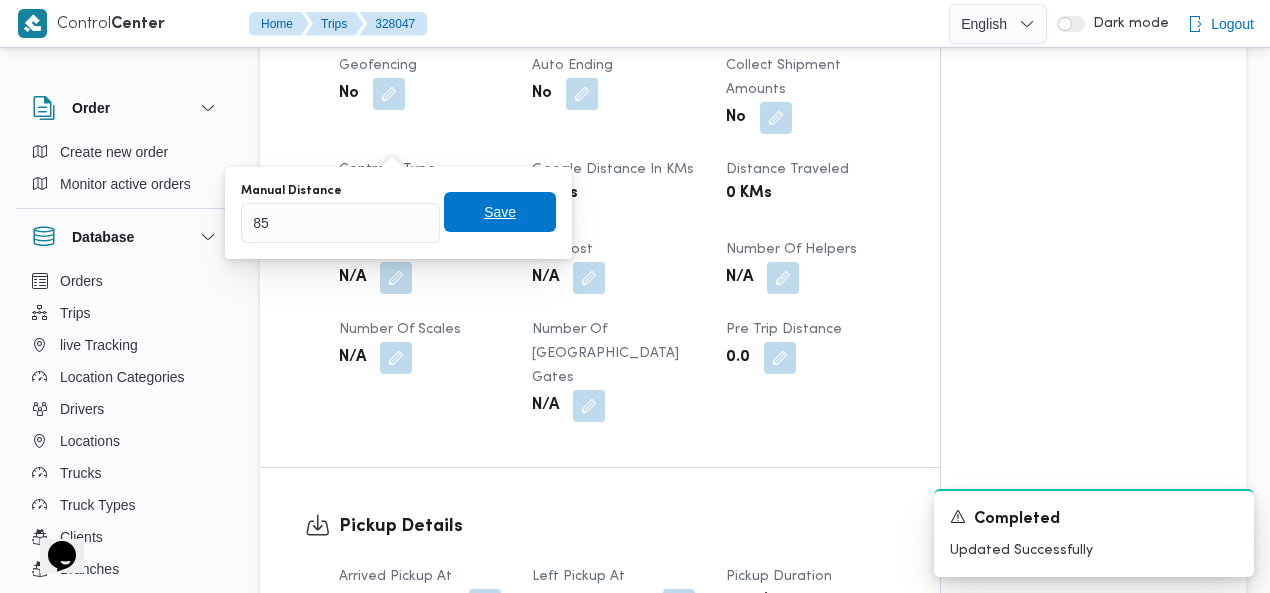 click on "Save" at bounding box center [500, 212] 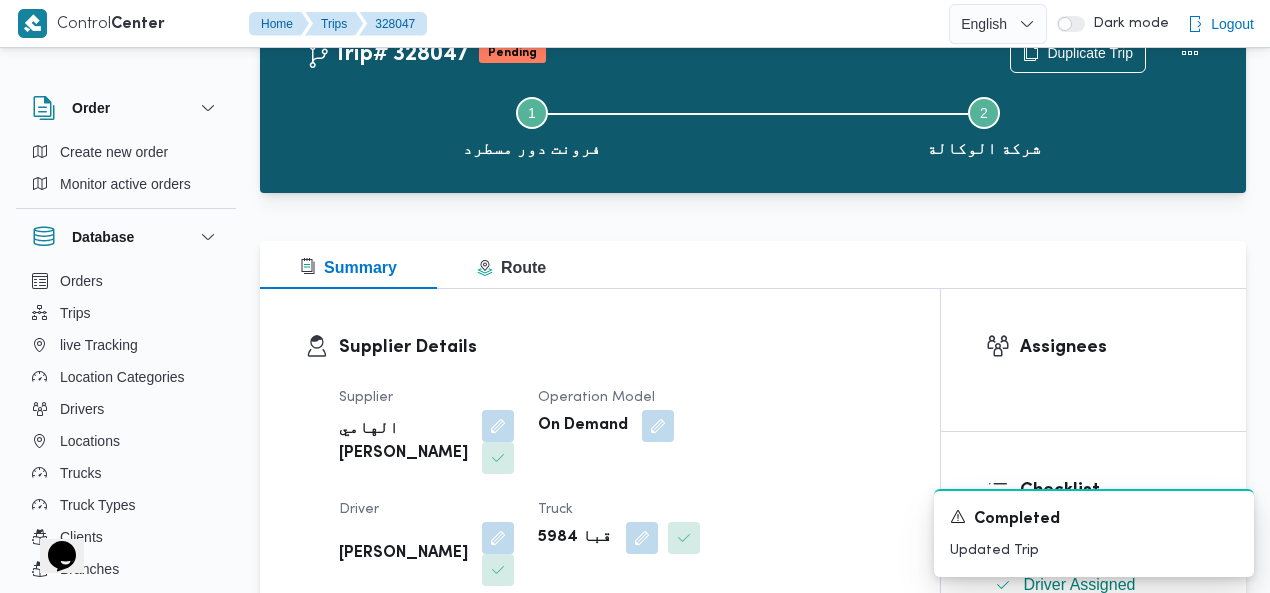 scroll, scrollTop: 0, scrollLeft: 0, axis: both 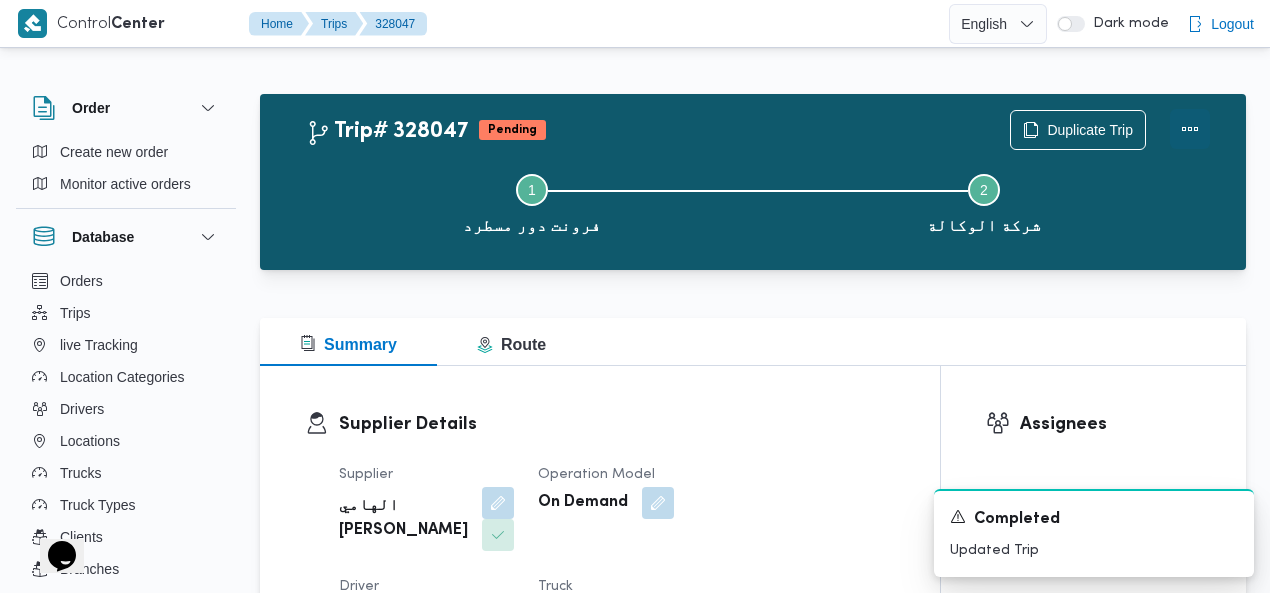 click at bounding box center (1190, 129) 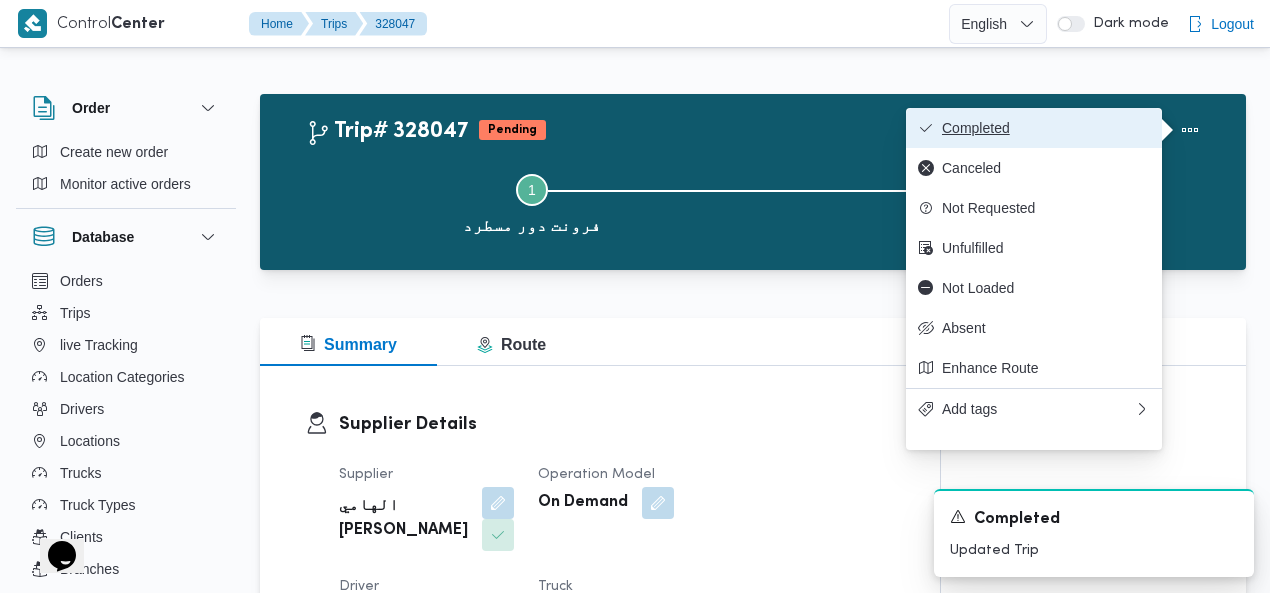 click on "Completed" at bounding box center (1046, 128) 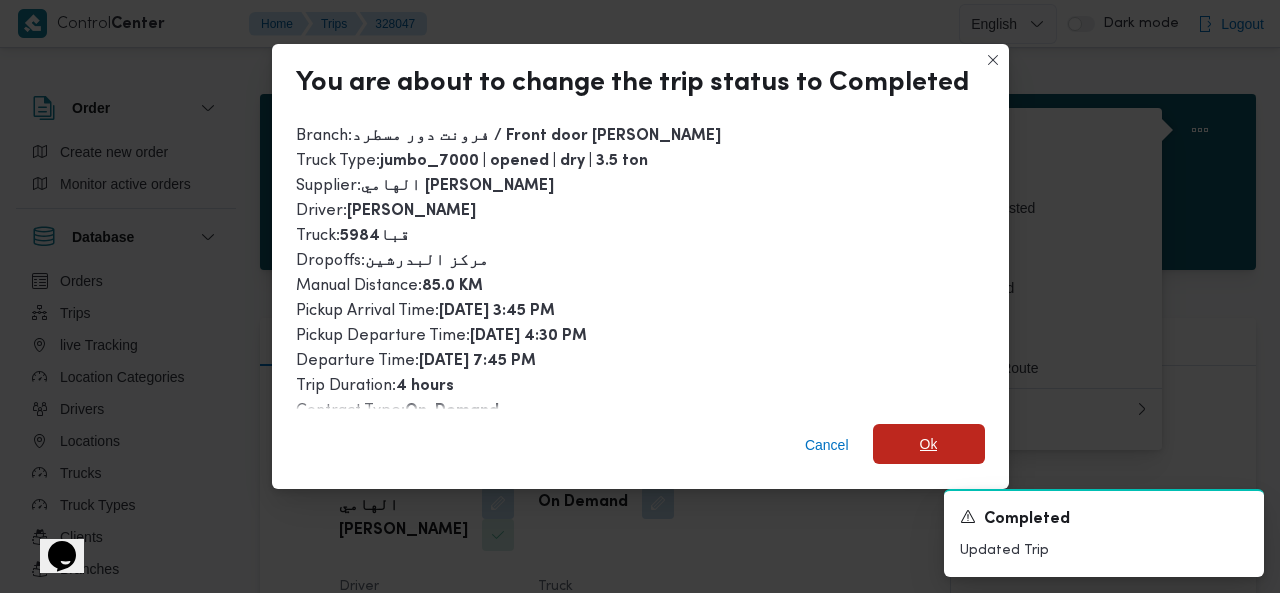 click on "Ok" at bounding box center (929, 444) 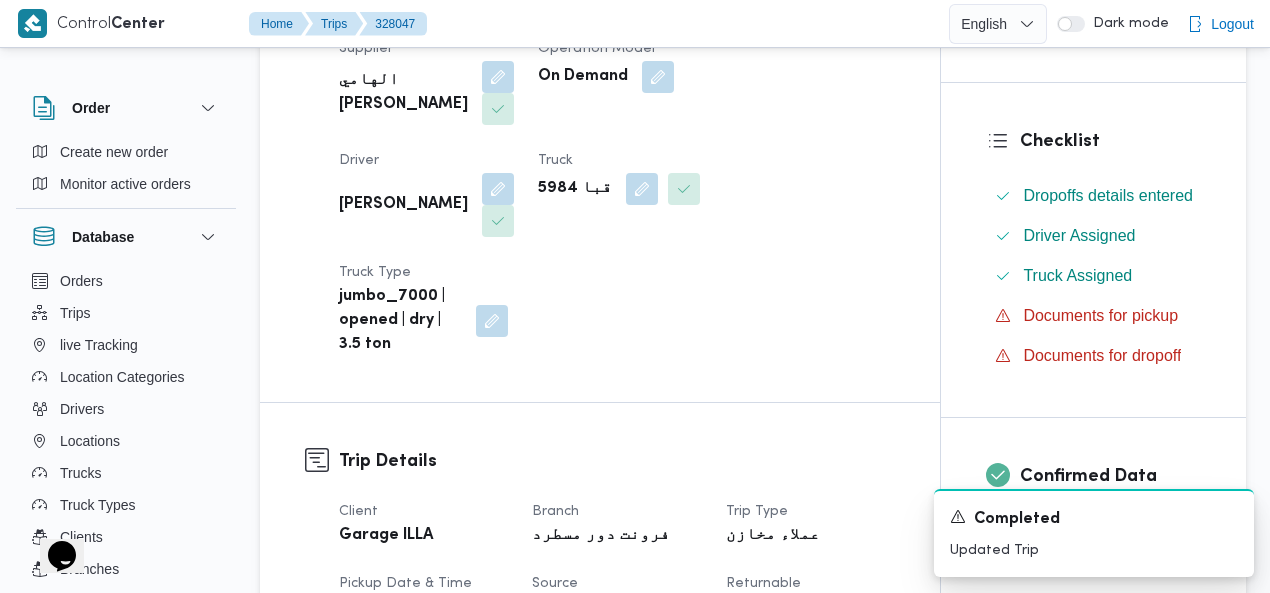 scroll, scrollTop: 0, scrollLeft: 0, axis: both 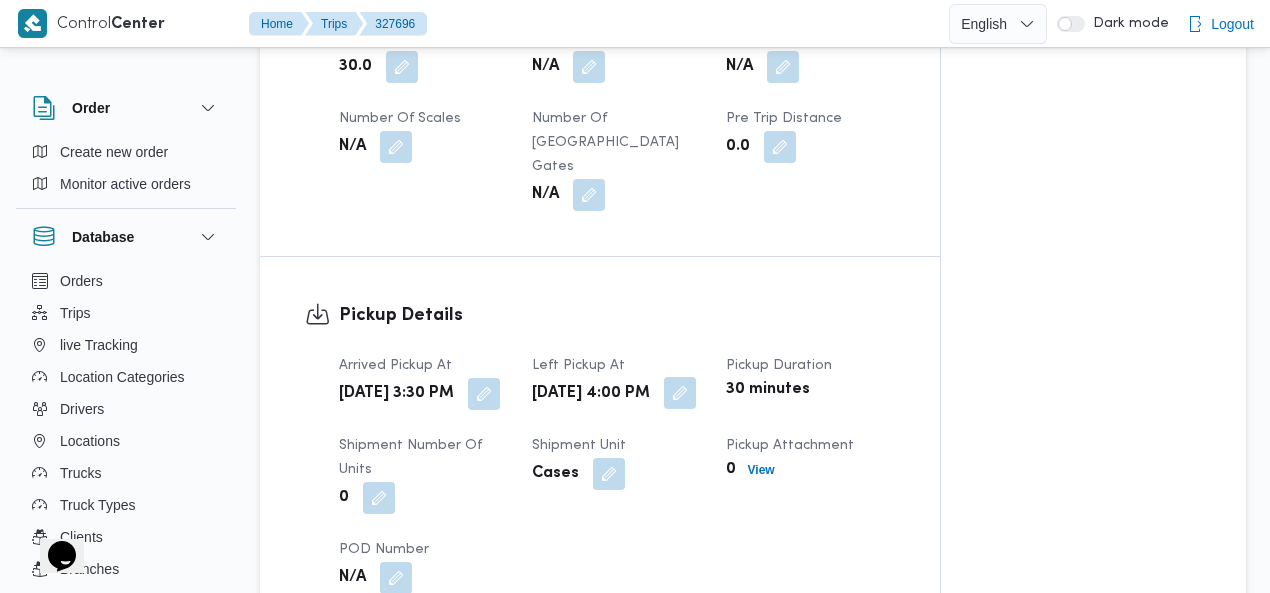 click at bounding box center (680, 393) 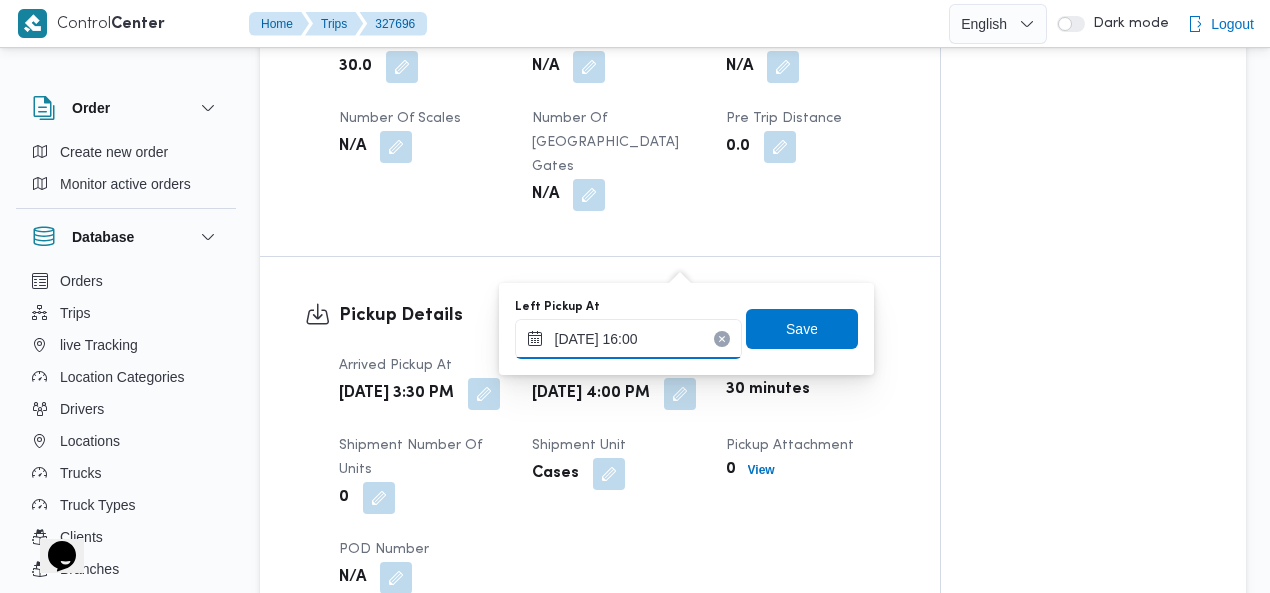 click on "[DATE] 16:00" at bounding box center [628, 339] 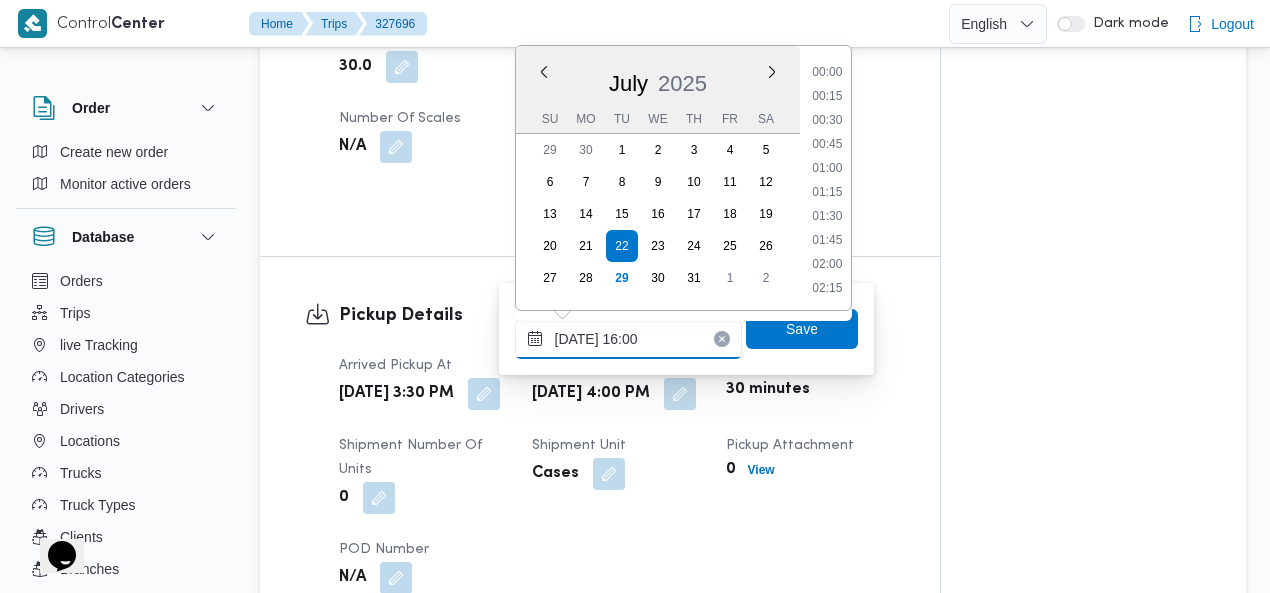 scroll, scrollTop: 1414, scrollLeft: 0, axis: vertical 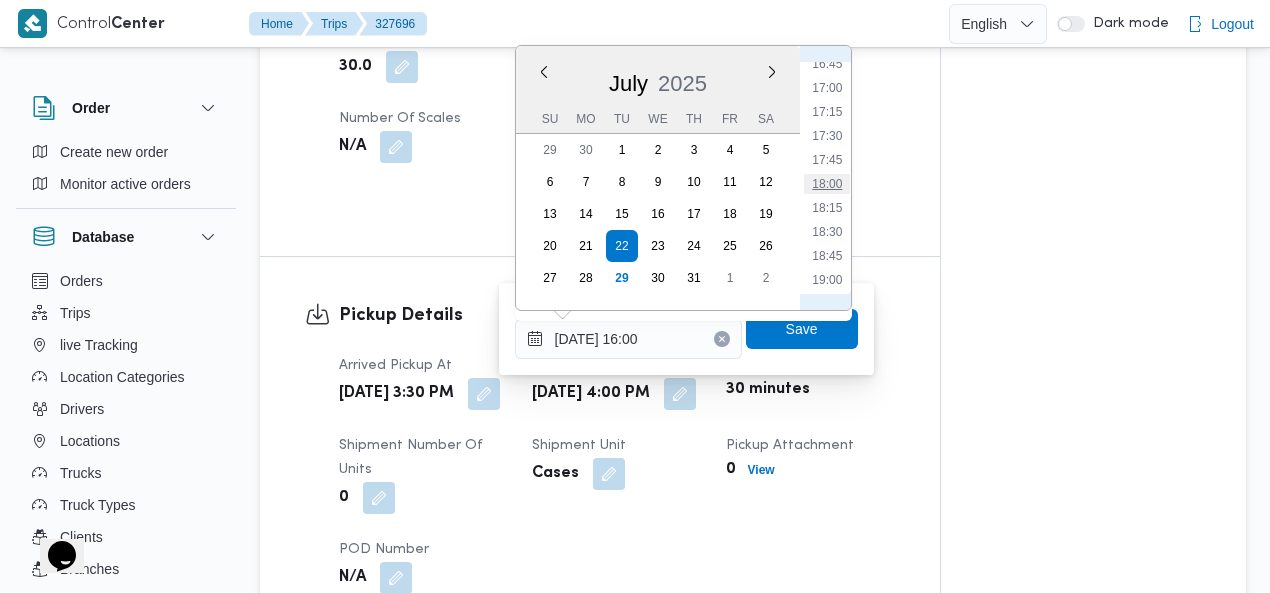 click on "18:00" at bounding box center [827, 184] 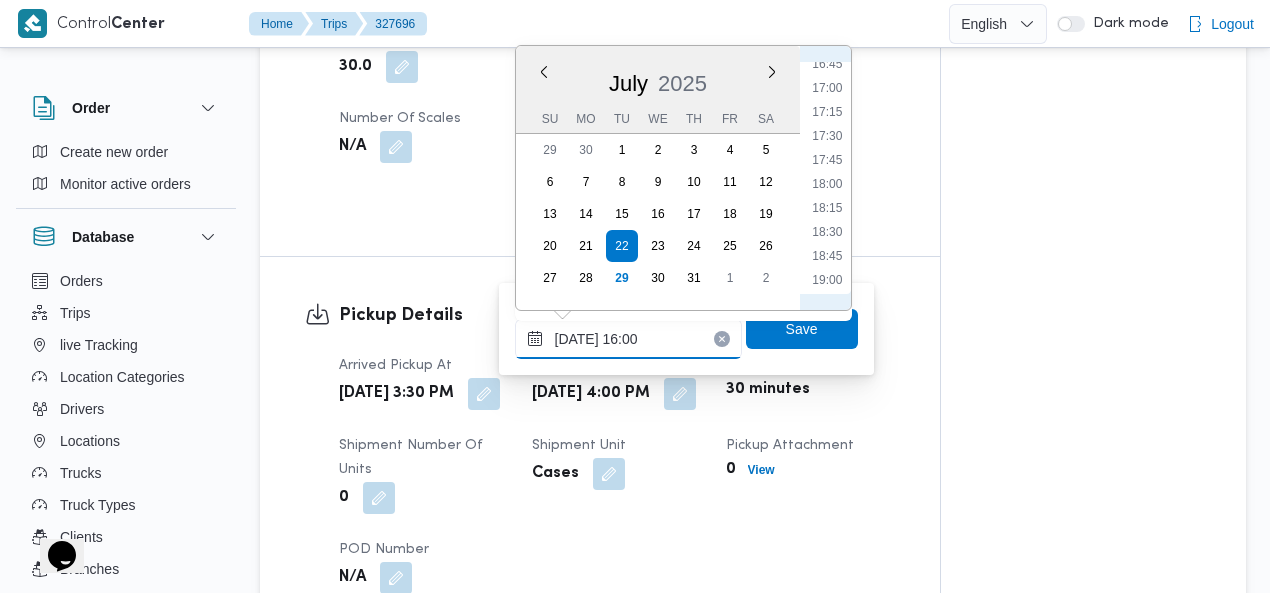 type on "[DATE] 18:00" 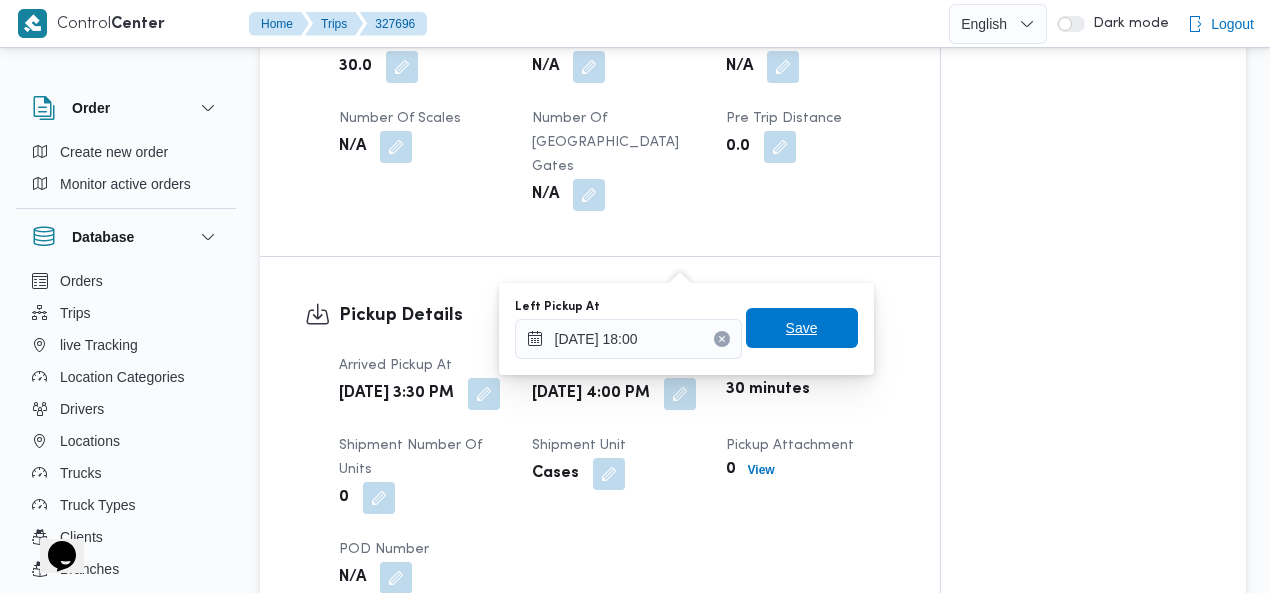 click on "Save" at bounding box center [802, 328] 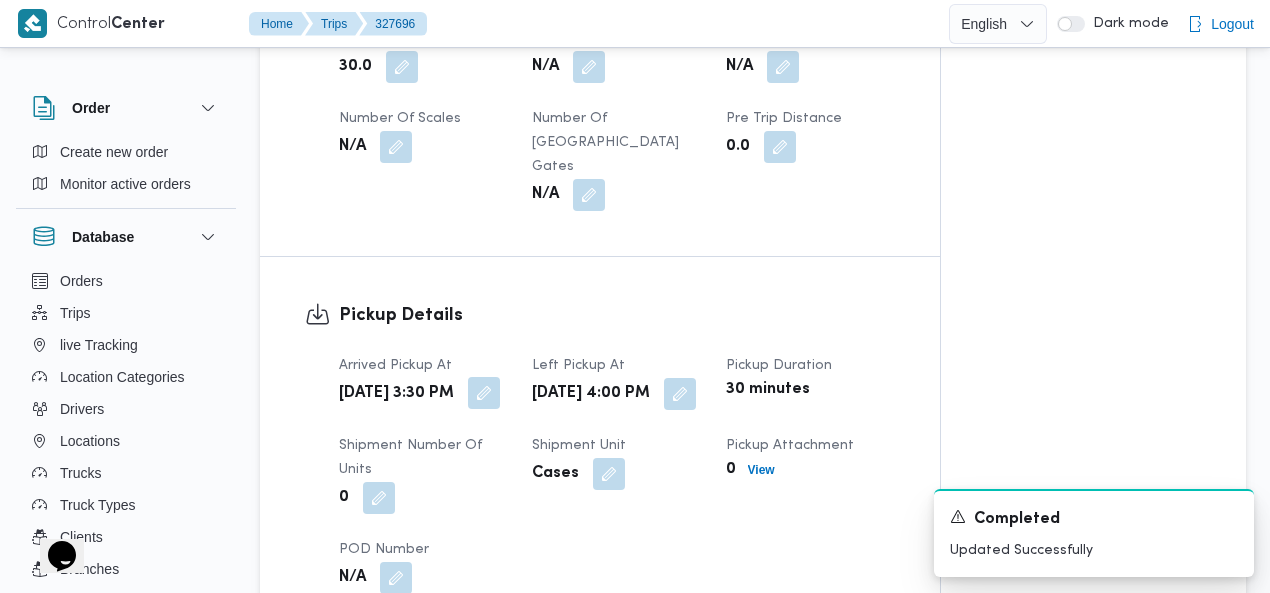 click at bounding box center [484, 393] 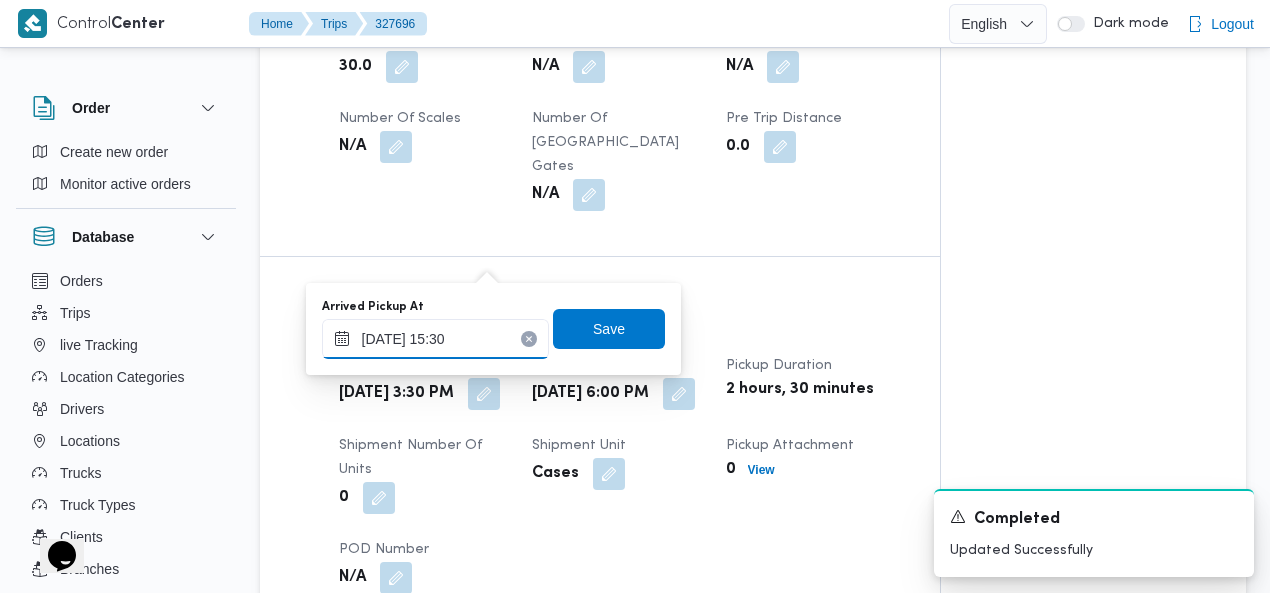 click on "[DATE] 15:30" at bounding box center [435, 339] 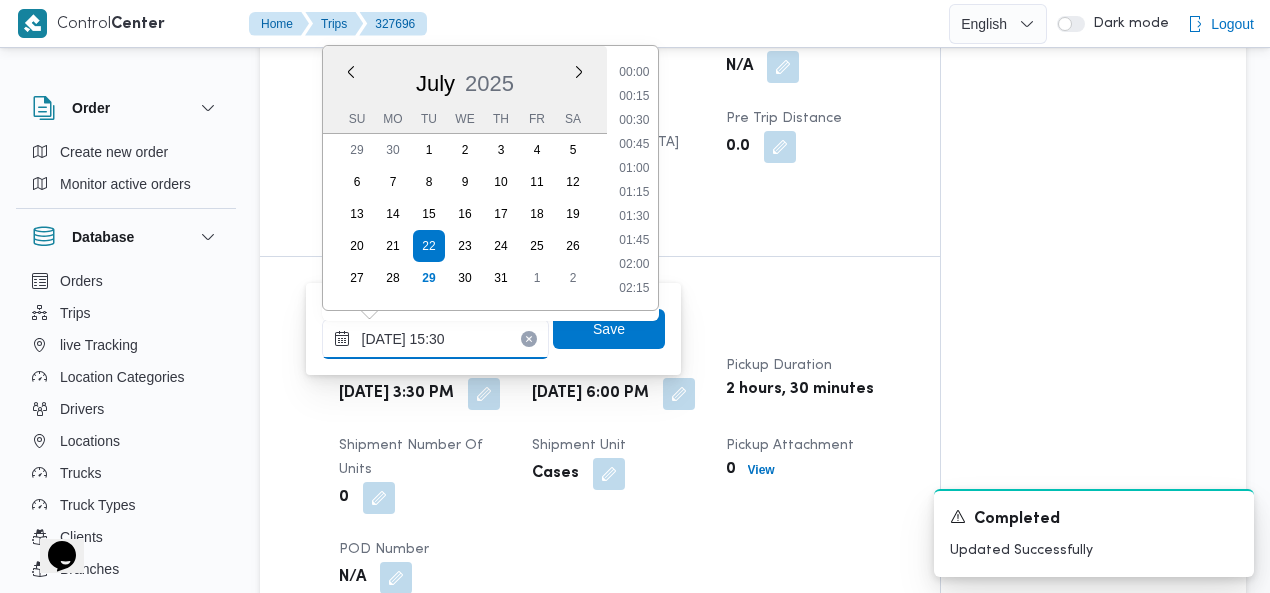 scroll, scrollTop: 1366, scrollLeft: 0, axis: vertical 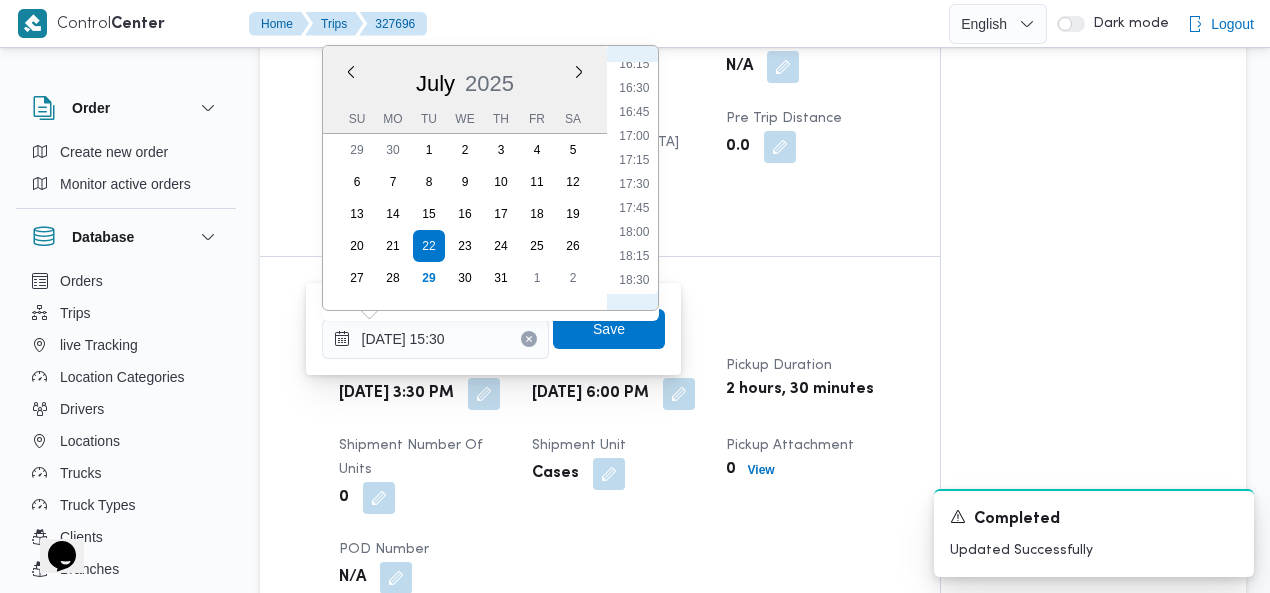 click on "17:30" at bounding box center [634, 184] 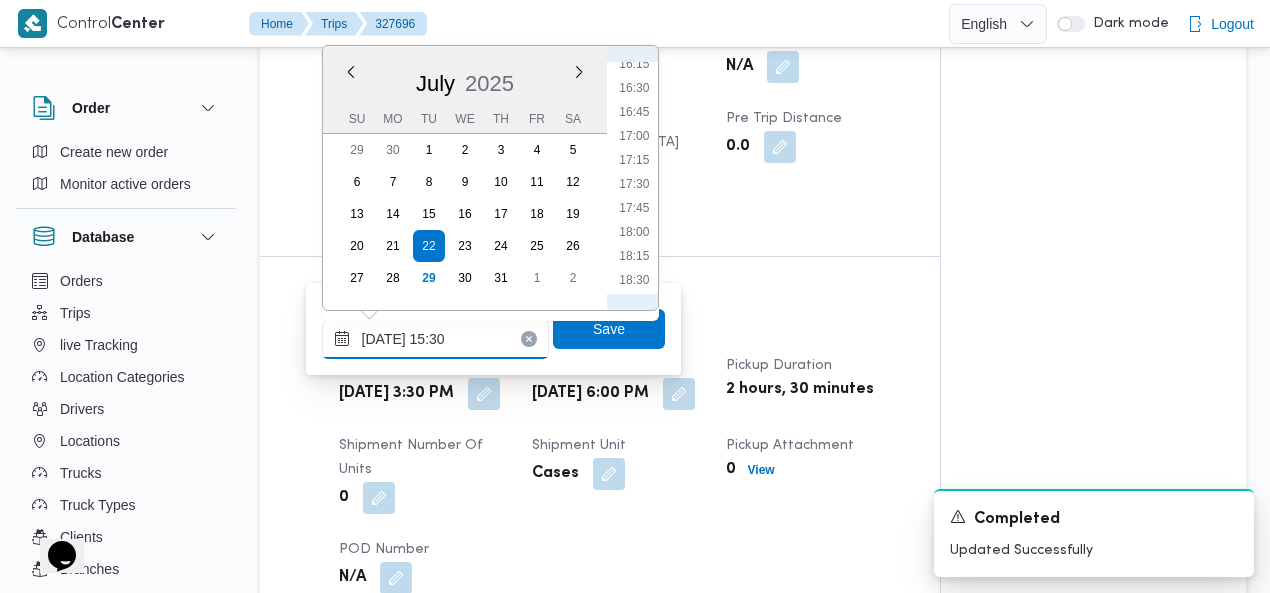 type on "[DATE] 17:30" 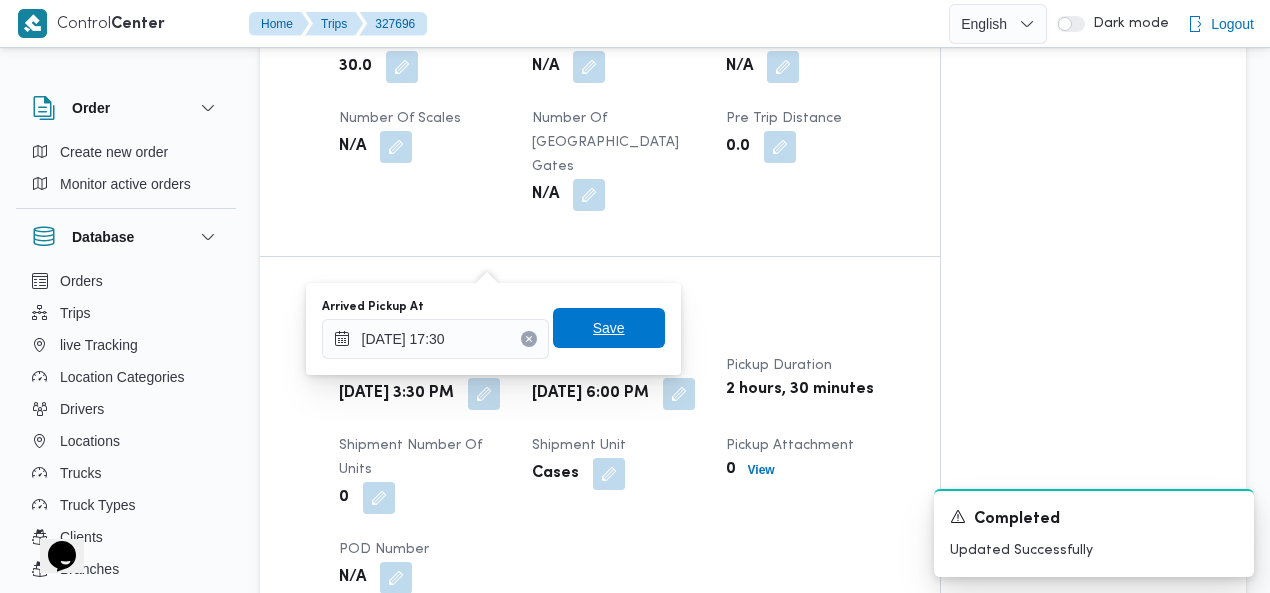 click on "Save" at bounding box center (609, 328) 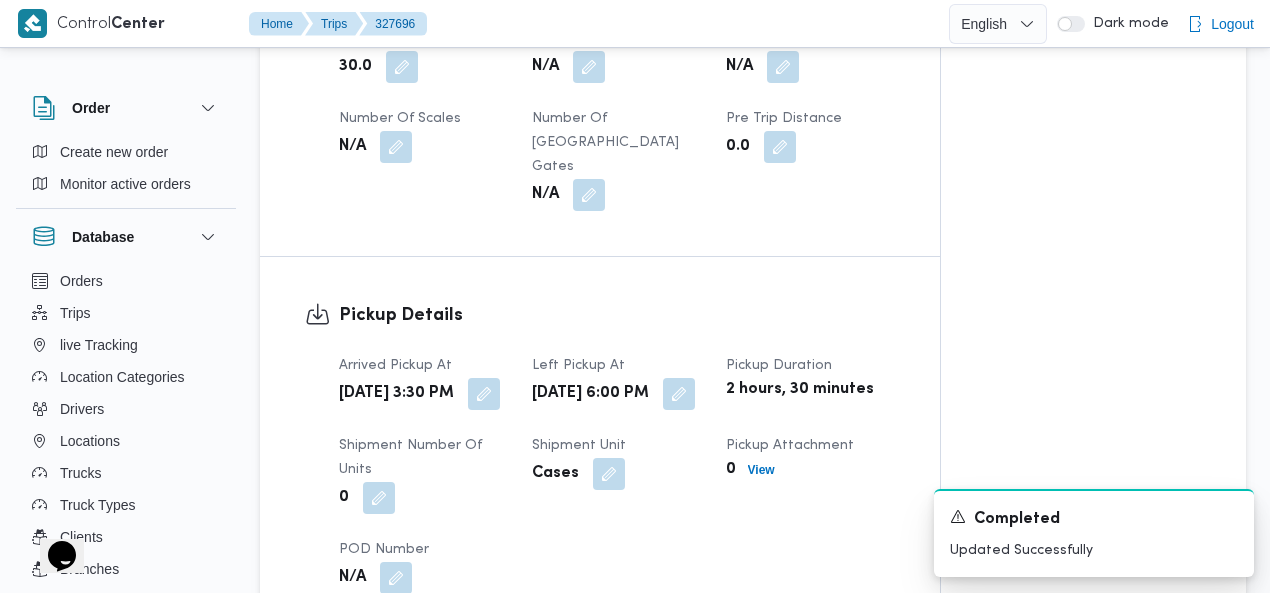 click on "Assignees Checklist Dropoffs details entered Driver Assigned Truck Assigned Documents for pickup Documents for dropoff Confirmed Data" at bounding box center (1093, -115) 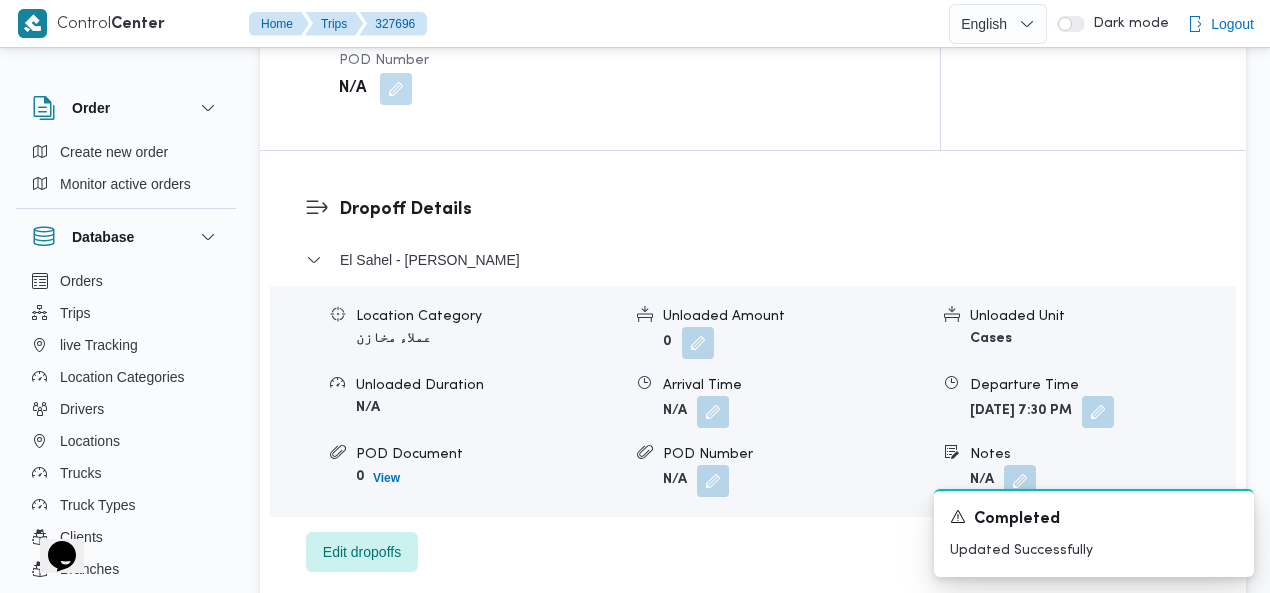scroll, scrollTop: 1737, scrollLeft: 0, axis: vertical 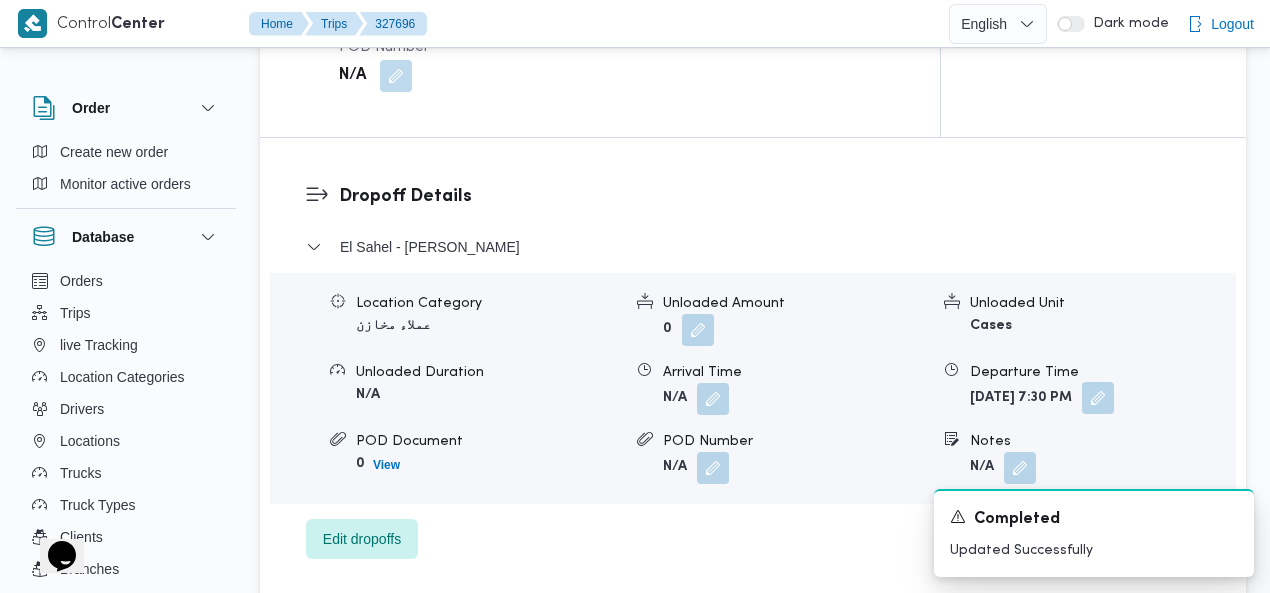 click at bounding box center [1098, 398] 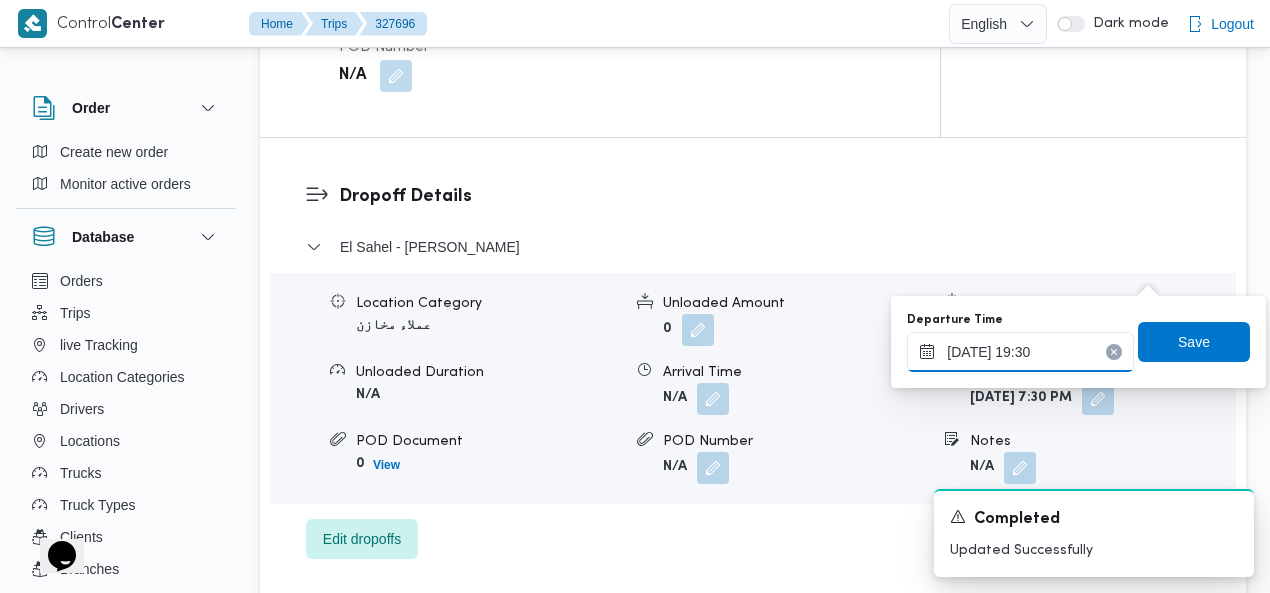 click on "[DATE] 19:30" at bounding box center (1020, 352) 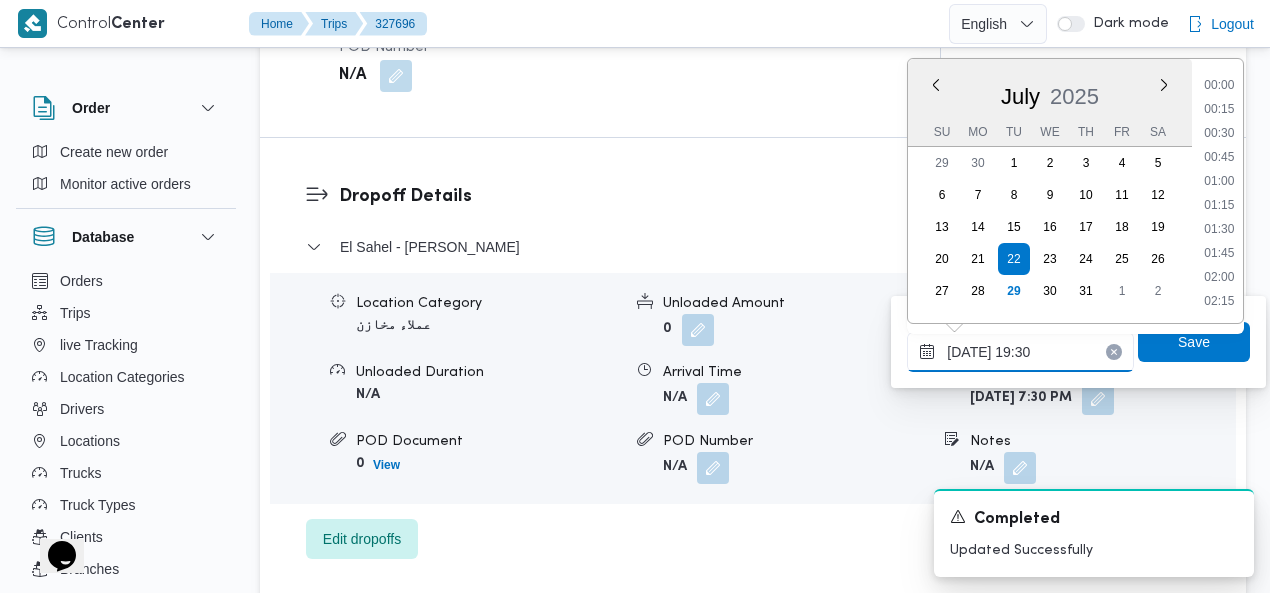 scroll, scrollTop: 1750, scrollLeft: 0, axis: vertical 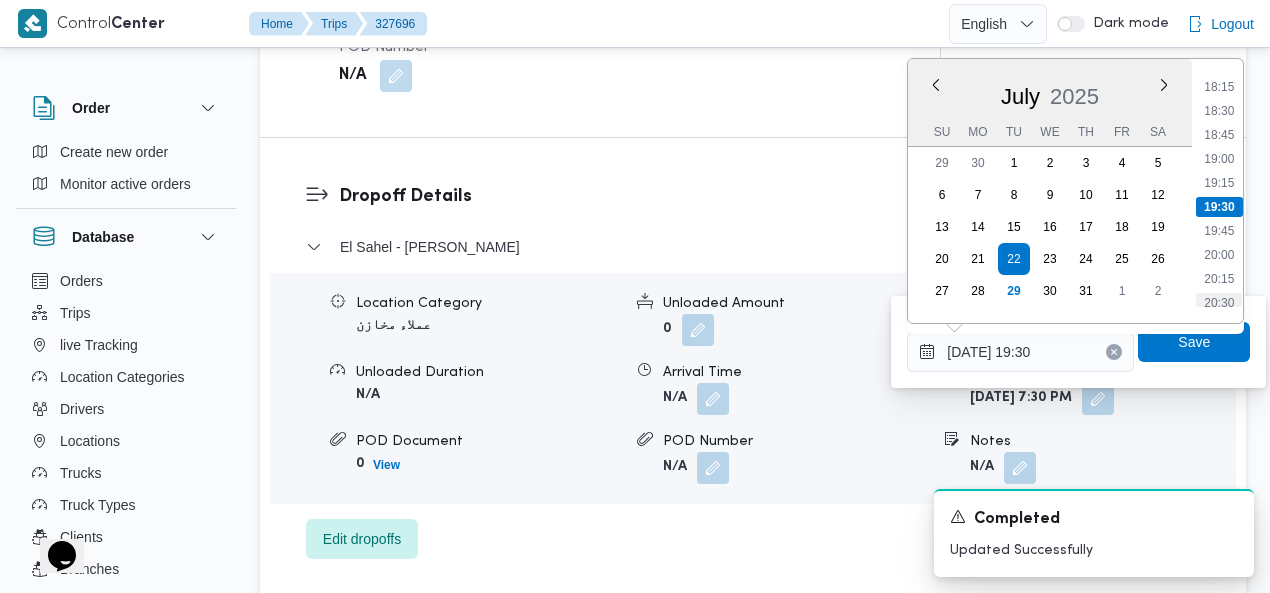click on "20:30" at bounding box center (1220, 303) 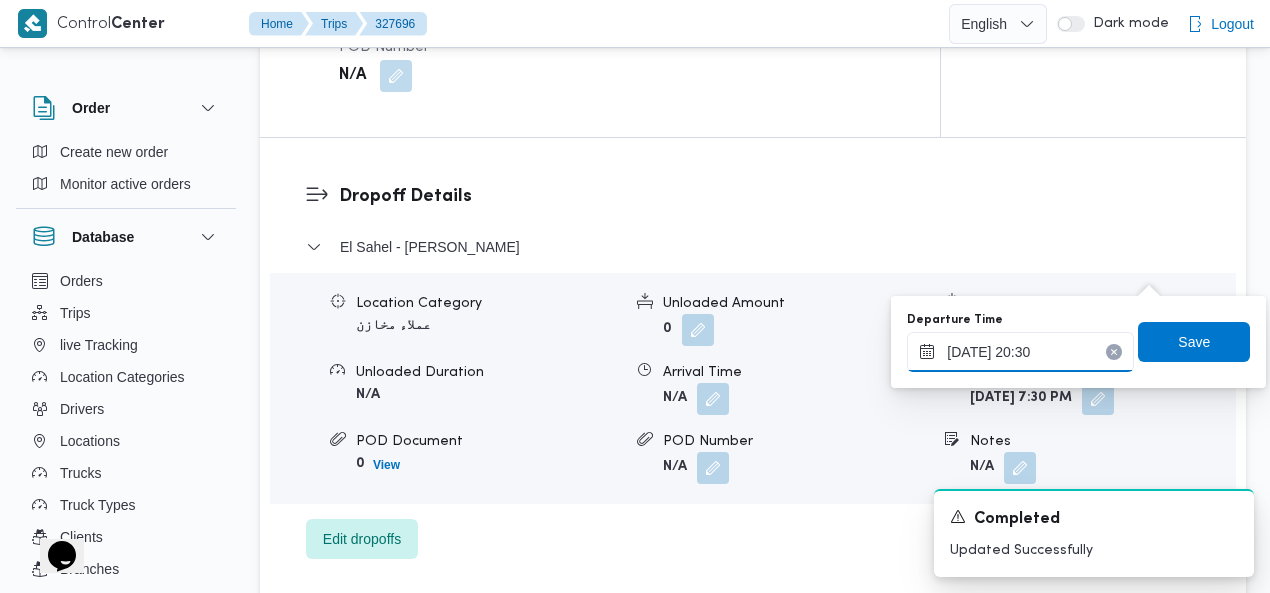 type on "[DATE] 20:30" 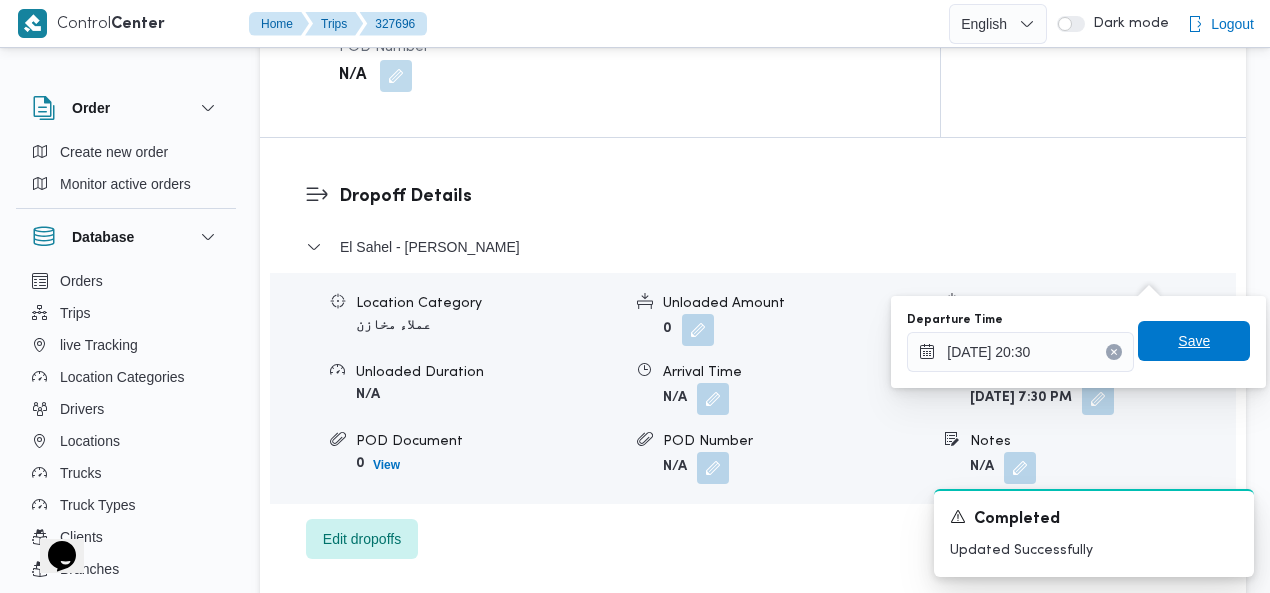 click on "Save" at bounding box center [1194, 341] 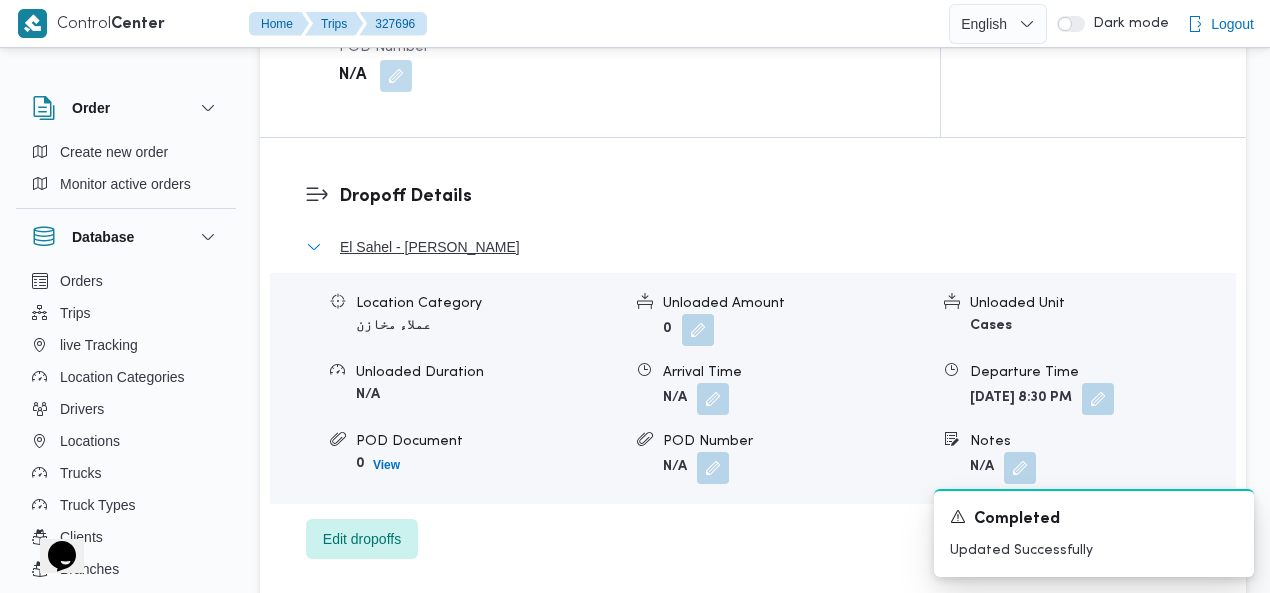 click on "El Sahel -
[PERSON_NAME]" at bounding box center (753, 247) 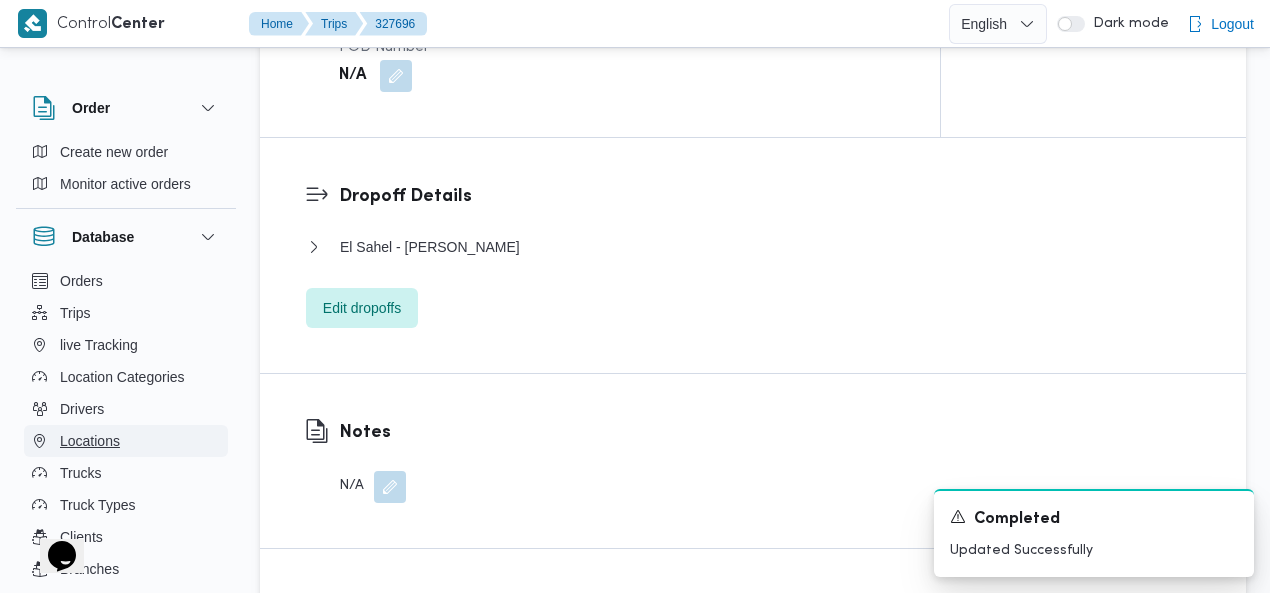 click on "Locations" at bounding box center [90, 441] 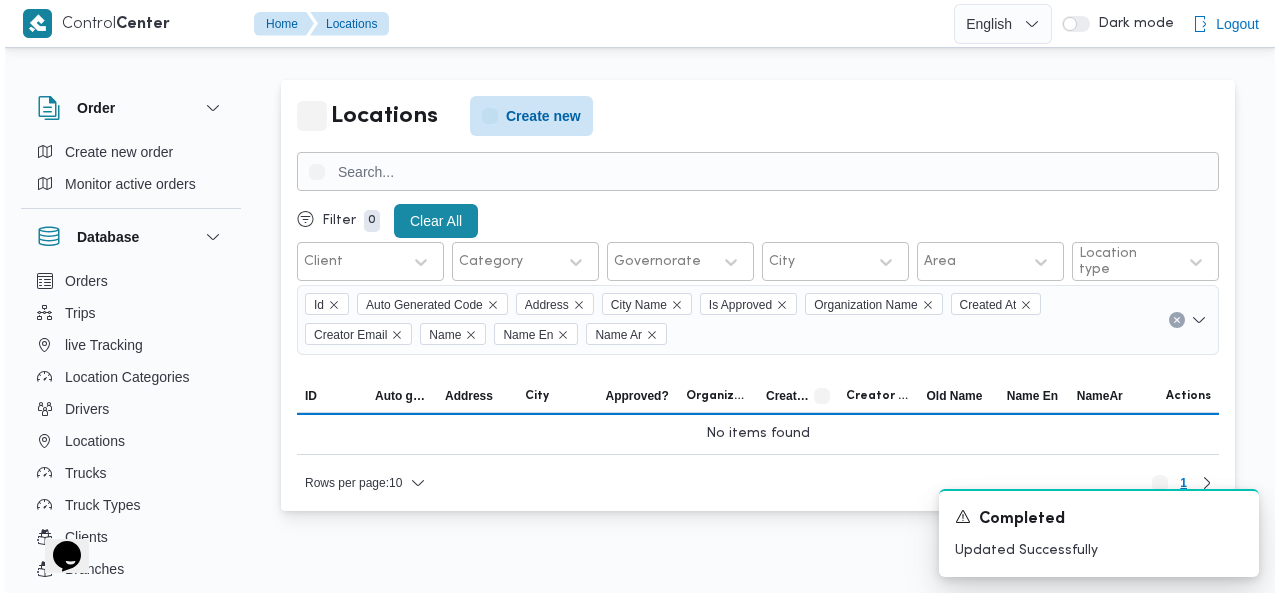 scroll, scrollTop: 0, scrollLeft: 0, axis: both 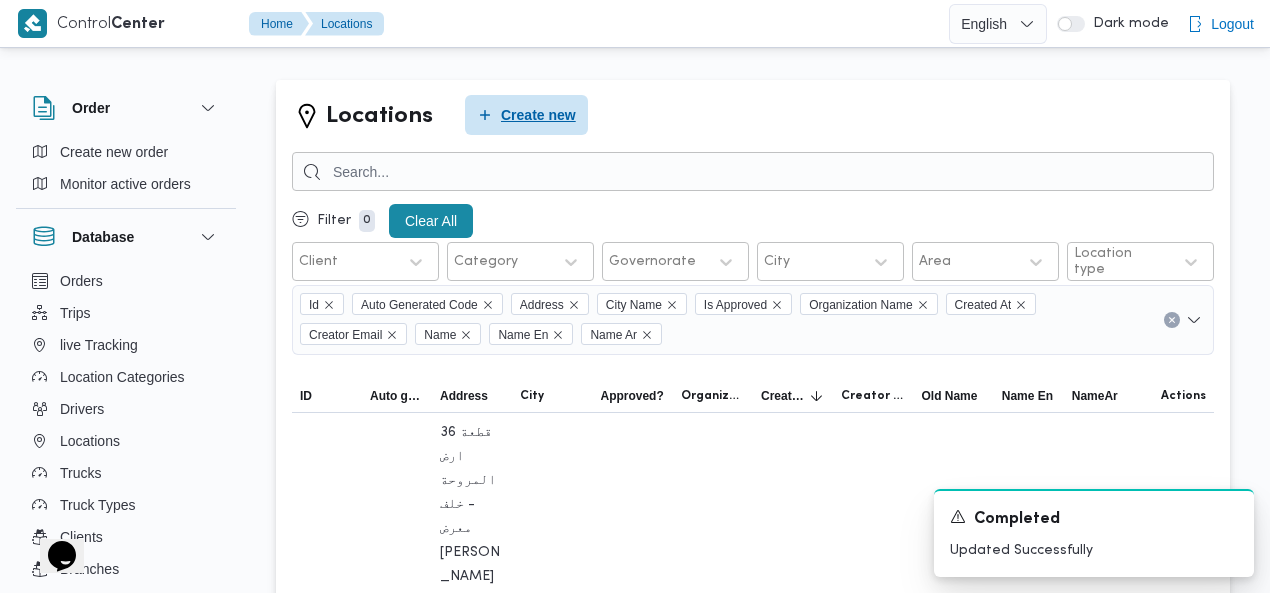 click on "Create new" at bounding box center [538, 115] 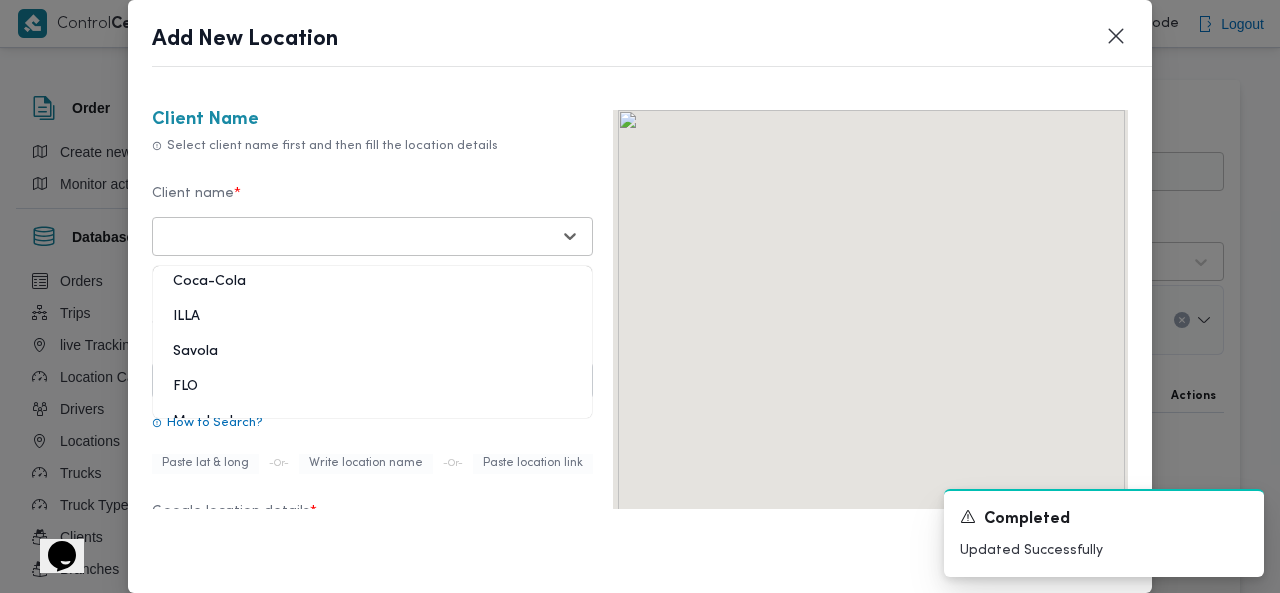 click at bounding box center (354, 236) 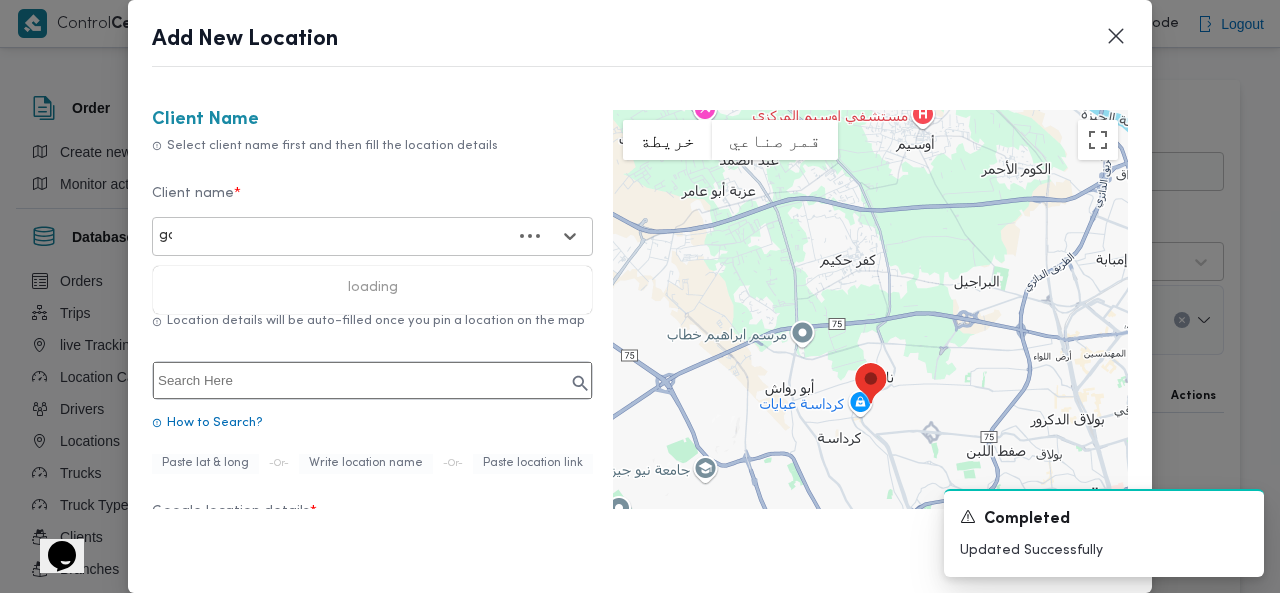 type on "gar" 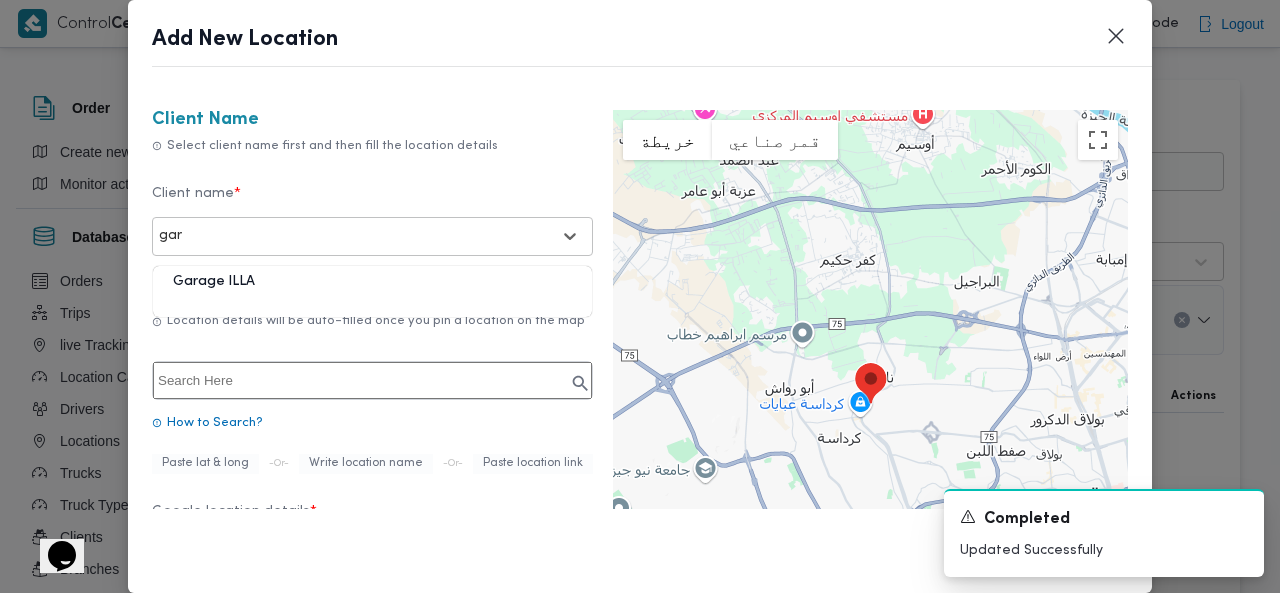 click on "Garage ILLA" at bounding box center (372, 289) 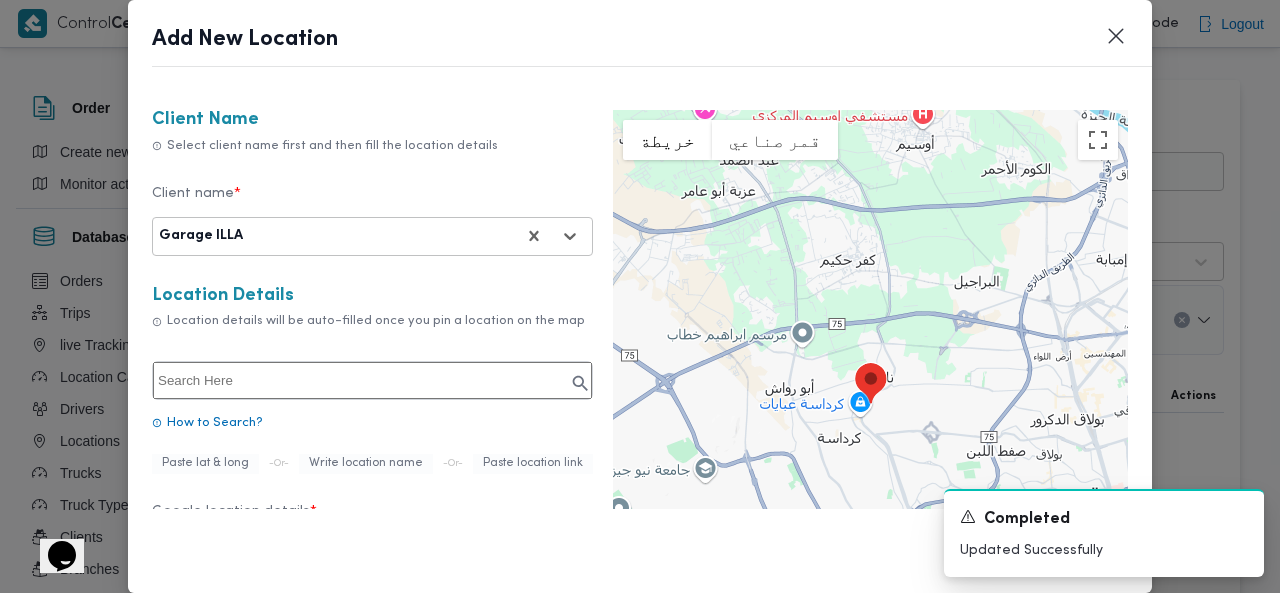 click at bounding box center [372, 380] 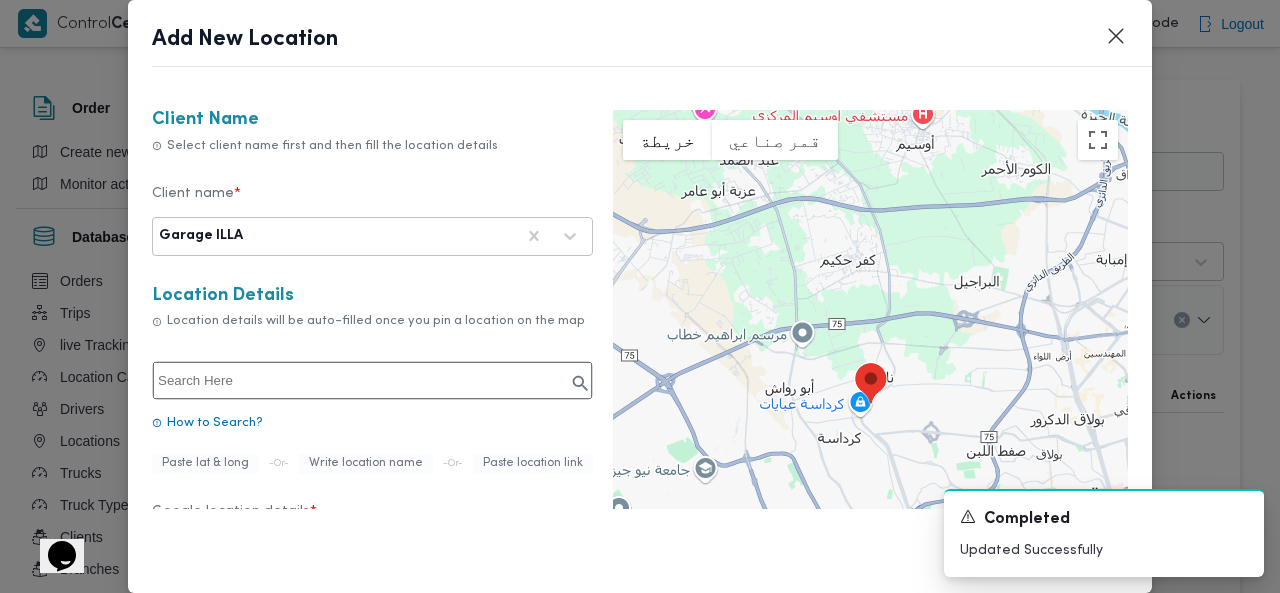 paste on "one stop - gresco tires فرع اللاسلكي" 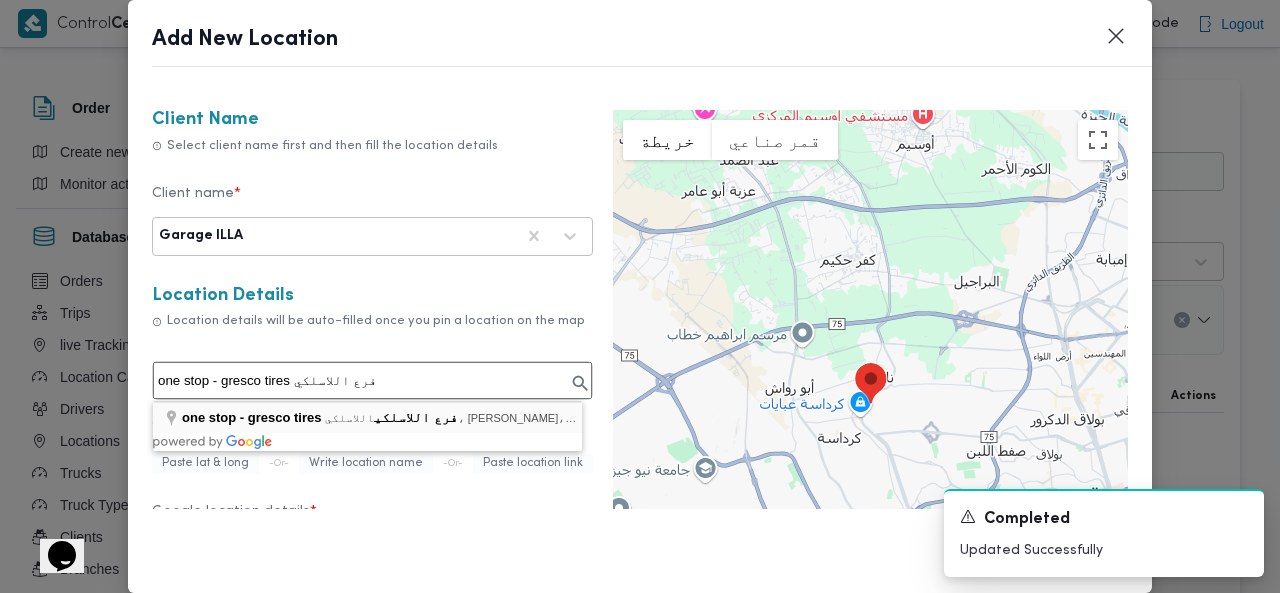 type on "one stop - gresco tires فرع اللاسلكي, اللاسلكي، [PERSON_NAME]، قسم البساتين" 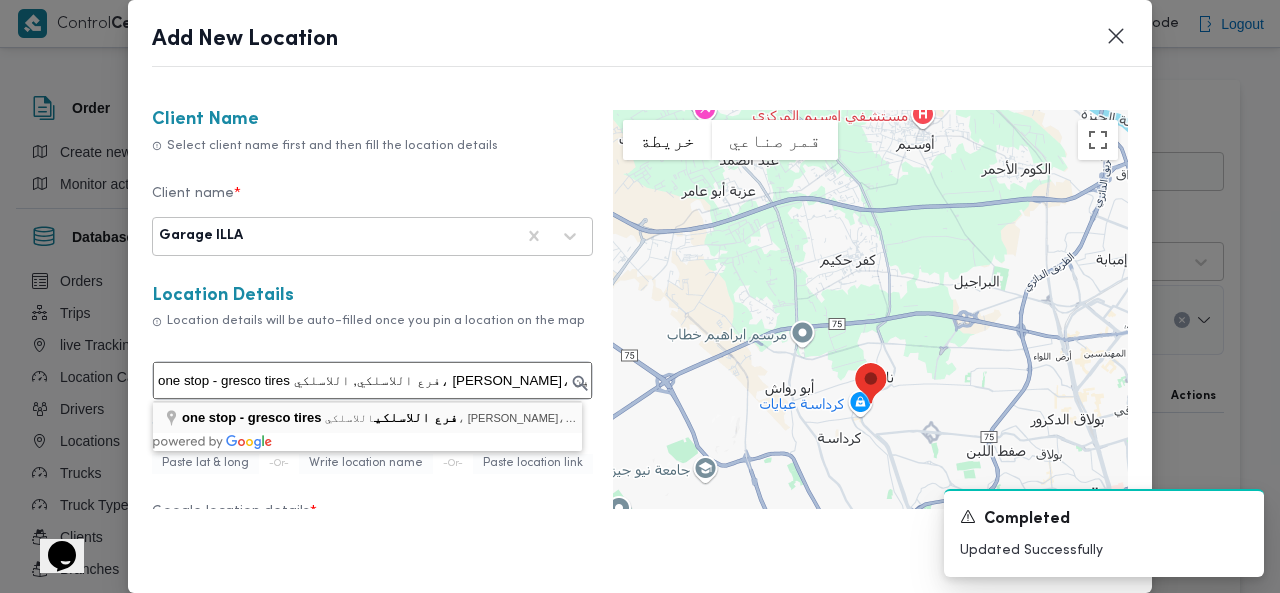 type on "X7GJ+5HH، اللاسلكي، عزبة فهمي، قسم البساتين، [GEOGRAPHIC_DATA]‬ 4234034" 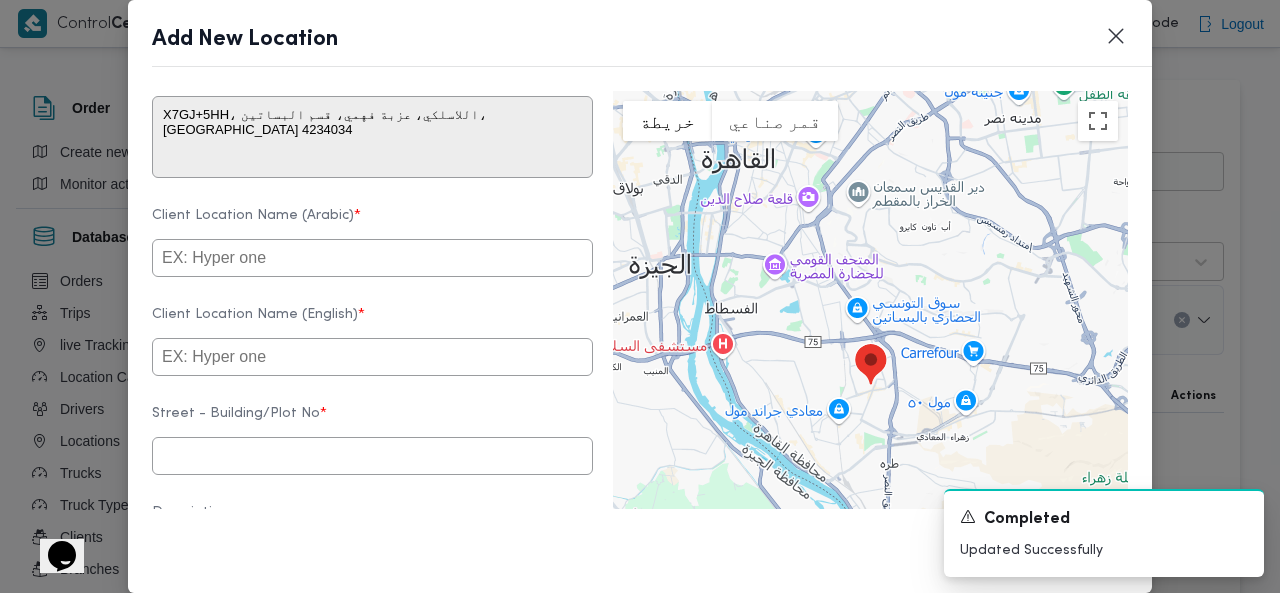 scroll, scrollTop: 454, scrollLeft: 0, axis: vertical 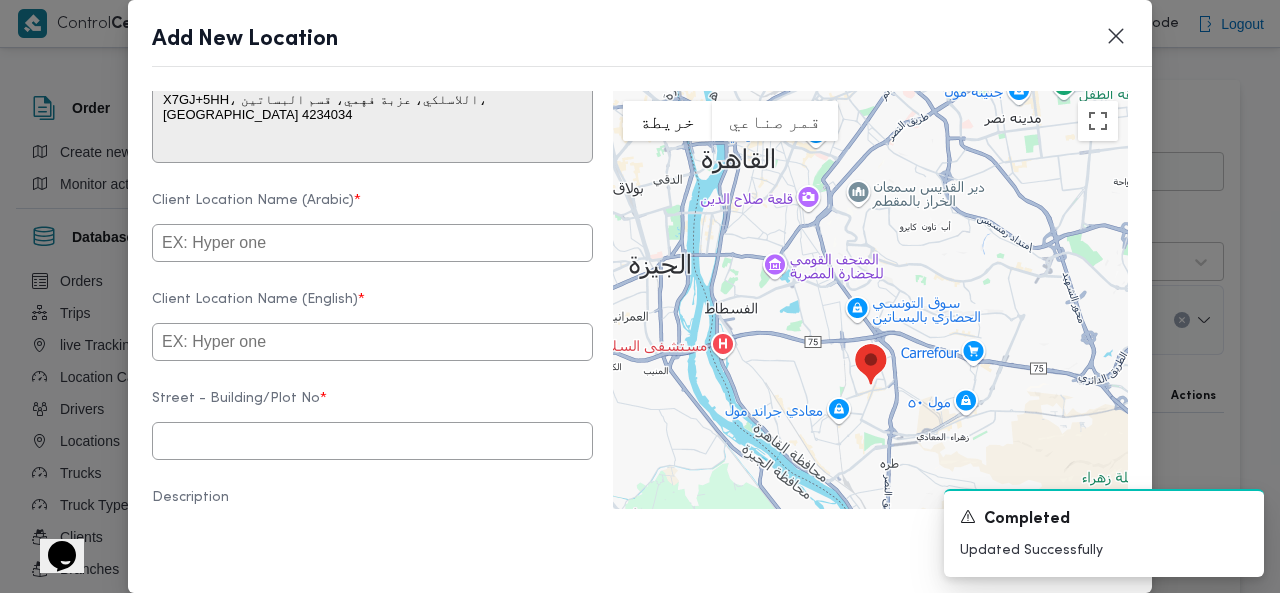 click at bounding box center (372, 243) 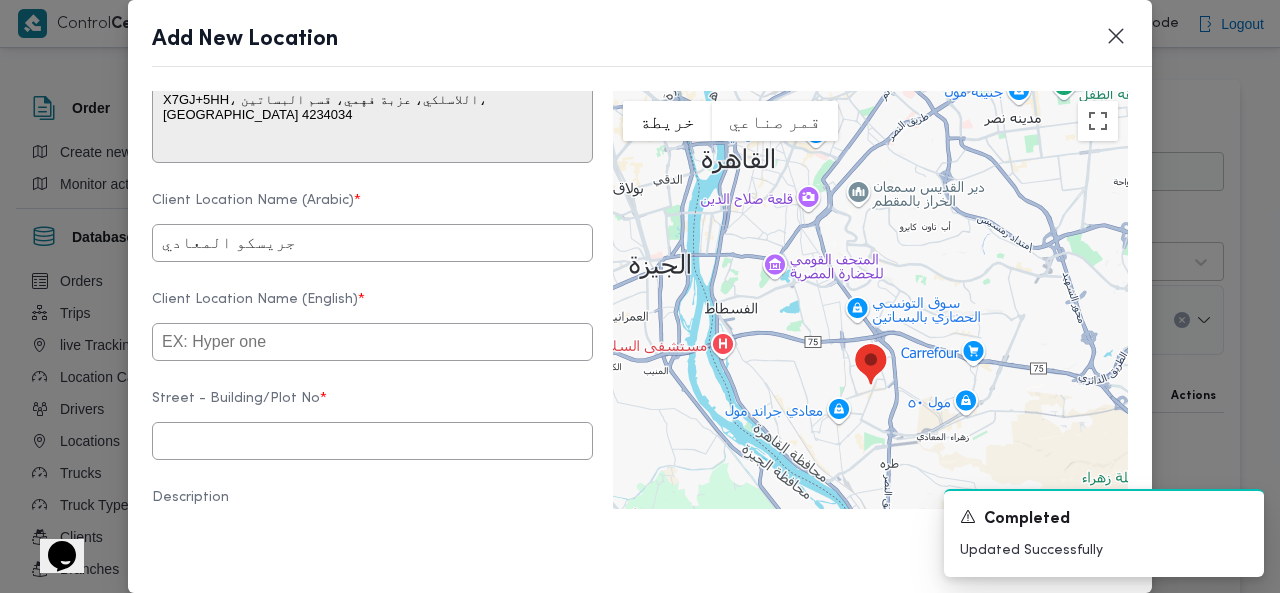type on "جريسكو المعادي" 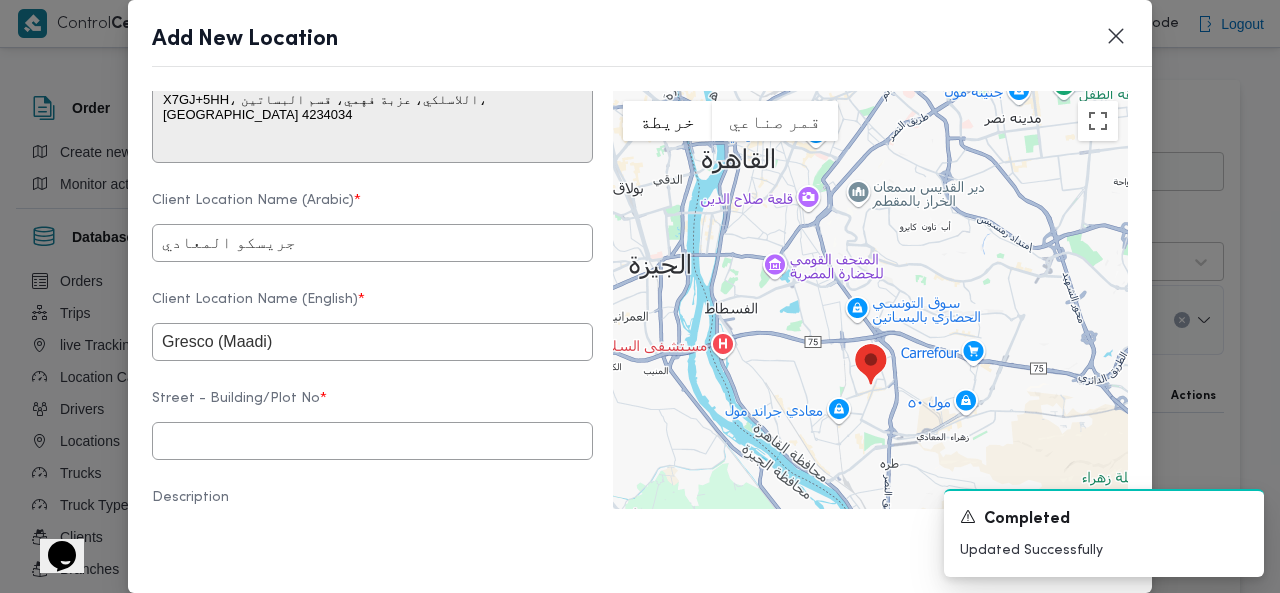 type on "Gresco (Maadi)" 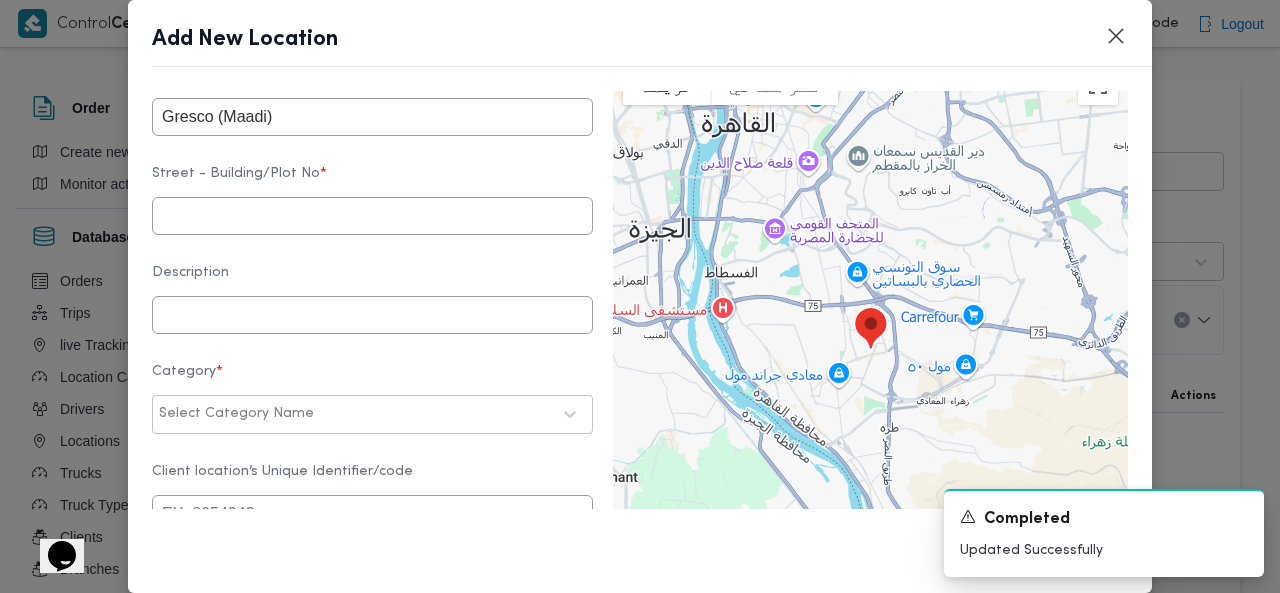 scroll, scrollTop: 685, scrollLeft: 0, axis: vertical 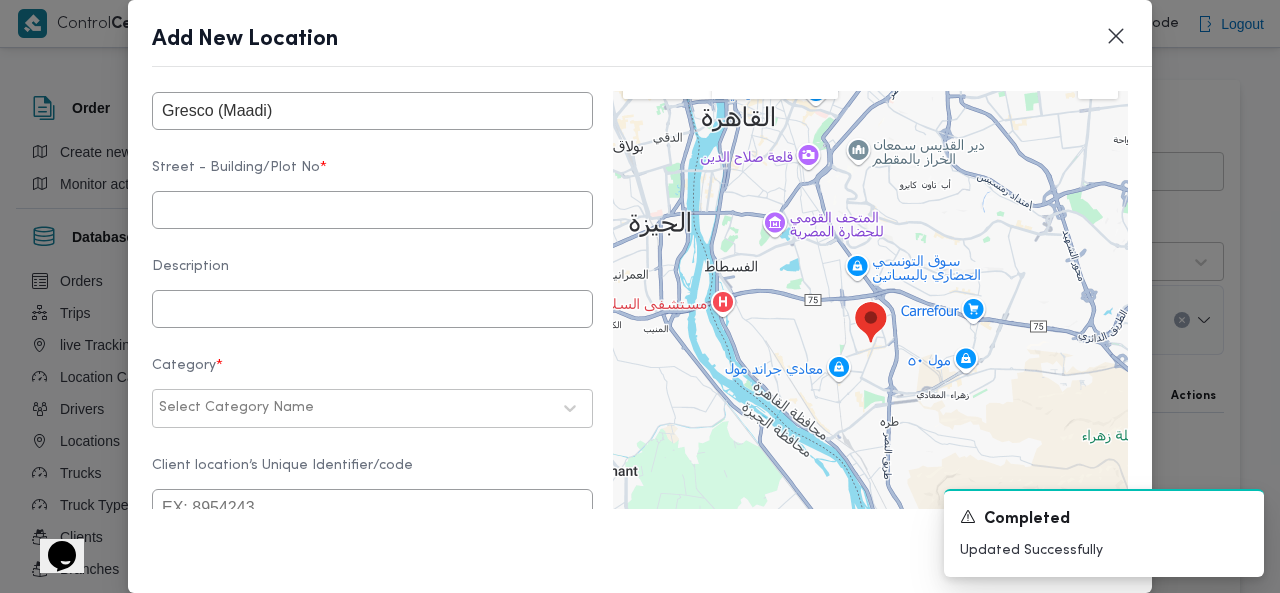 click at bounding box center (372, 210) 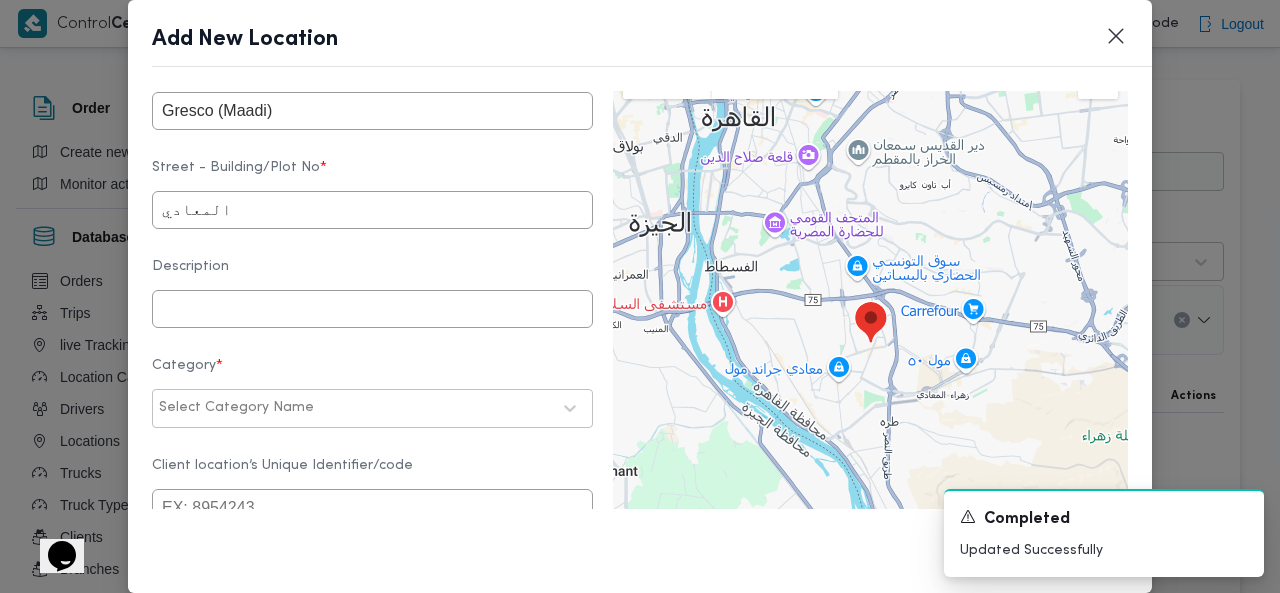 type on "المعادي" 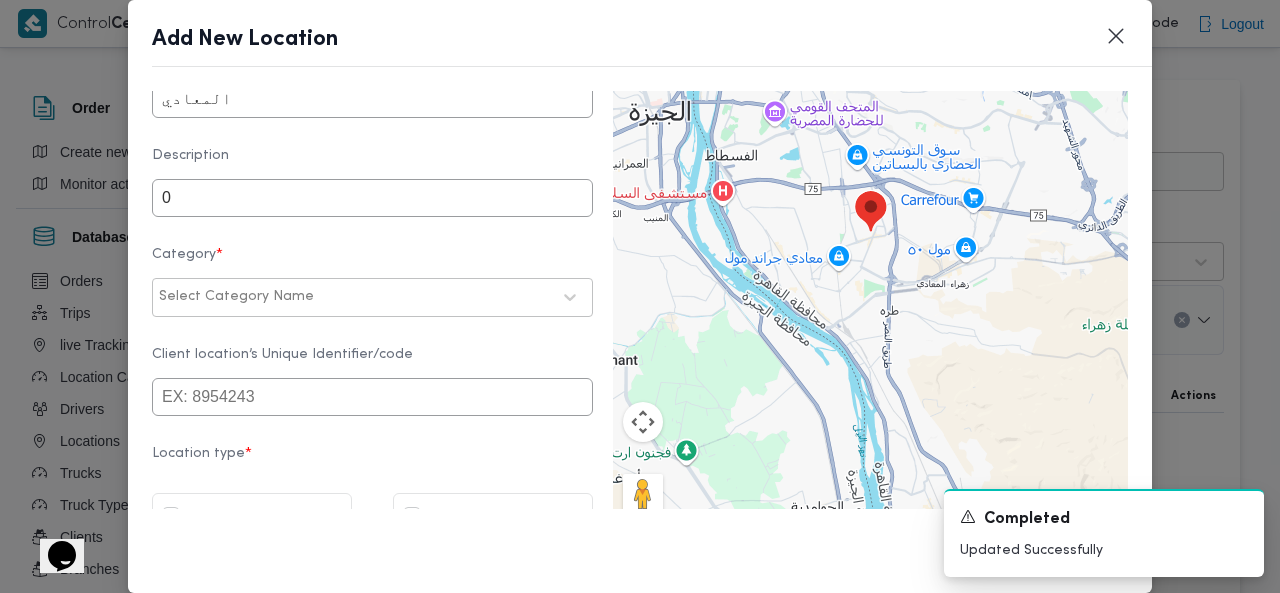 scroll, scrollTop: 849, scrollLeft: 0, axis: vertical 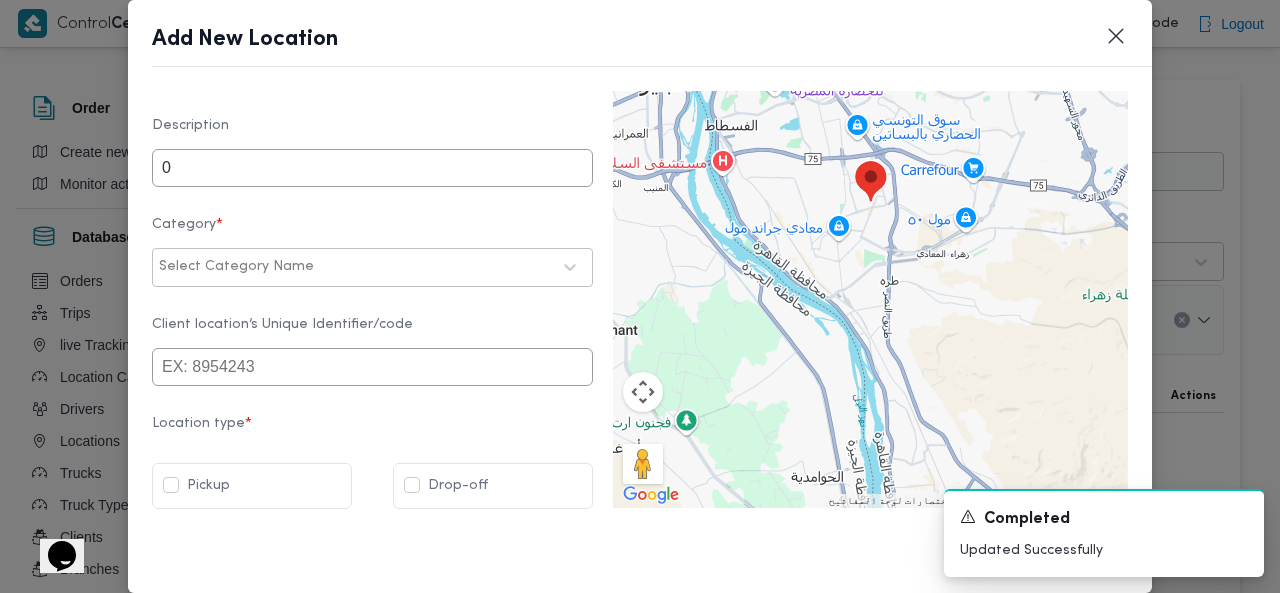 click at bounding box center (434, 267) 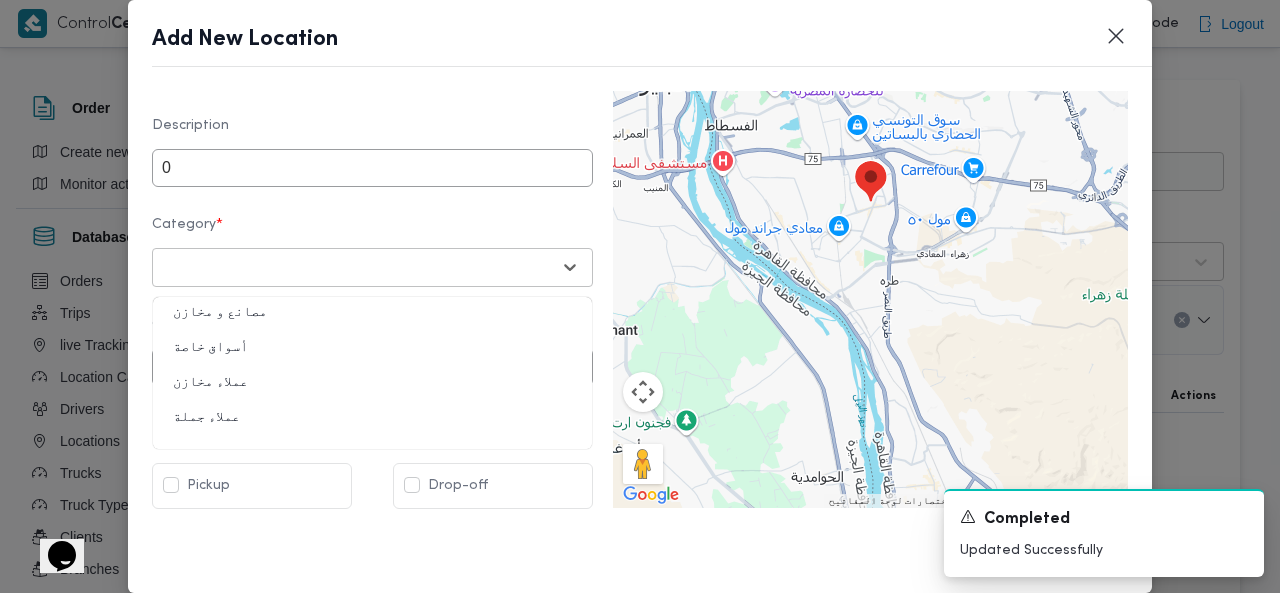 click on "عملاء مخازن" at bounding box center [372, 390] 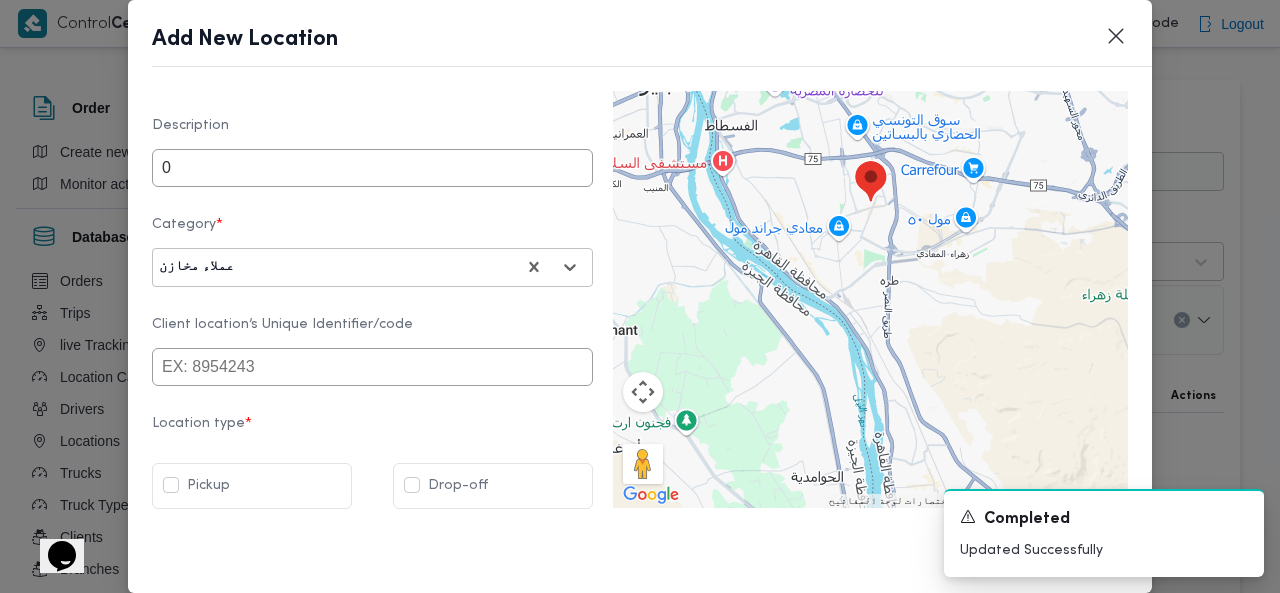 click on "Drop-off" at bounding box center [446, 486] 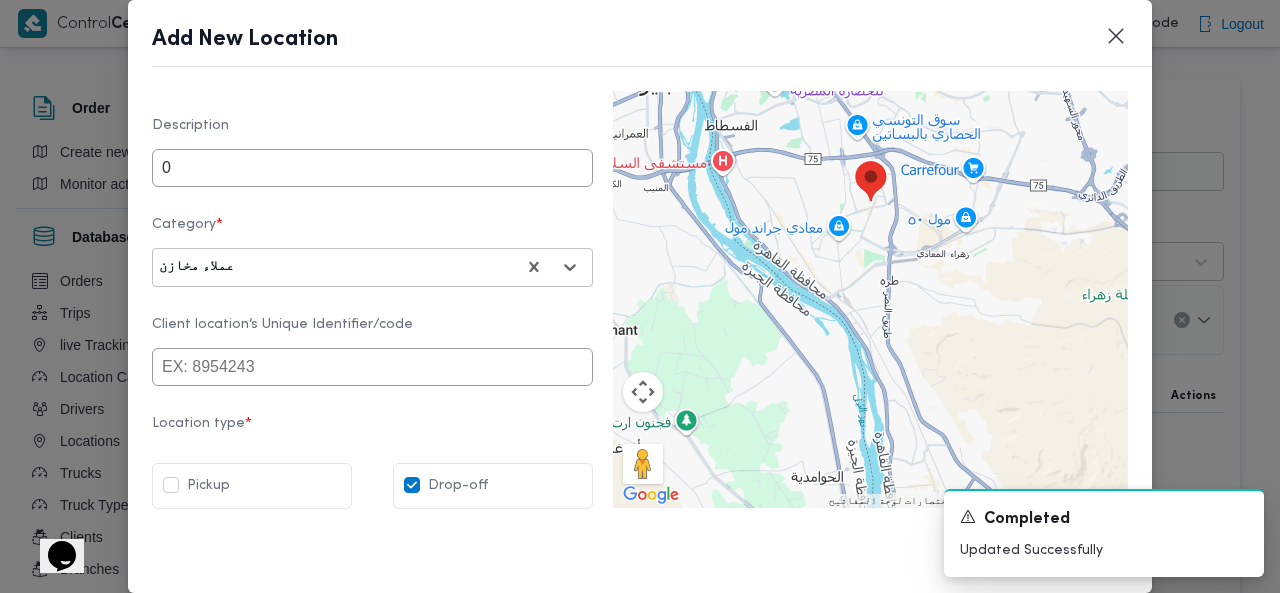 checkbox on "true" 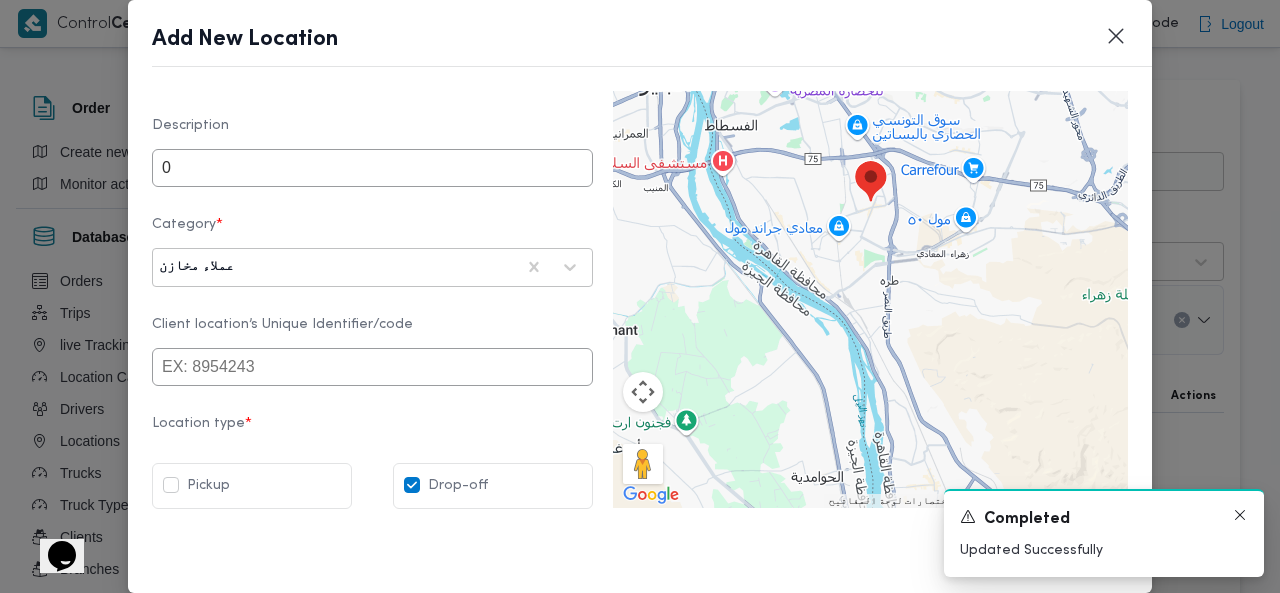 click 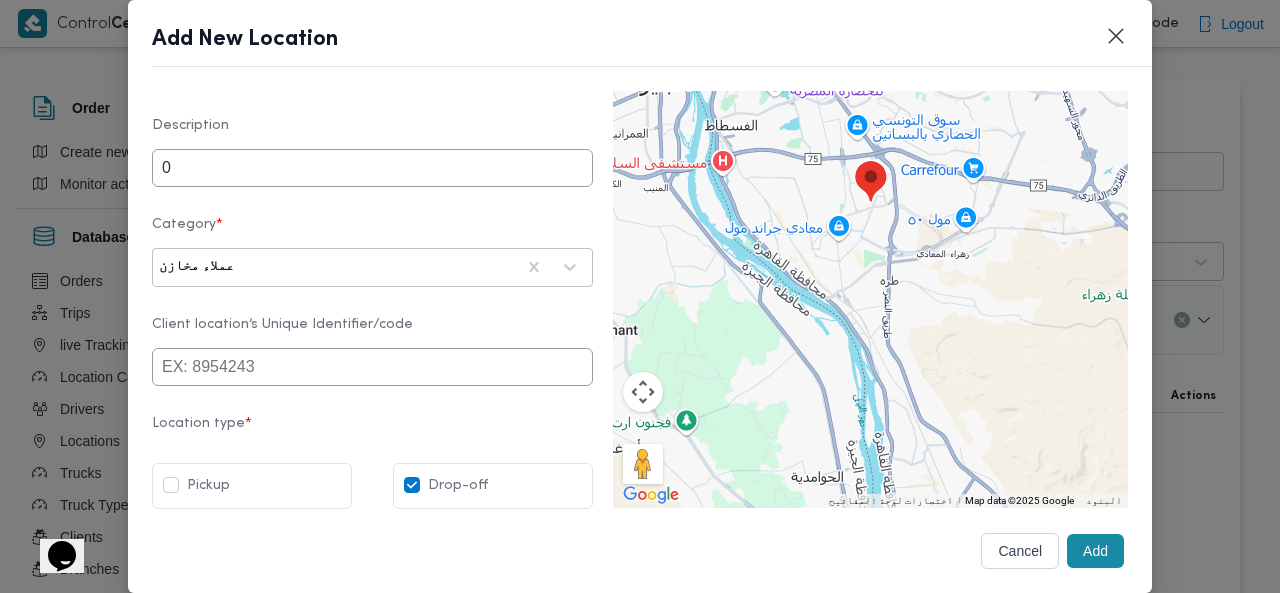 click on "Add" at bounding box center [1095, 551] 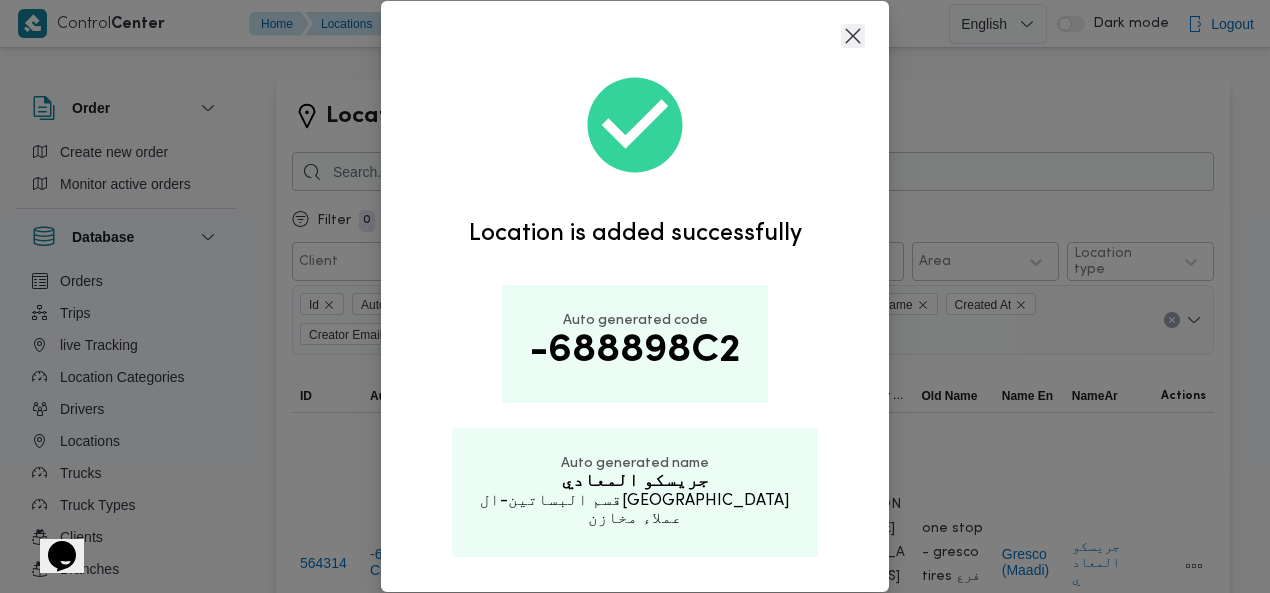 click at bounding box center (853, 36) 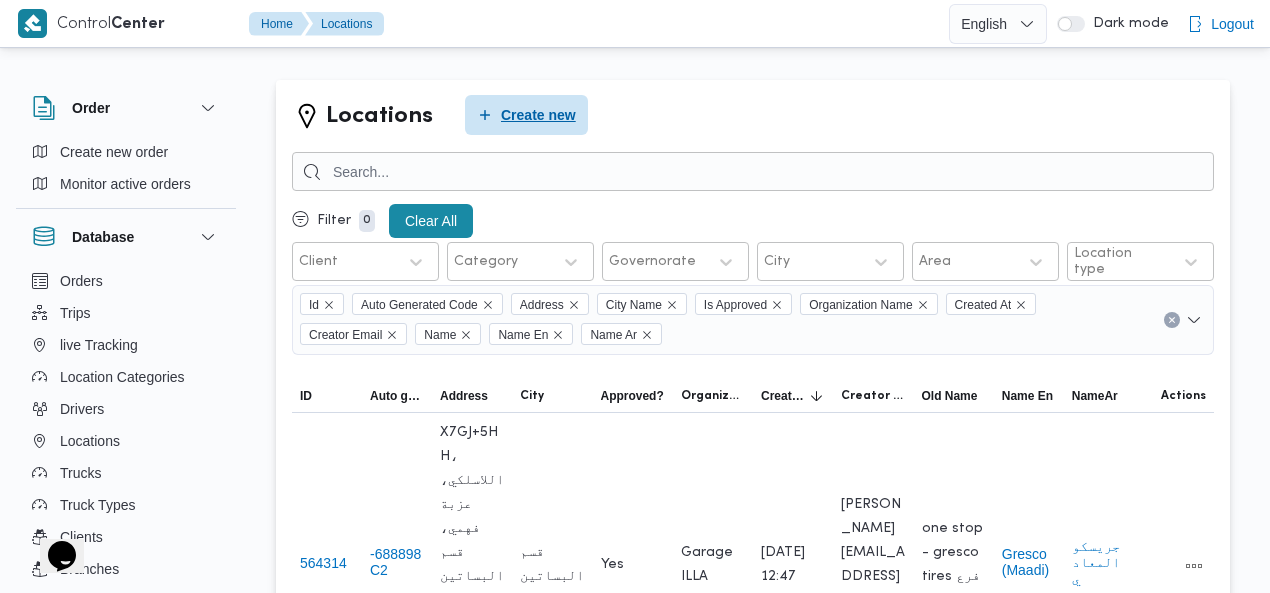 click on "Create new" at bounding box center (538, 115) 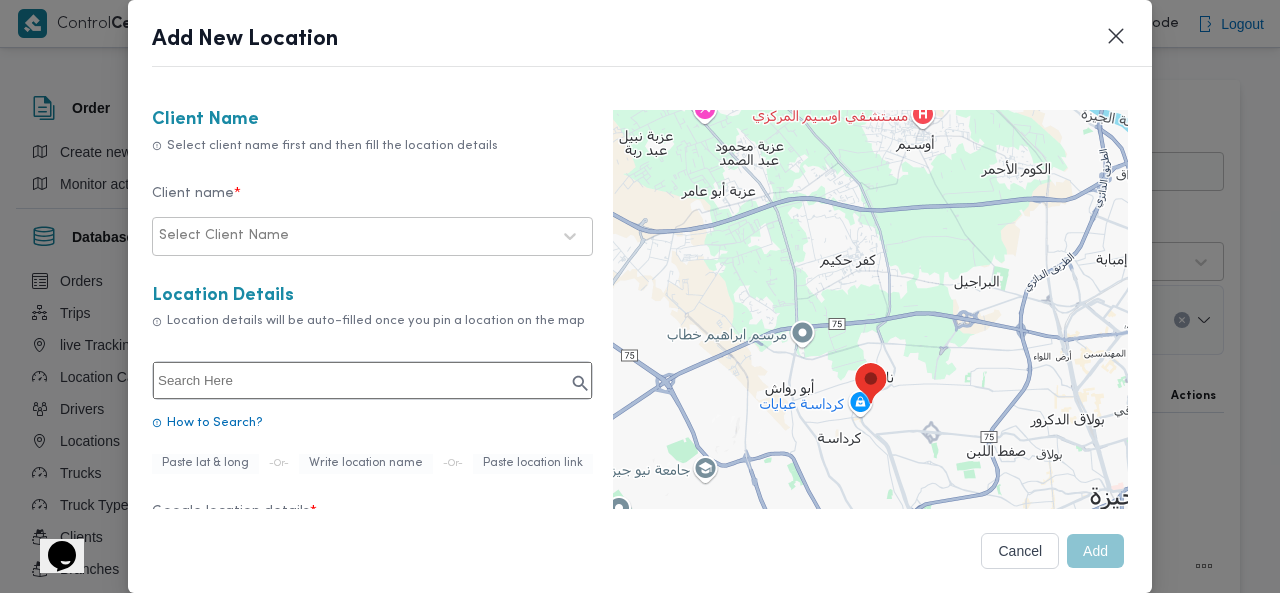 click at bounding box center [421, 236] 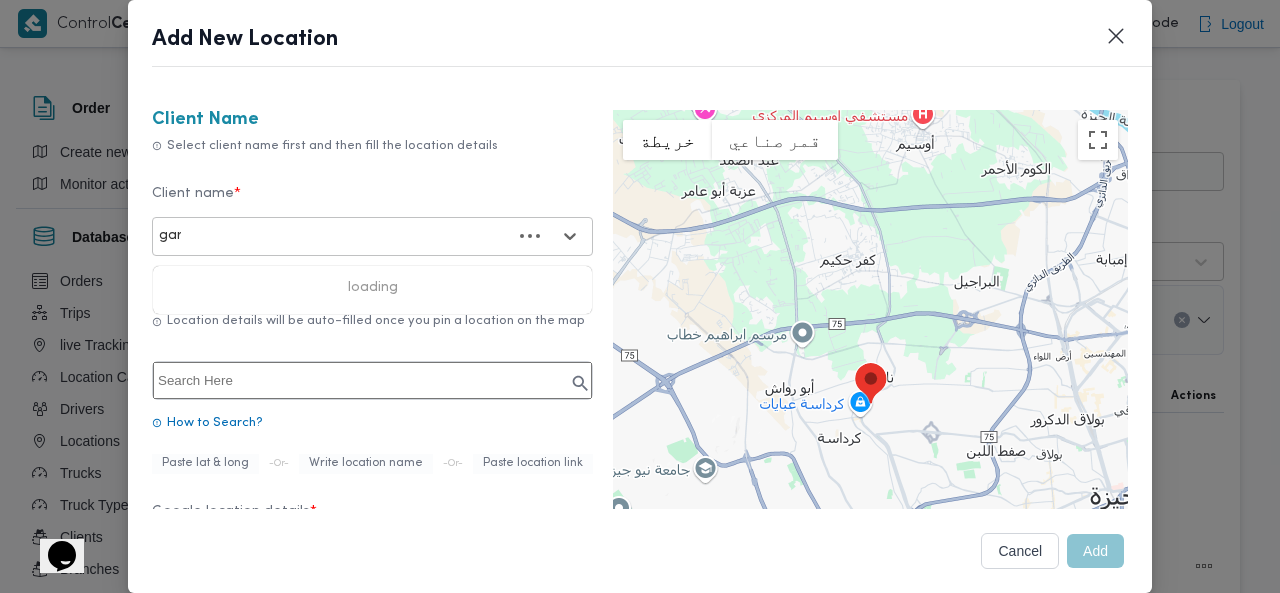 type on "gara" 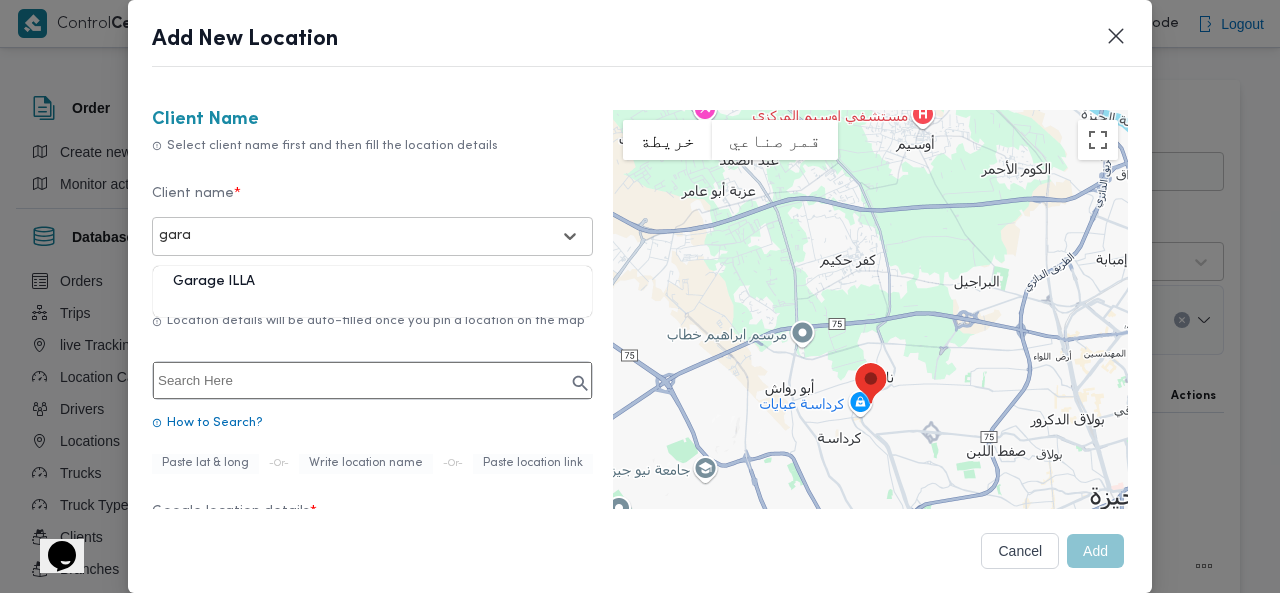 click on "Garage ILLA" at bounding box center [372, 289] 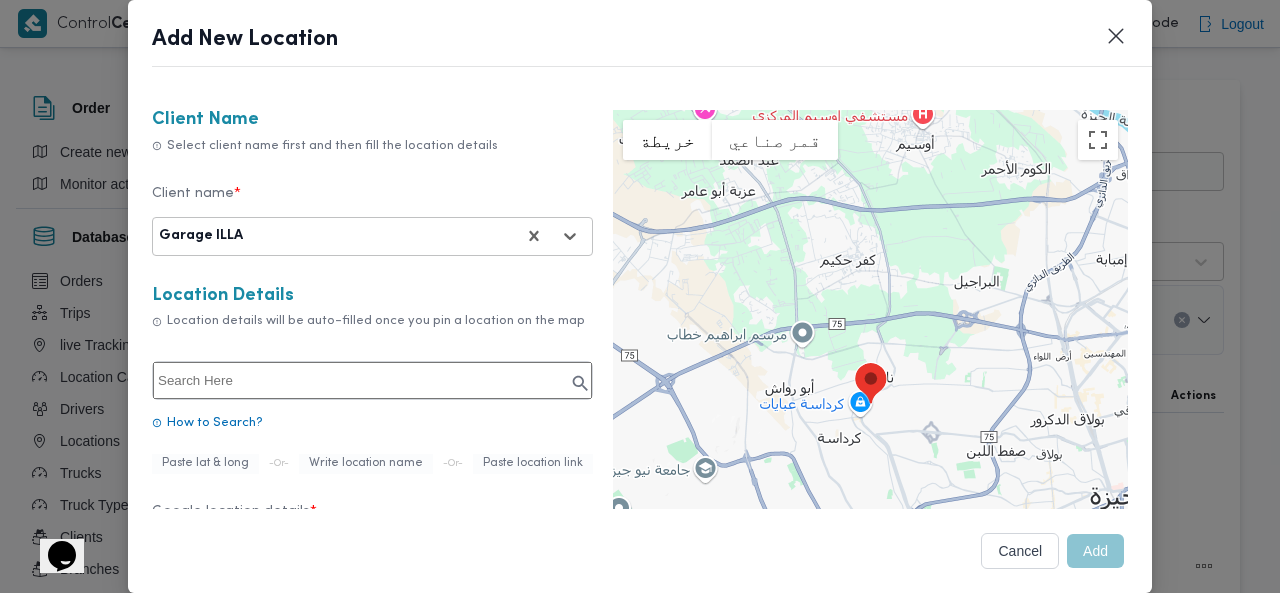 click at bounding box center [372, 380] 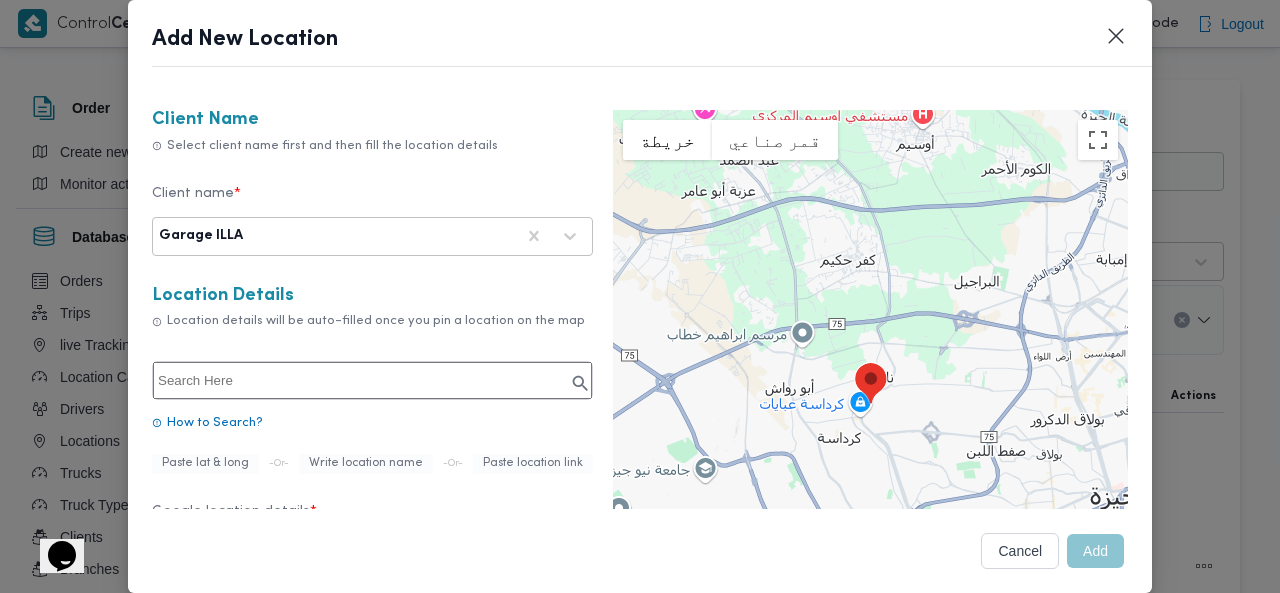 paste on "387G+C7[GEOGRAPHIC_DATA]" 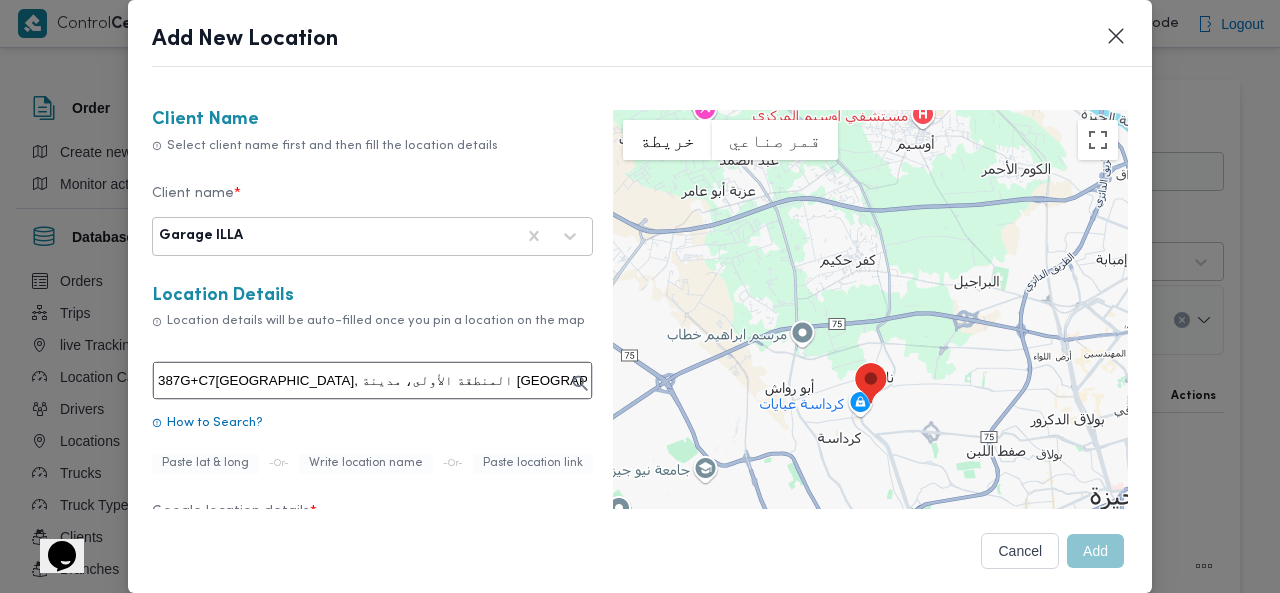 type on "387G+C7R" 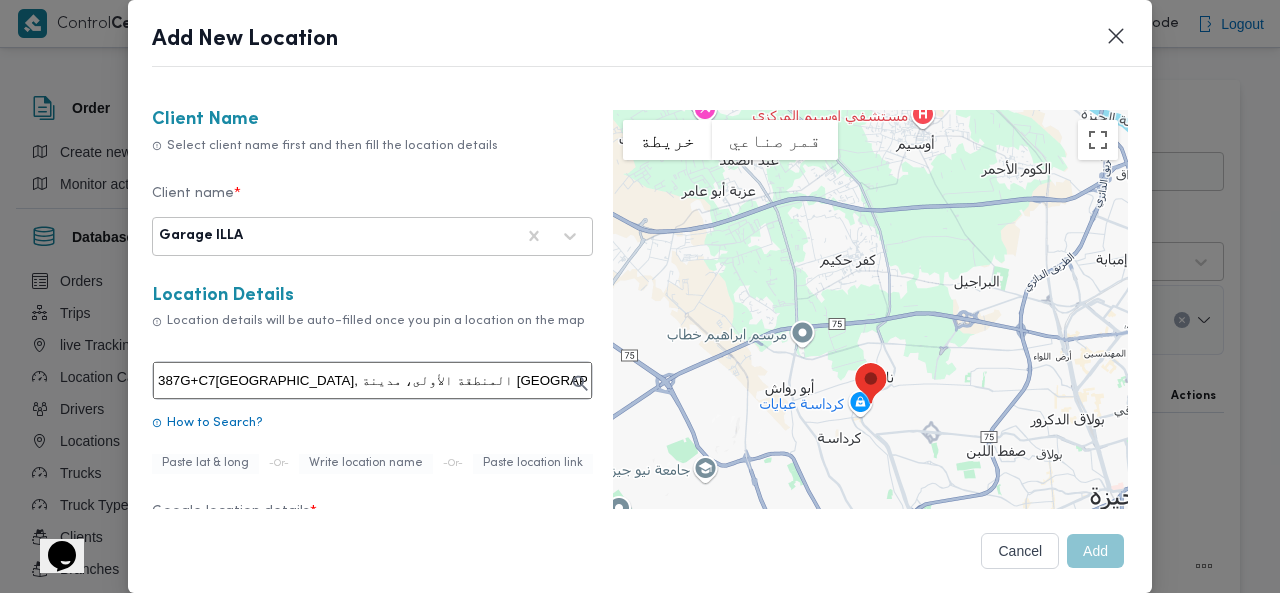 type on "387G+C7R، المنطقة الأولى، [GEOGRAPHIC_DATA]، [GEOGRAPHIC_DATA]‬ 4450113" 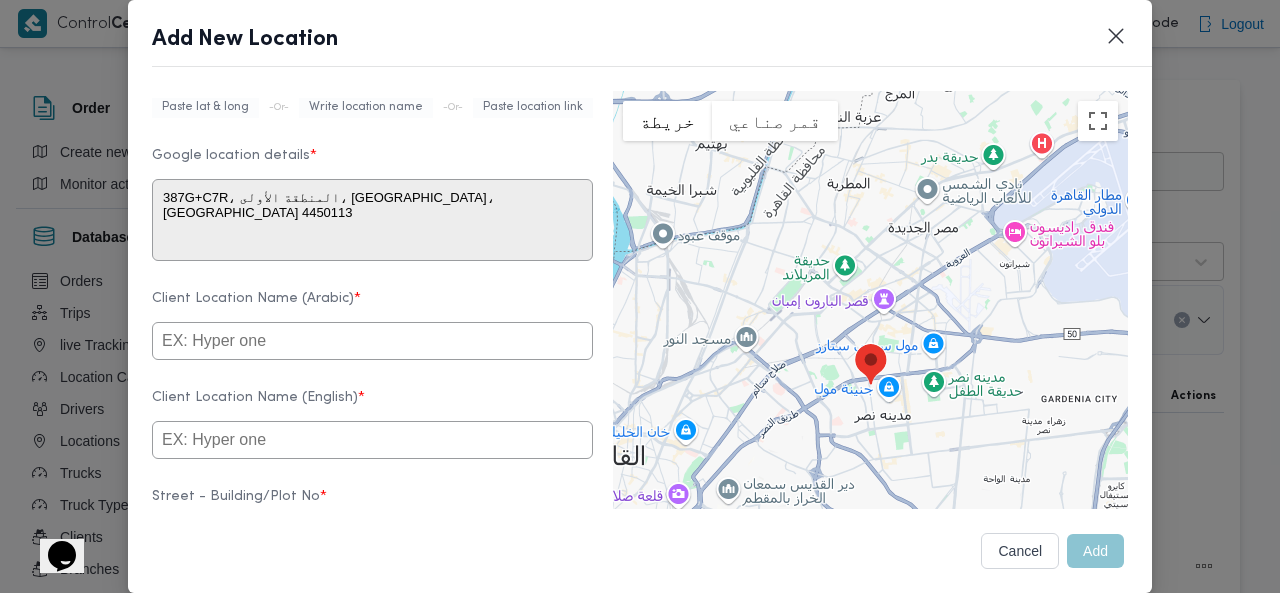 scroll, scrollTop: 358, scrollLeft: 0, axis: vertical 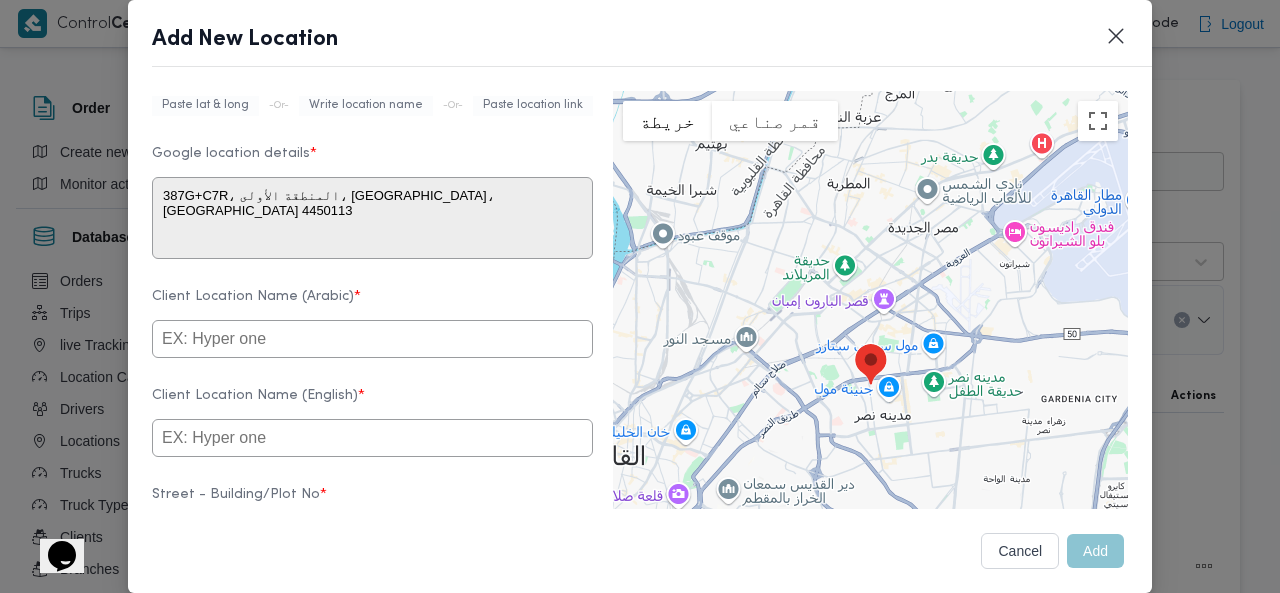 click at bounding box center [372, 339] 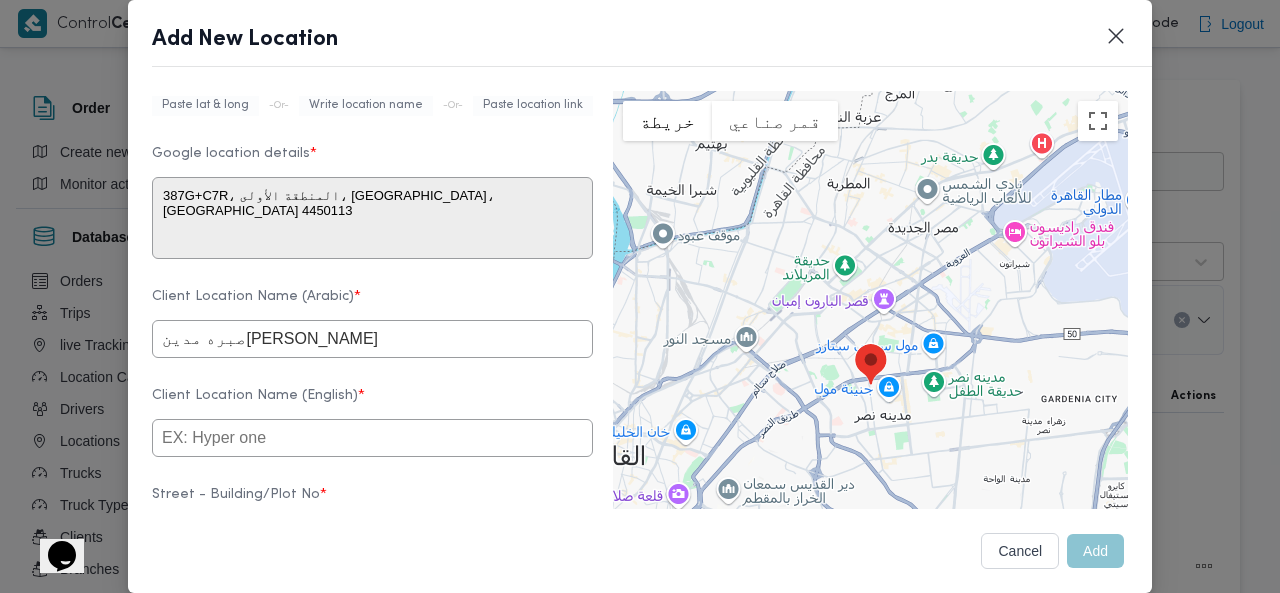 type on "صبره مدين[PERSON_NAME]" 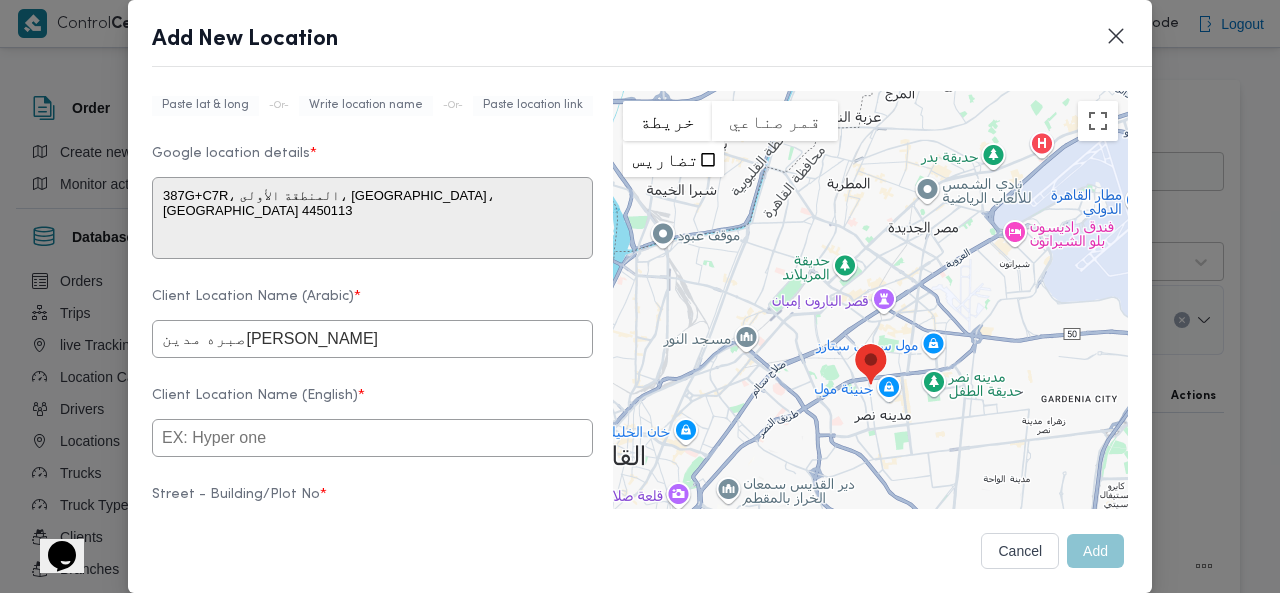 click at bounding box center (372, 438) 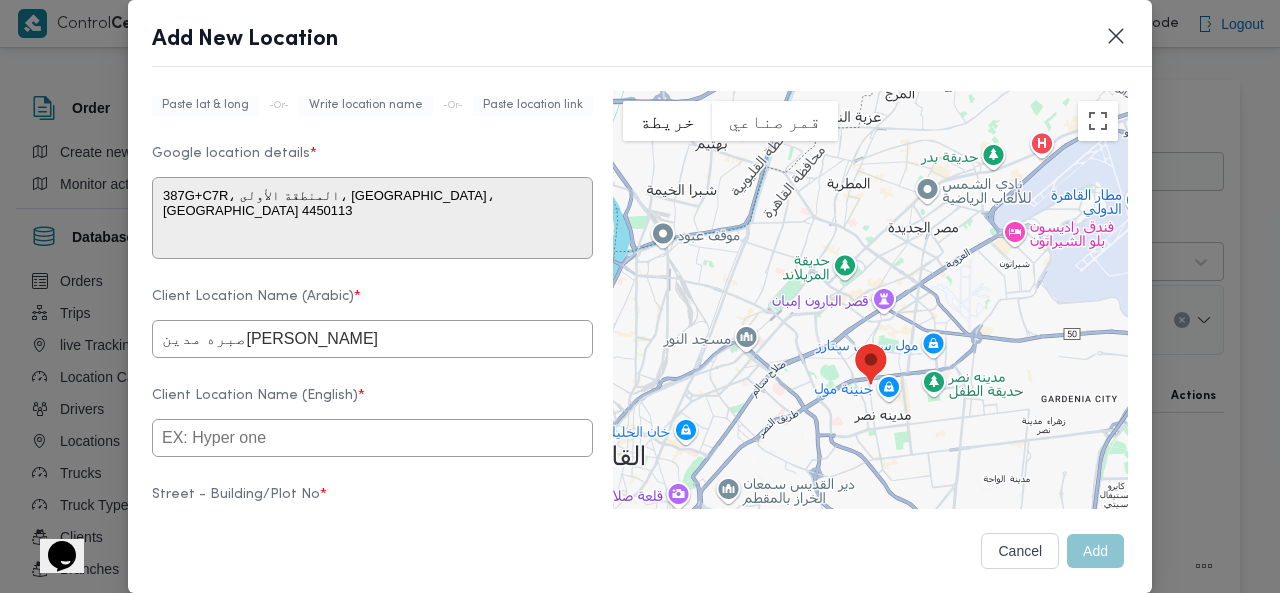 paste on "Sabra ([GEOGRAPHIC_DATA])" 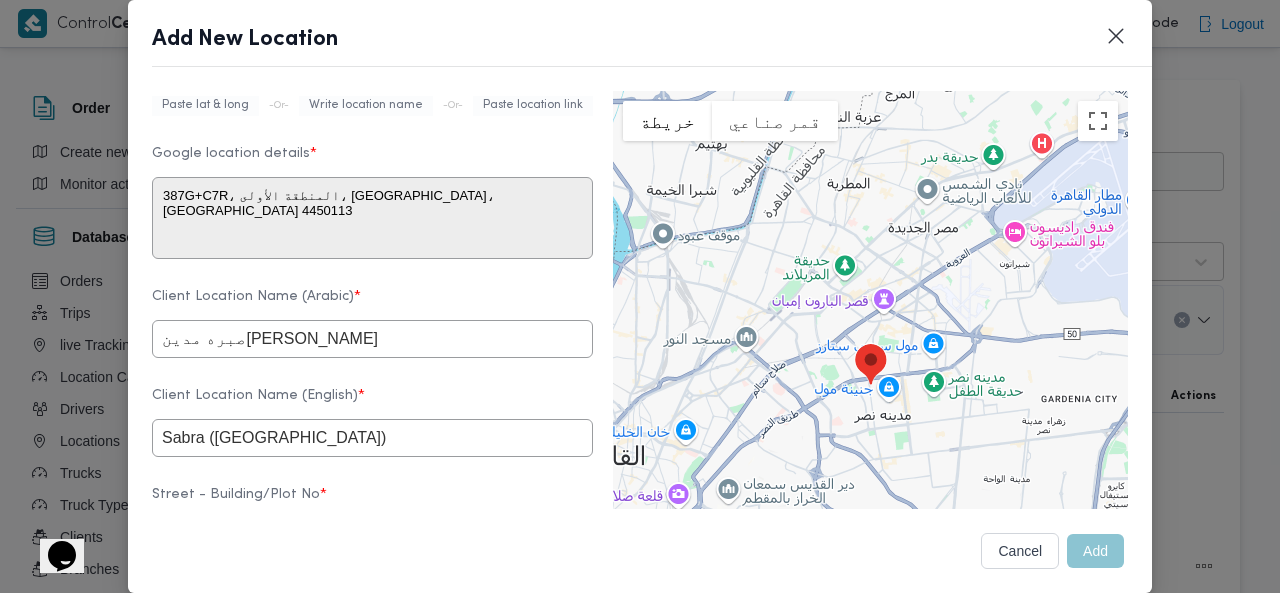 type on "Sabra ([GEOGRAPHIC_DATA])" 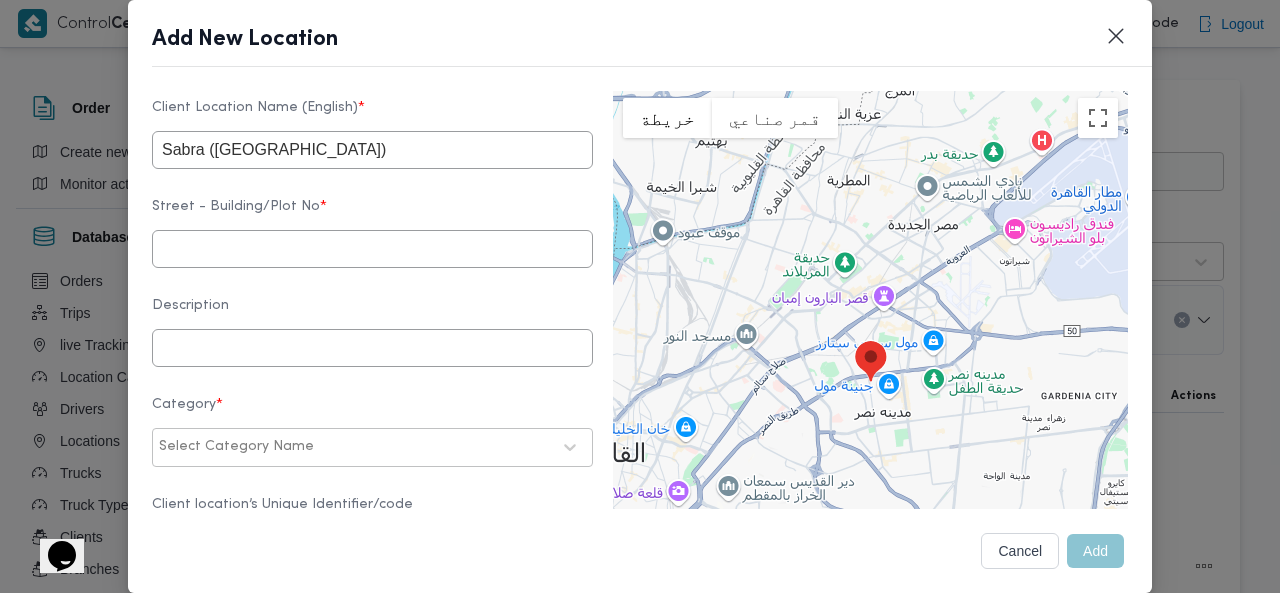 scroll, scrollTop: 650, scrollLeft: 0, axis: vertical 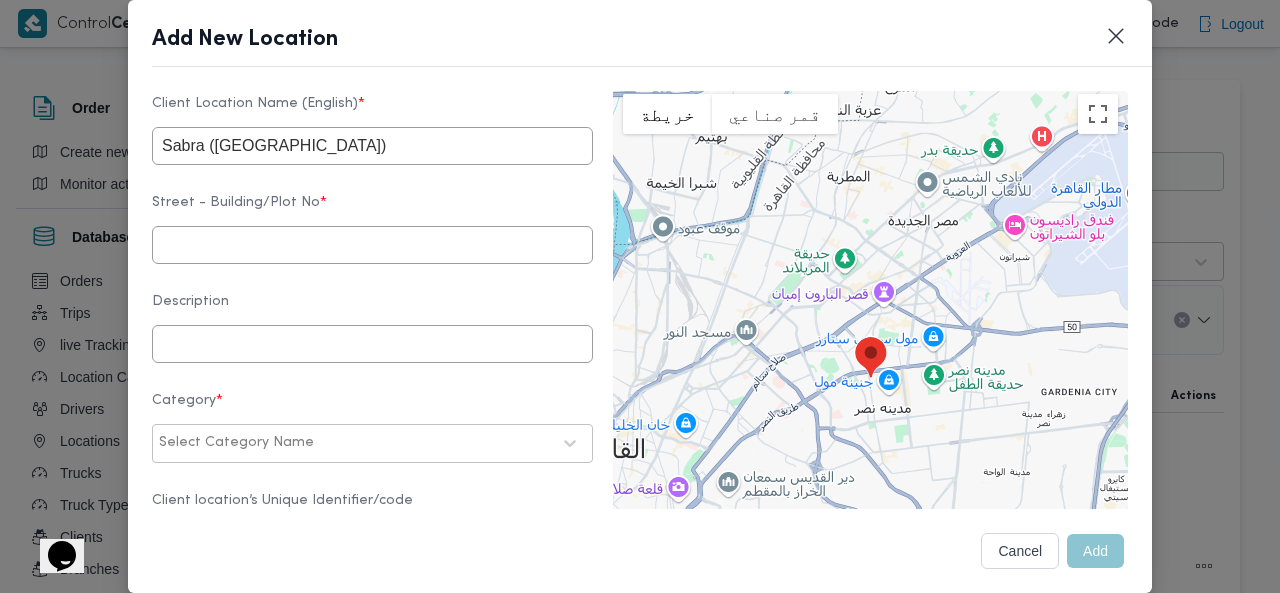 click at bounding box center (372, 245) 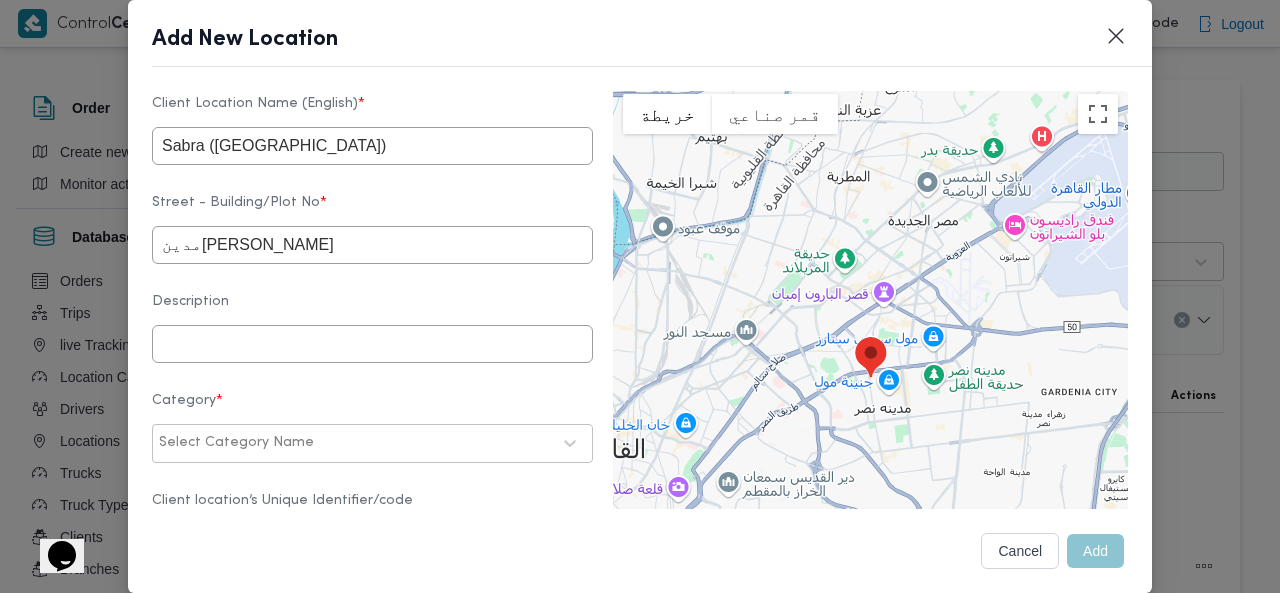 click at bounding box center [372, 344] 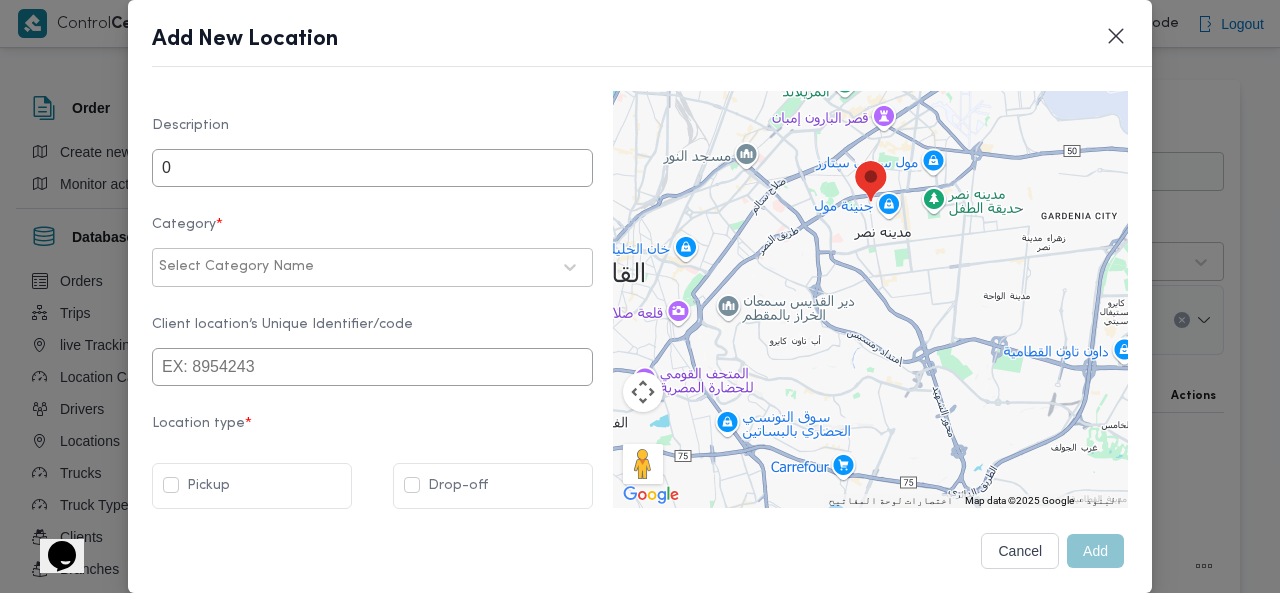 scroll, scrollTop: 842, scrollLeft: 0, axis: vertical 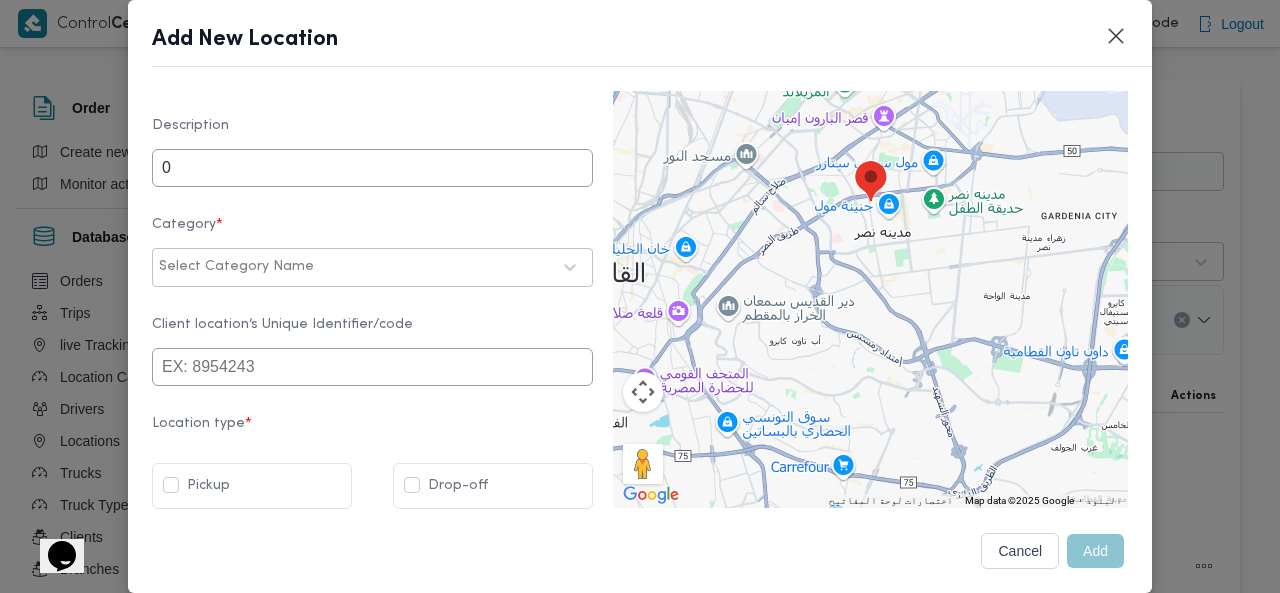 click on "Client Name Select client name first and then fill the location details Client name   * Garage ILLA Location Details Location details will be auto-filled once you pin a location on the map 387G+C7R How to Search? Paste lat & long -Or- Write location name -Or- Paste location link Google location details   * [STREET_ADDRESS] الأولى، مدينة [GEOGRAPHIC_DATA]، [GEOGRAPHIC_DATA]‬ 4450113 Client Location Name (Arabic)   * صبره مدينه نصر Client Location Name (English)   * Sabra ([GEOGRAPHIC_DATA]) Street - Building/Plot  No   * مدينه نصر Description   0 Category   * Select Category Name Client location’s Unique Identifier/code    Location type * Pickup Drop-off" at bounding box center (372, -104) 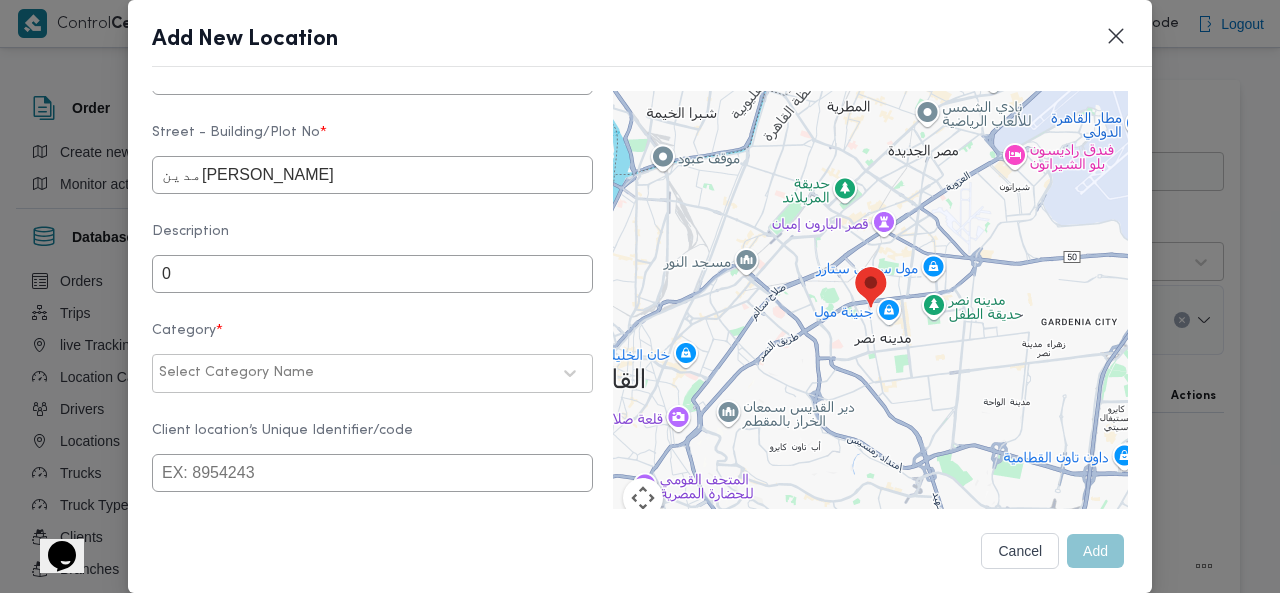 scroll, scrollTop: 716, scrollLeft: 0, axis: vertical 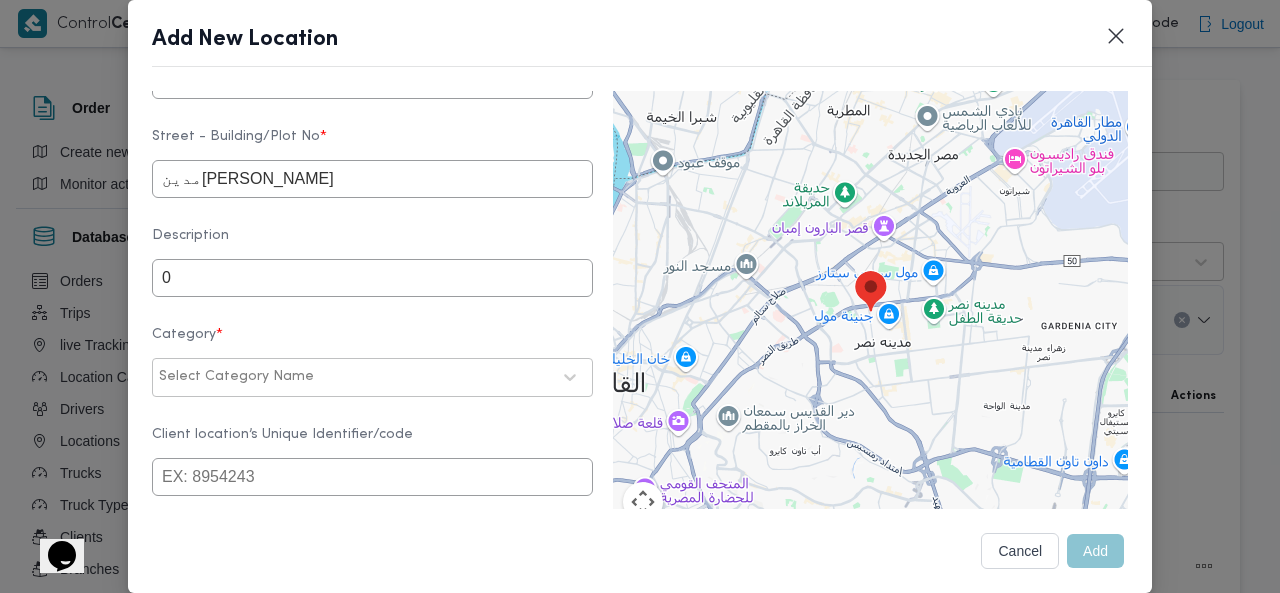 click at bounding box center (434, 377) 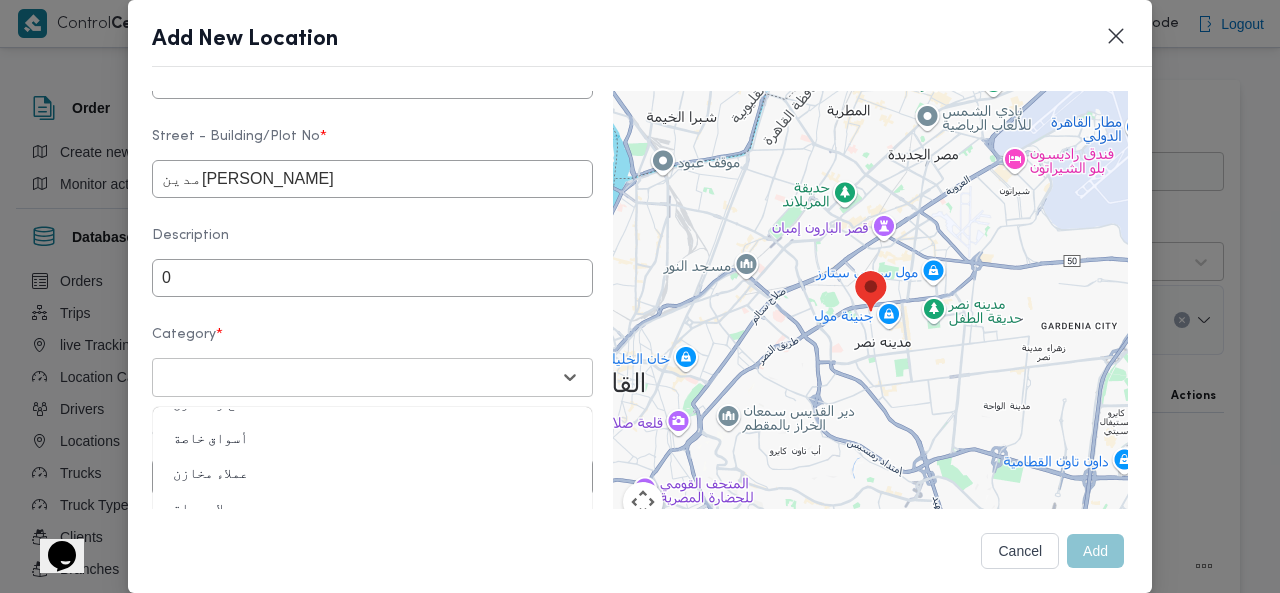 scroll, scrollTop: 39, scrollLeft: 0, axis: vertical 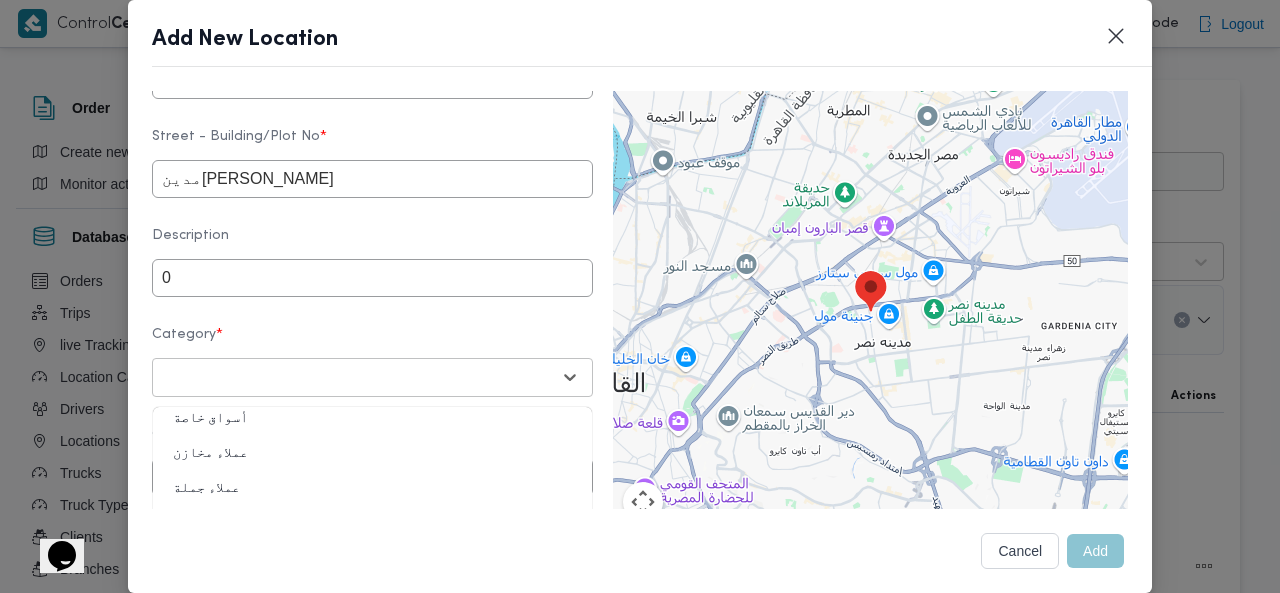 click on "عملاء مخازن" at bounding box center (372, 461) 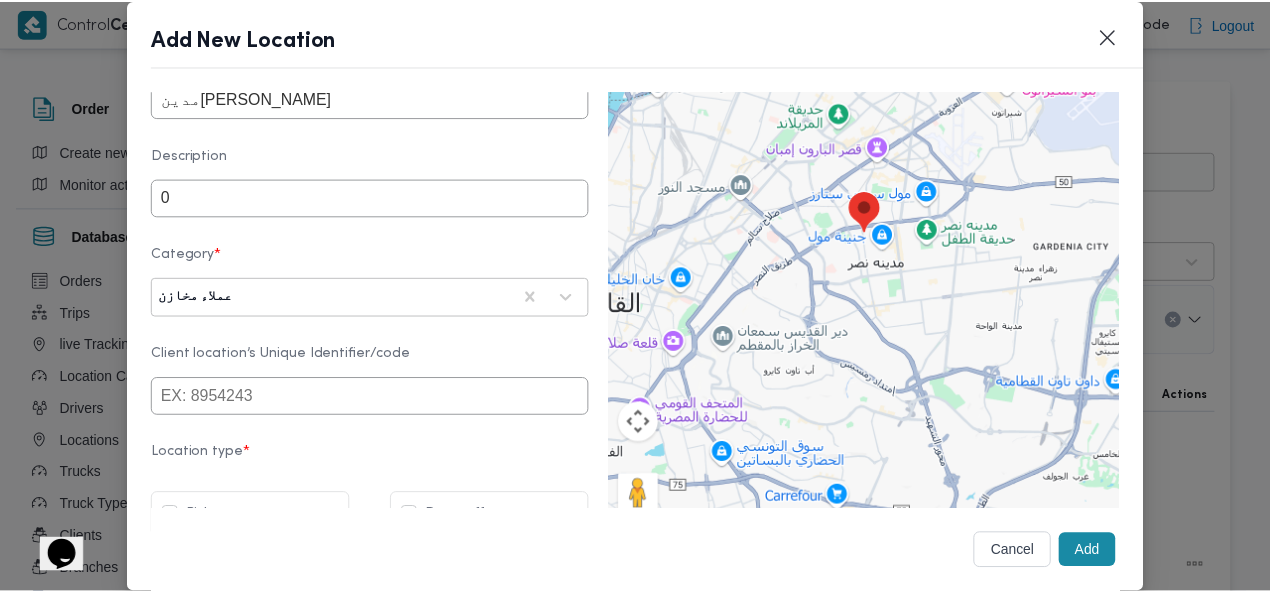 scroll, scrollTop: 849, scrollLeft: 0, axis: vertical 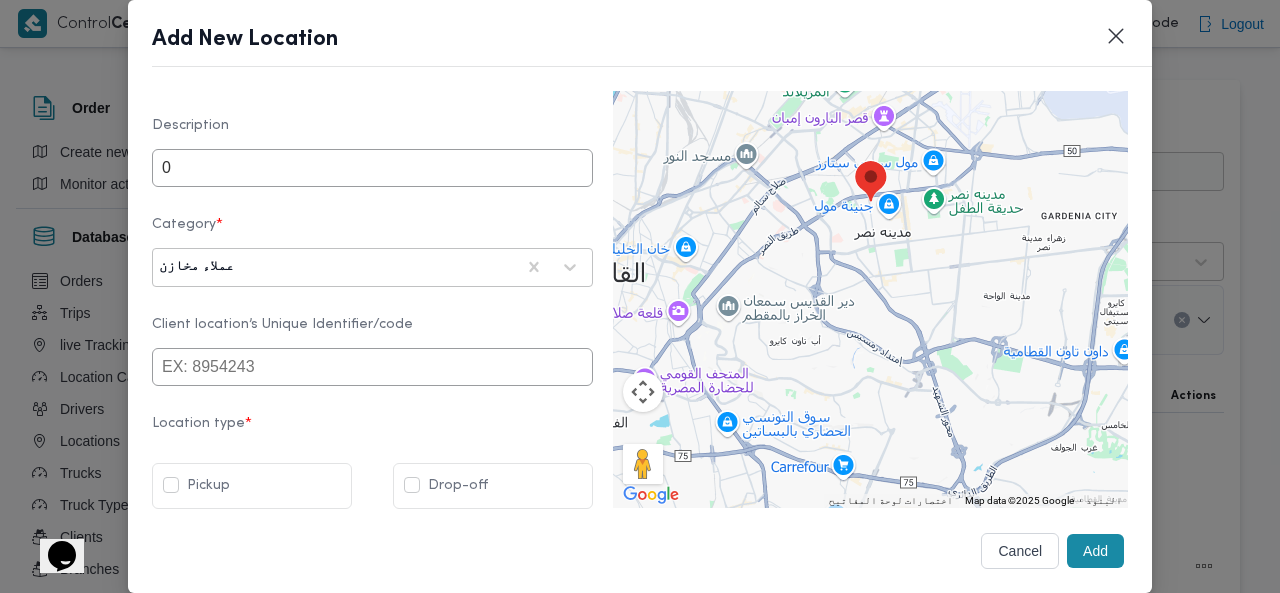 click on "Drop-off" at bounding box center [493, 486] 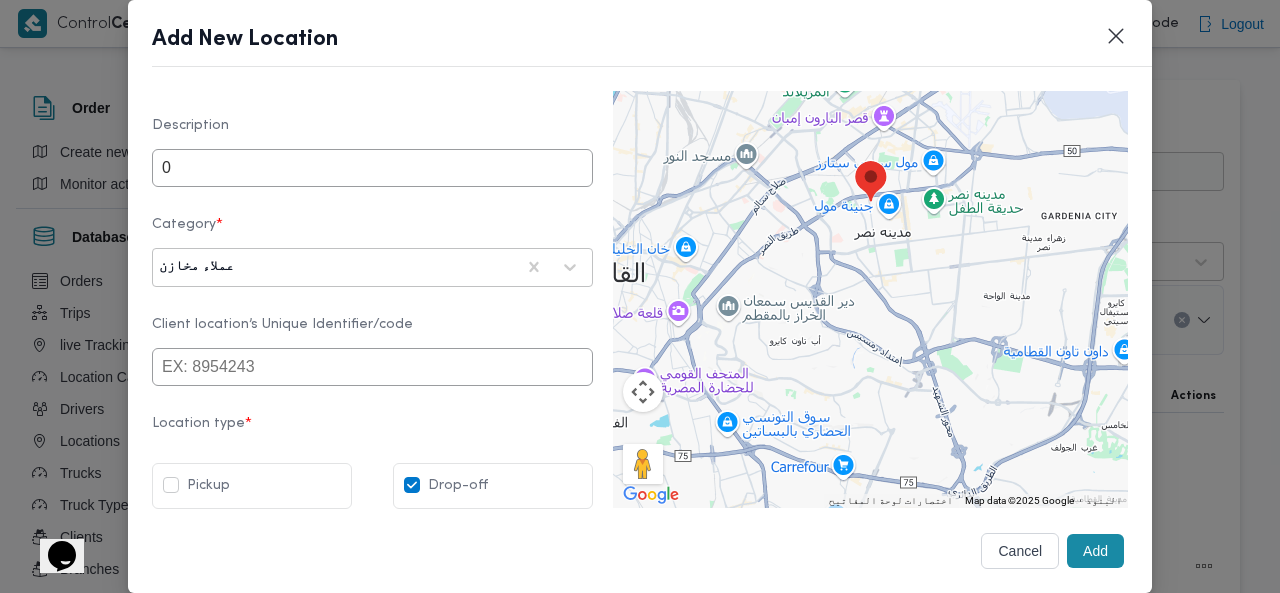 checkbox on "true" 